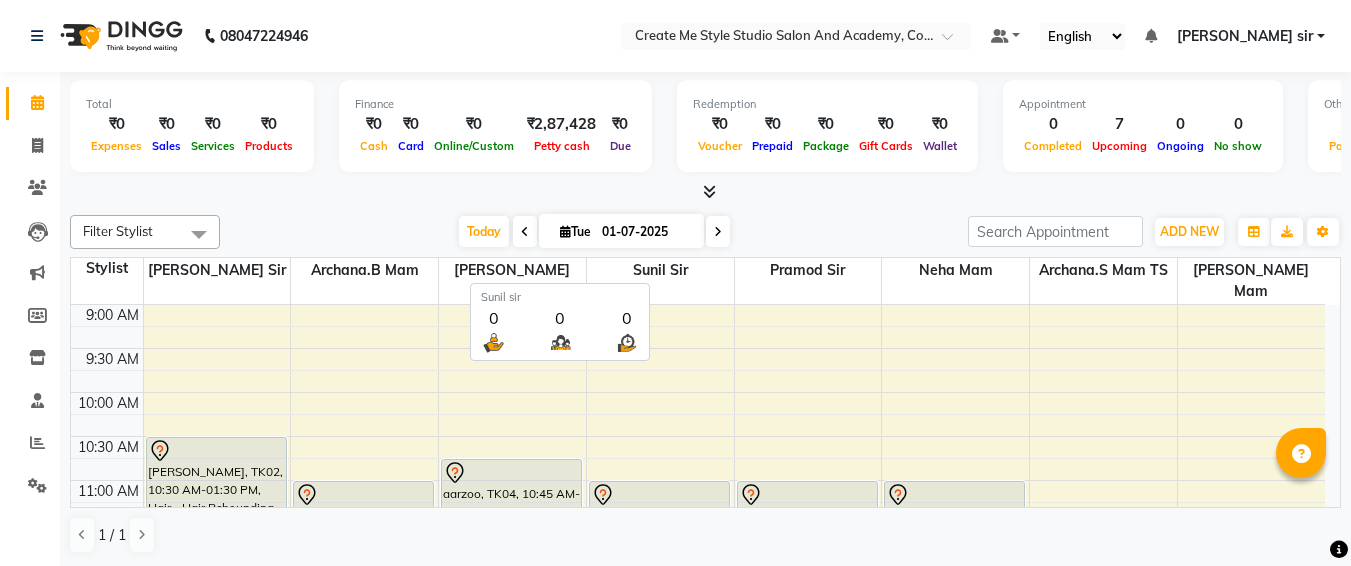 scroll, scrollTop: 0, scrollLeft: 0, axis: both 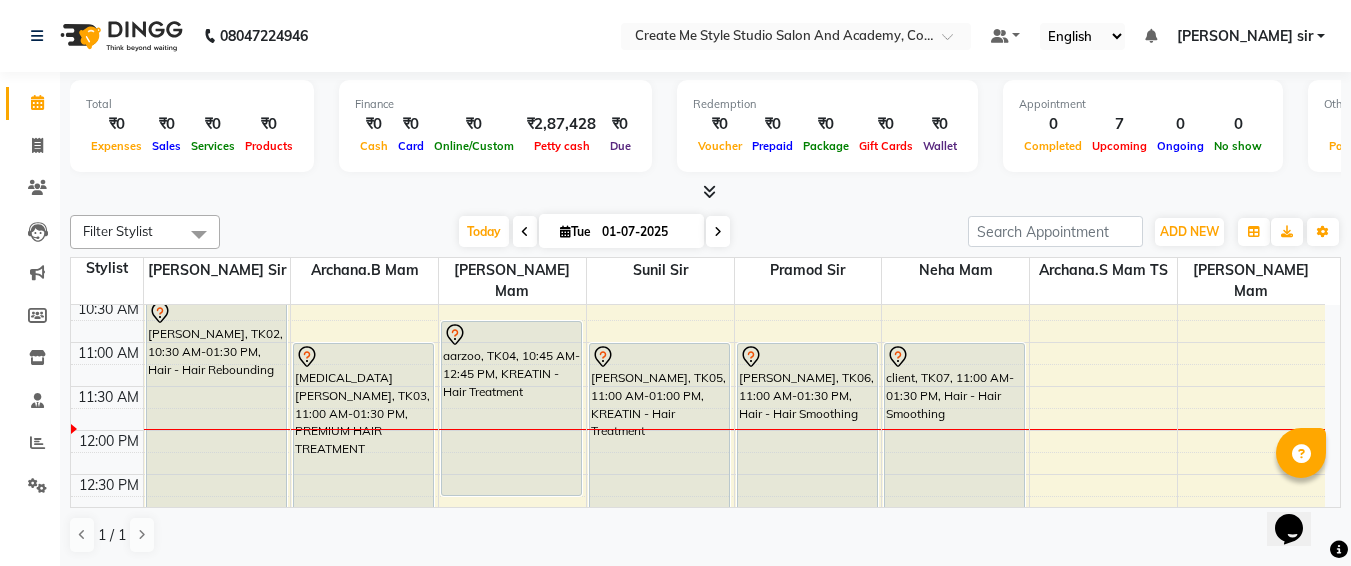 click on "01-07-2025" at bounding box center [646, 232] 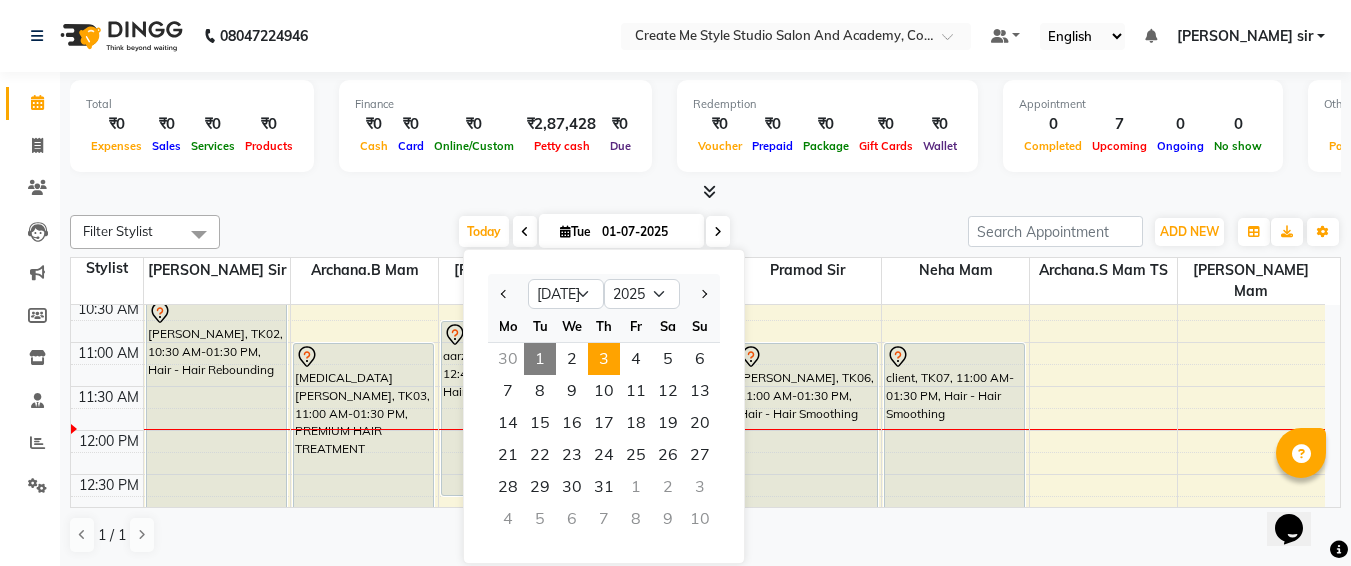 click on "3" at bounding box center (604, 359) 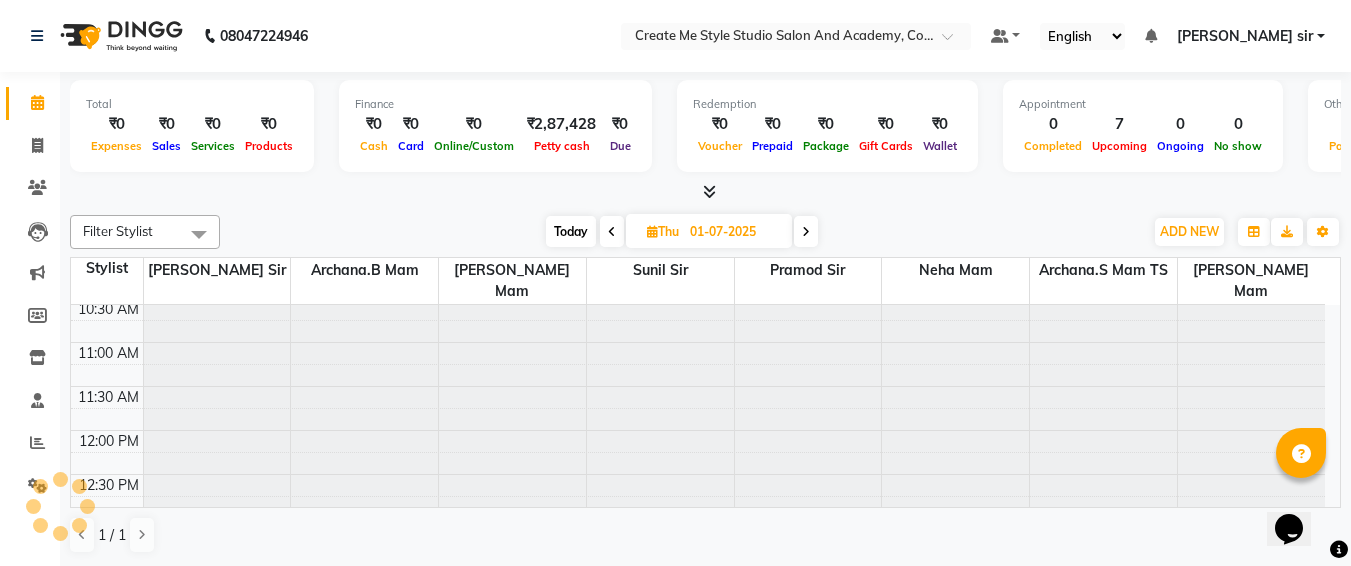 type on "[DATE]" 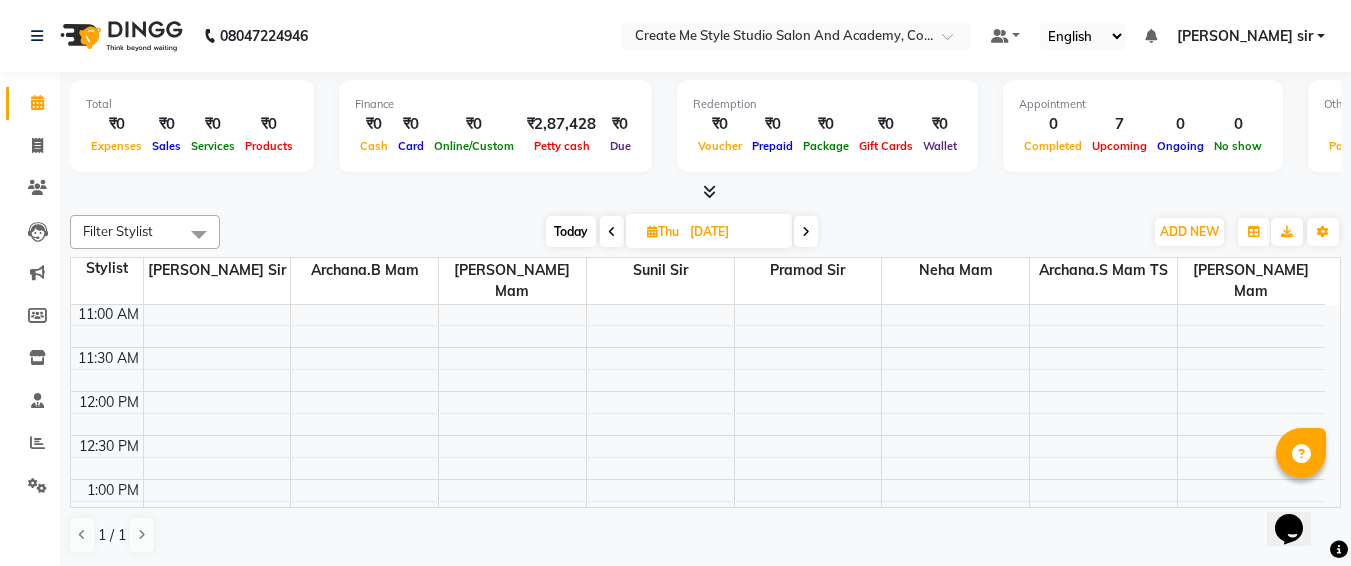 scroll, scrollTop: 130, scrollLeft: 0, axis: vertical 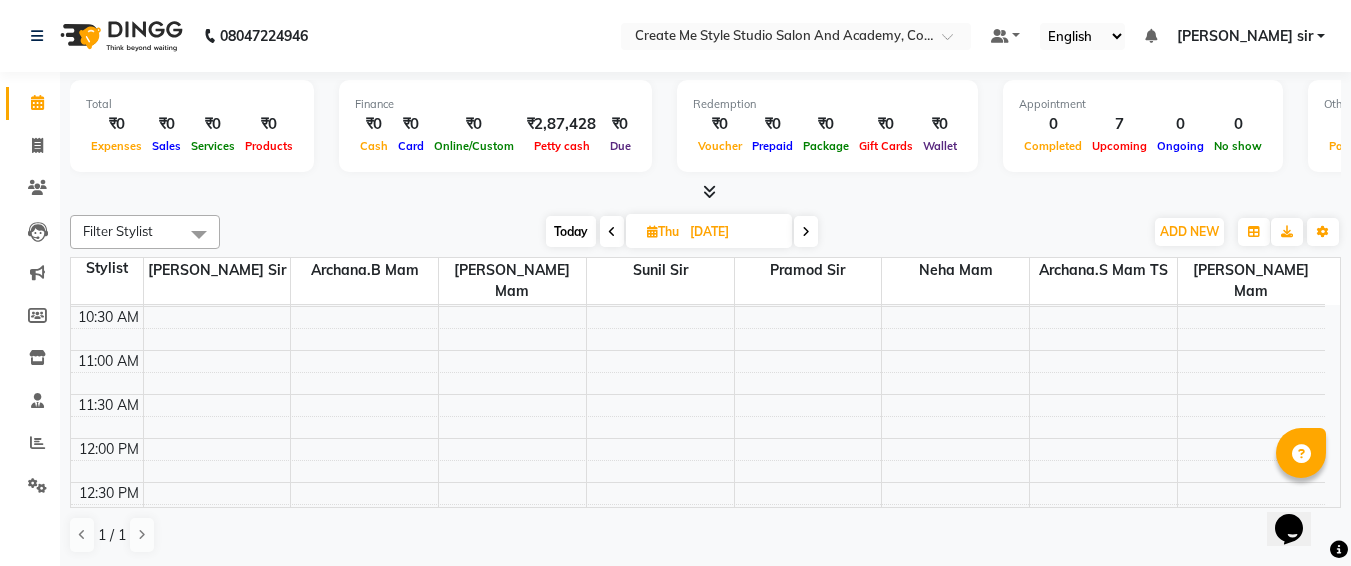 click on "9:00 AM 9:30 AM 10:00 AM 10:30 AM 11:00 AM 11:30 AM 12:00 PM 12:30 PM 1:00 PM 1:30 PM 2:00 PM 2:30 PM 3:00 PM 3:30 PM 4:00 PM 4:30 PM 5:00 PM 5:30 PM 6:00 PM 6:30 PM 7:00 PM 7:30 PM 8:00 PM 8:30 PM 9:00 PM 9:30 PM" at bounding box center [698, 746] 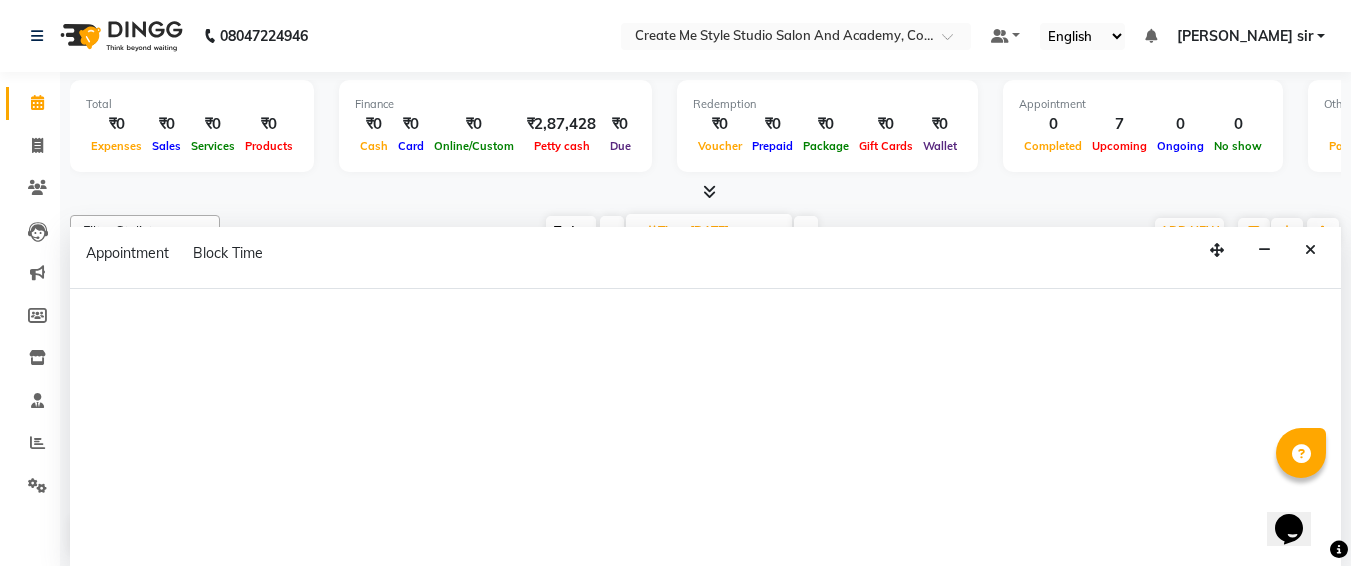 select on "79112" 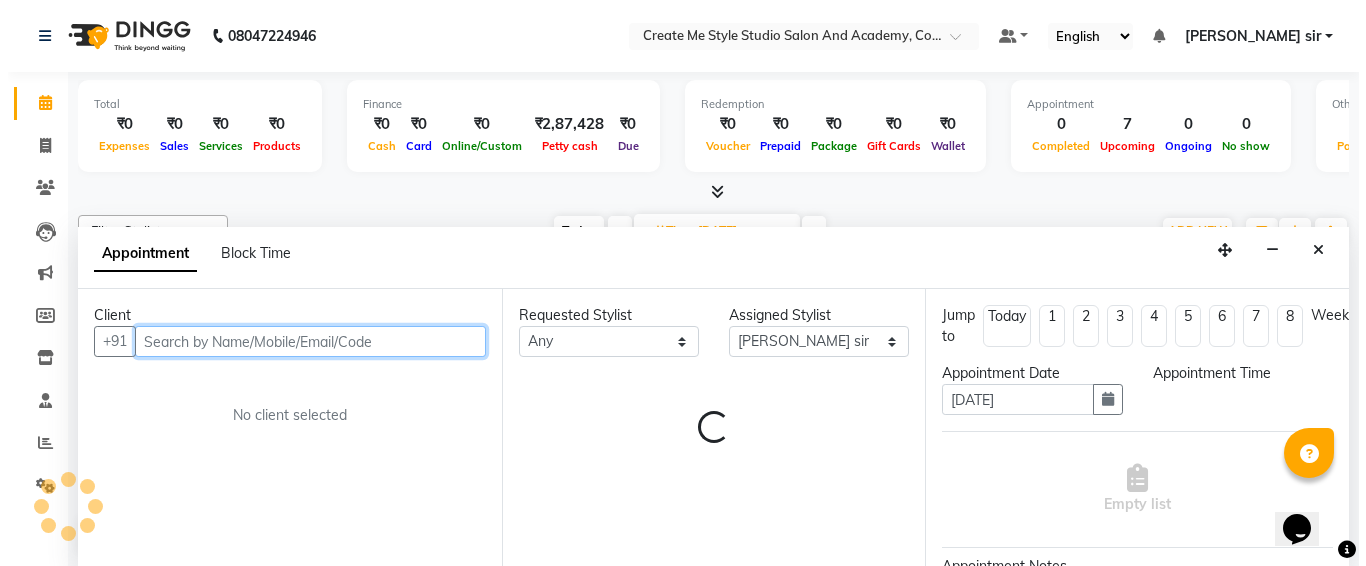 scroll, scrollTop: 1, scrollLeft: 0, axis: vertical 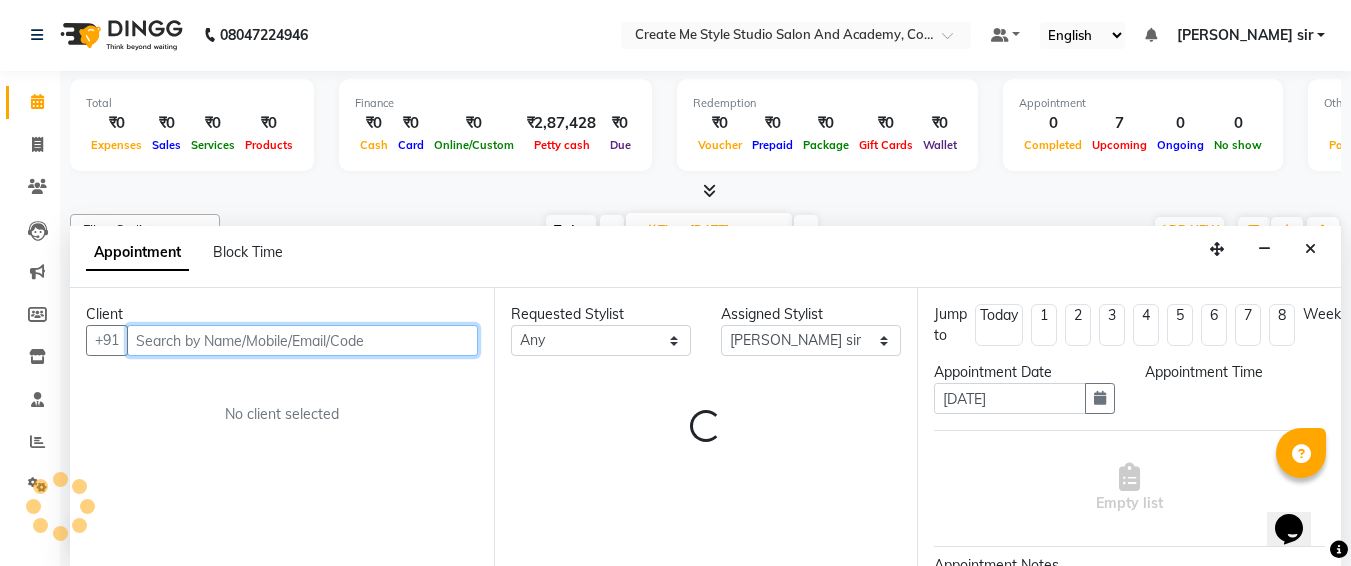 select on "675" 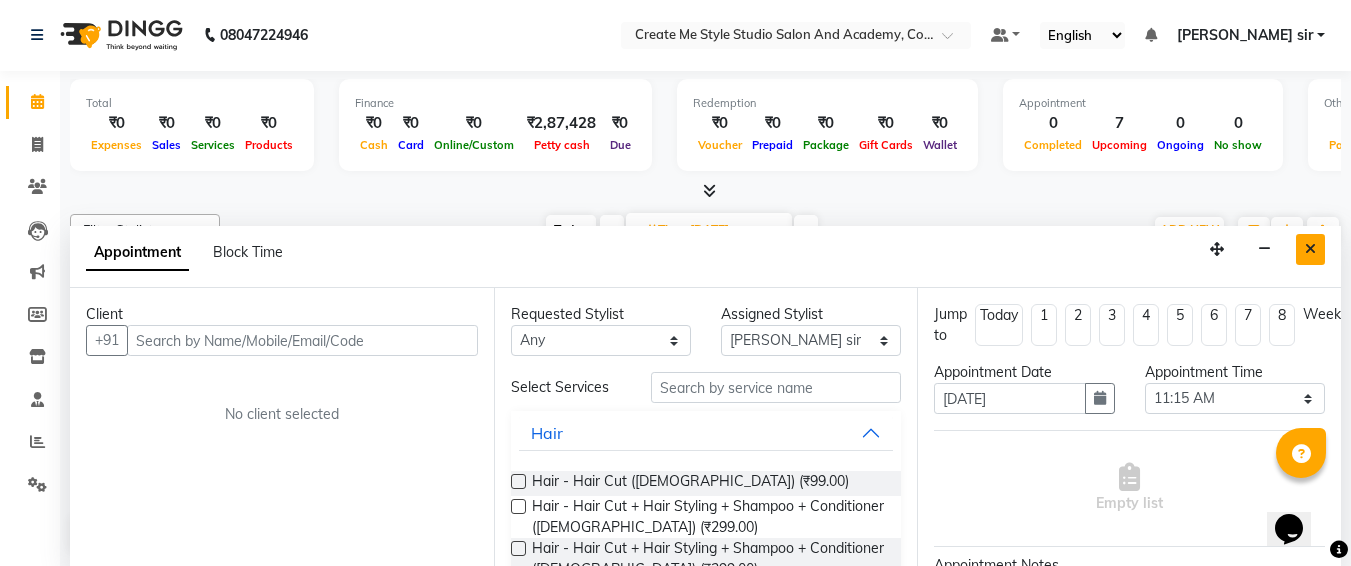 click at bounding box center [1310, 249] 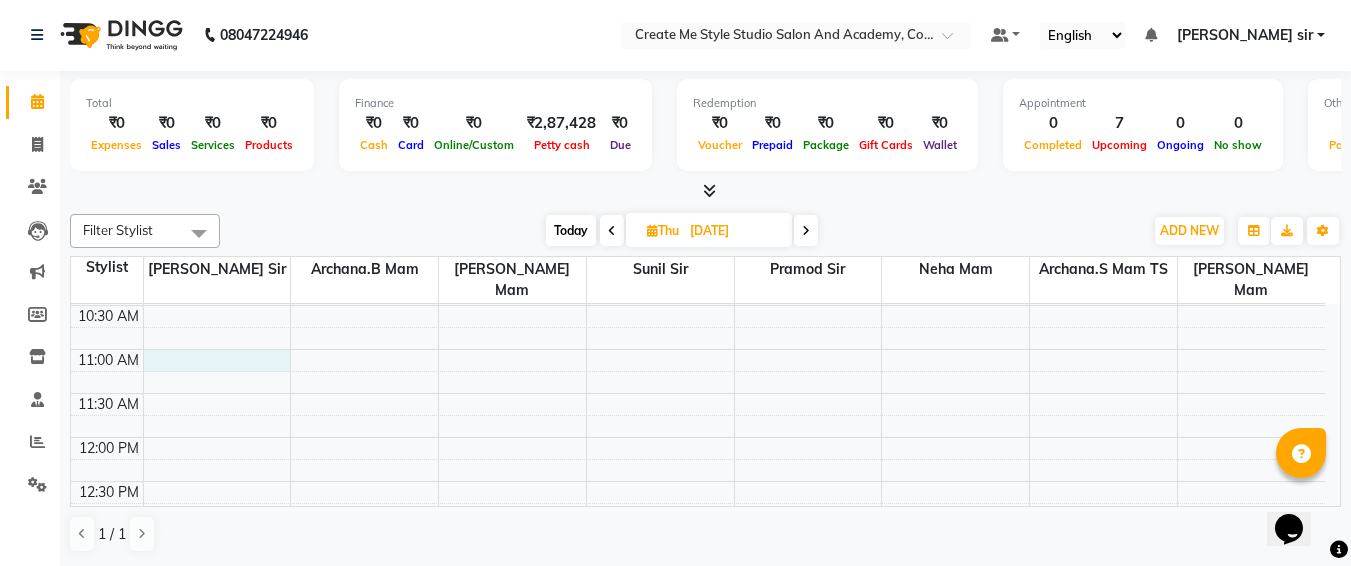 click on "9:00 AM 9:30 AM 10:00 AM 10:30 AM 11:00 AM 11:30 AM 12:00 PM 12:30 PM 1:00 PM 1:30 PM 2:00 PM 2:30 PM 3:00 PM 3:30 PM 4:00 PM 4:30 PM 5:00 PM 5:30 PM 6:00 PM 6:30 PM 7:00 PM 7:30 PM 8:00 PM 8:30 PM 9:00 PM 9:30 PM" at bounding box center [698, 745] 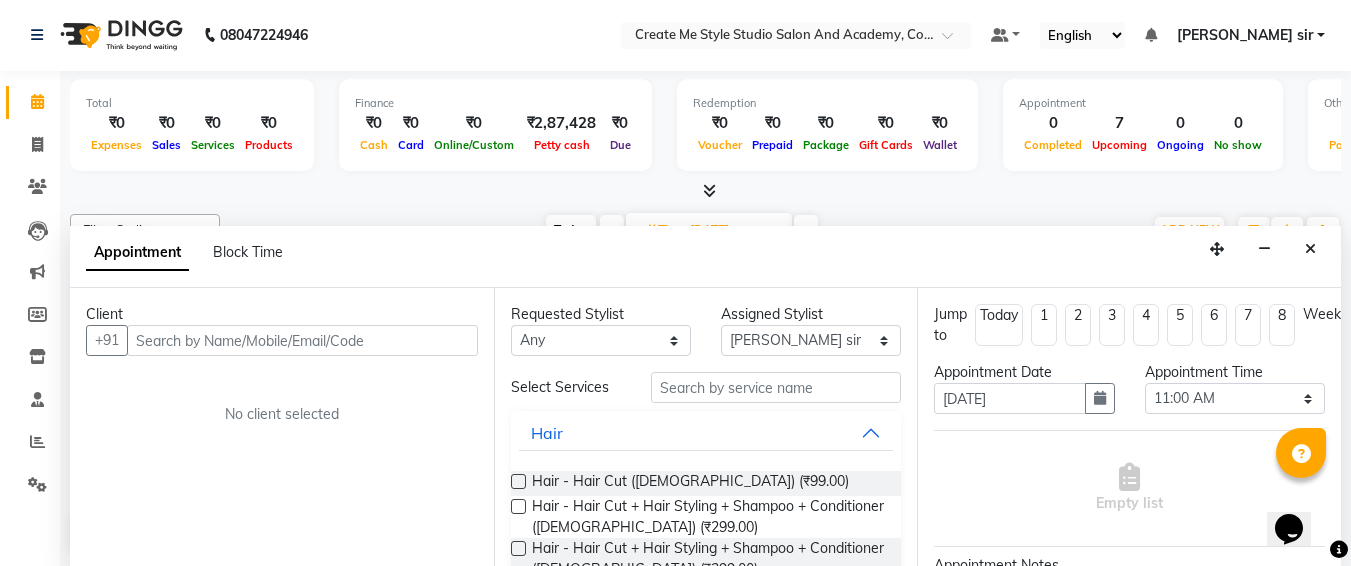 type on "9" 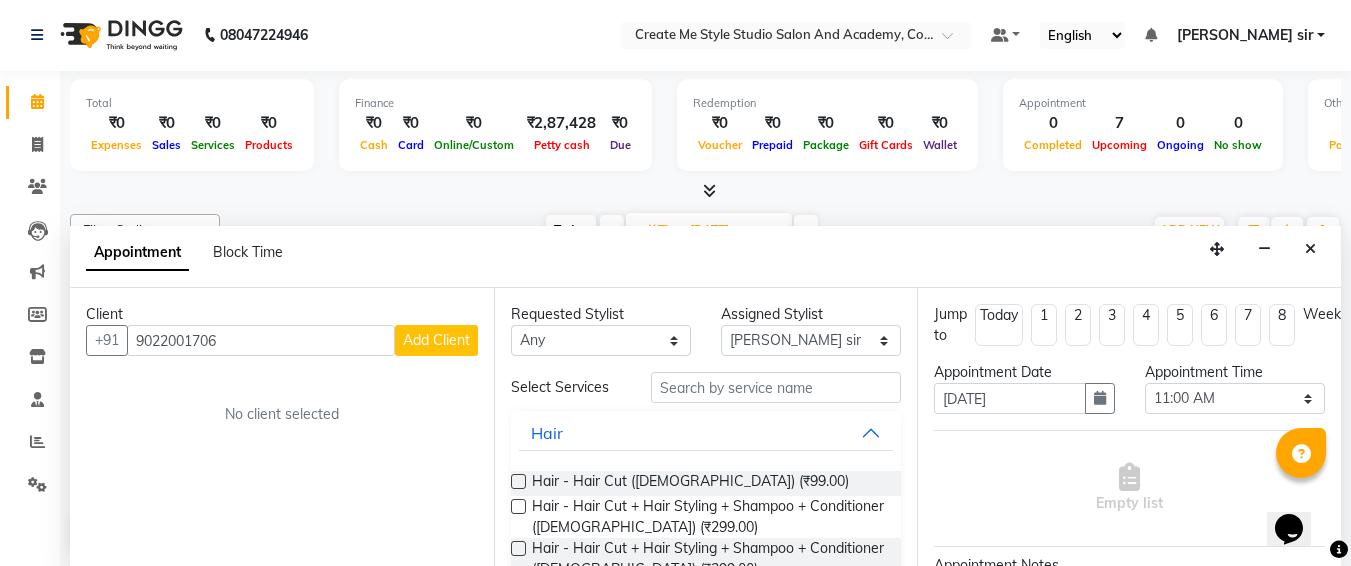type on "9022001706" 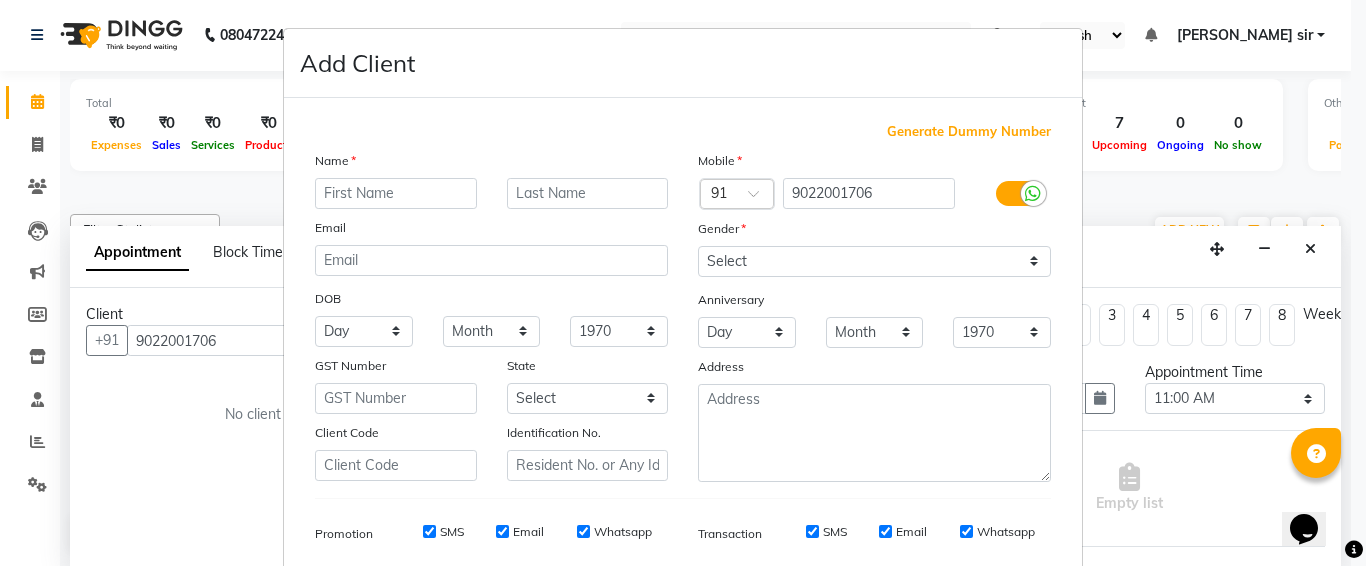 click at bounding box center (396, 193) 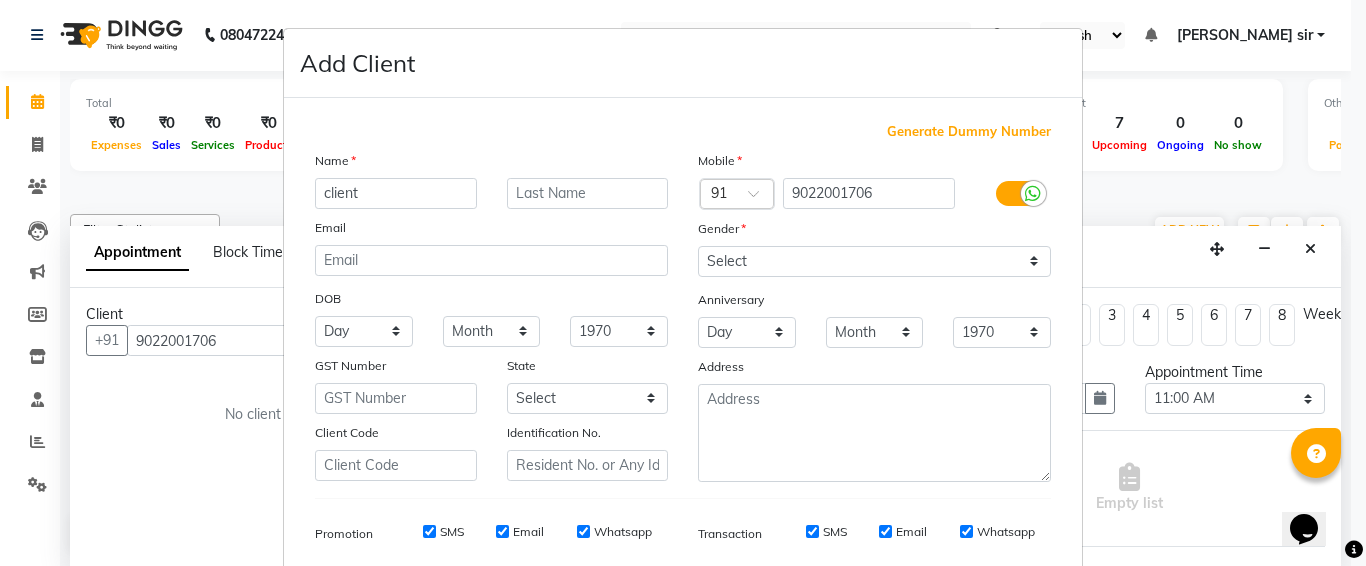 type on "client" 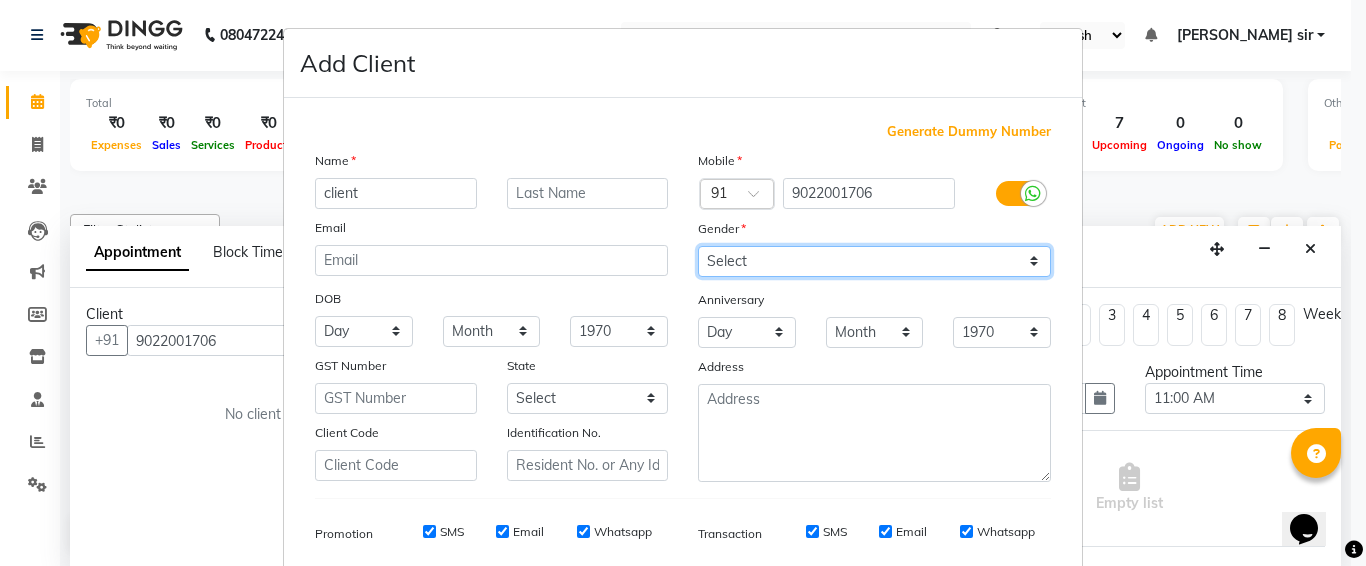 click on "Select [DEMOGRAPHIC_DATA] [DEMOGRAPHIC_DATA] Other Prefer Not To Say" at bounding box center [874, 261] 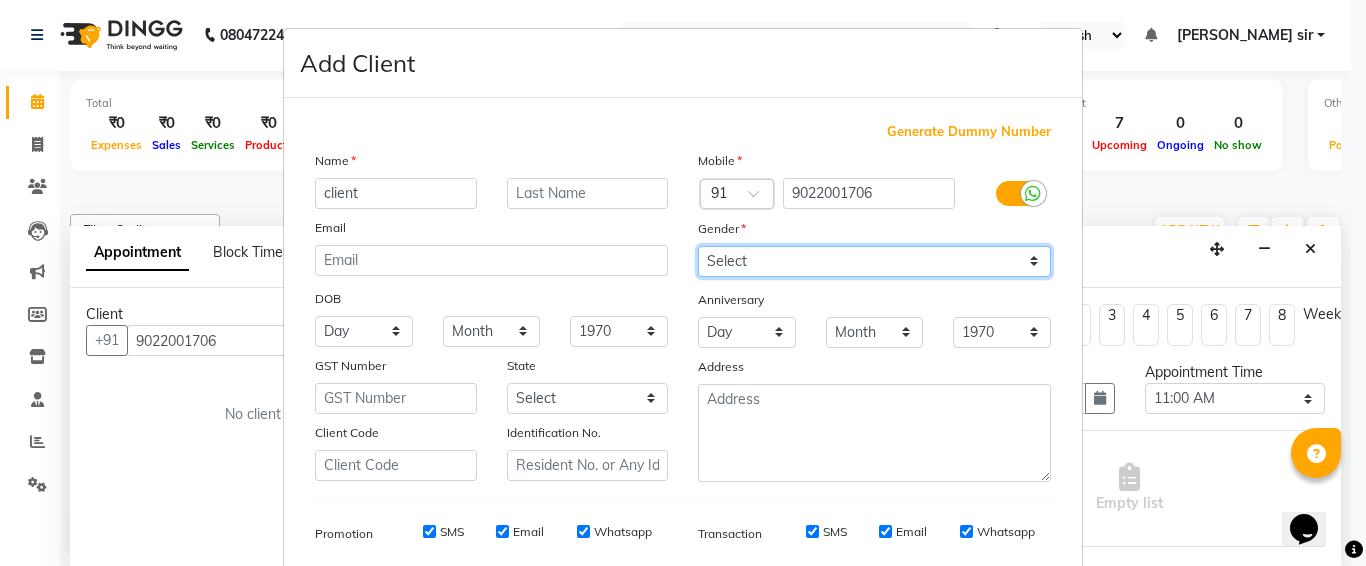 select on "[DEMOGRAPHIC_DATA]" 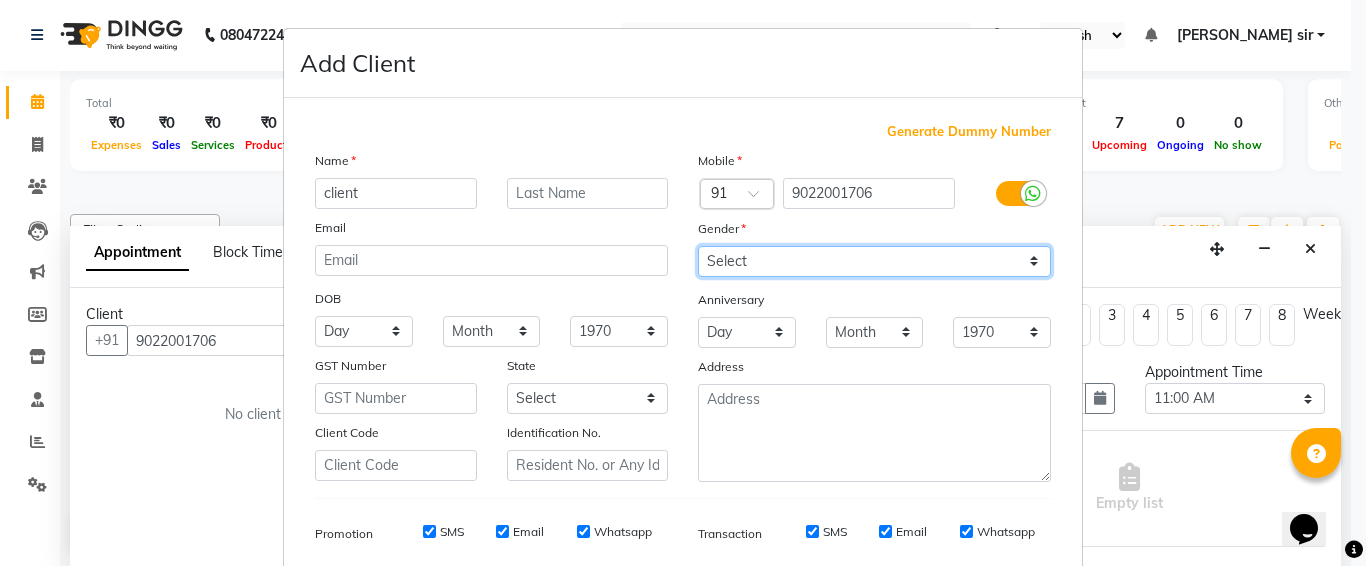click on "Select [DEMOGRAPHIC_DATA] [DEMOGRAPHIC_DATA] Other Prefer Not To Say" at bounding box center [874, 261] 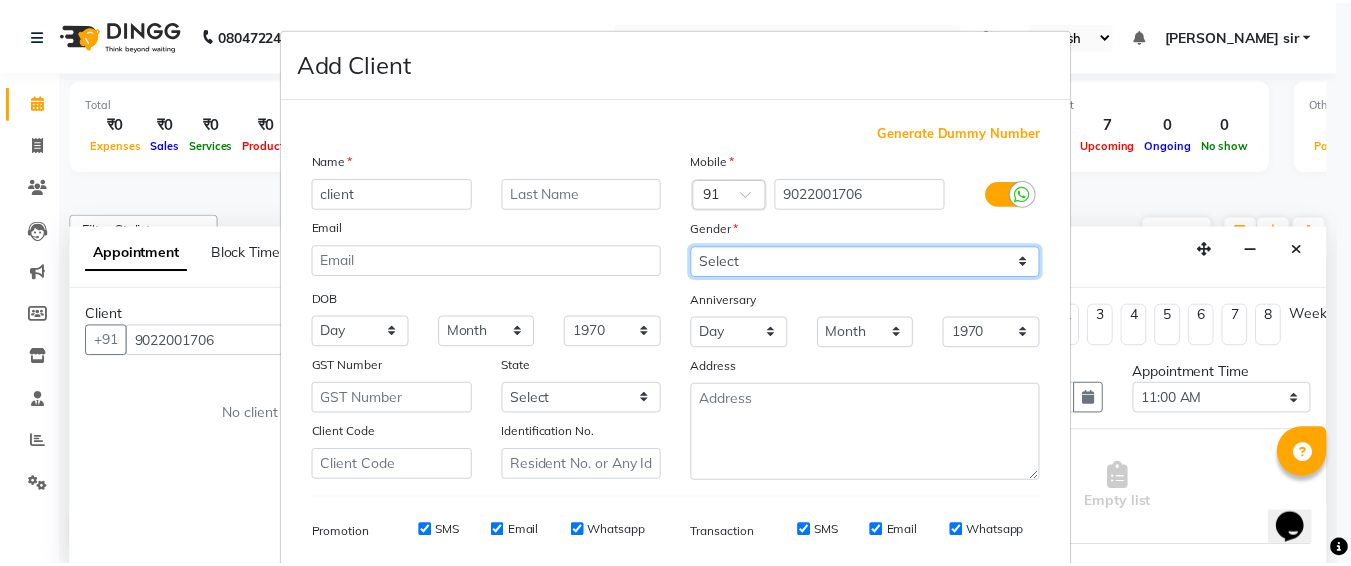 scroll, scrollTop: 283, scrollLeft: 0, axis: vertical 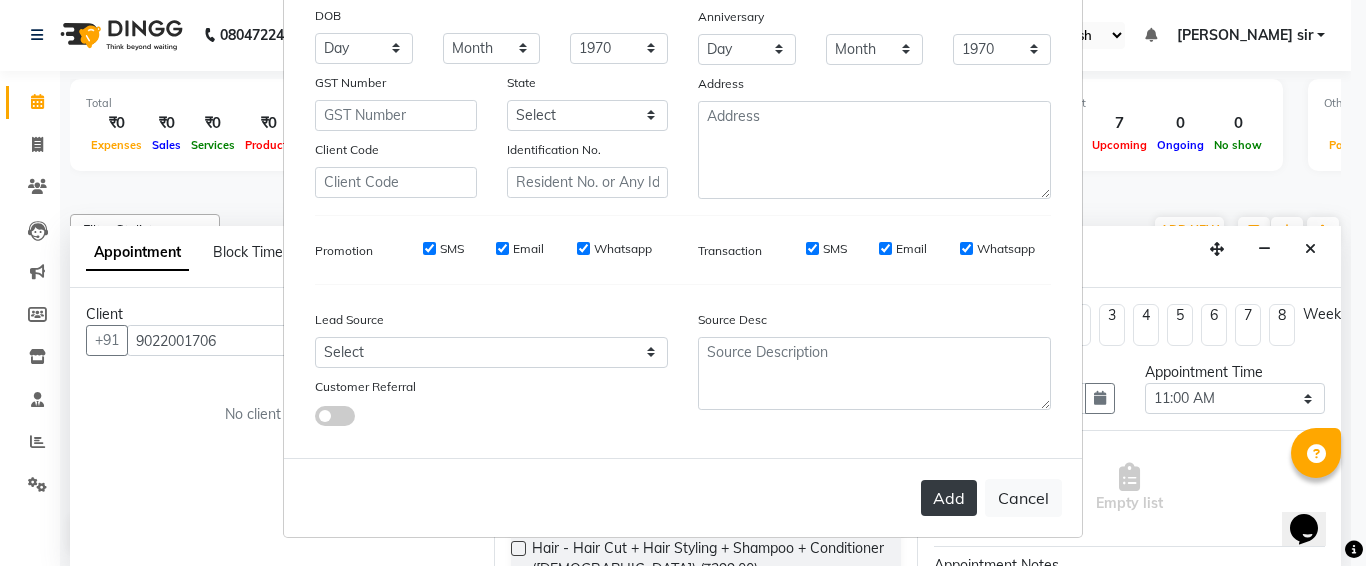 click on "Add" at bounding box center (949, 498) 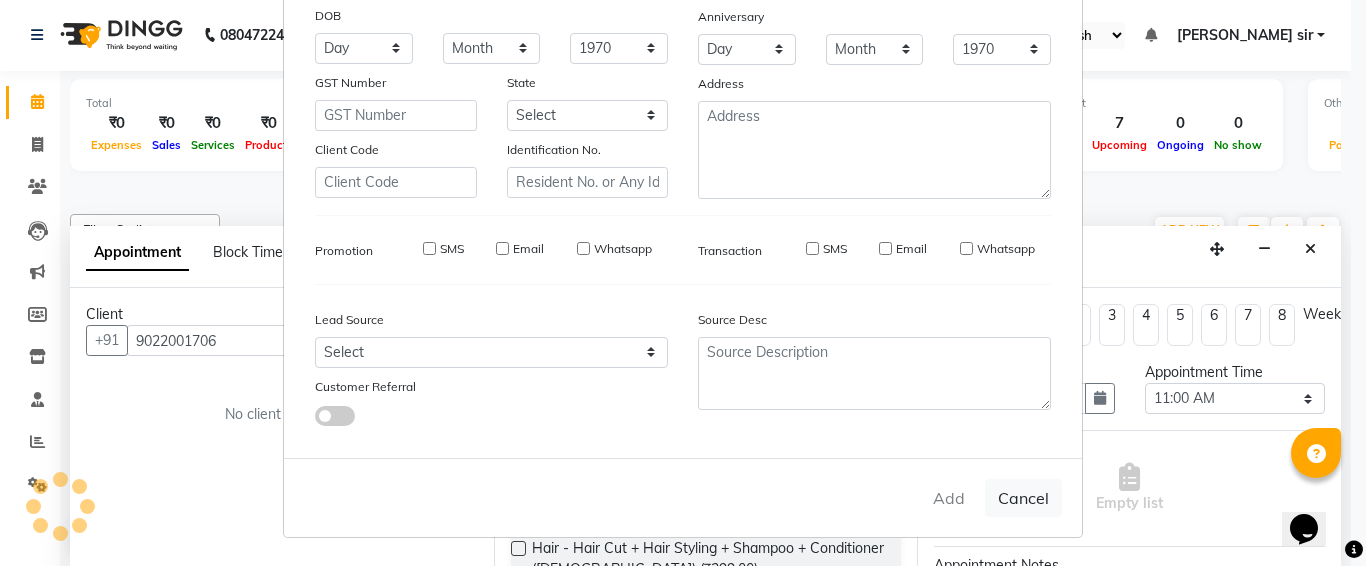 type 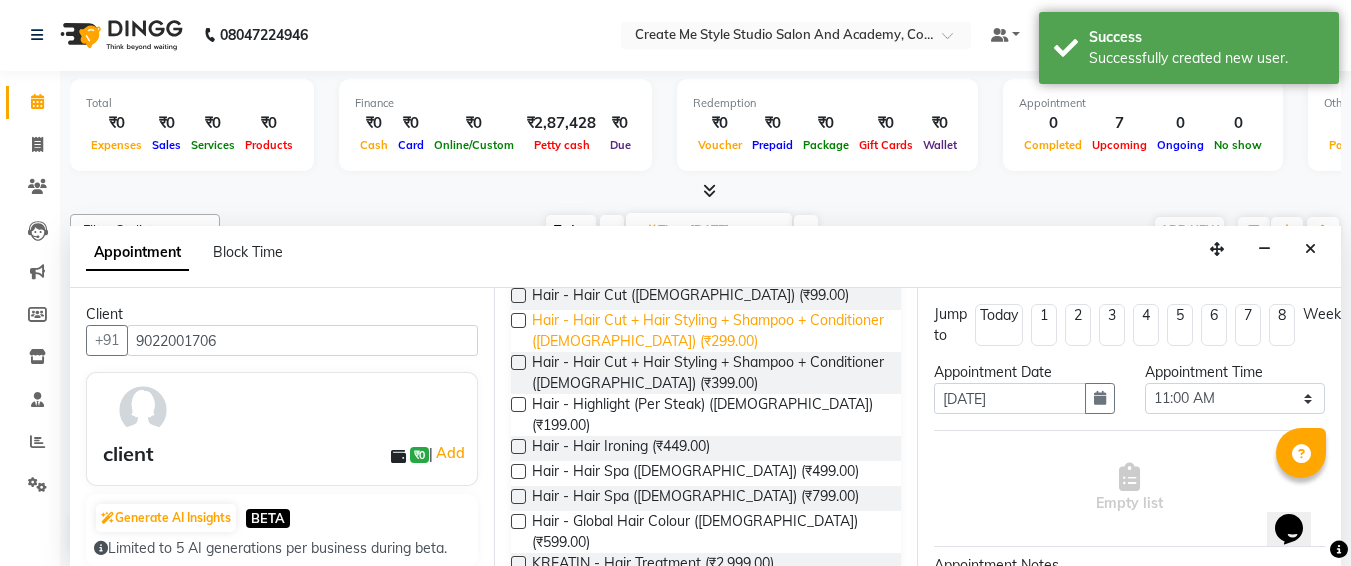 scroll, scrollTop: 189, scrollLeft: 0, axis: vertical 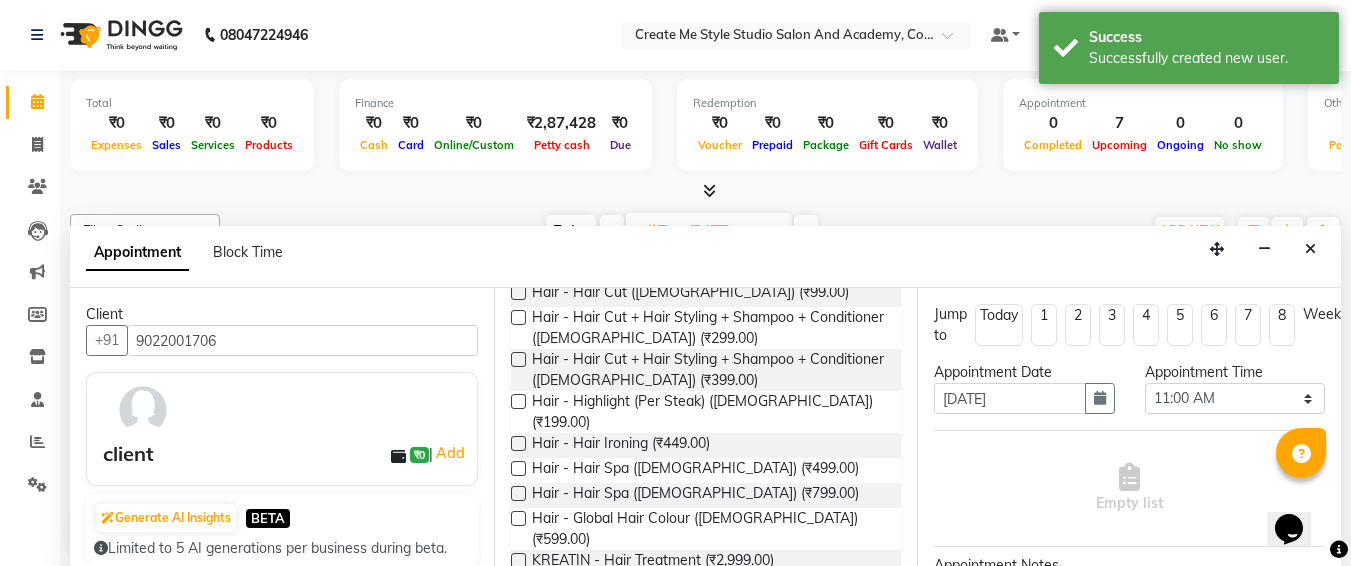 click at bounding box center (518, 560) 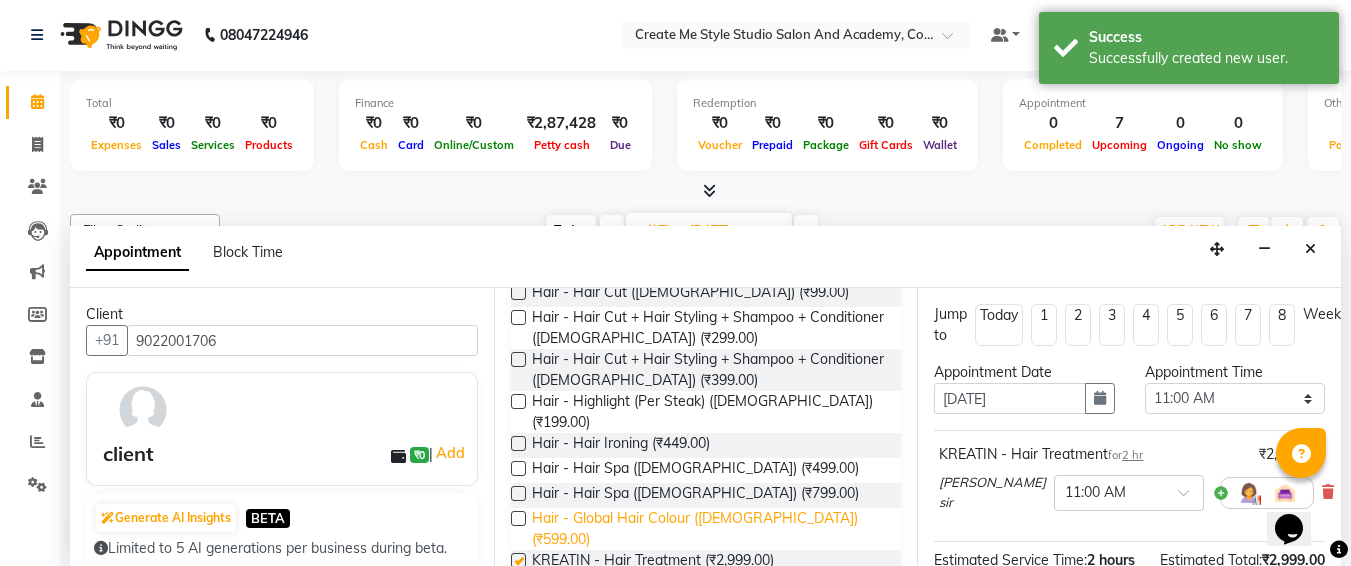 checkbox on "false" 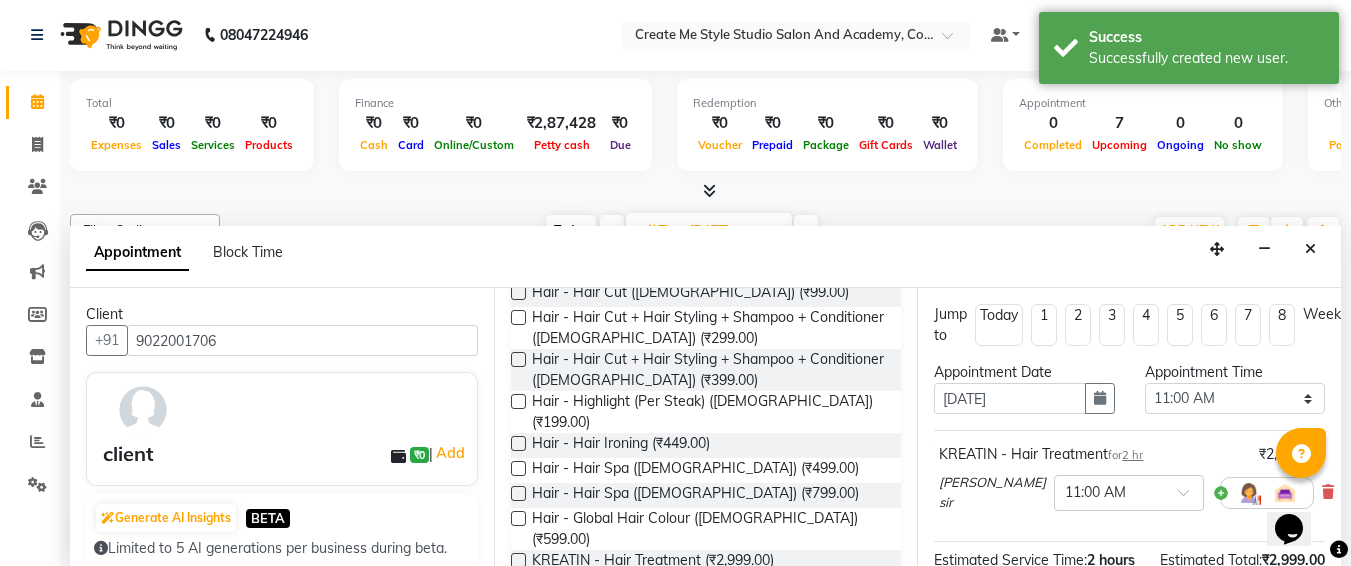 scroll, scrollTop: 284, scrollLeft: 0, axis: vertical 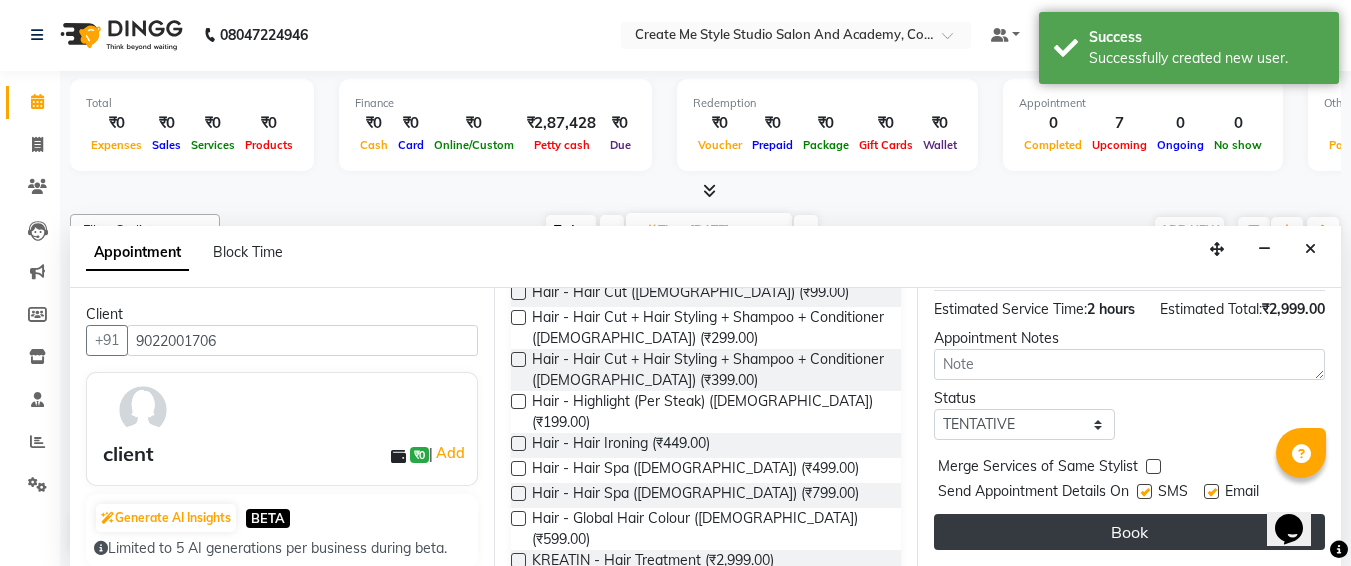 click on "Book" at bounding box center [1129, 532] 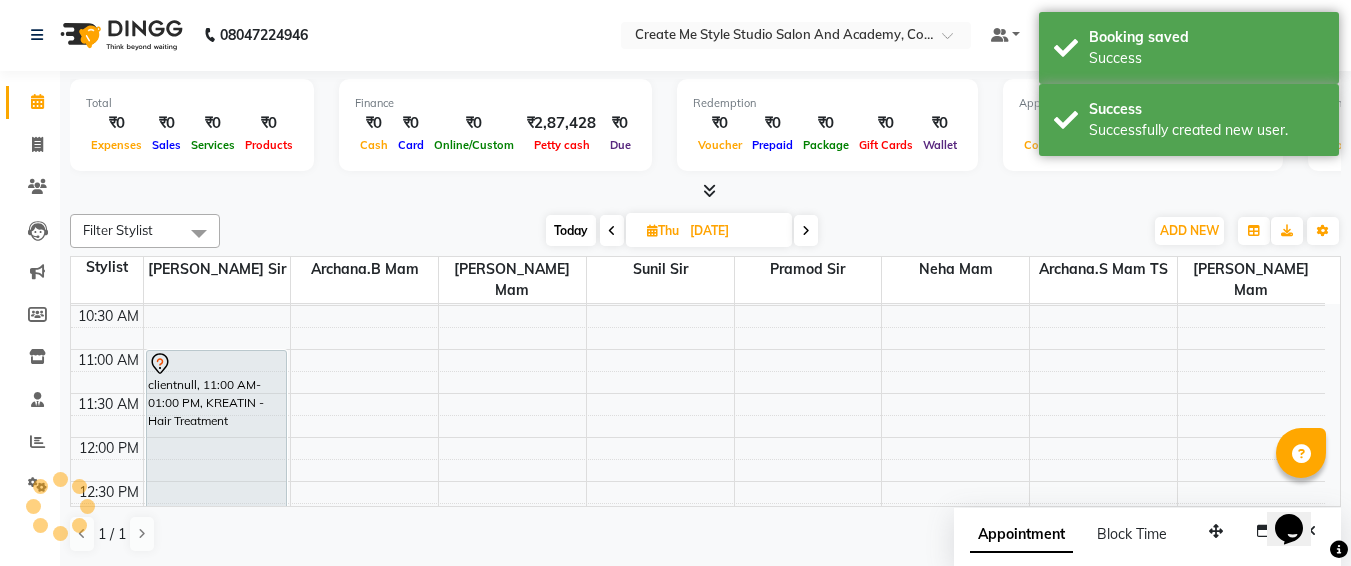 scroll, scrollTop: 0, scrollLeft: 0, axis: both 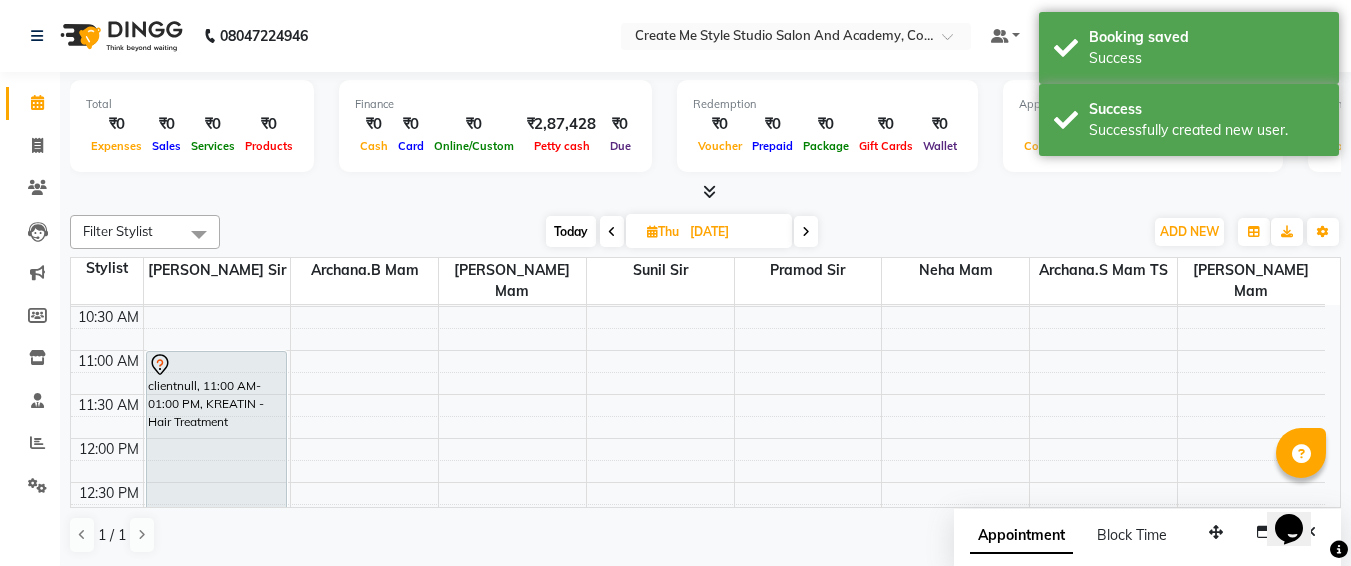 click on "03-07-2025" at bounding box center [734, 232] 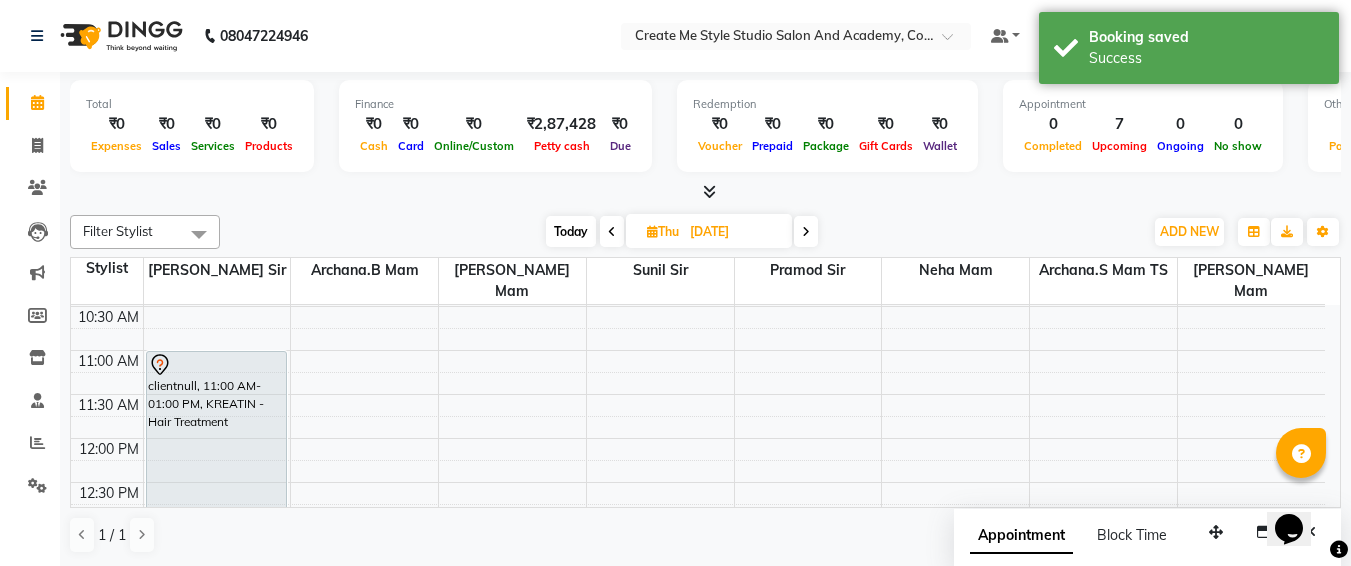 select on "7" 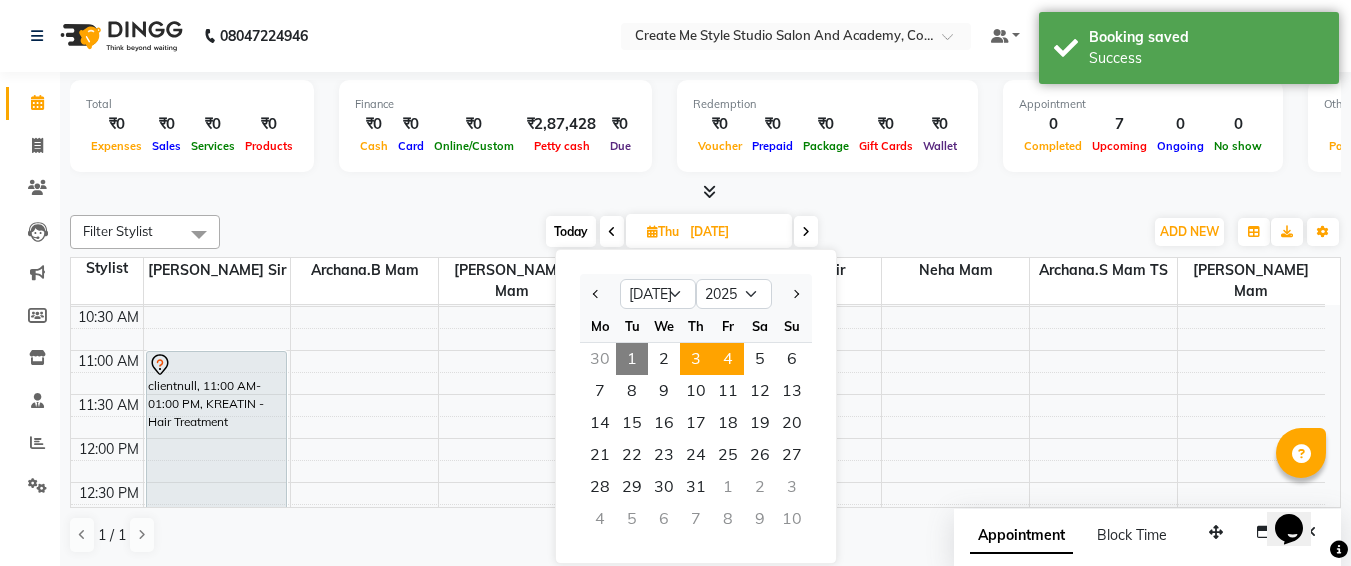 click on "4" at bounding box center [728, 359] 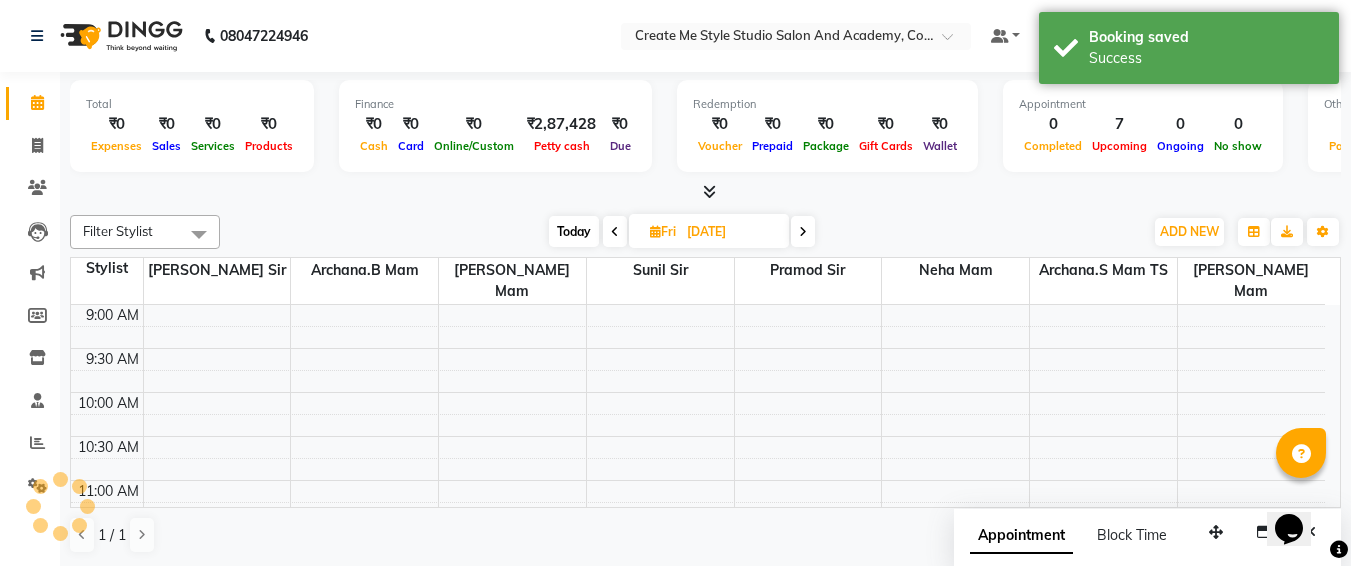 scroll, scrollTop: 177, scrollLeft: 0, axis: vertical 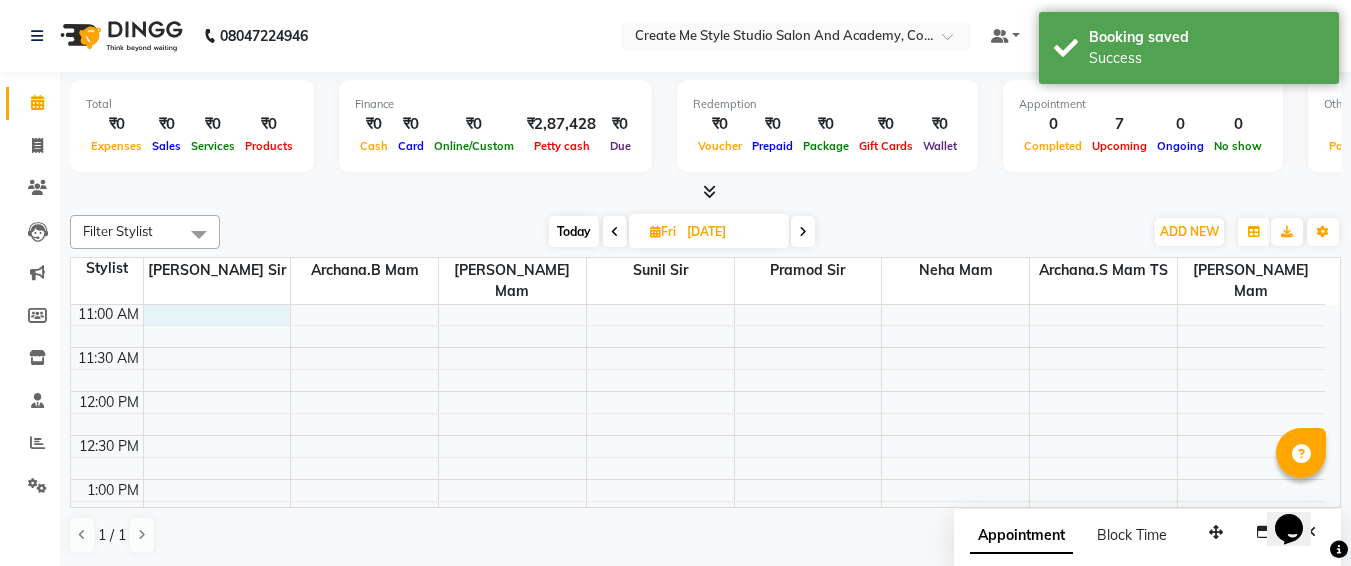 click on "9:00 AM 9:30 AM 10:00 AM 10:30 AM 11:00 AM 11:30 AM 12:00 PM 12:30 PM 1:00 PM 1:30 PM 2:00 PM 2:30 PM 3:00 PM 3:30 PM 4:00 PM 4:30 PM 5:00 PM 5:30 PM 6:00 PM 6:30 PM 7:00 PM 7:30 PM 8:00 PM 8:30 PM 9:00 PM 9:30 PM" at bounding box center [698, 699] 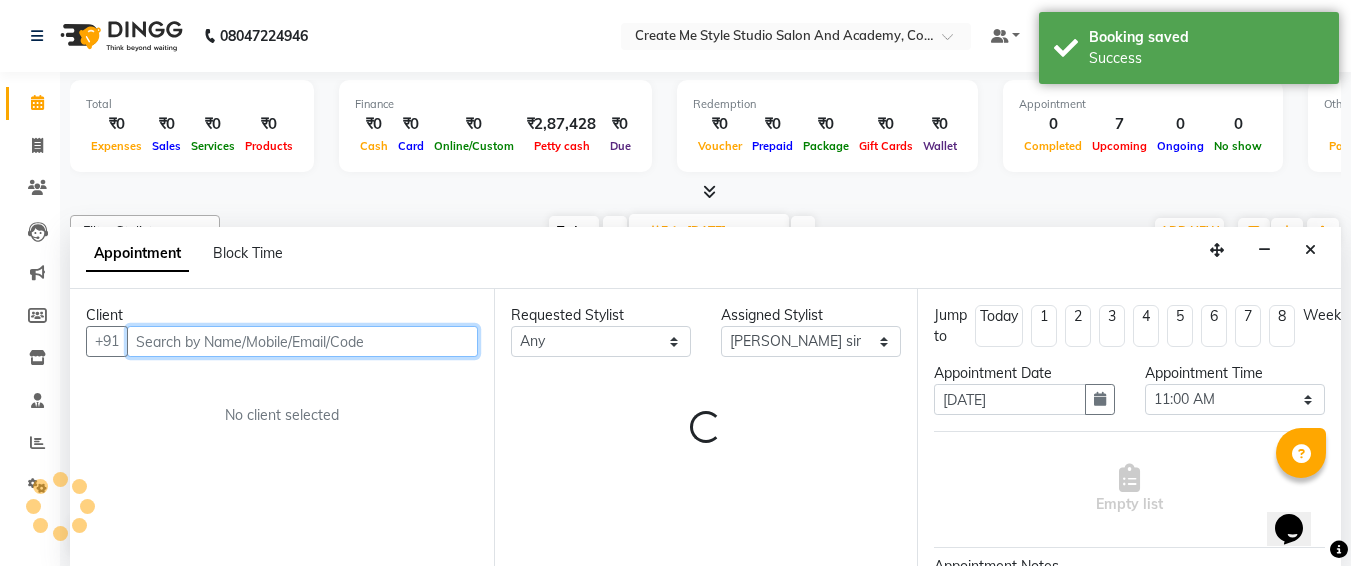 scroll, scrollTop: 1, scrollLeft: 0, axis: vertical 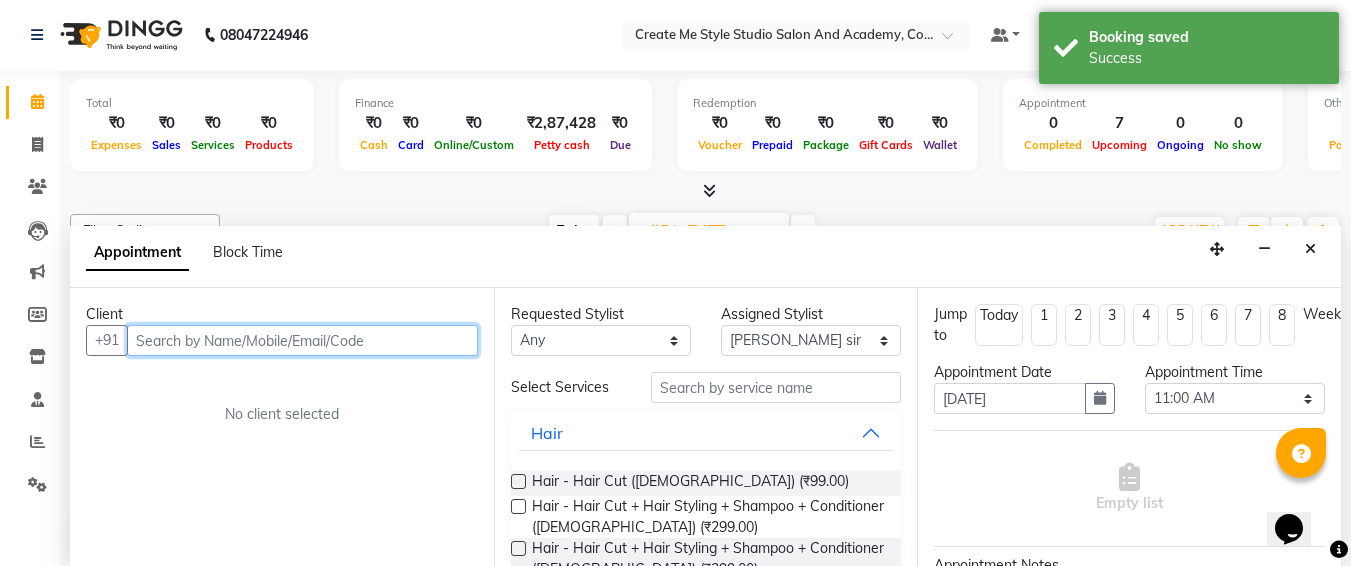 click at bounding box center (302, 340) 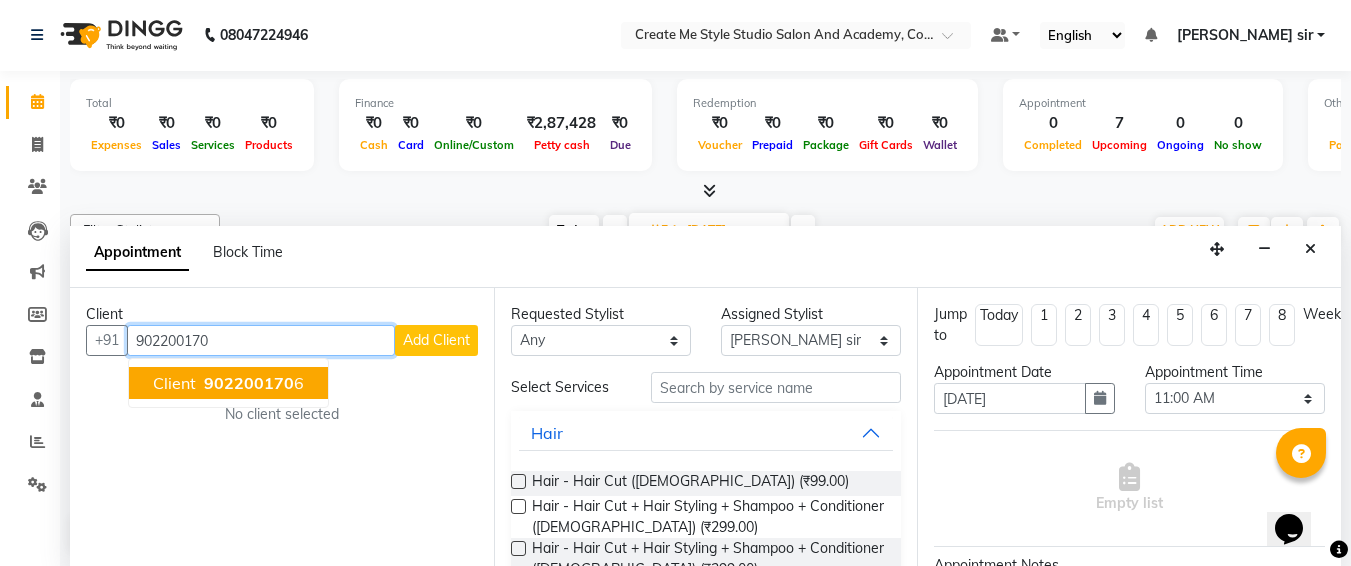 click on "902200170" at bounding box center (249, 383) 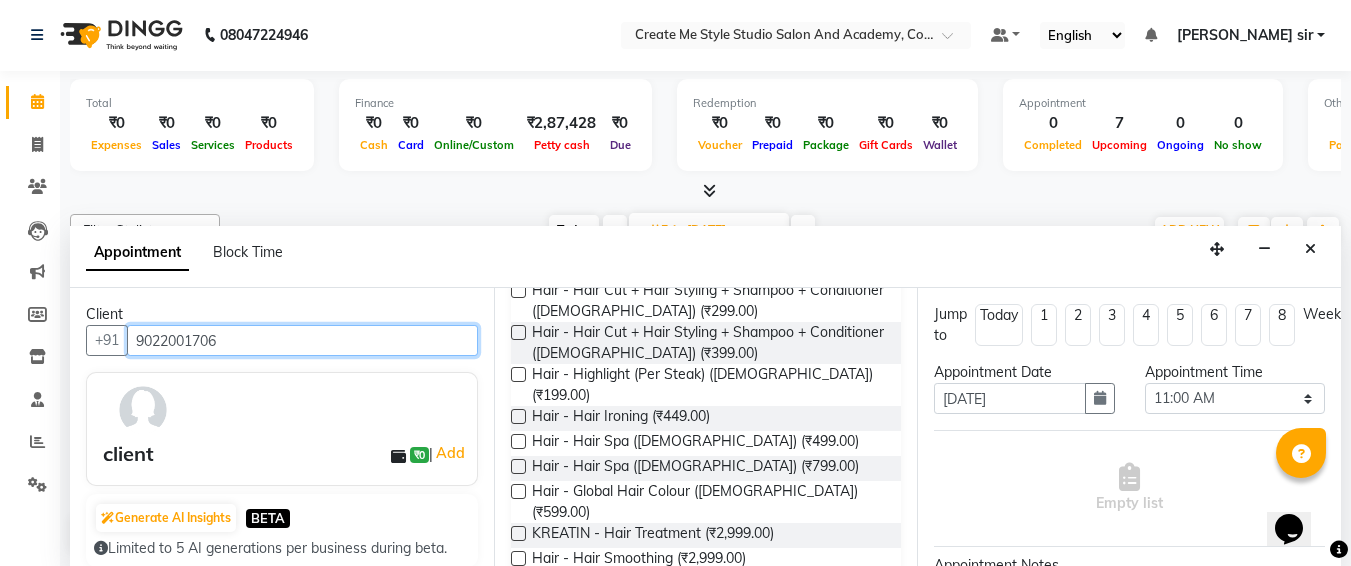 scroll, scrollTop: 221, scrollLeft: 0, axis: vertical 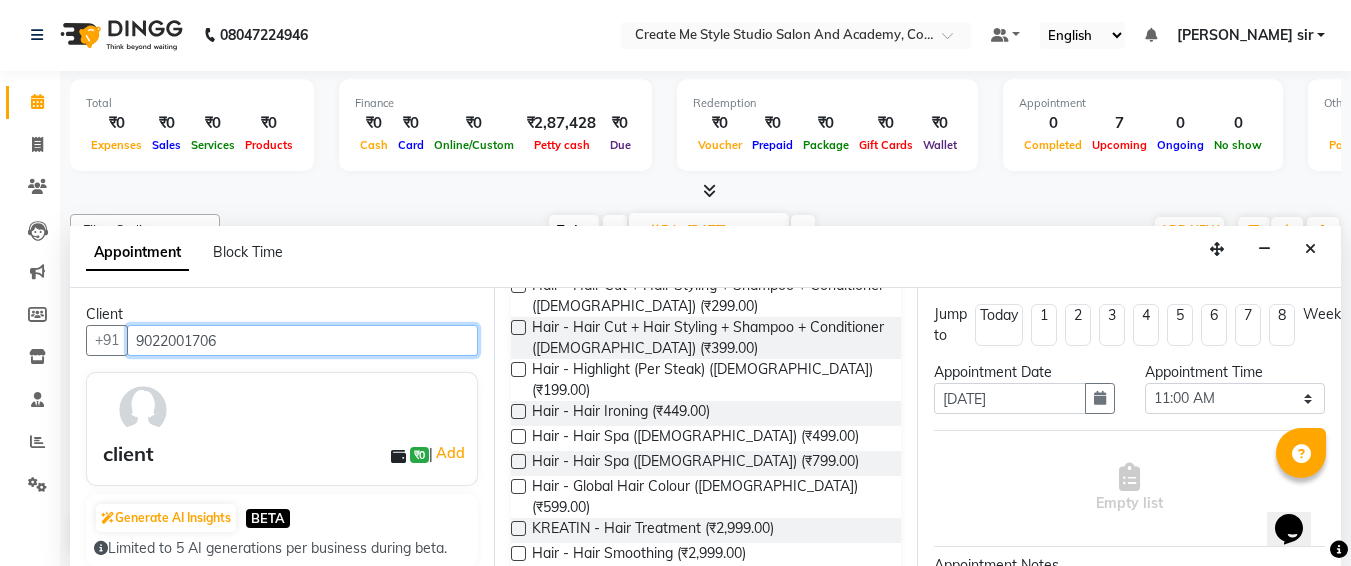 type on "9022001706" 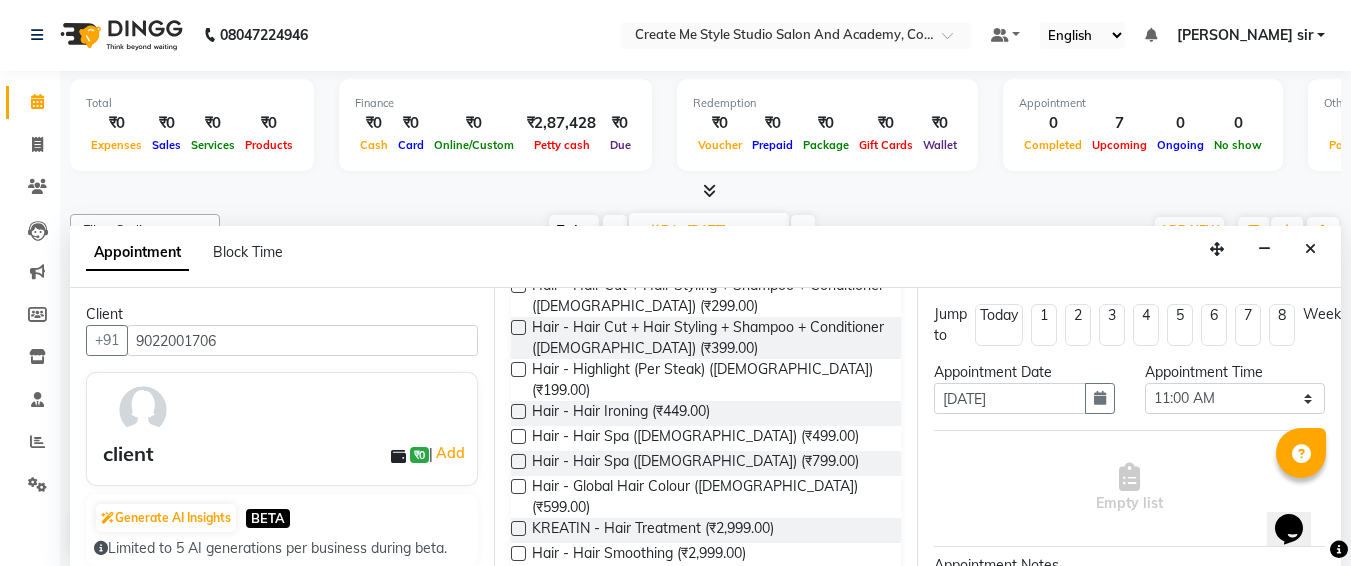 click at bounding box center [518, 528] 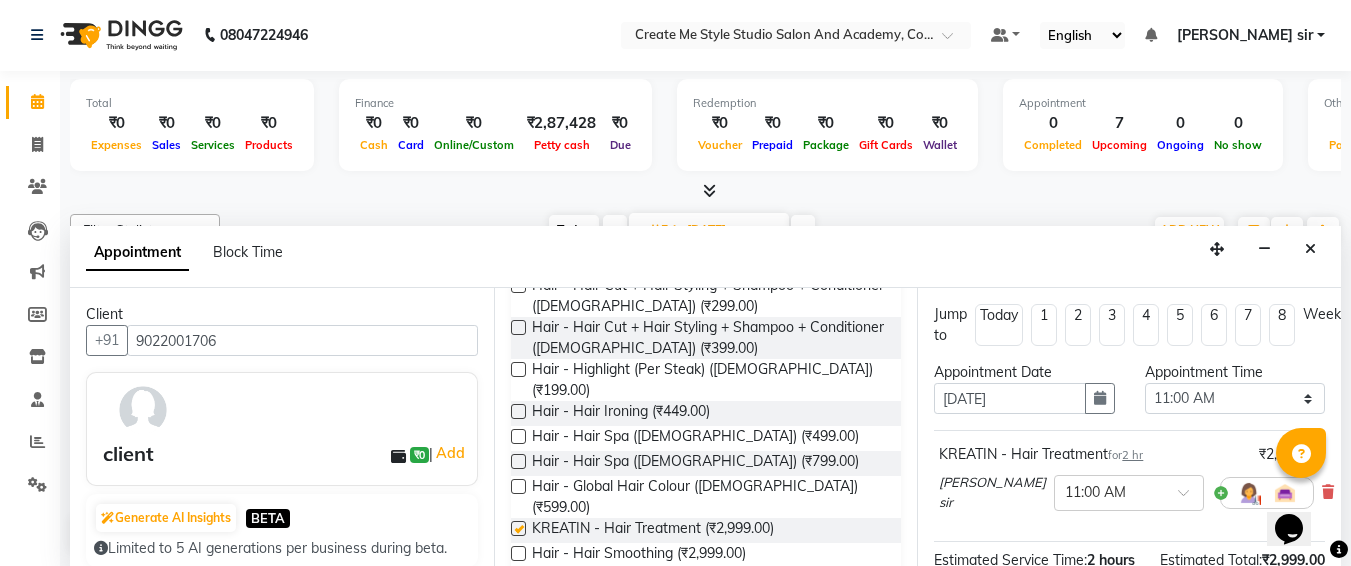 checkbox on "false" 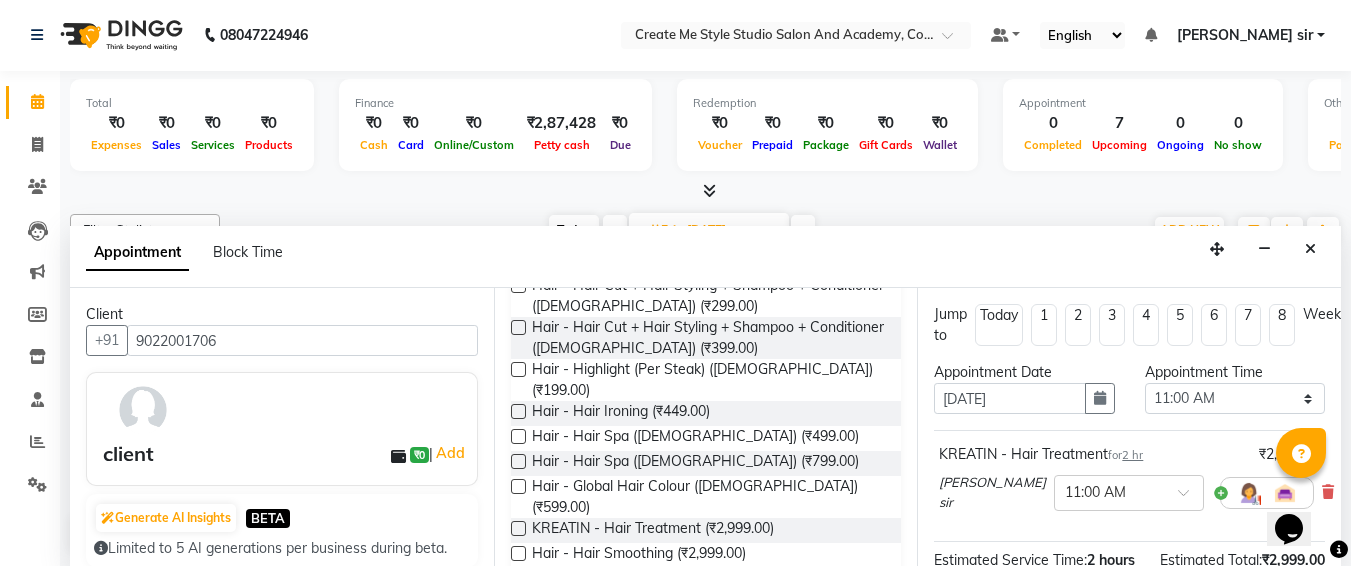 scroll, scrollTop: 284, scrollLeft: 0, axis: vertical 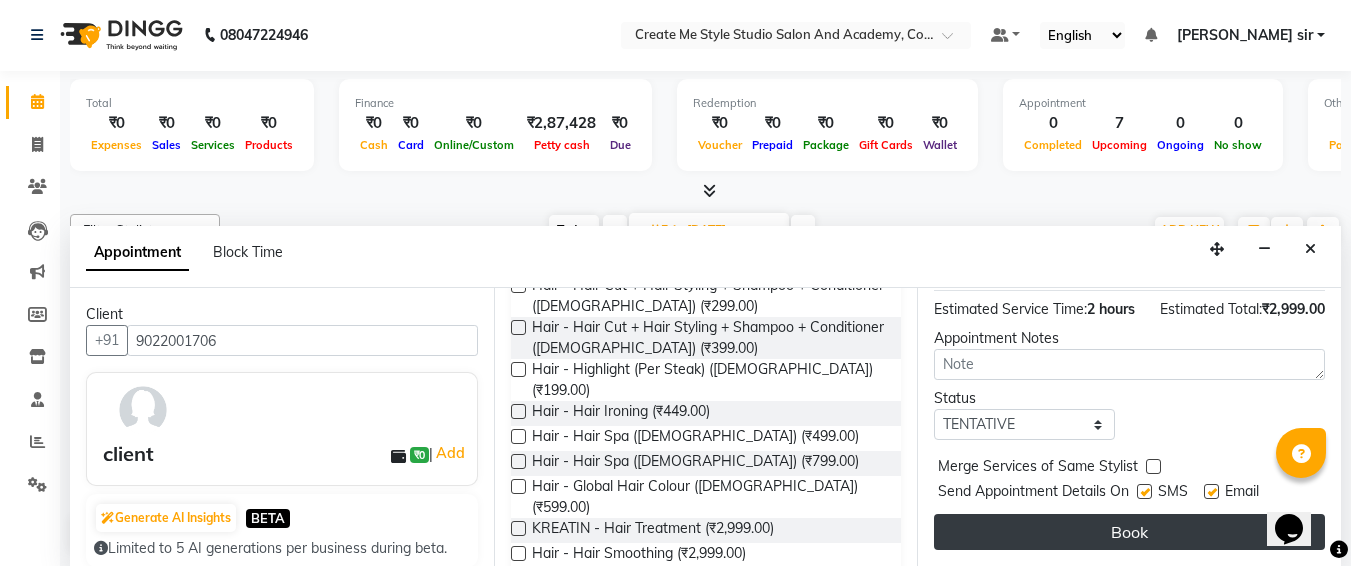 click on "Book" at bounding box center (1129, 532) 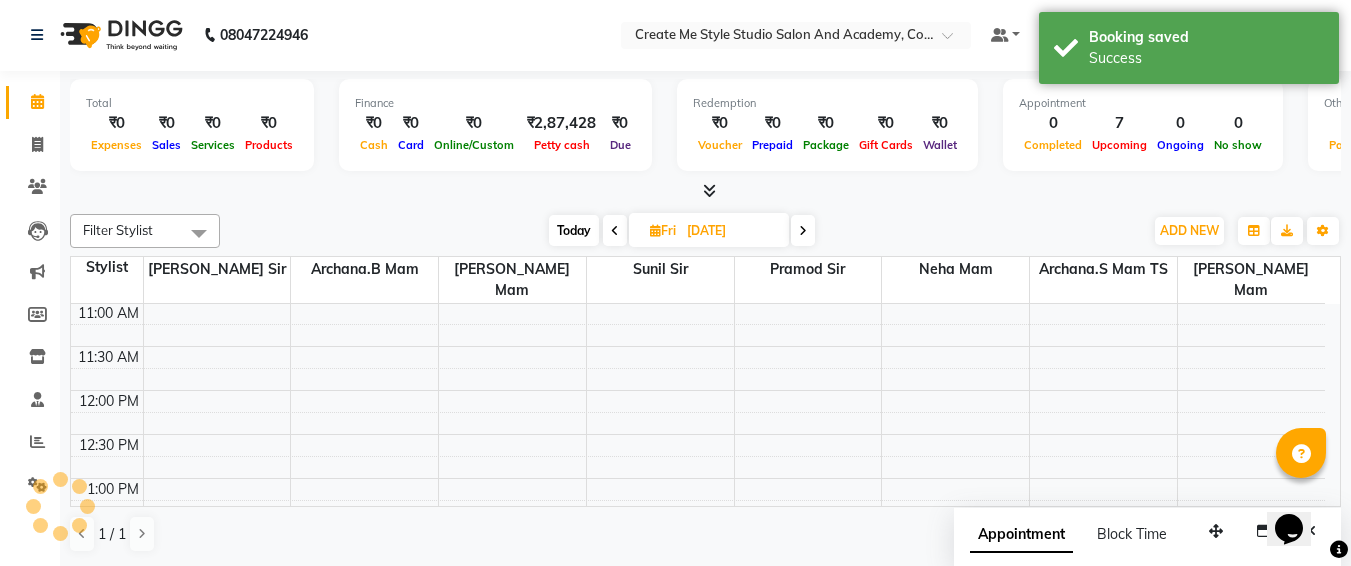scroll, scrollTop: 0, scrollLeft: 0, axis: both 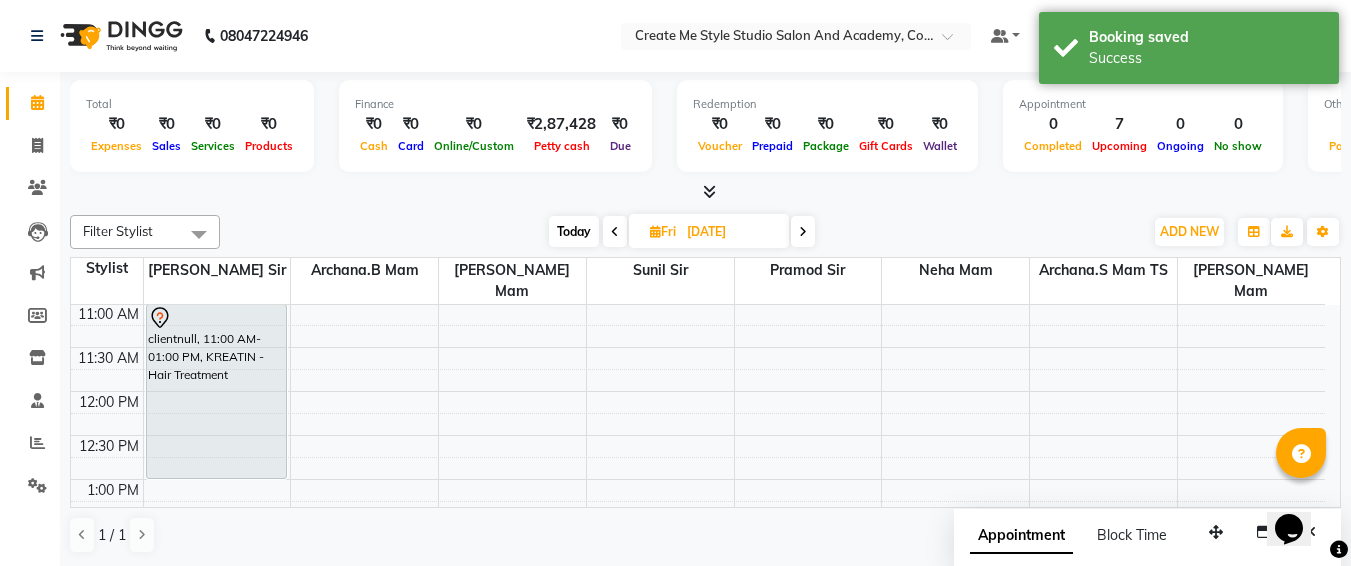 click on "04-07-2025" at bounding box center (731, 232) 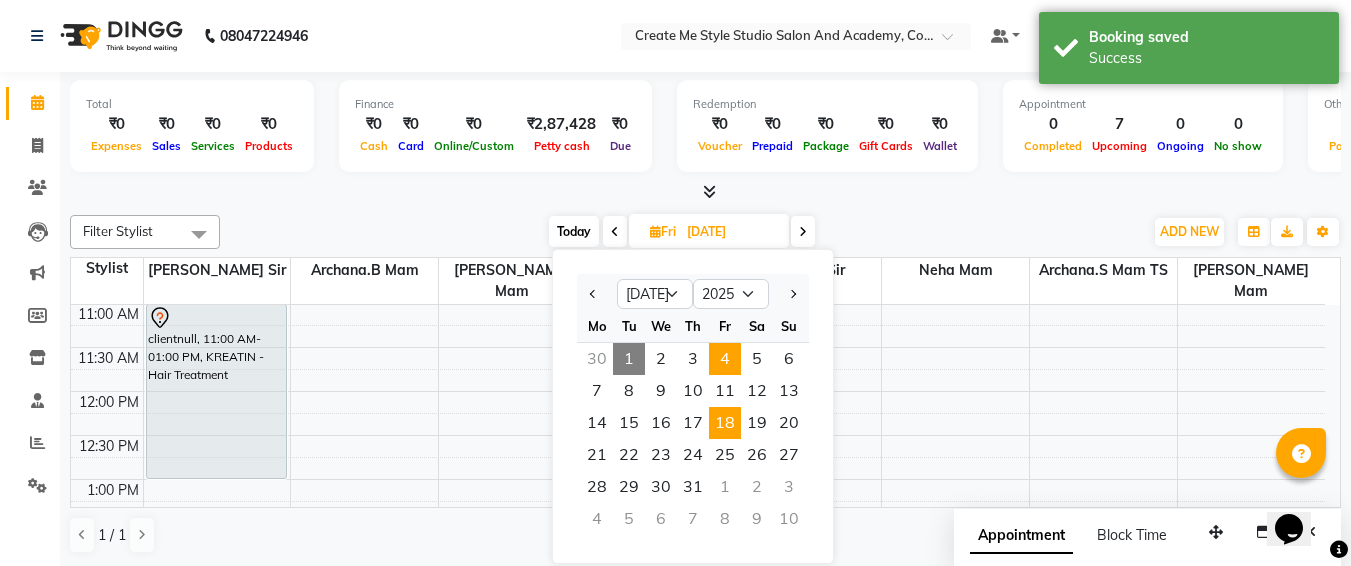 click on "18" at bounding box center [725, 423] 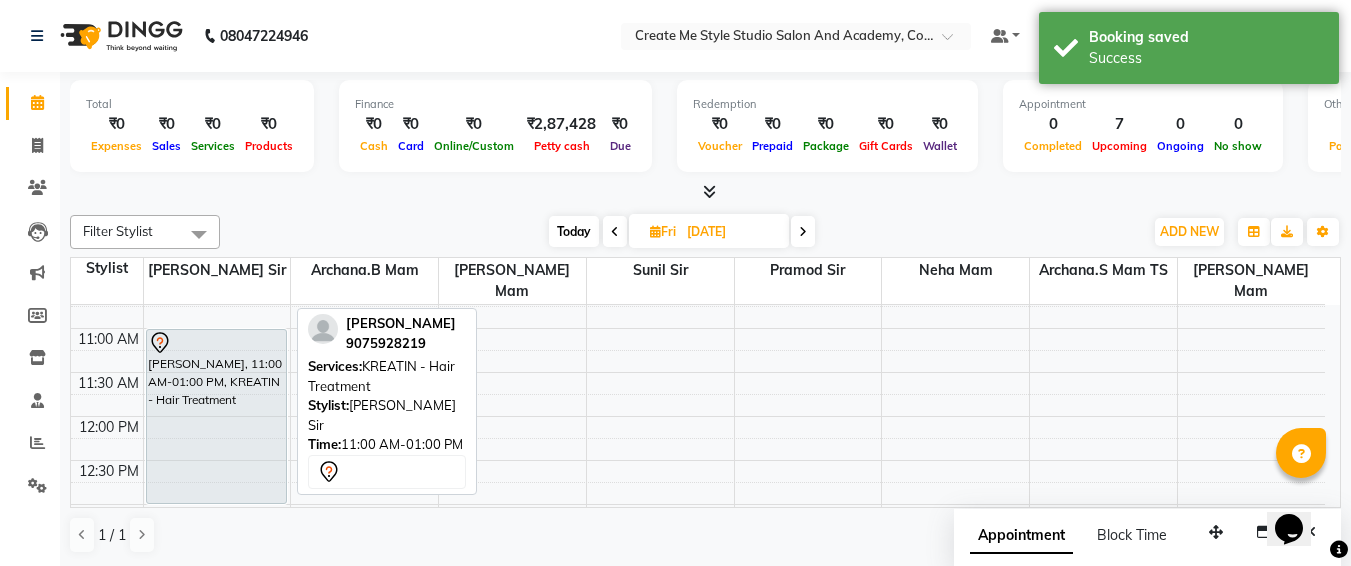 scroll, scrollTop: 151, scrollLeft: 0, axis: vertical 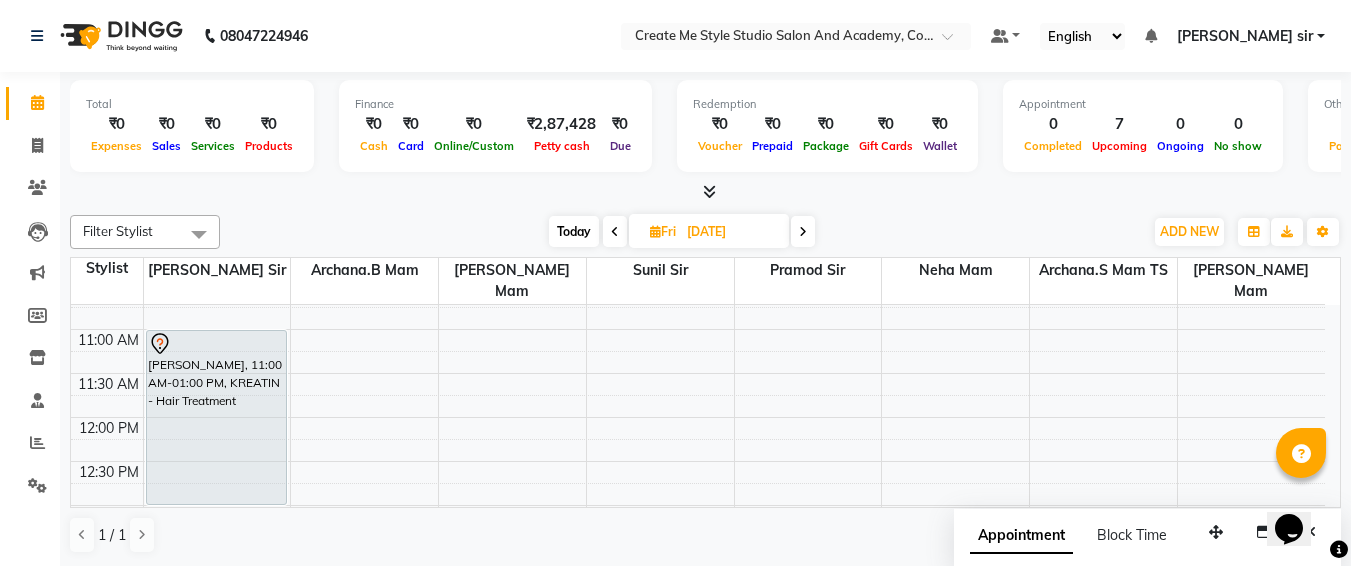 click on "18-07-2025" at bounding box center (731, 232) 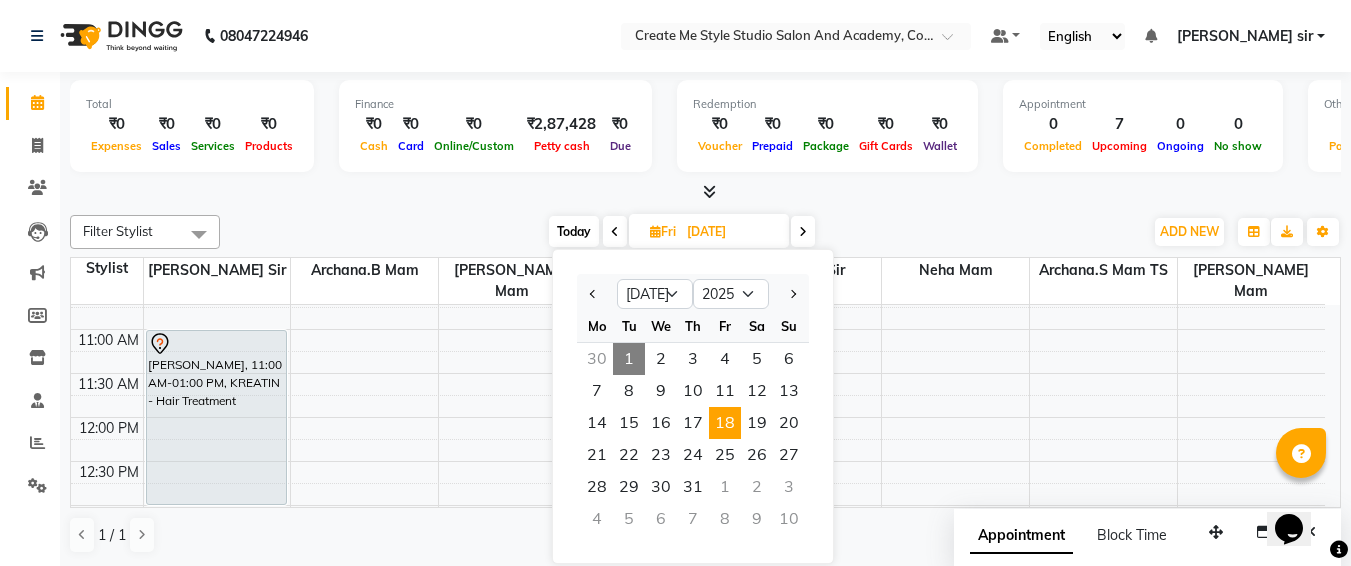 click on "1" at bounding box center (629, 359) 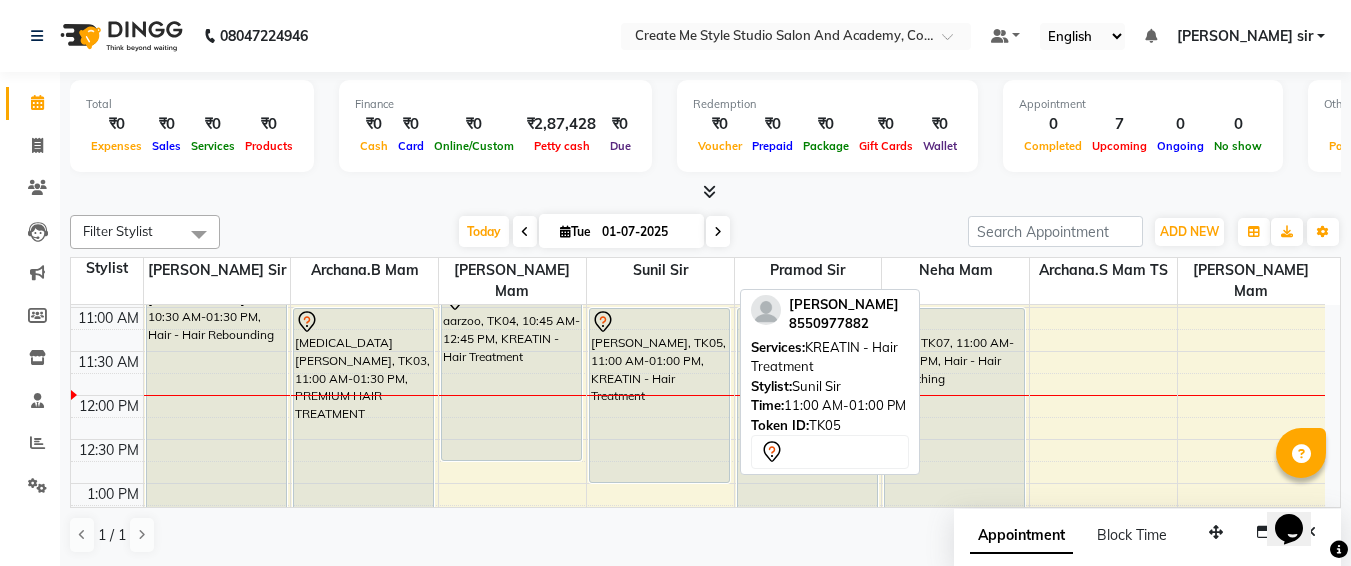 scroll, scrollTop: 171, scrollLeft: 0, axis: vertical 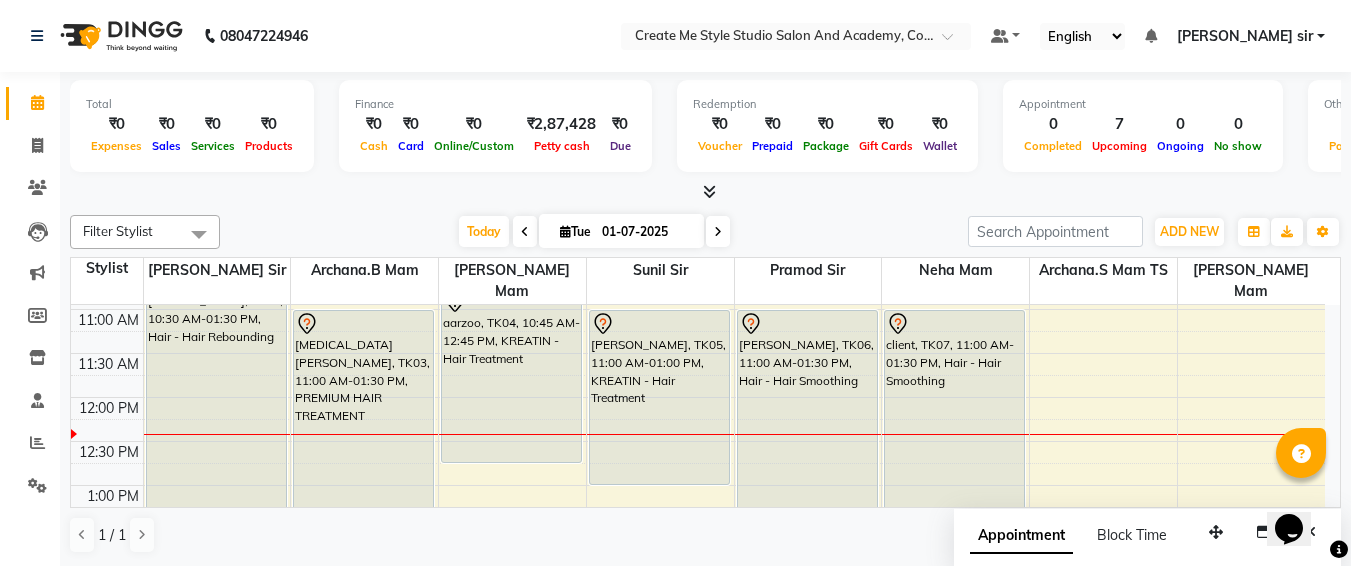 click on "01-07-2025" at bounding box center [646, 232] 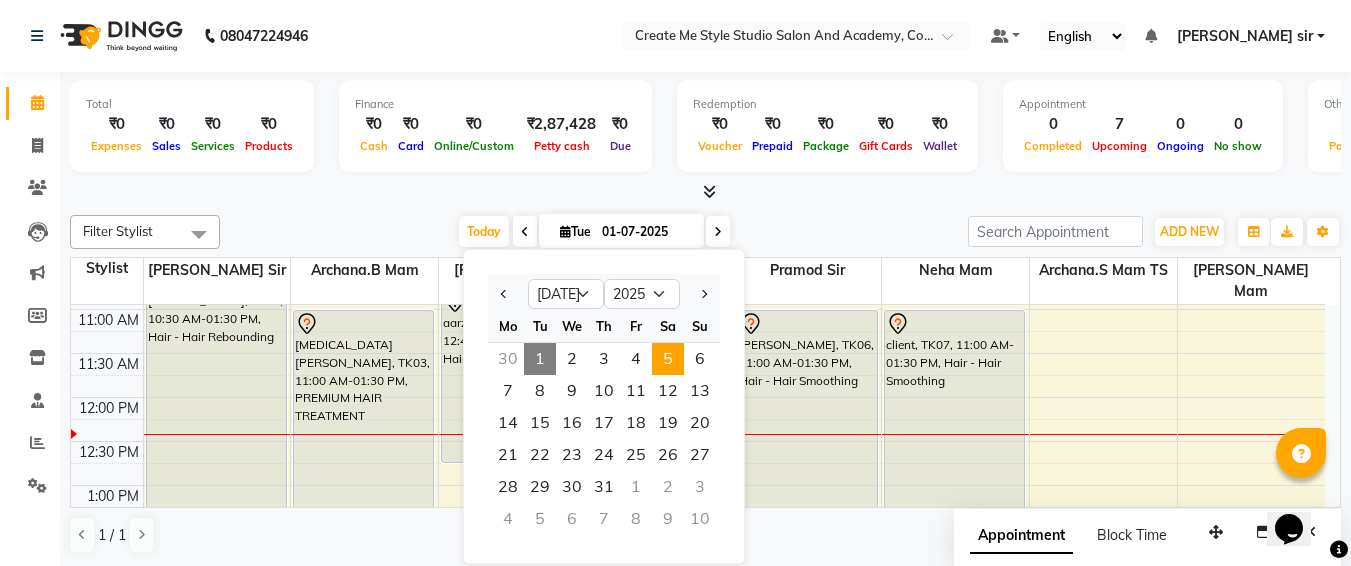 click on "5" at bounding box center [668, 359] 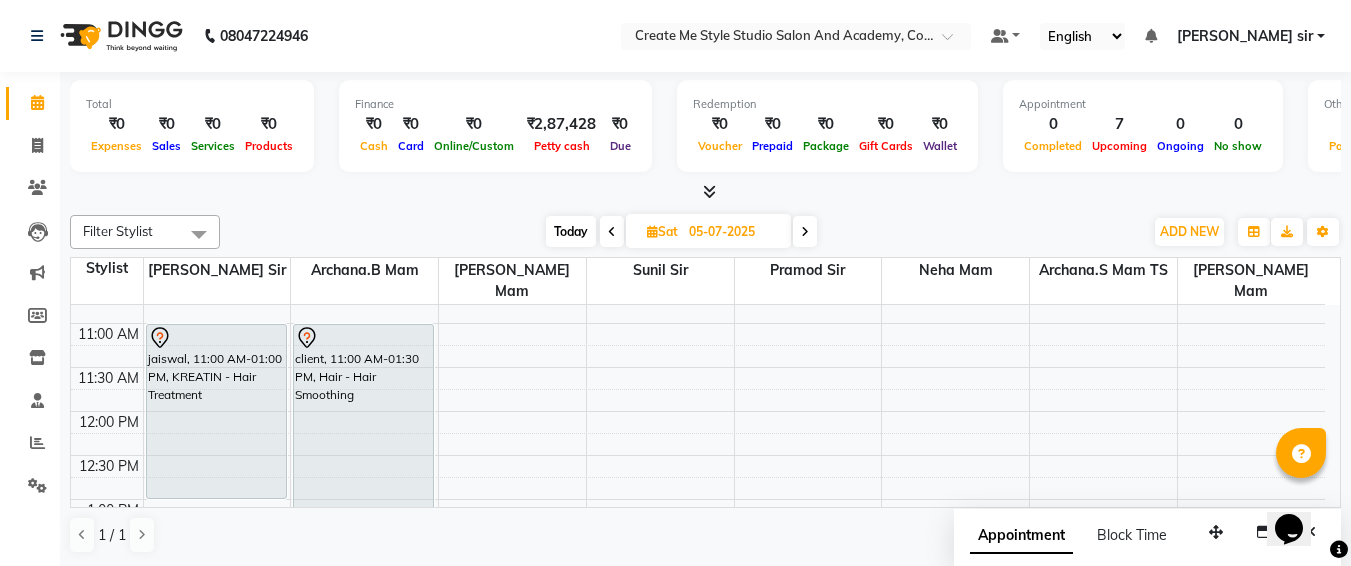 scroll, scrollTop: 156, scrollLeft: 0, axis: vertical 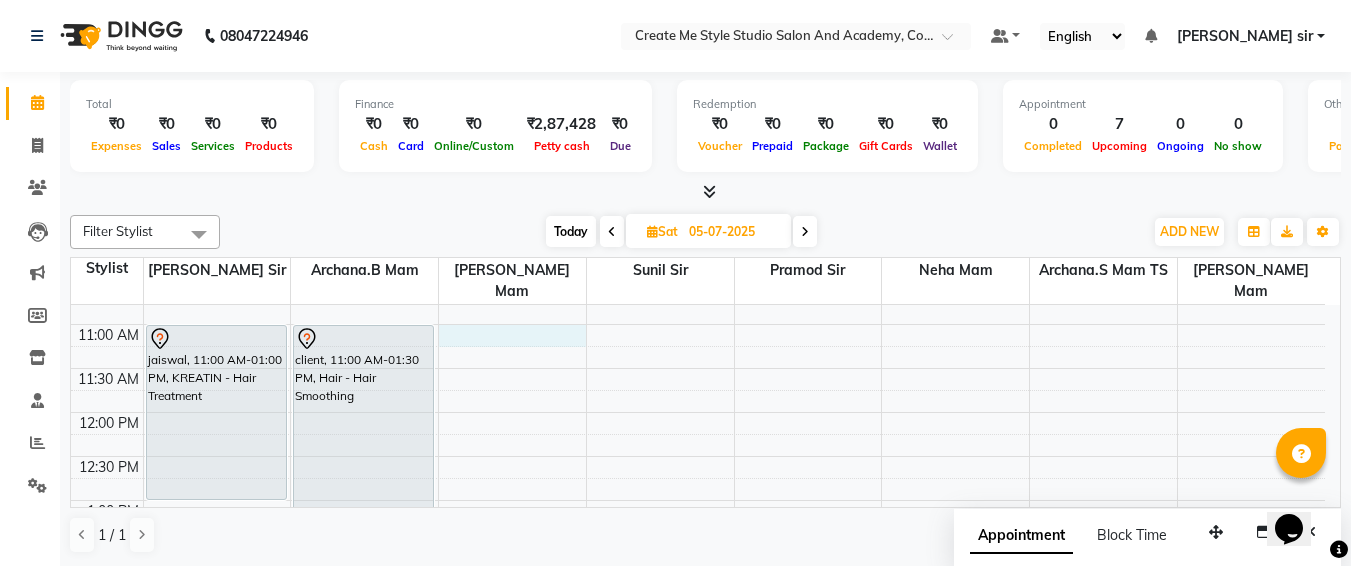 click on "9:00 AM 9:30 AM 10:00 AM 10:30 AM 11:00 AM 11:30 AM 12:00 PM 12:30 PM 1:00 PM 1:30 PM 2:00 PM 2:30 PM 3:00 PM 3:30 PM 4:00 PM 4:30 PM 5:00 PM 5:30 PM 6:00 PM 6:30 PM 7:00 PM 7:30 PM 8:00 PM 8:30 PM 9:00 PM 9:30 PM             jaiswal, 11:00 AM-01:00 PM, KREATIN - Hair Treatment             client, 11:00 AM-01:30 PM, Hair - Hair Smoothing" at bounding box center [698, 720] 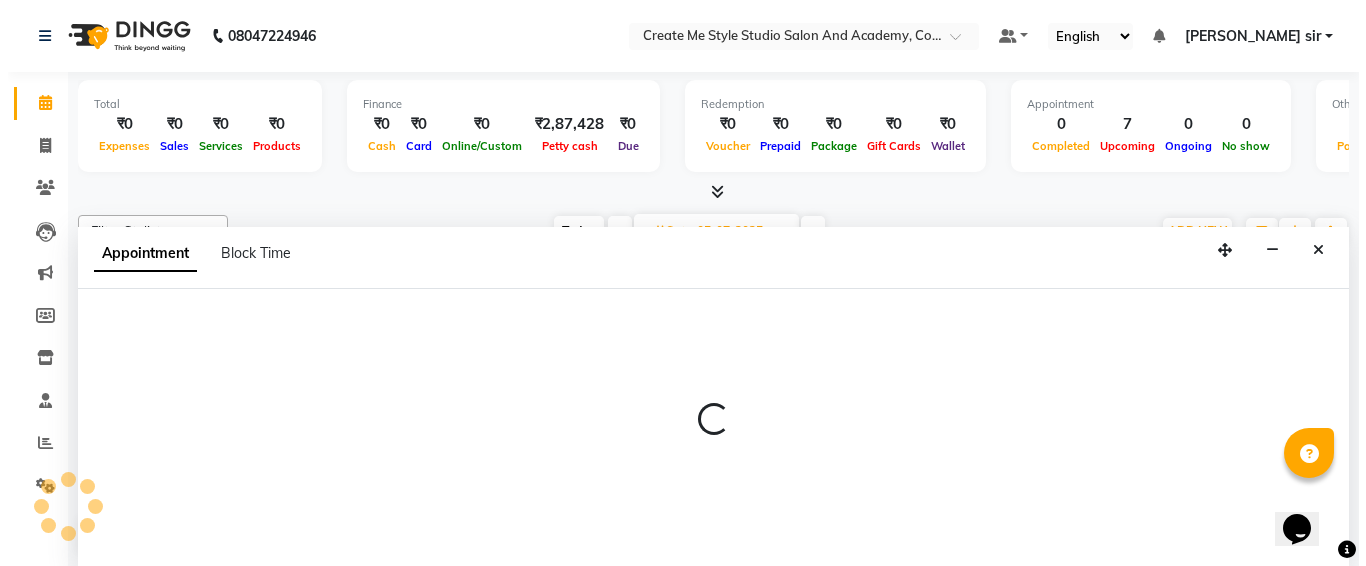 scroll, scrollTop: 1, scrollLeft: 0, axis: vertical 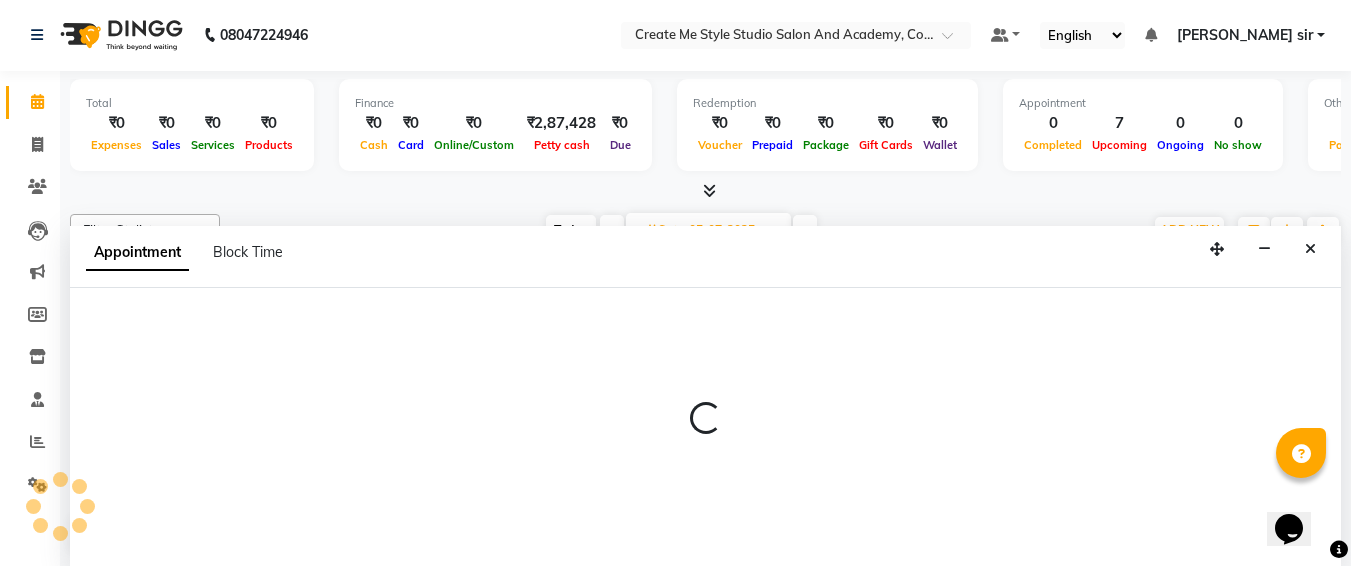 select on "79114" 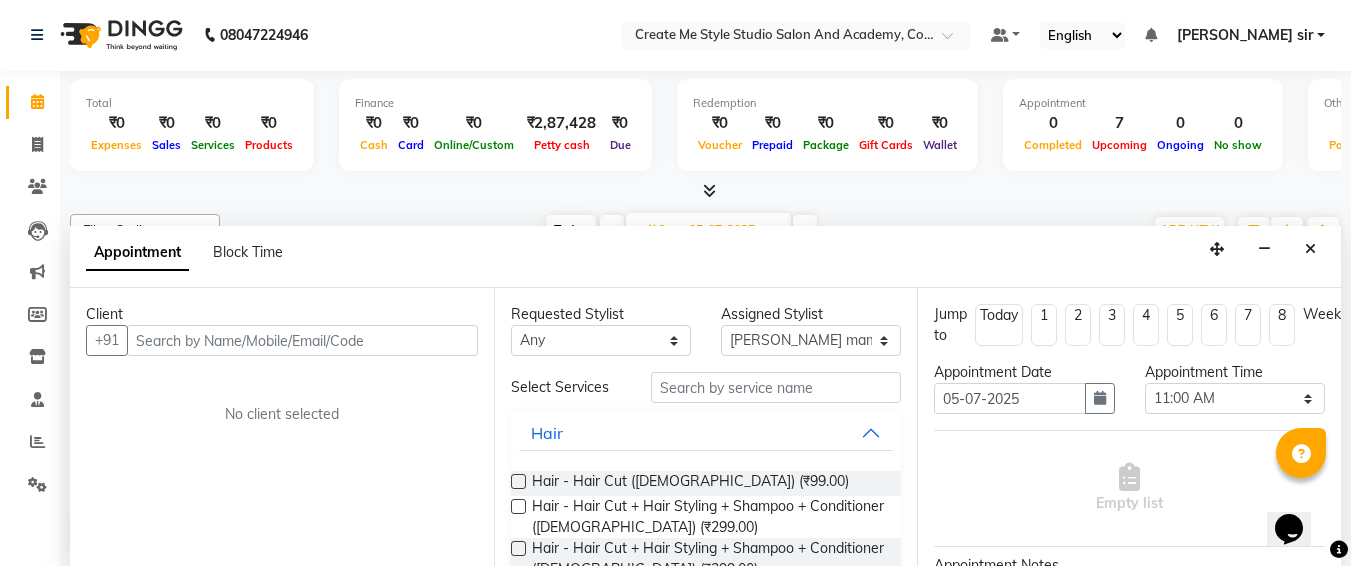 click at bounding box center (302, 340) 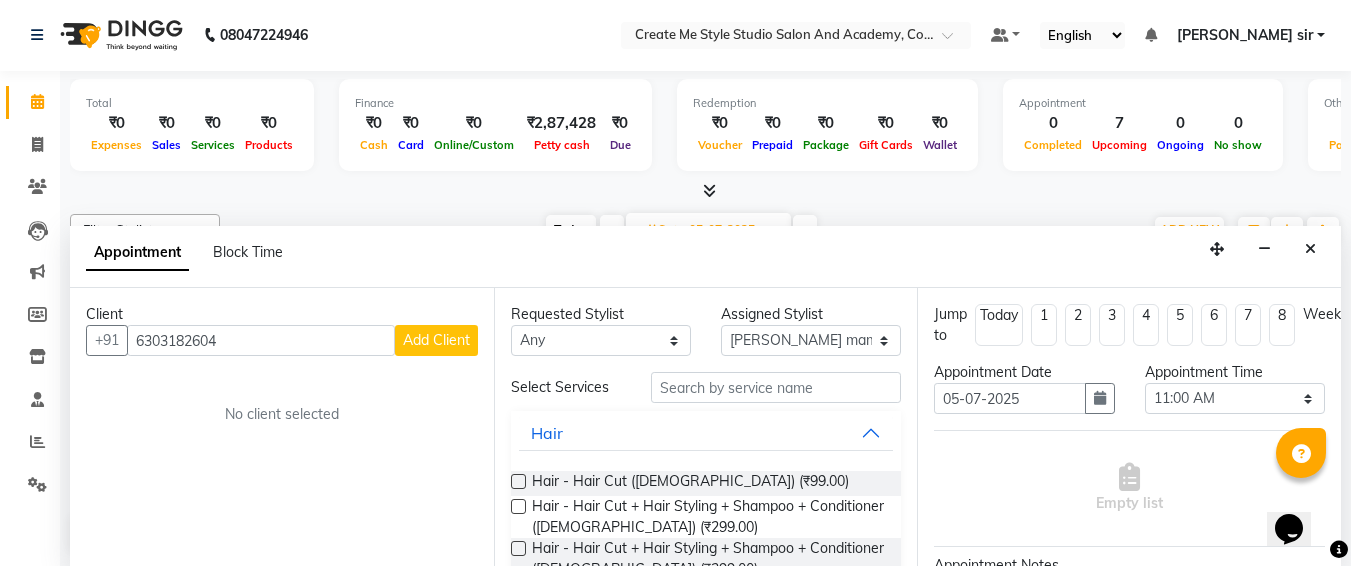 type on "6303182604" 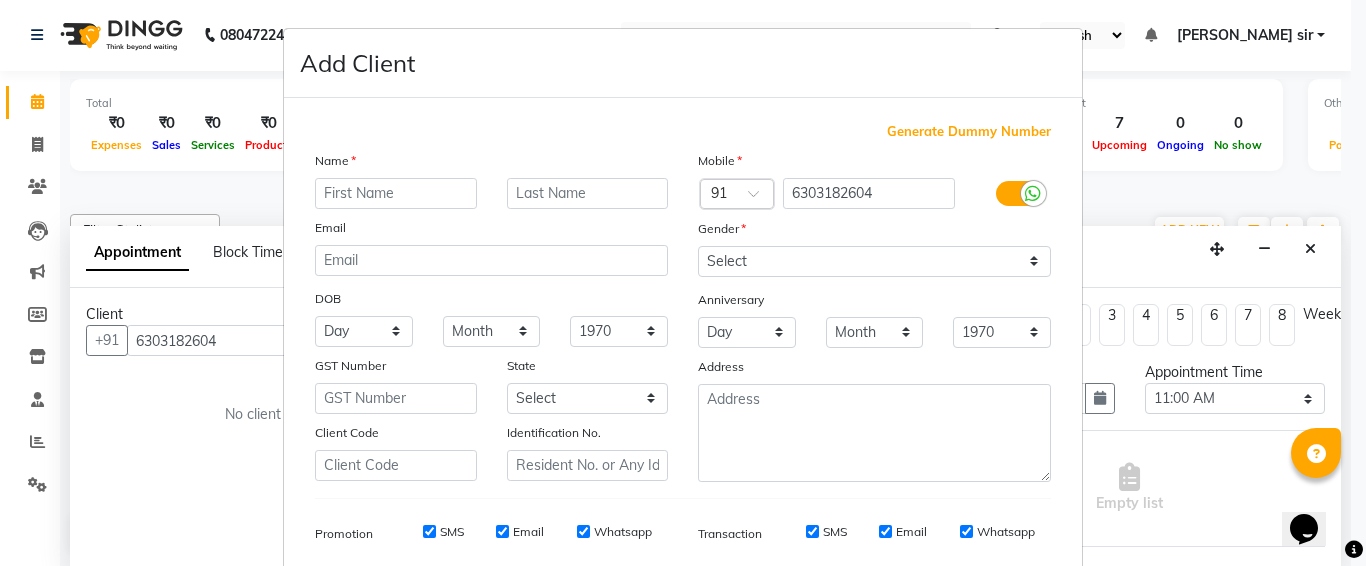 click at bounding box center [396, 193] 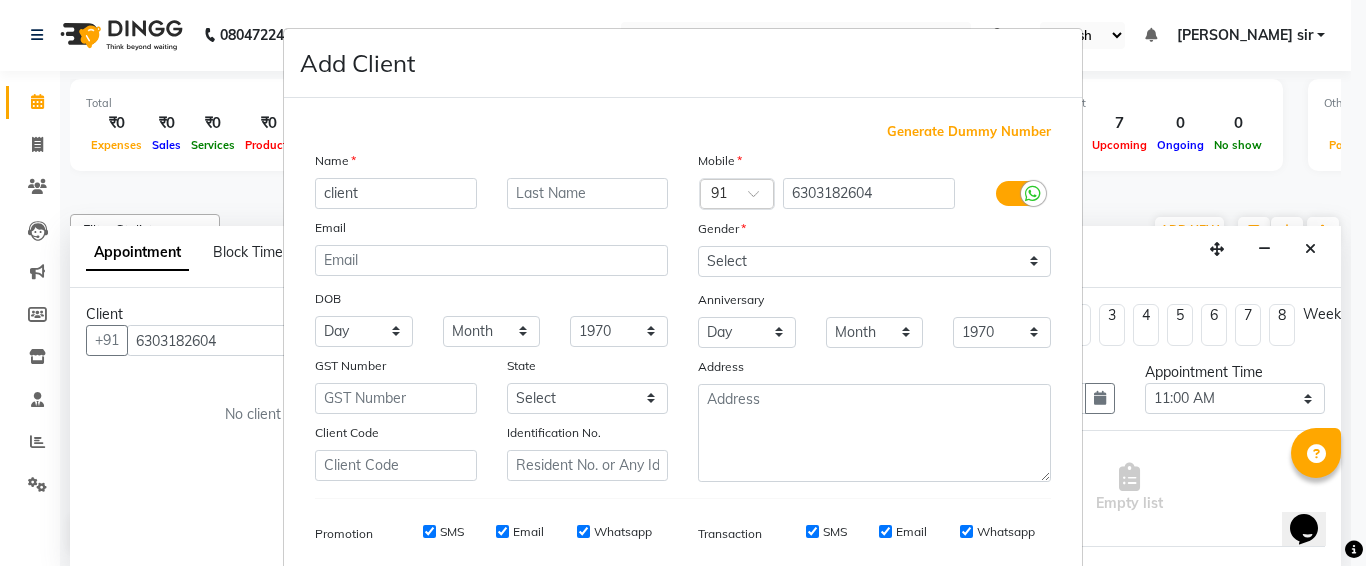 type on "client" 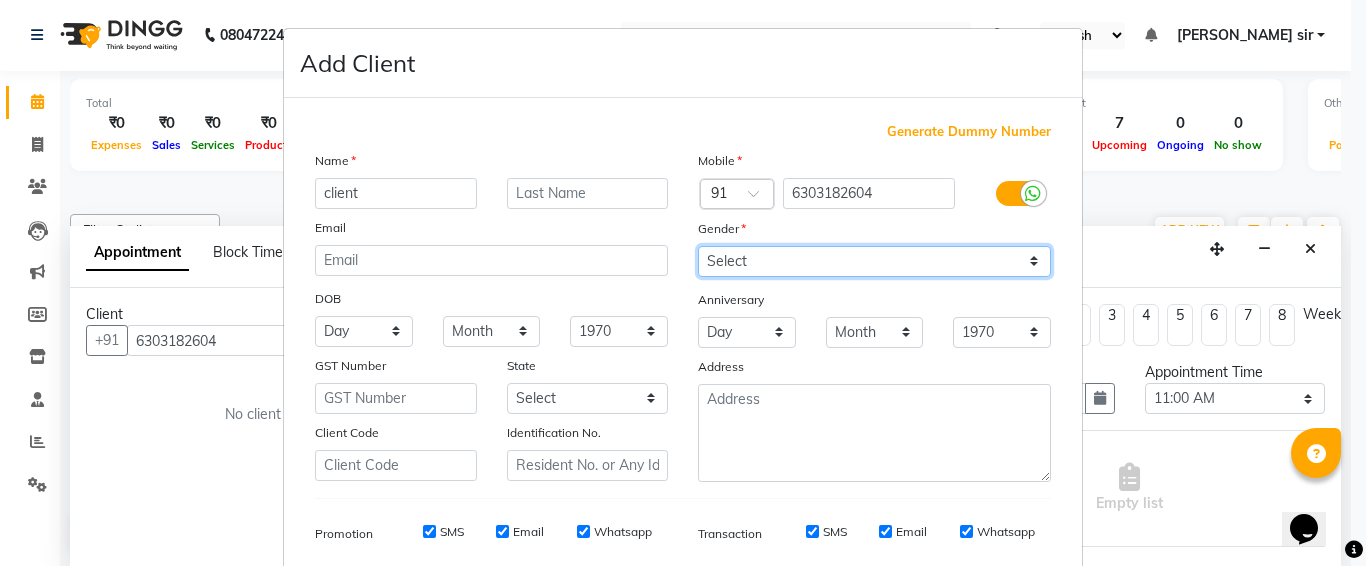 click on "Select Male Female Other Prefer Not To Say" at bounding box center [874, 261] 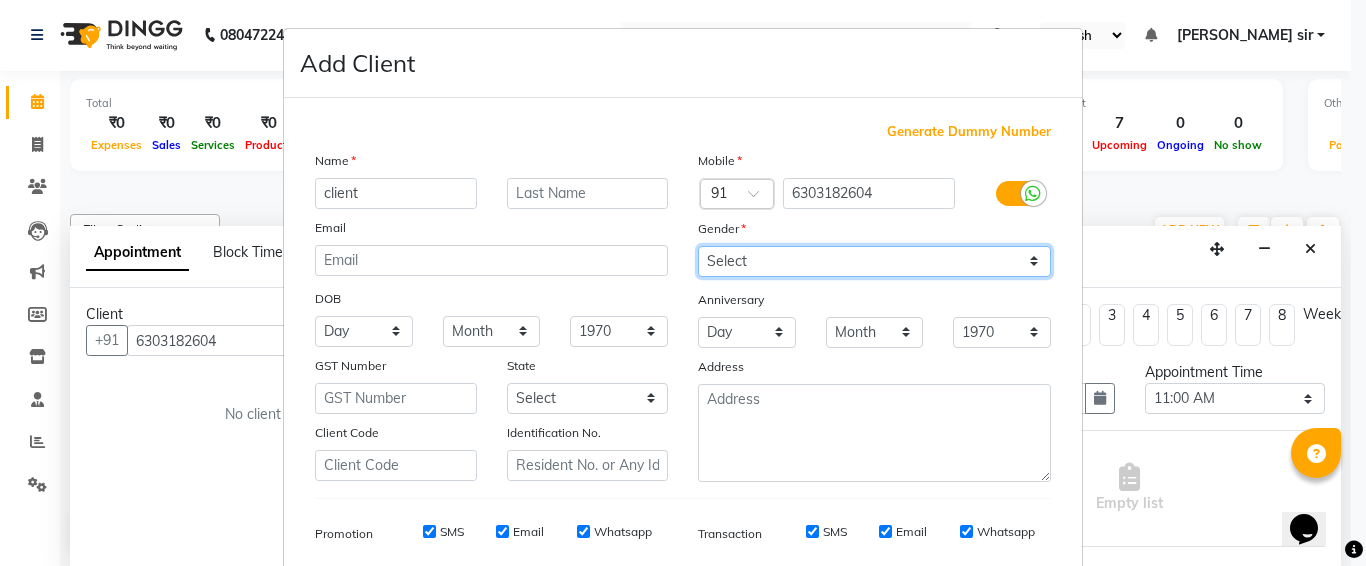 select on "female" 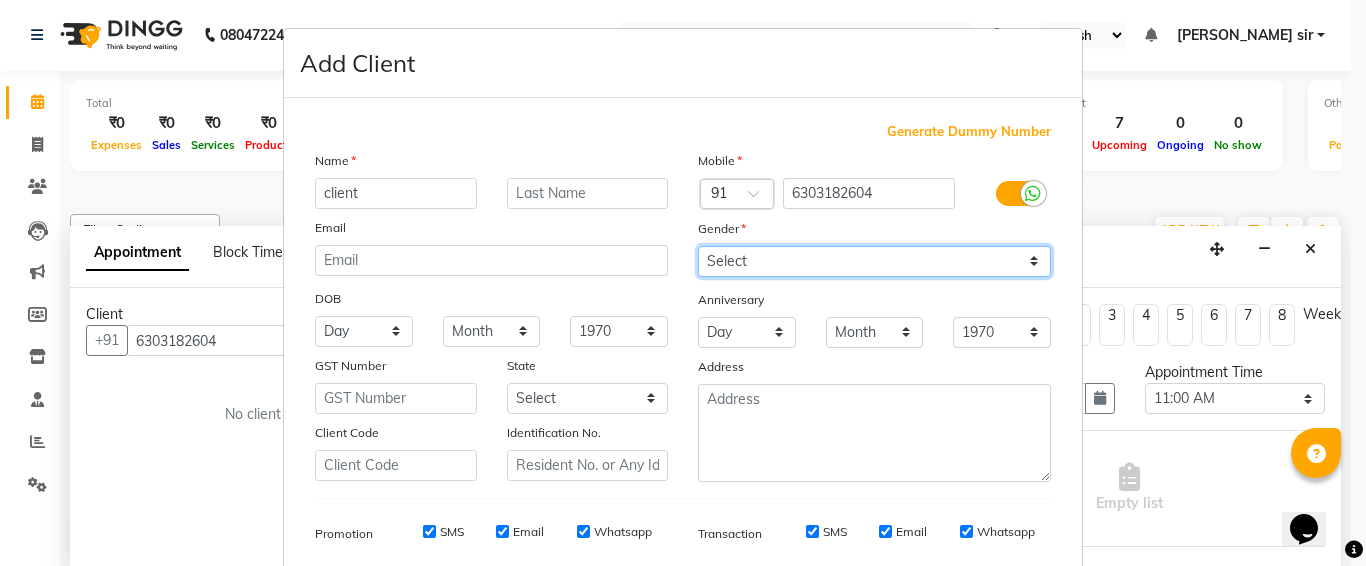 click on "Select Male Female Other Prefer Not To Say" at bounding box center [874, 261] 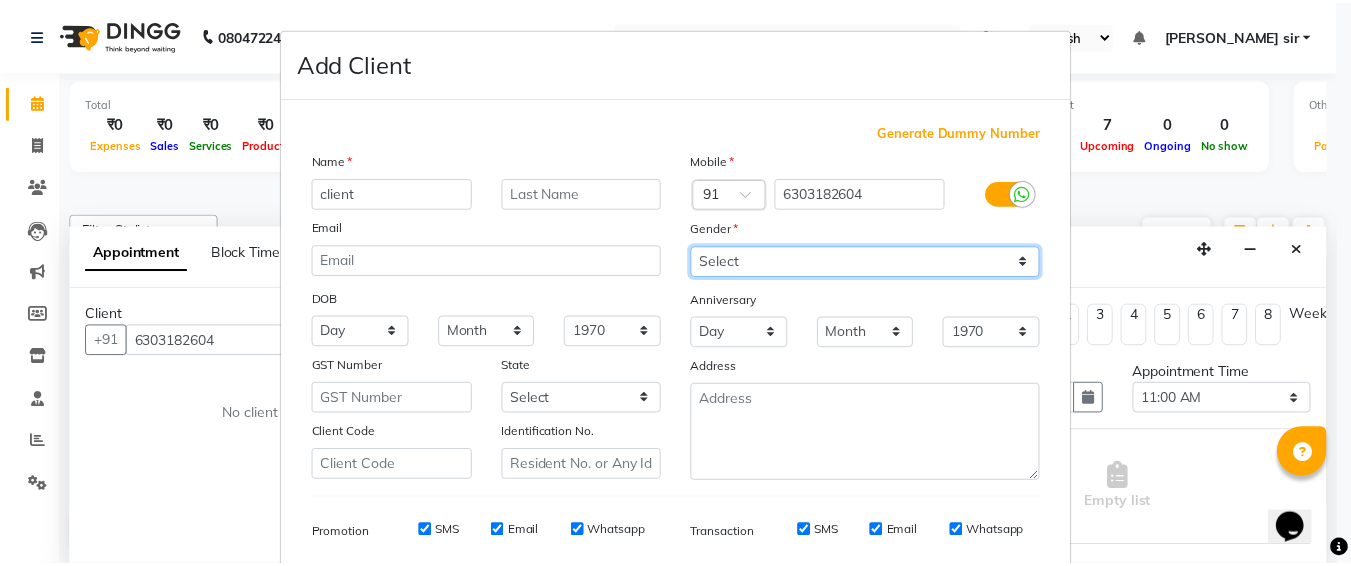 scroll, scrollTop: 283, scrollLeft: 0, axis: vertical 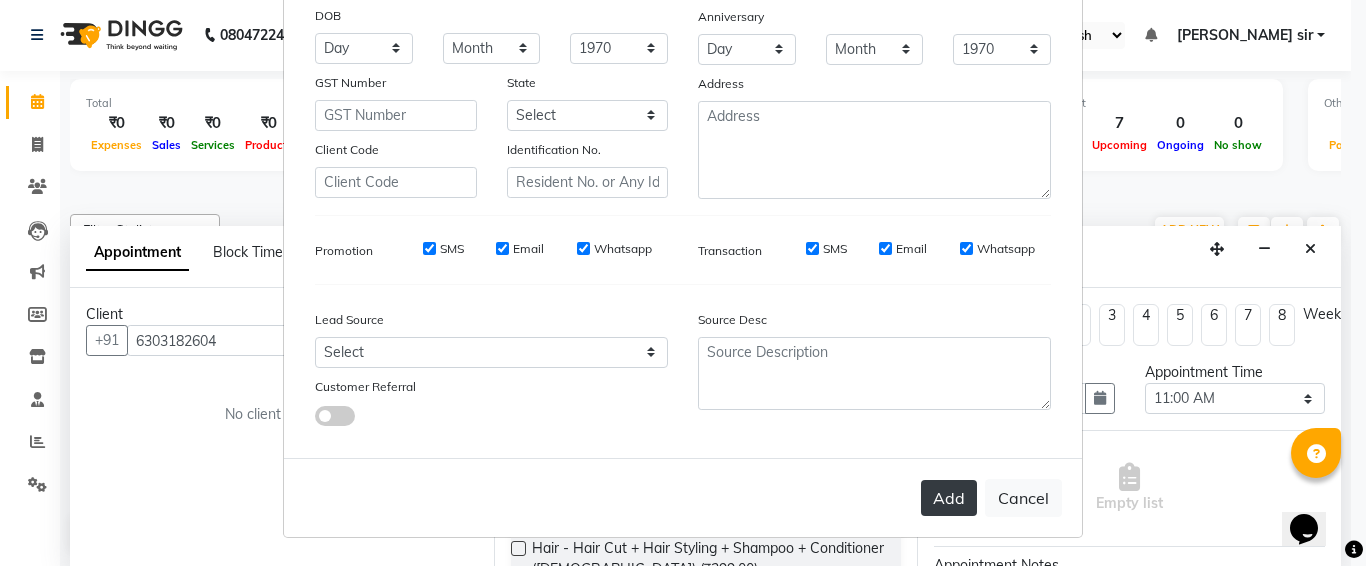 click on "Add" at bounding box center [949, 498] 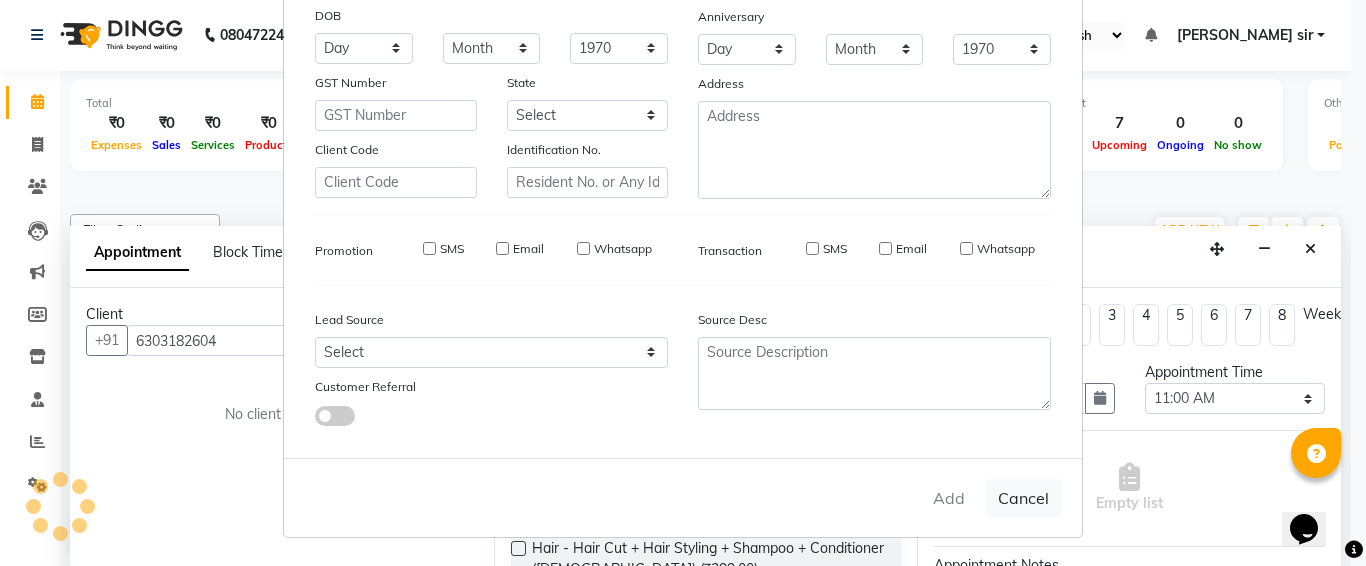 type 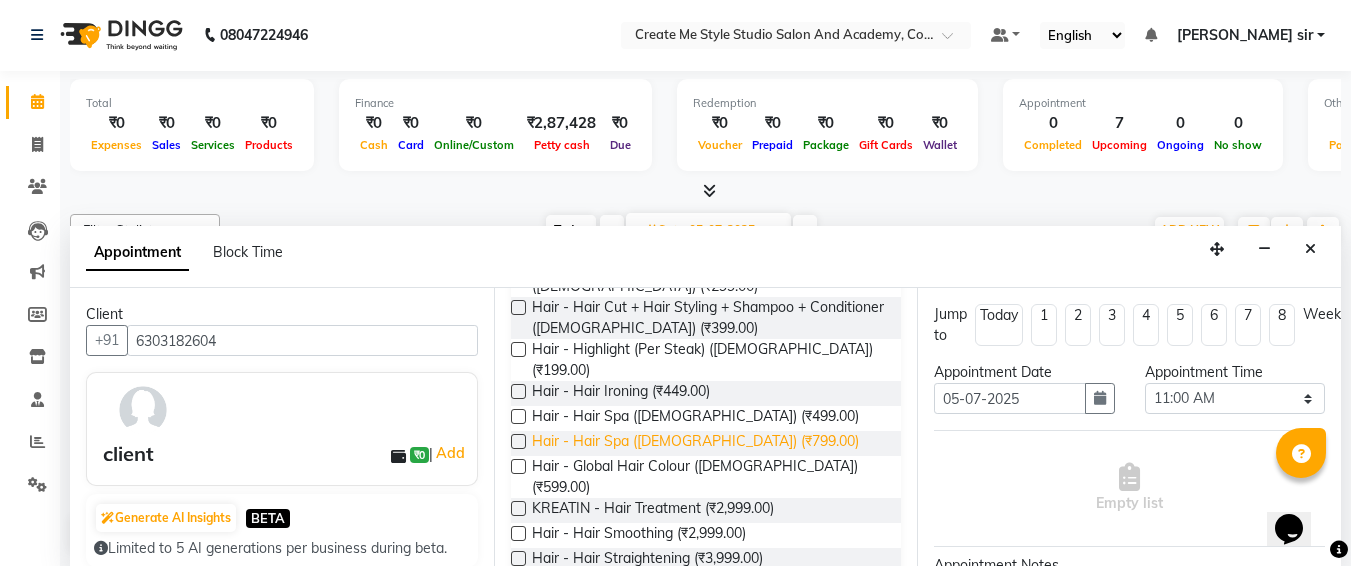 scroll, scrollTop: 242, scrollLeft: 0, axis: vertical 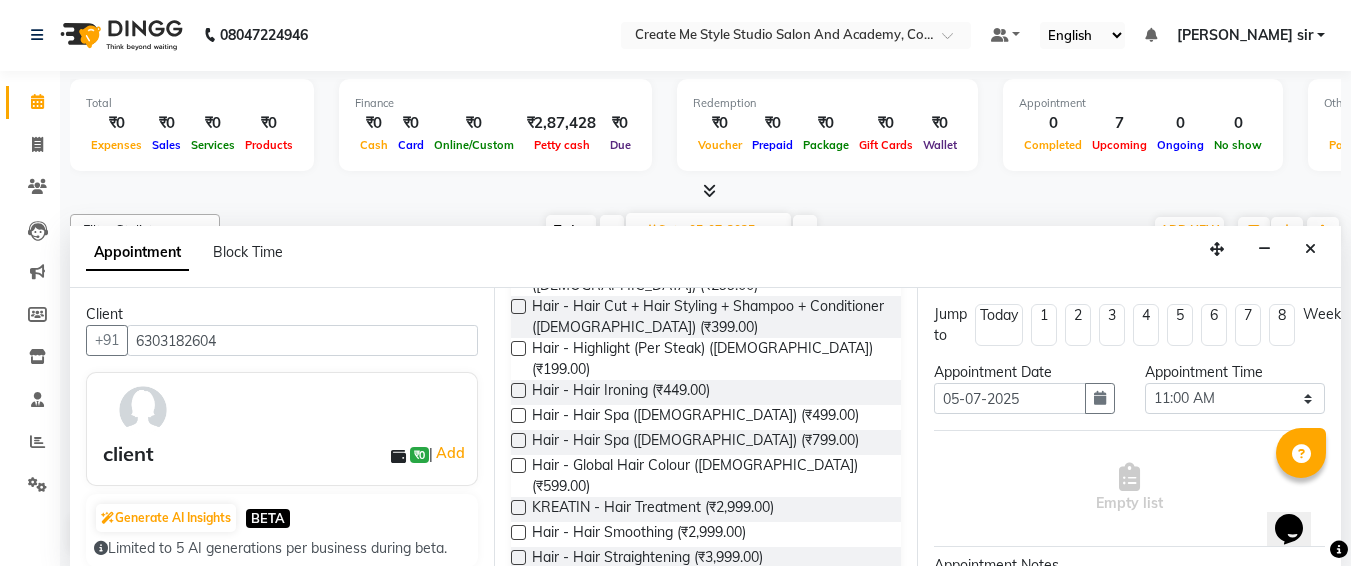 click at bounding box center (518, 507) 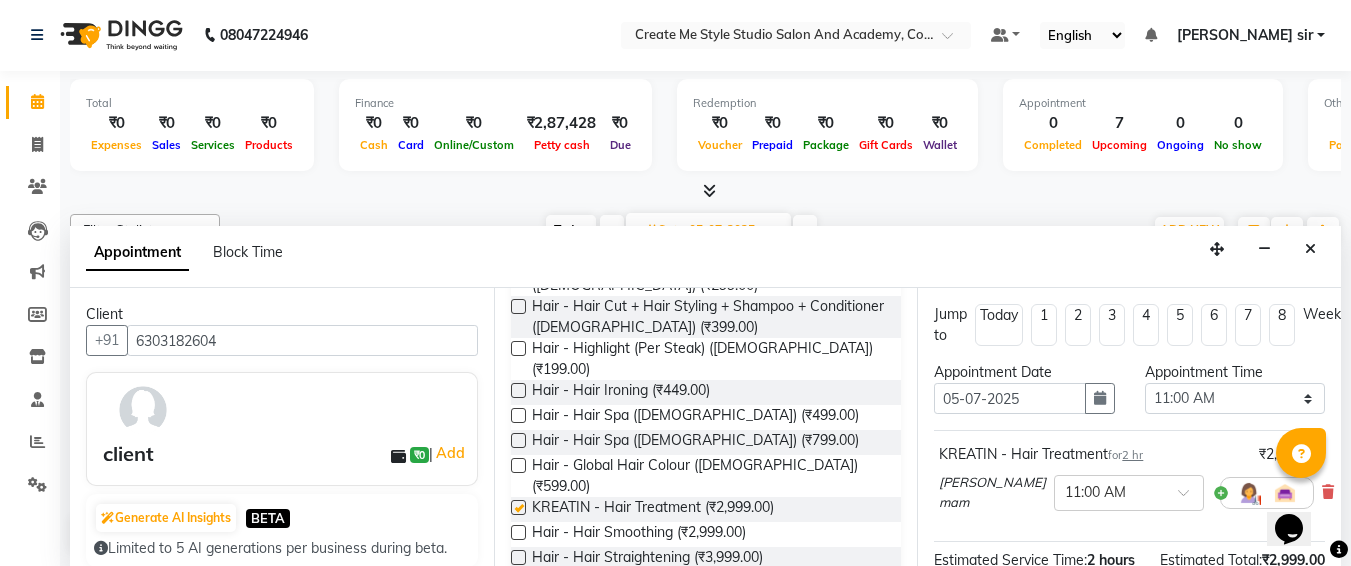 checkbox on "false" 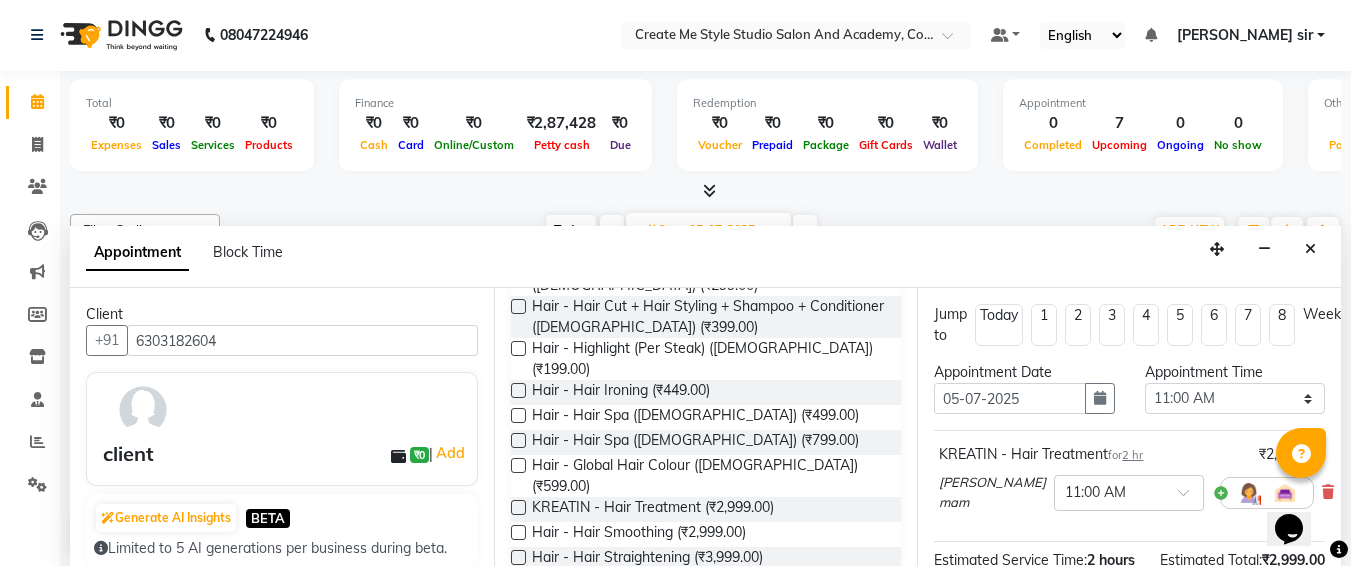 scroll, scrollTop: 287, scrollLeft: 0, axis: vertical 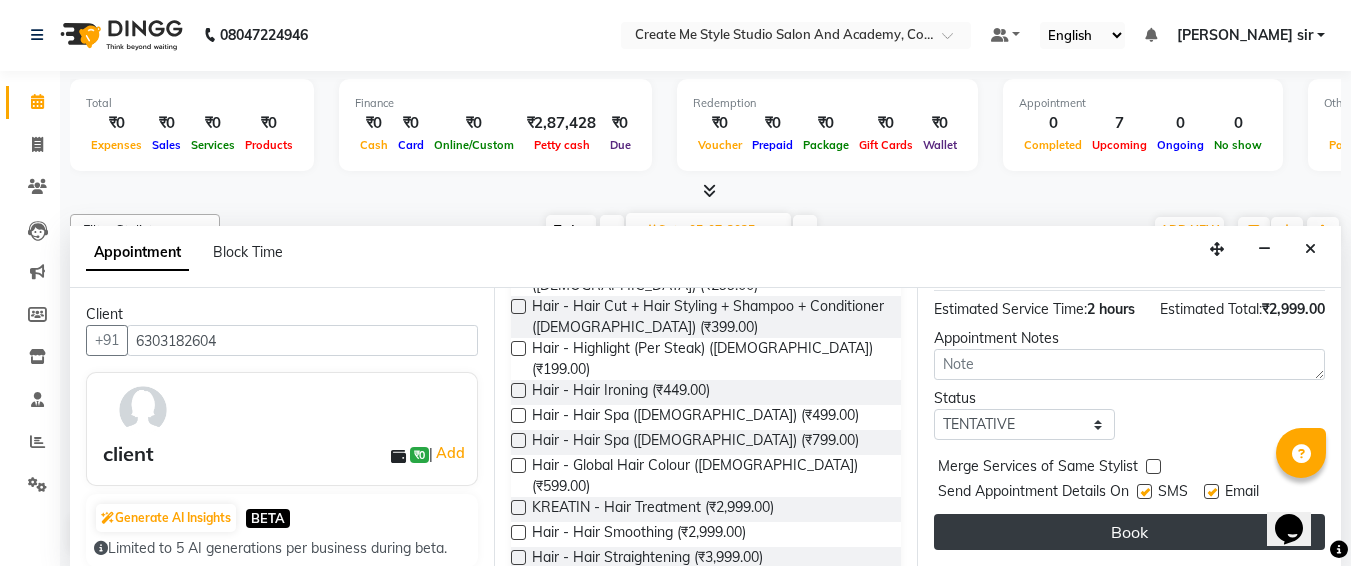 click on "Book" at bounding box center (1129, 532) 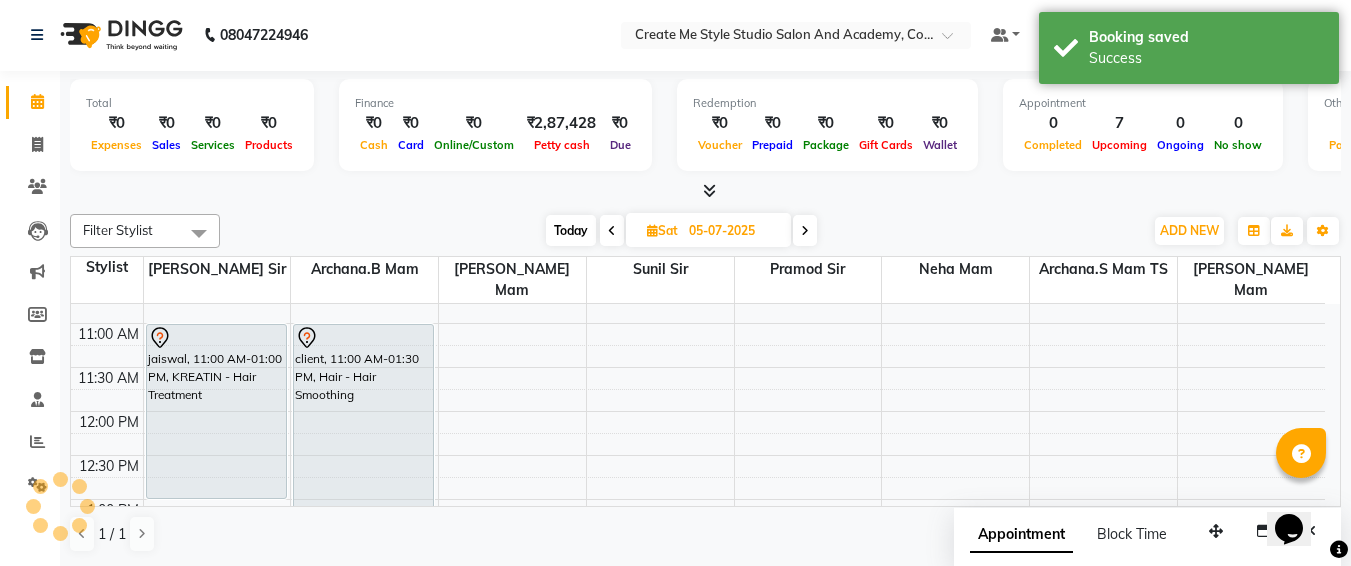 scroll, scrollTop: 0, scrollLeft: 0, axis: both 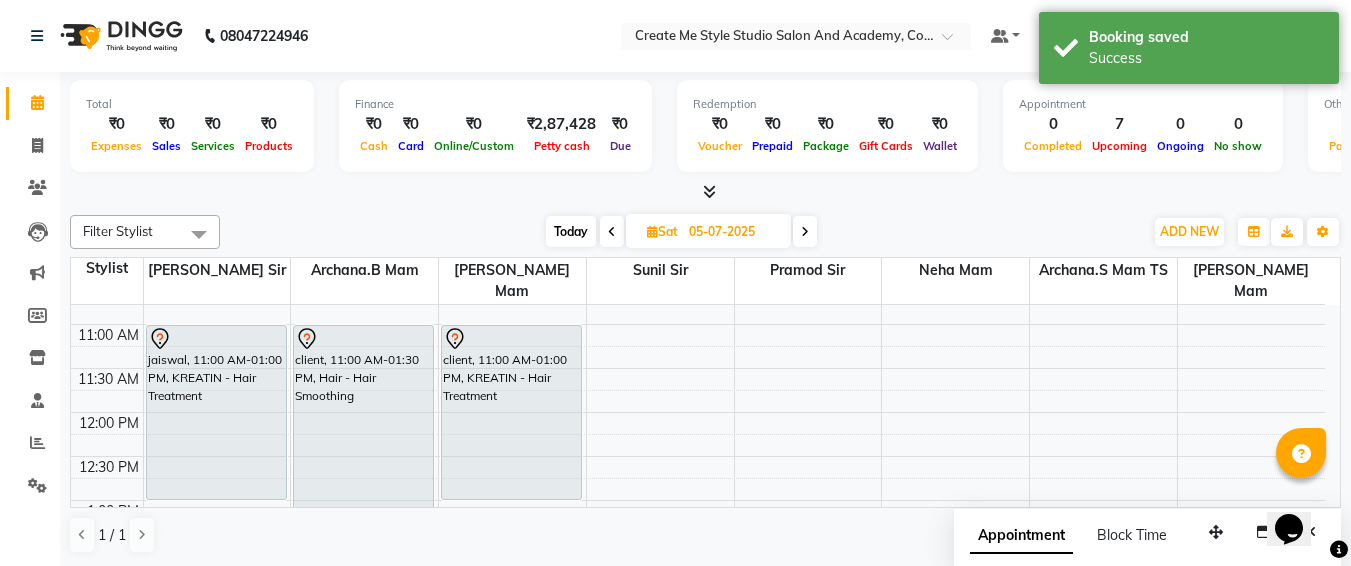 click on "05-07-2025" at bounding box center (733, 232) 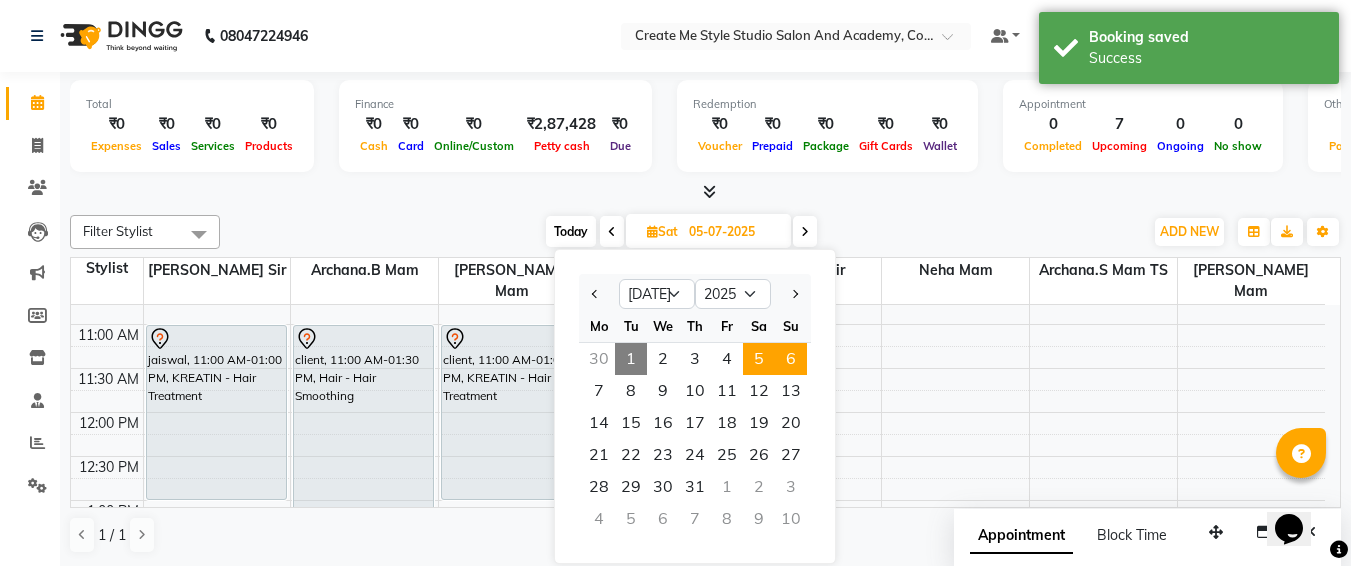 click on "6" at bounding box center (791, 359) 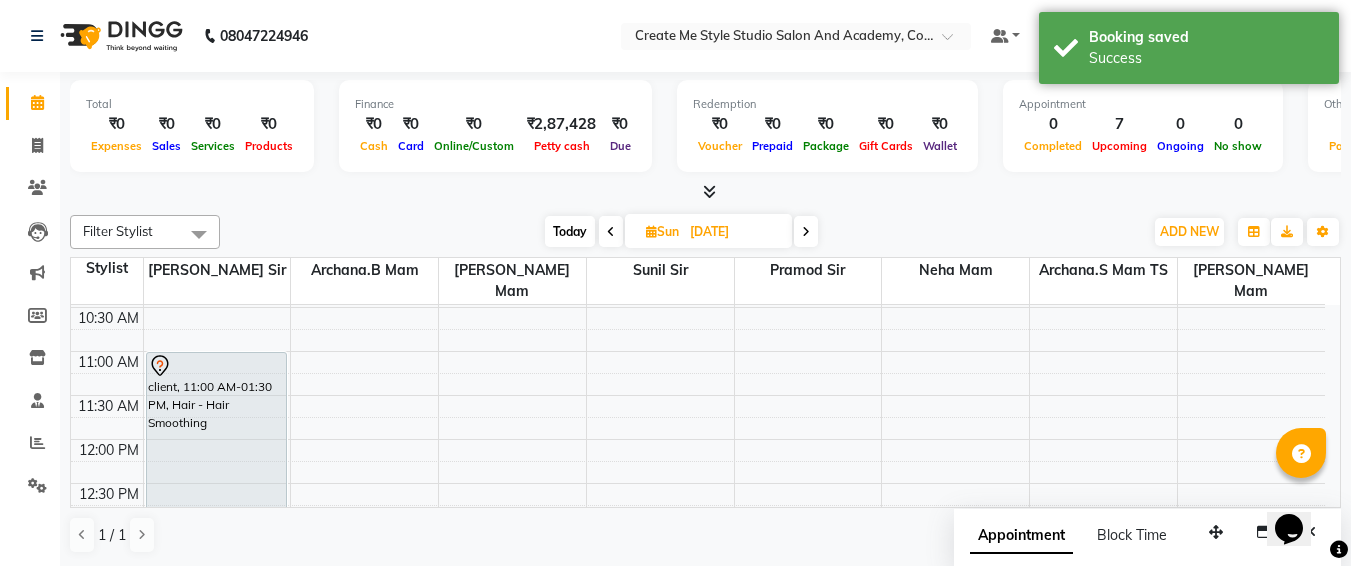 scroll, scrollTop: 122, scrollLeft: 0, axis: vertical 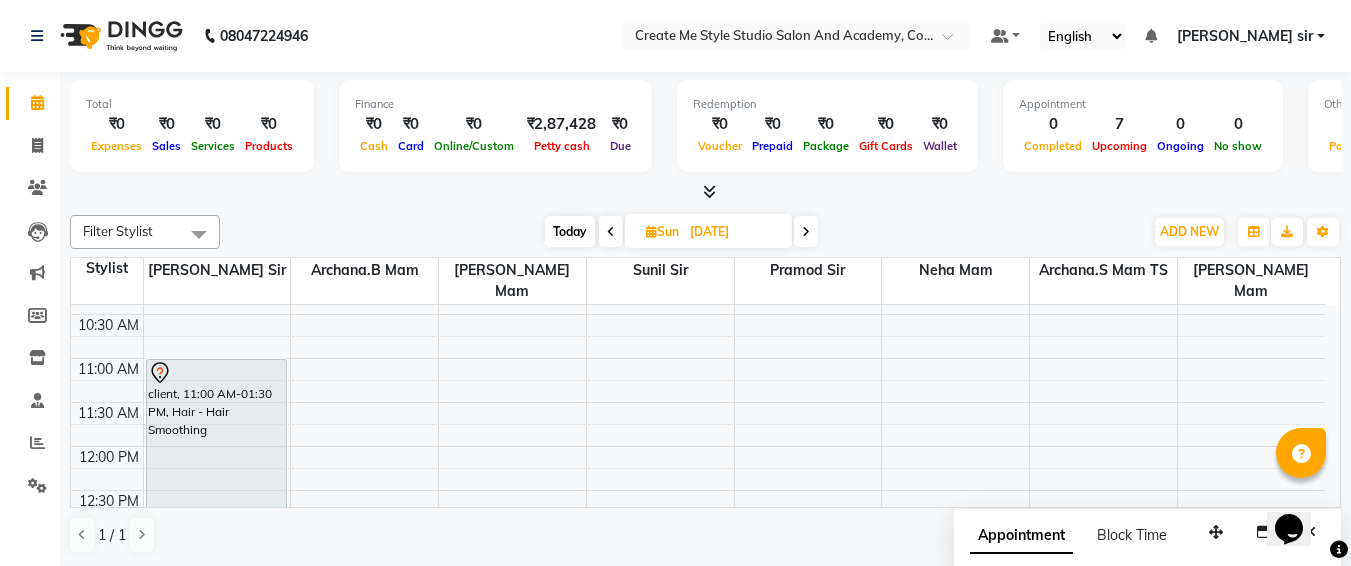 click on "9:00 AM 9:30 AM 10:00 AM 10:30 AM 11:00 AM 11:30 AM 12:00 PM 12:30 PM 1:00 PM 1:30 PM 2:00 PM 2:30 PM 3:00 PM 3:30 PM 4:00 PM 4:30 PM 5:00 PM 5:30 PM 6:00 PM 6:30 PM 7:00 PM 7:30 PM 8:00 PM 8:30 PM 9:00 PM 9:30 PM             client, 11:00 AM-01:30 PM, Hair - Hair Smoothing" at bounding box center (698, 754) 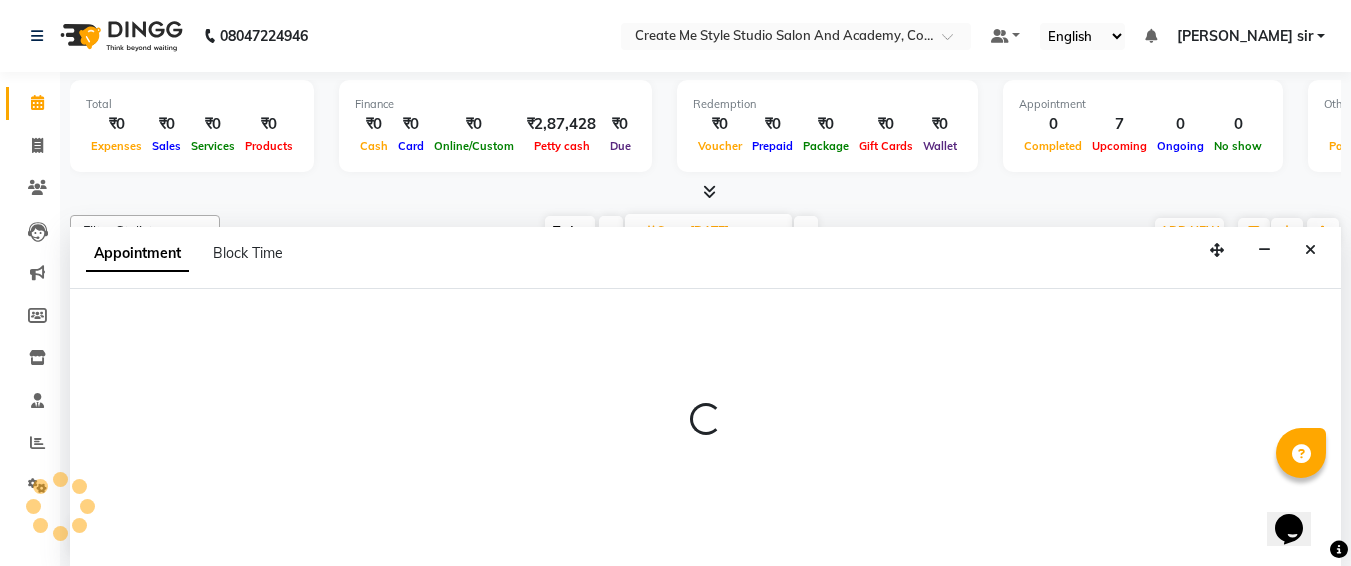 scroll, scrollTop: 1, scrollLeft: 0, axis: vertical 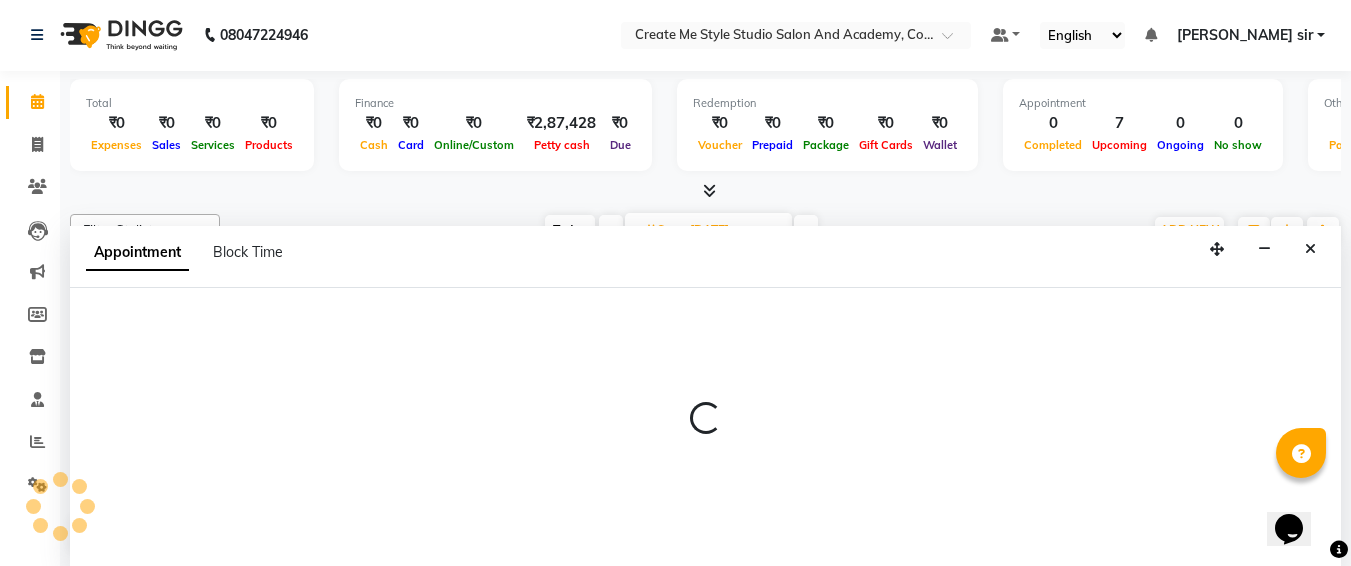 select on "79113" 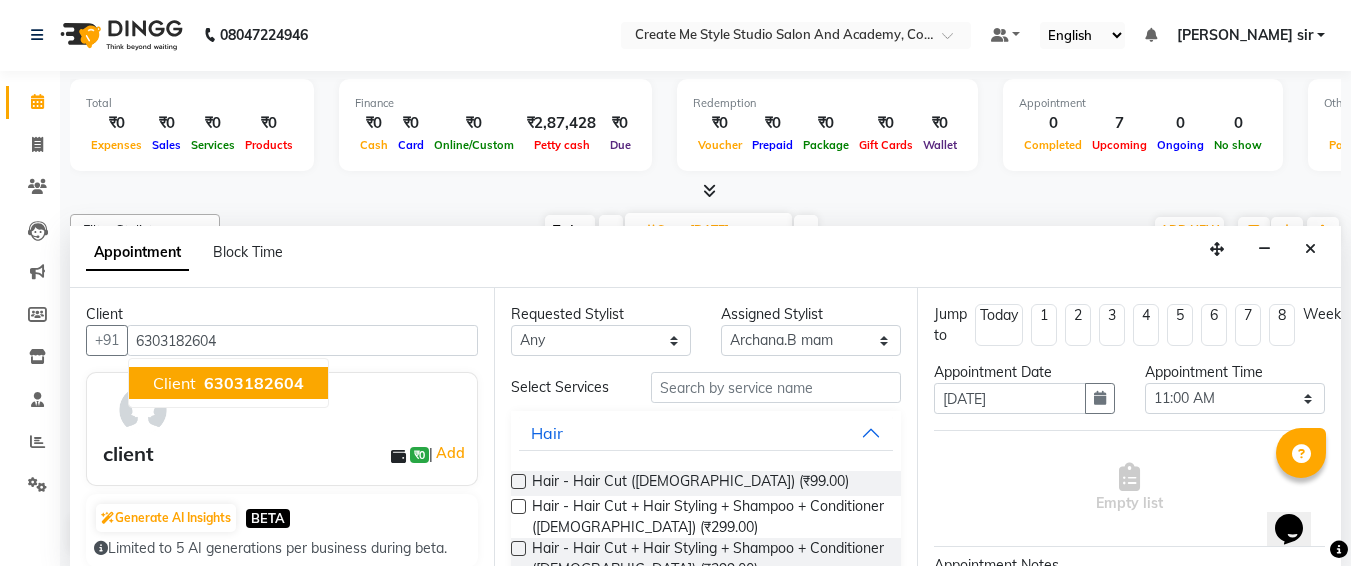click on "6303182604" at bounding box center [254, 383] 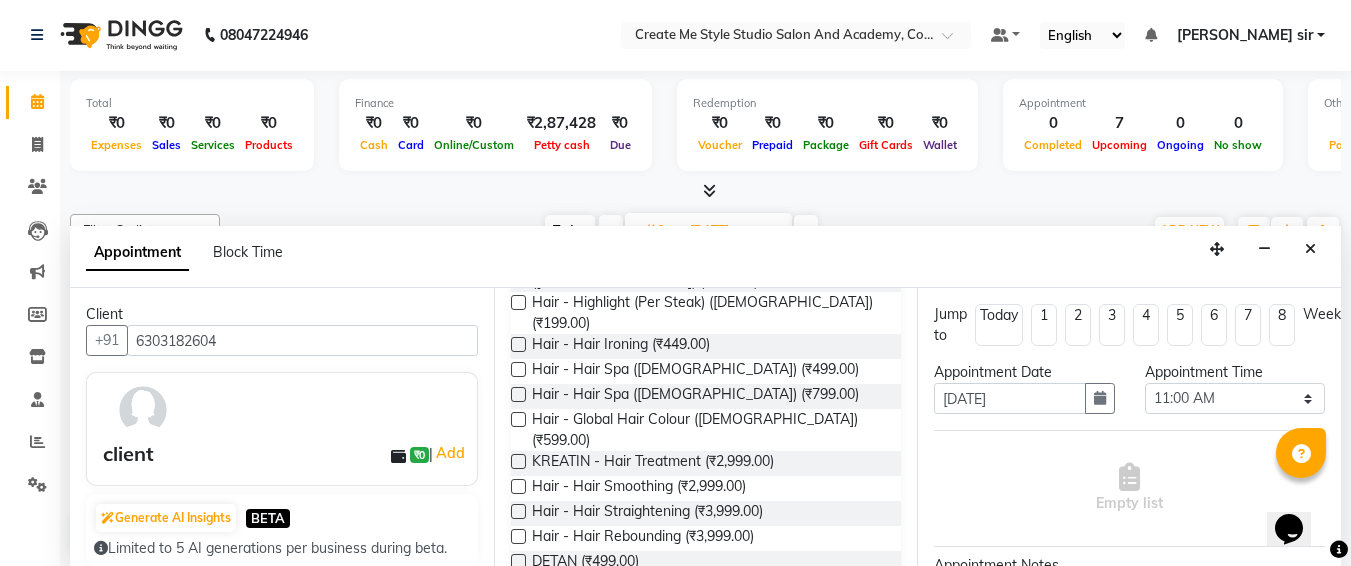 scroll, scrollTop: 289, scrollLeft: 0, axis: vertical 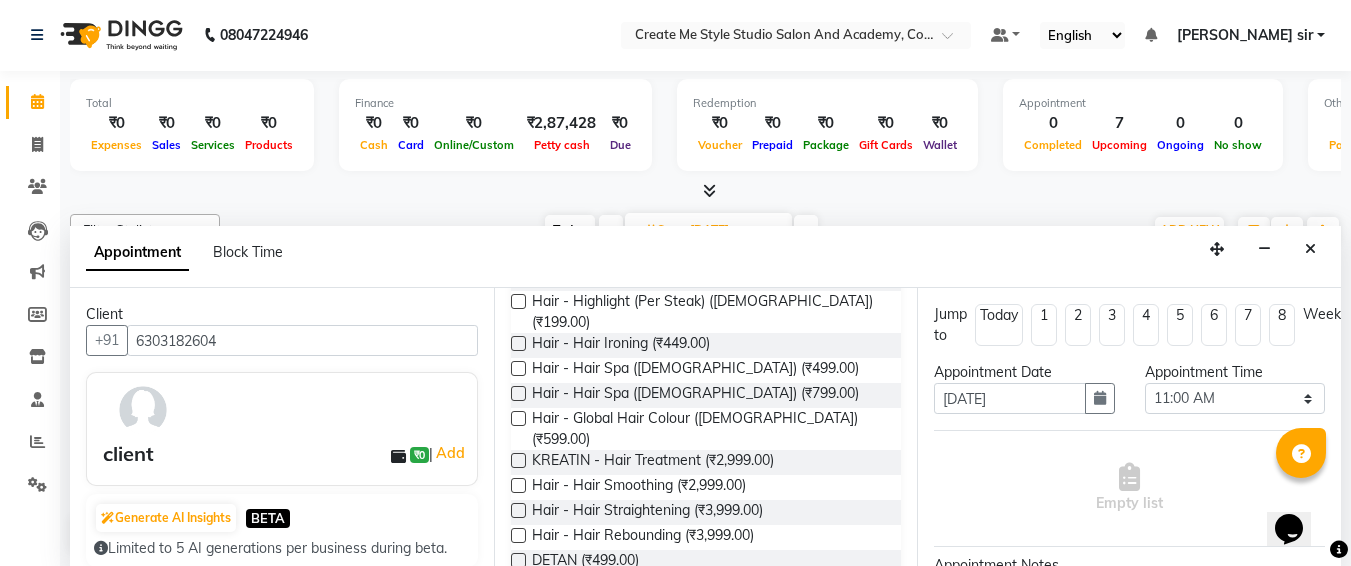 type on "6303182604" 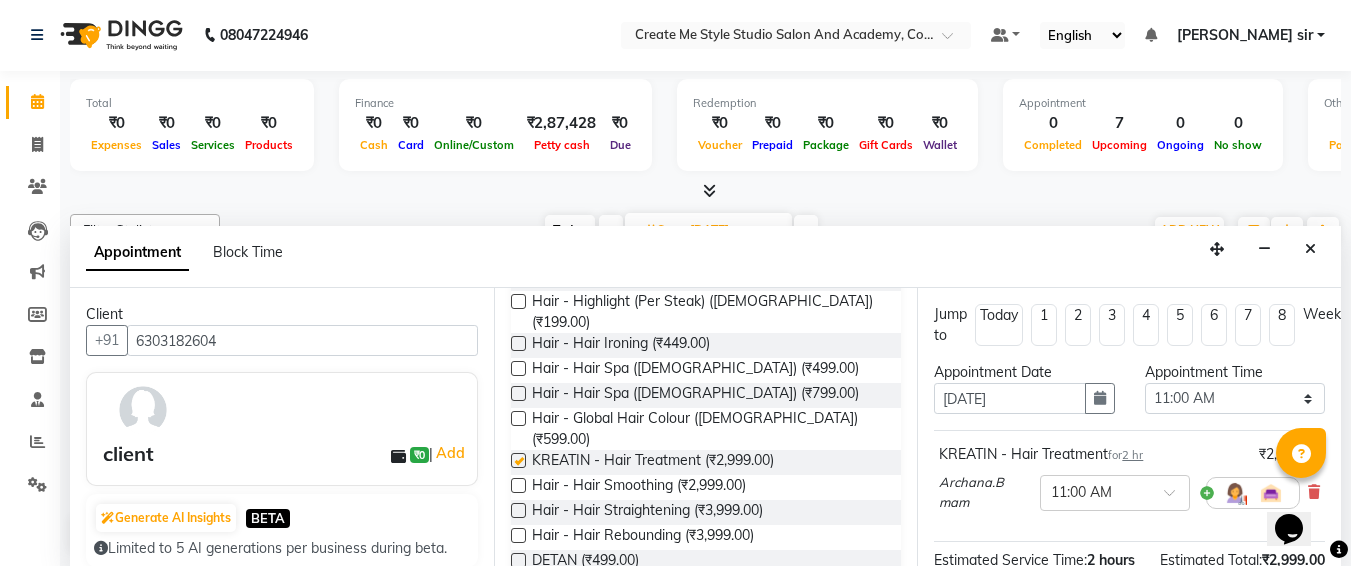 checkbox on "false" 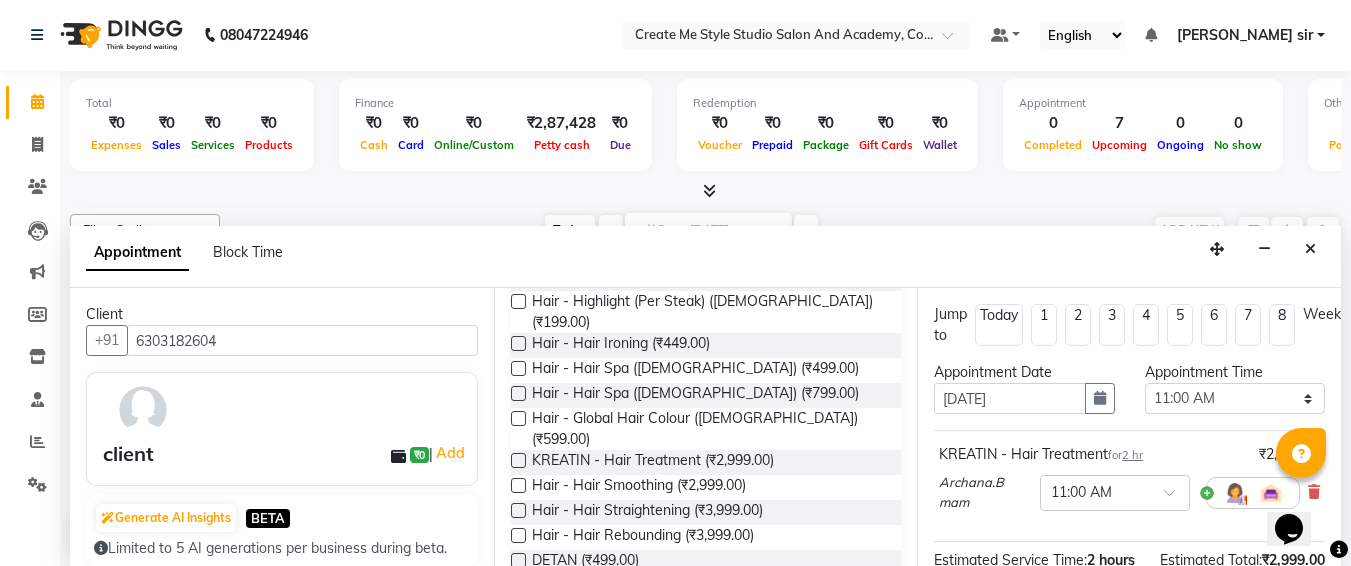 scroll, scrollTop: 287, scrollLeft: 0, axis: vertical 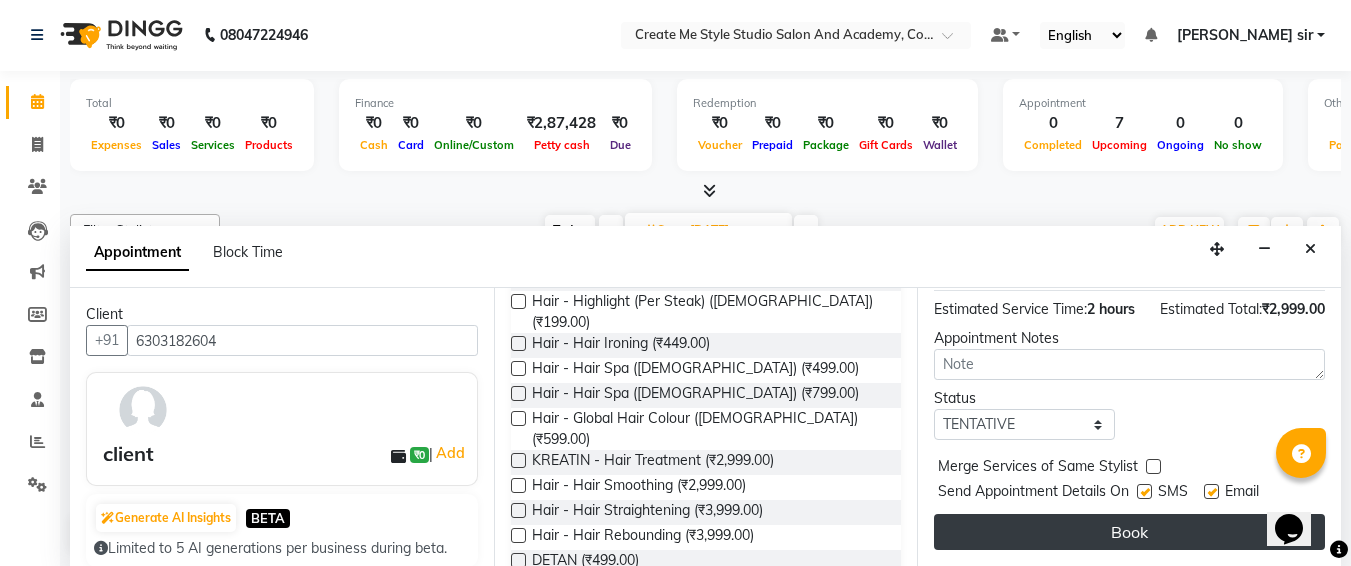 click on "Book" at bounding box center (1129, 532) 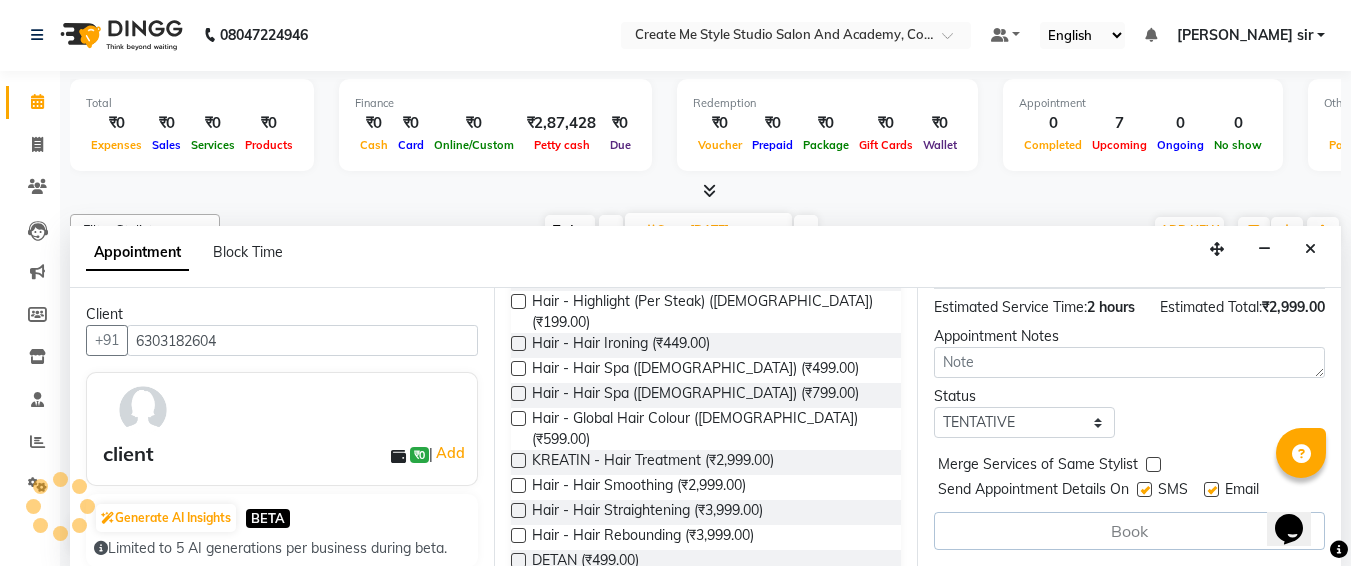 scroll, scrollTop: 0, scrollLeft: 0, axis: both 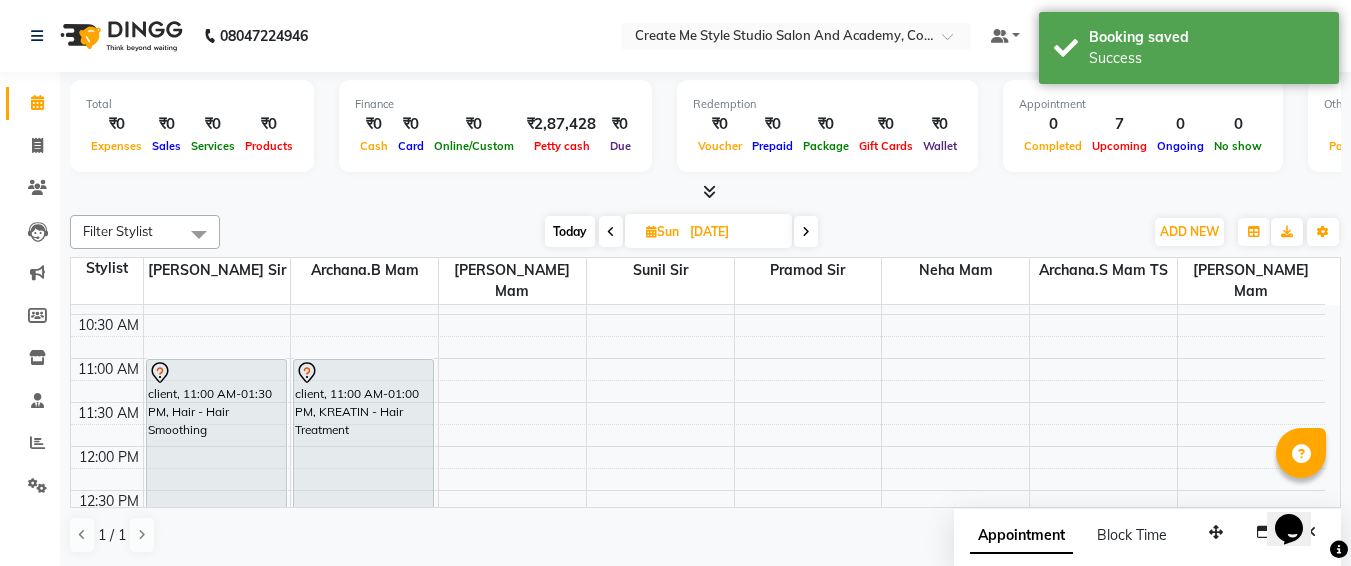 click on "06-07-2025" at bounding box center [734, 232] 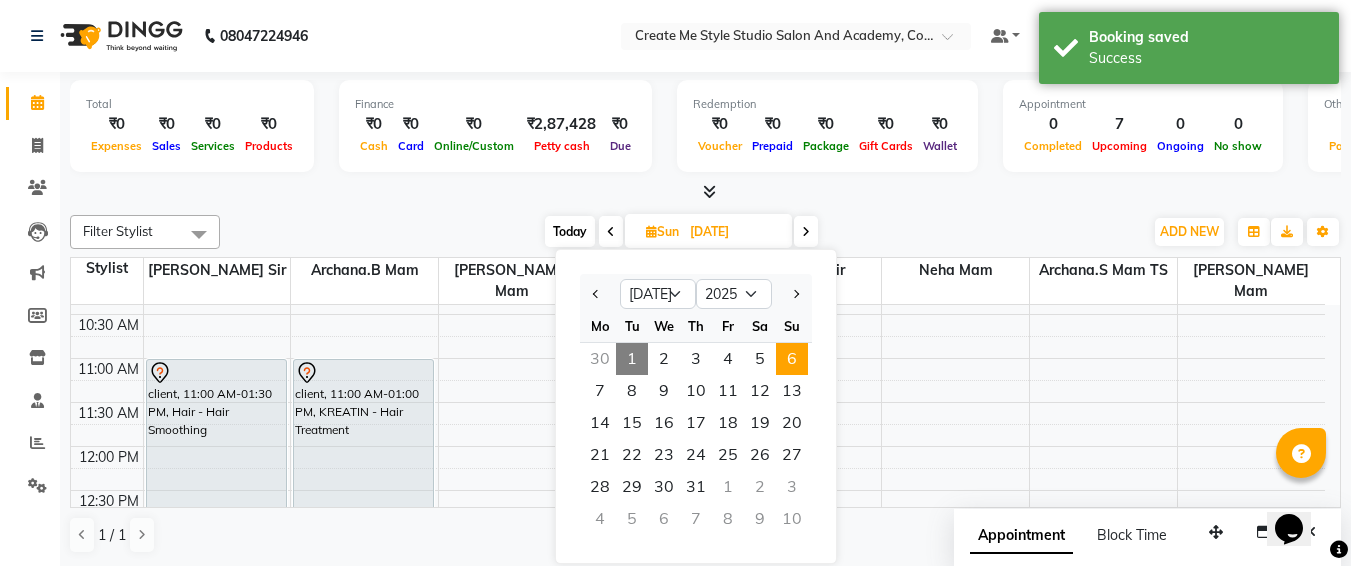 click on "1" at bounding box center [632, 359] 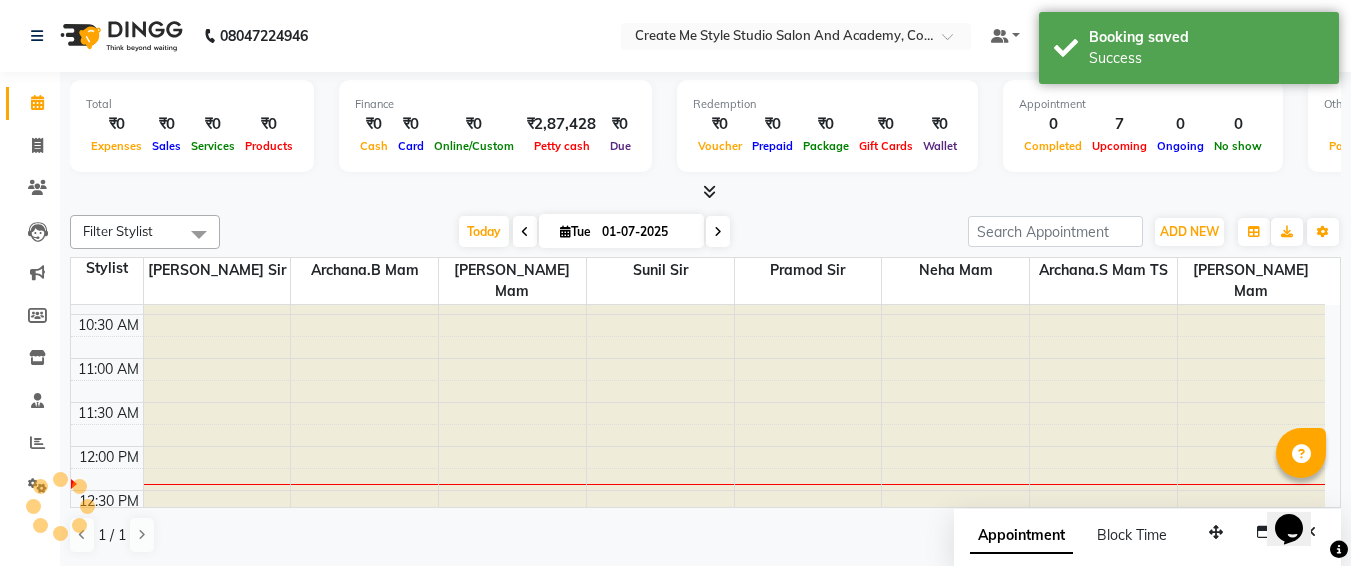 scroll, scrollTop: 265, scrollLeft: 0, axis: vertical 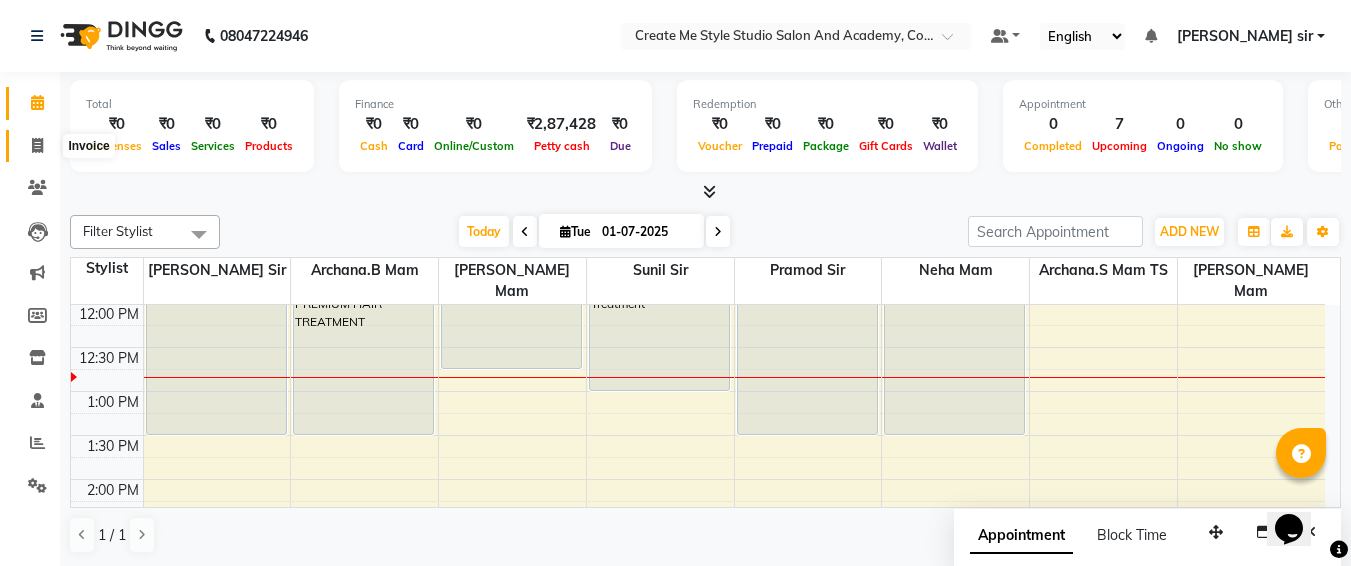 click 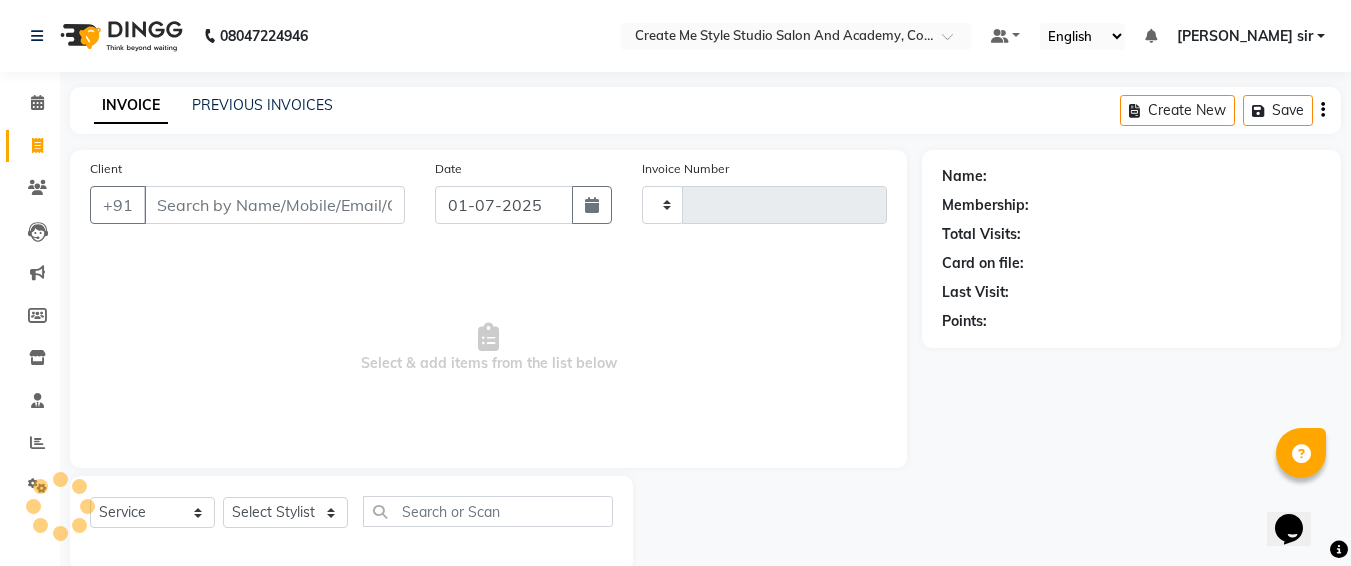 type on "0763" 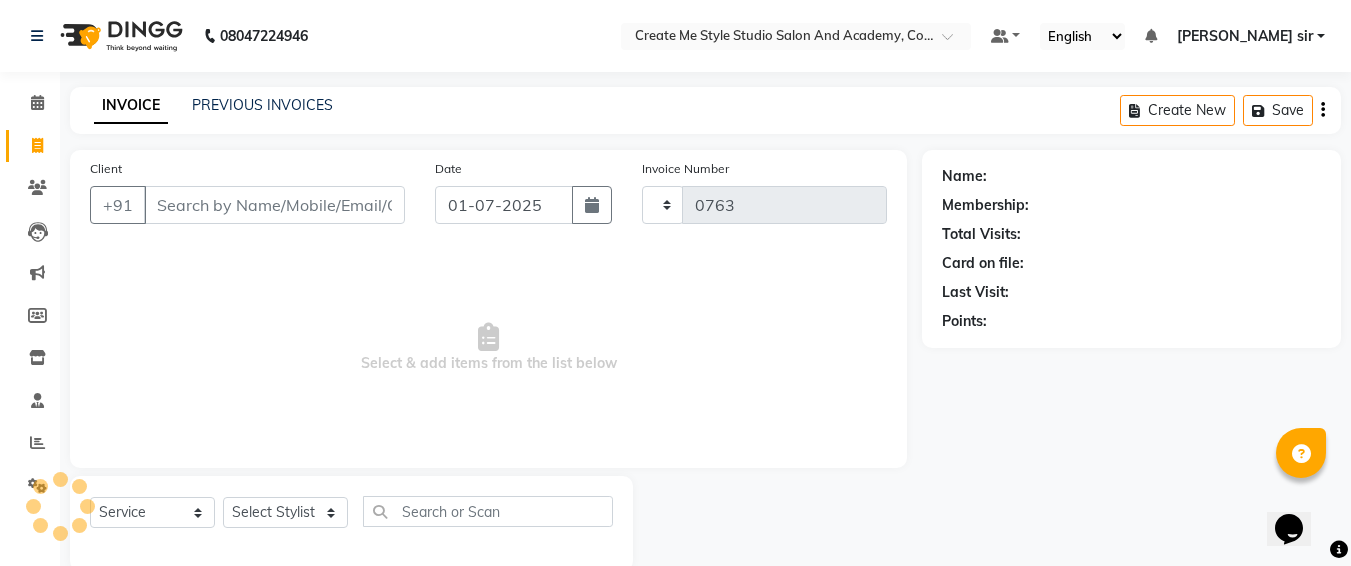 select on "8253" 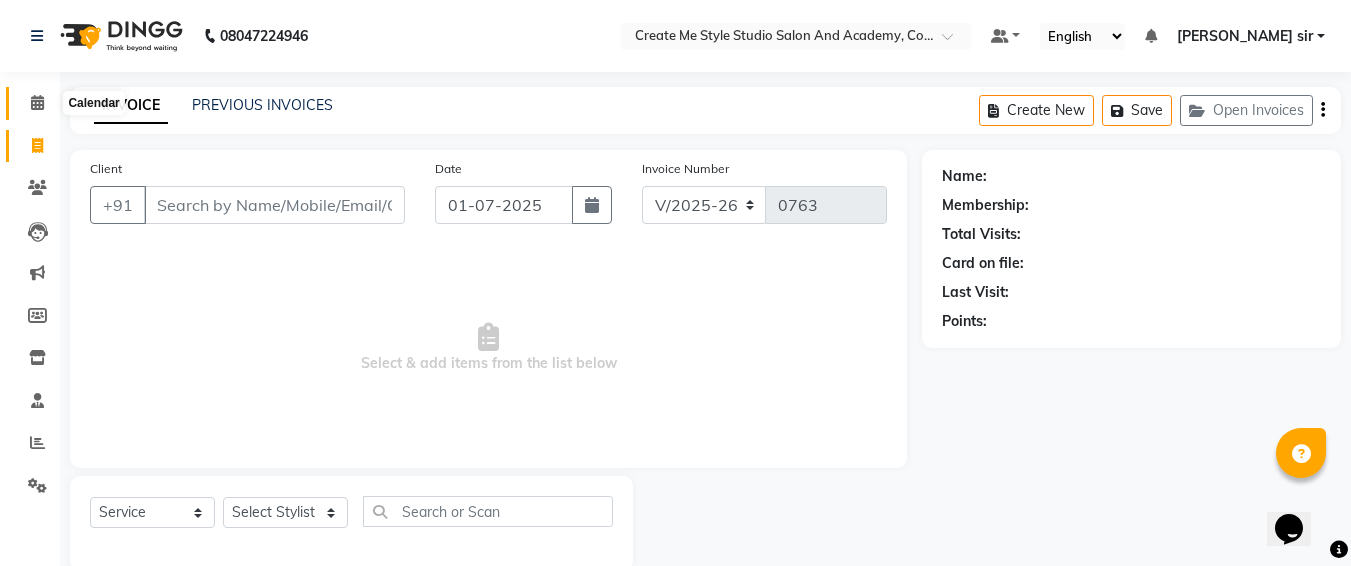click 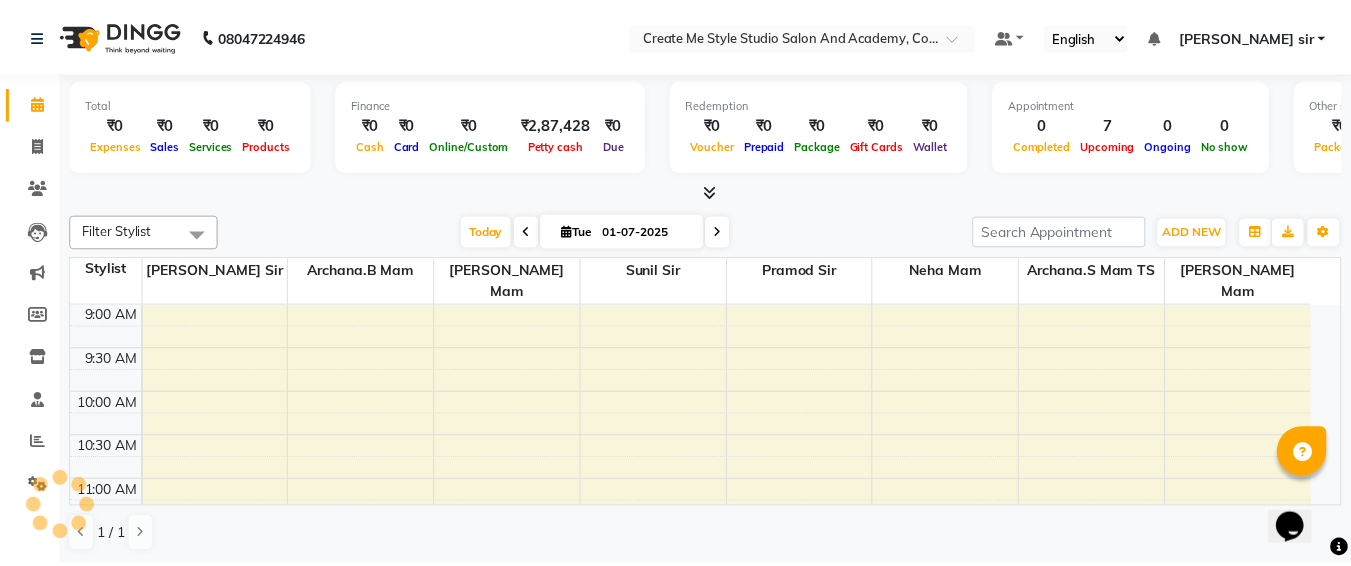 scroll, scrollTop: 265, scrollLeft: 0, axis: vertical 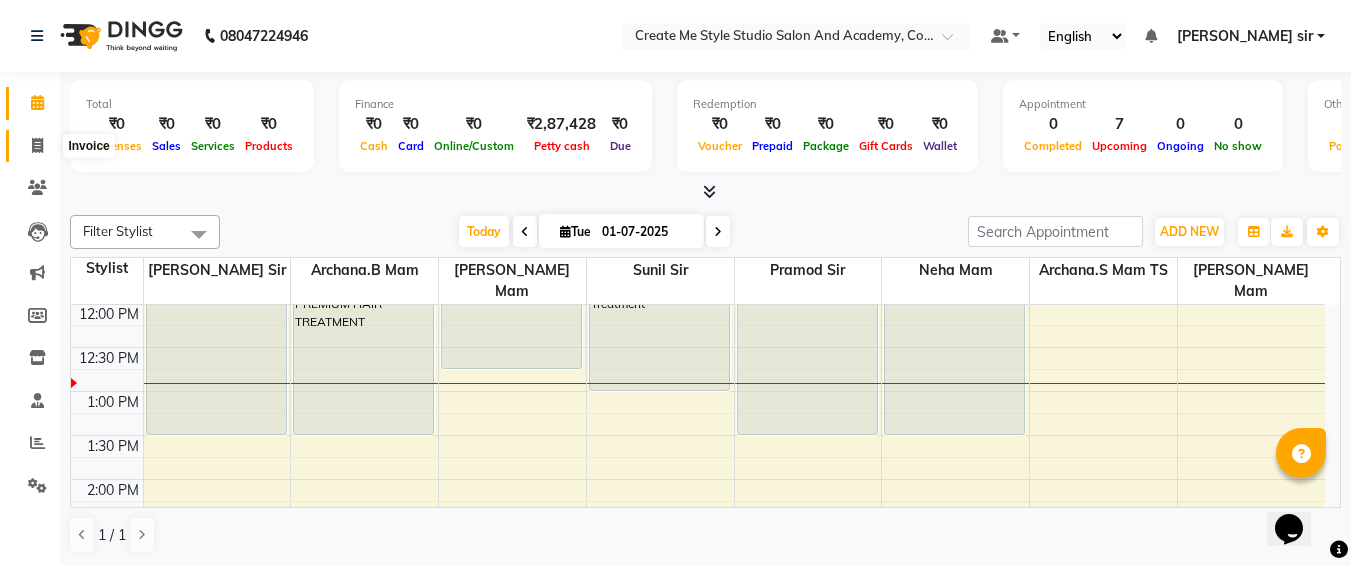click 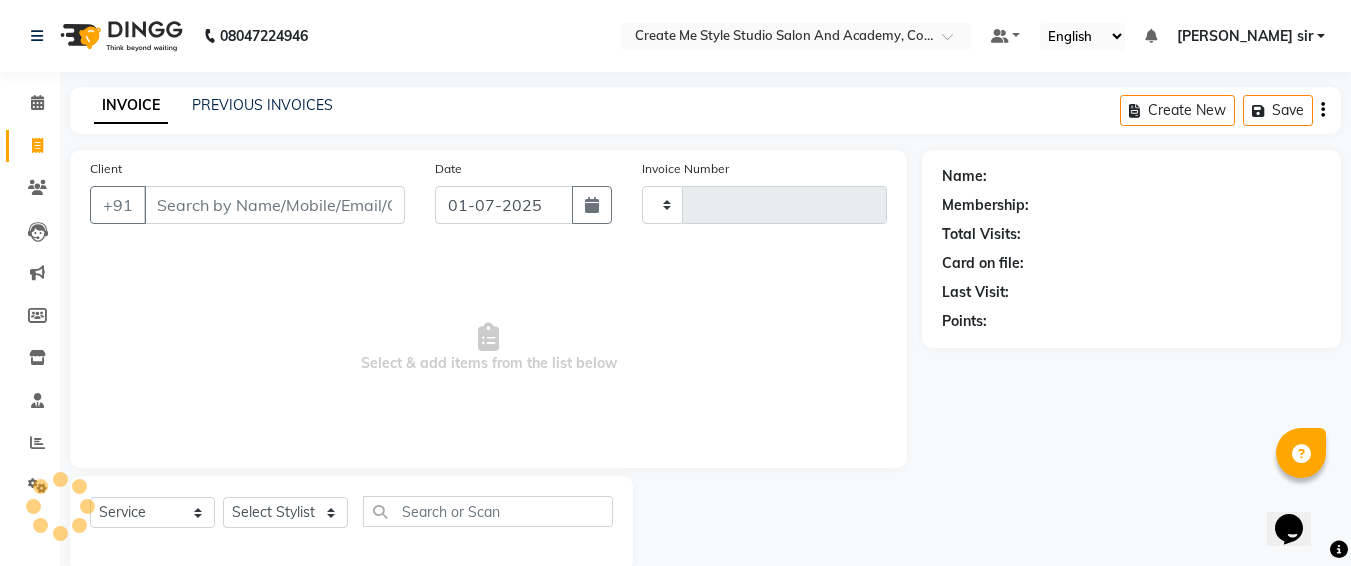 type on "0763" 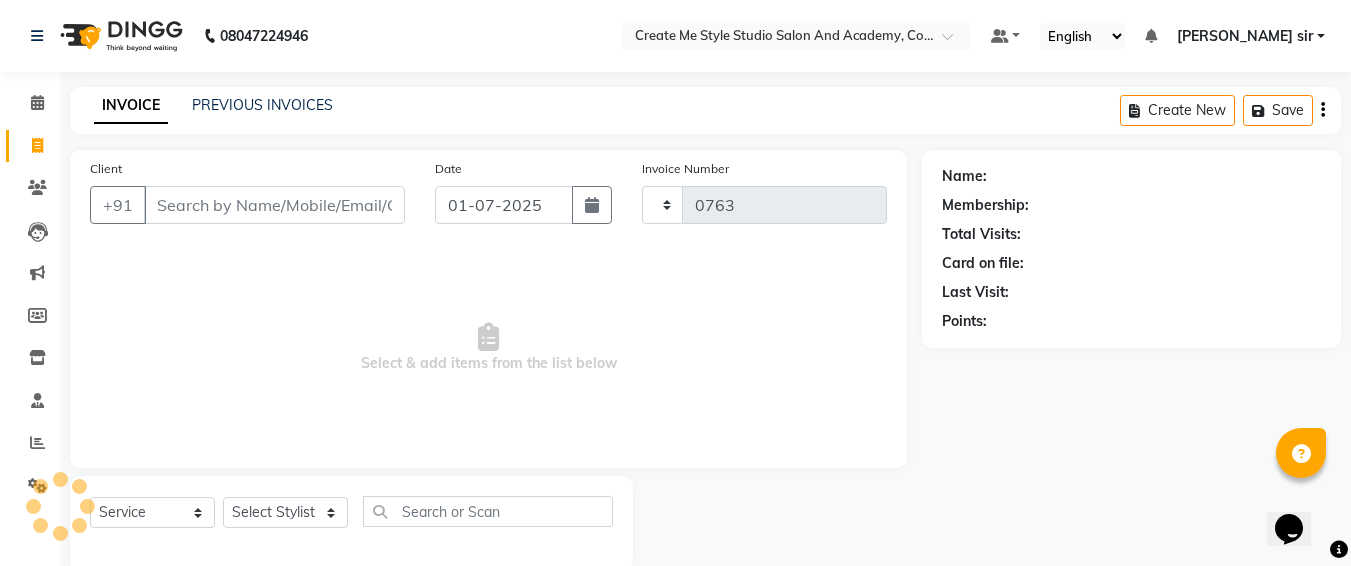 select on "8253" 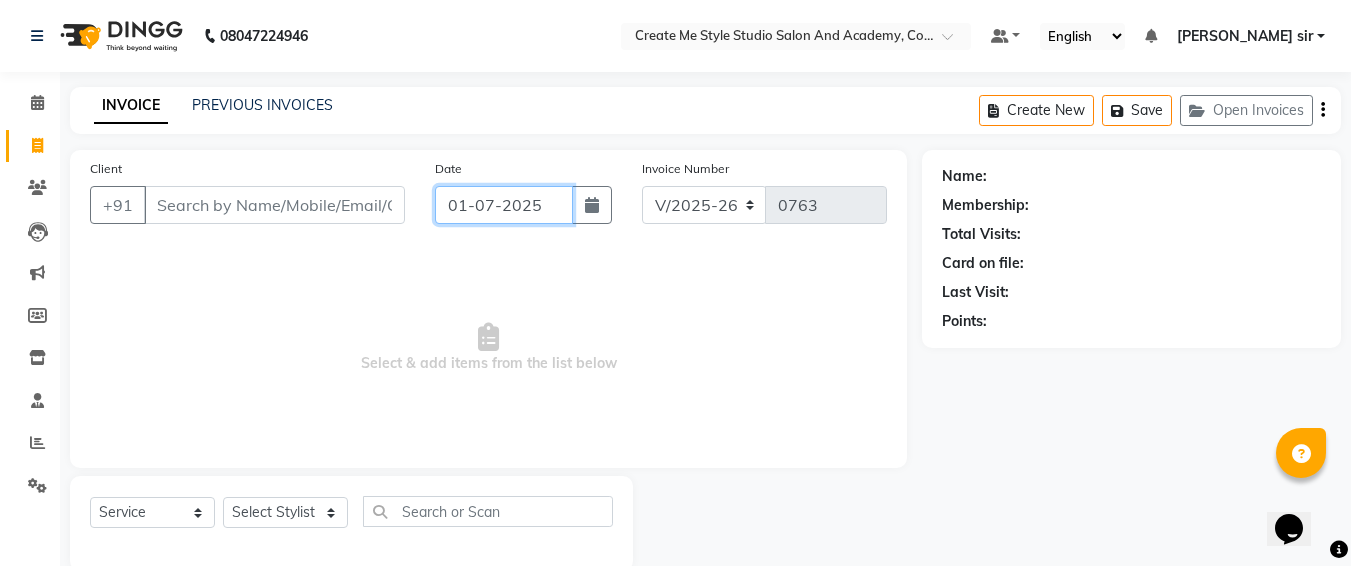click on "01-07-2025" 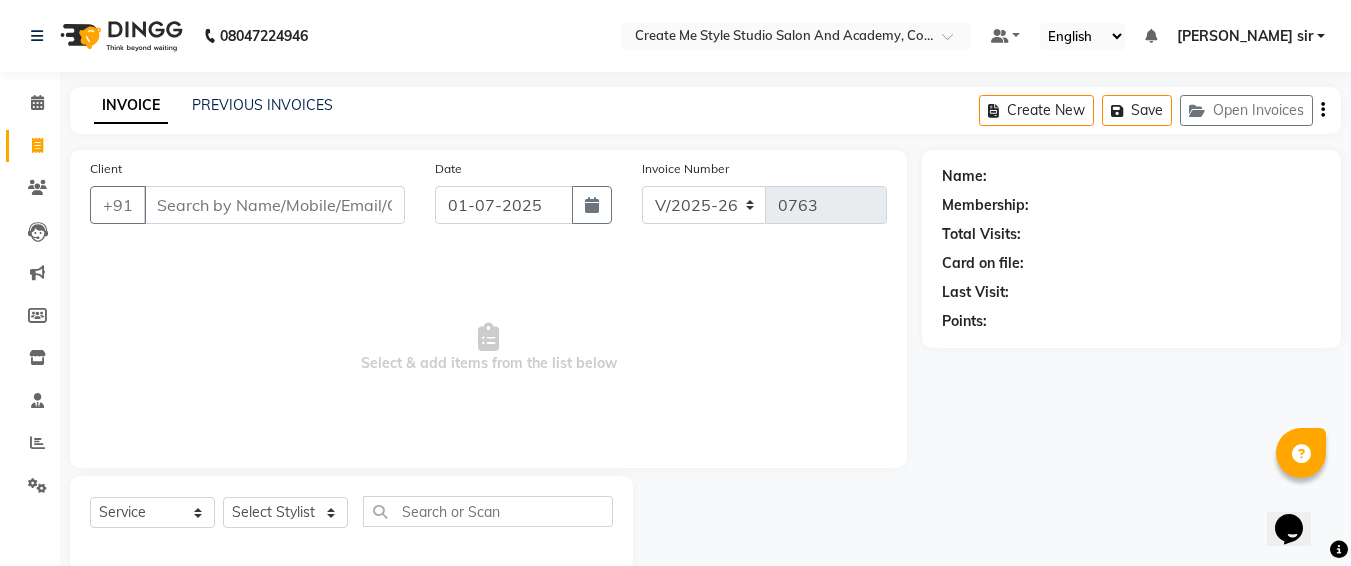 select on "7" 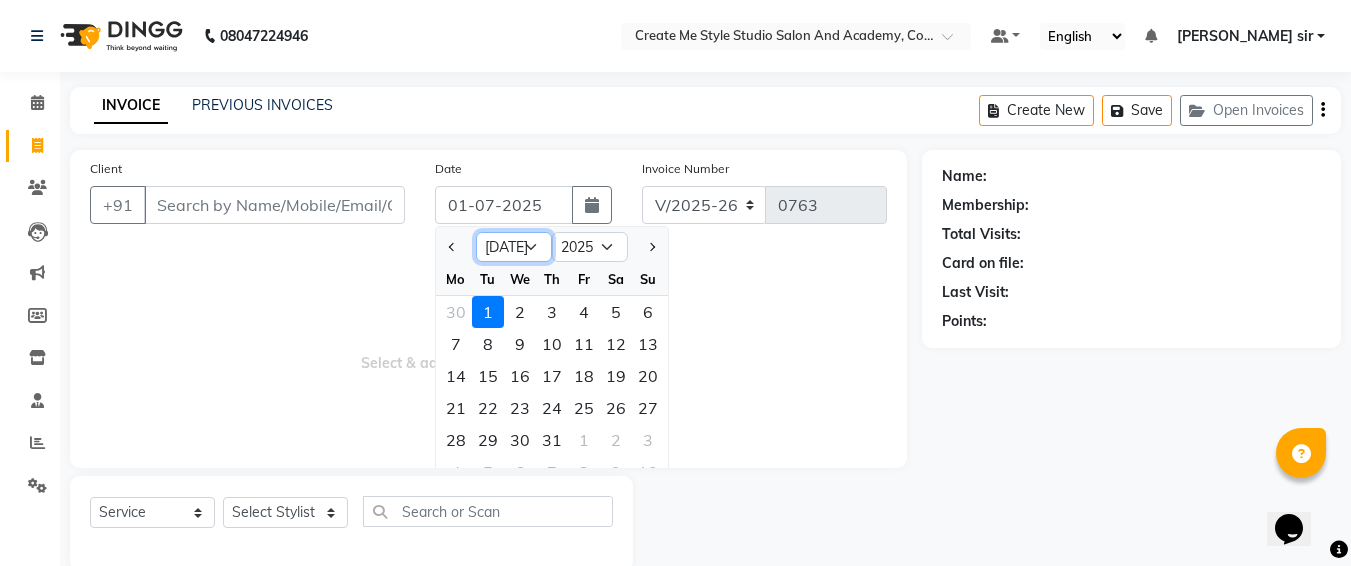 click on "Jan Feb Mar Apr May Jun Jul Aug Sep Oct Nov Dec" 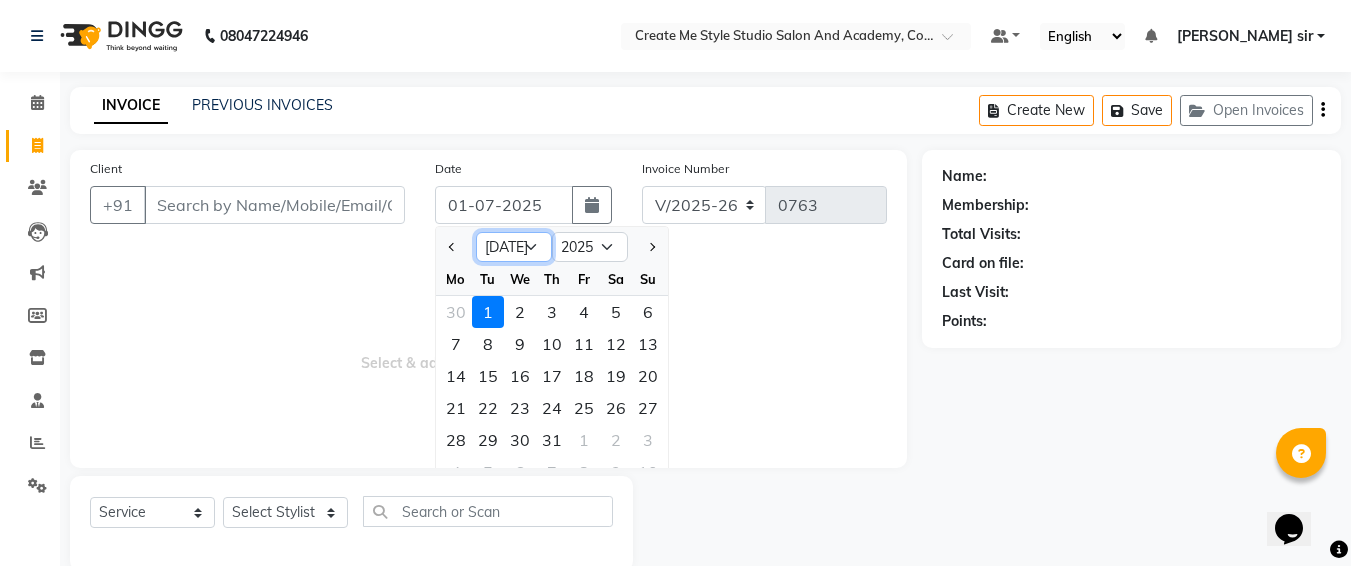 select on "6" 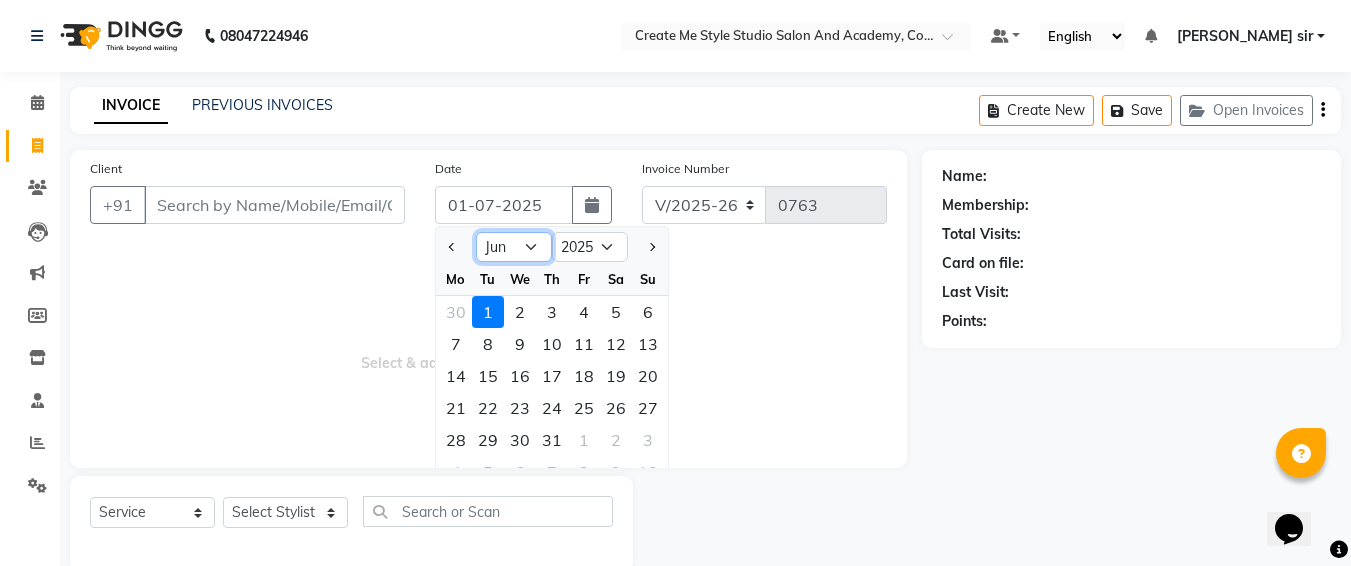 click on "Jan Feb Mar Apr May Jun Jul Aug Sep Oct Nov Dec" 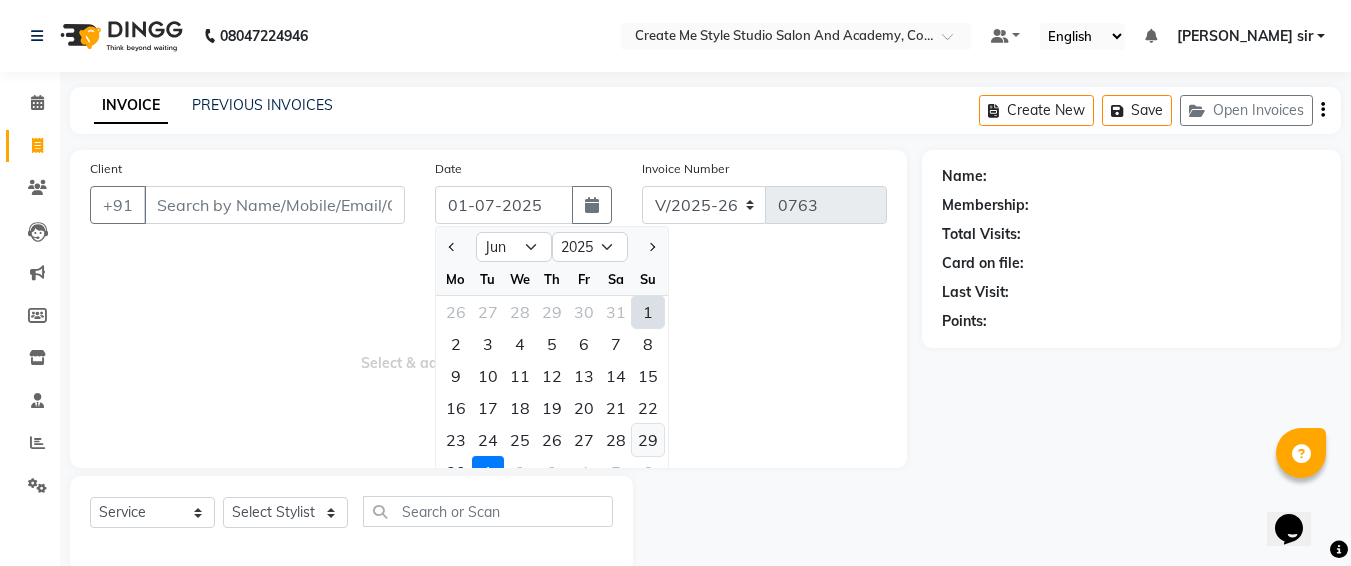 click on "29" 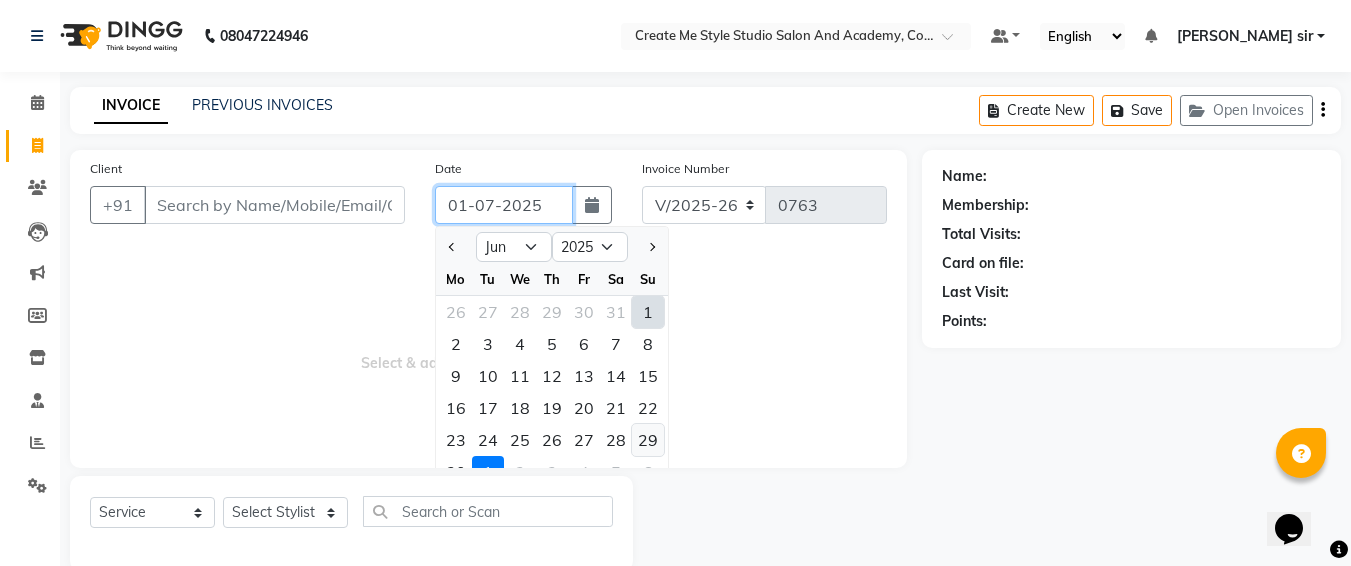 type on "[DATE]" 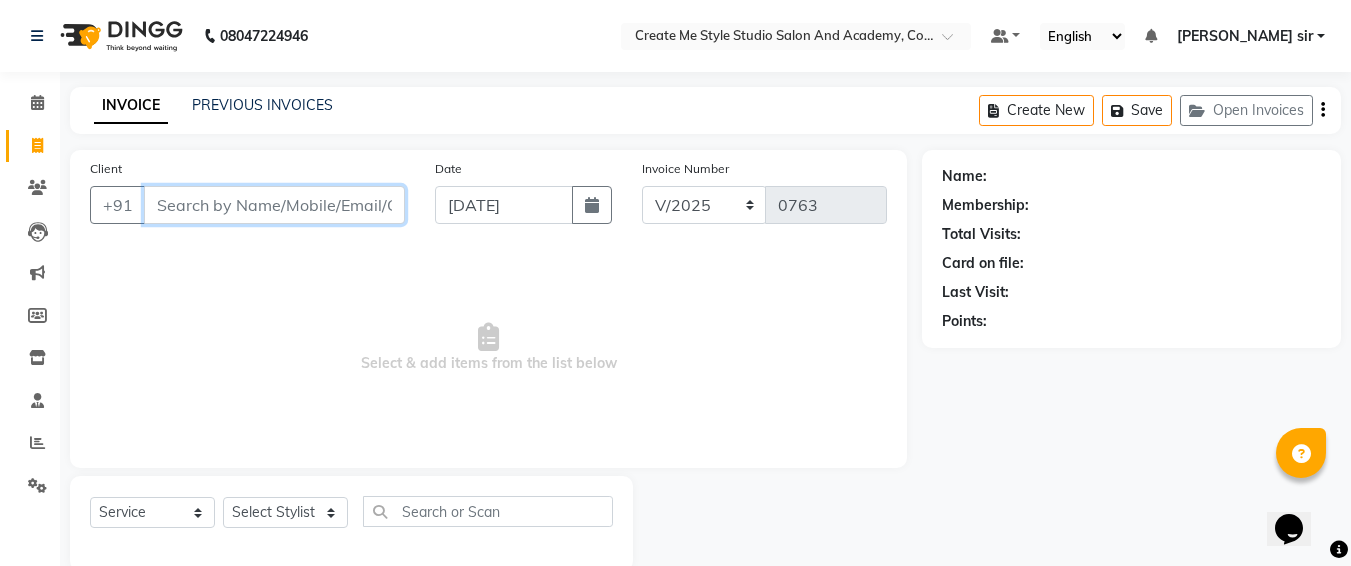 click on "Client" at bounding box center [274, 205] 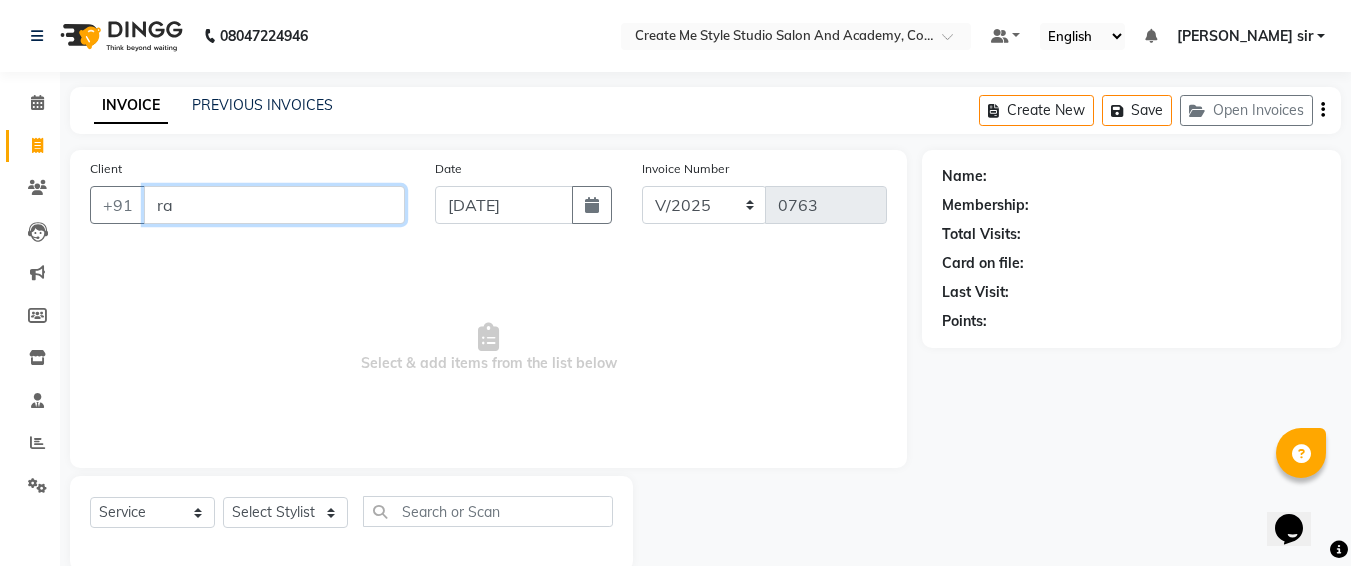 click on "ra" at bounding box center (274, 205) 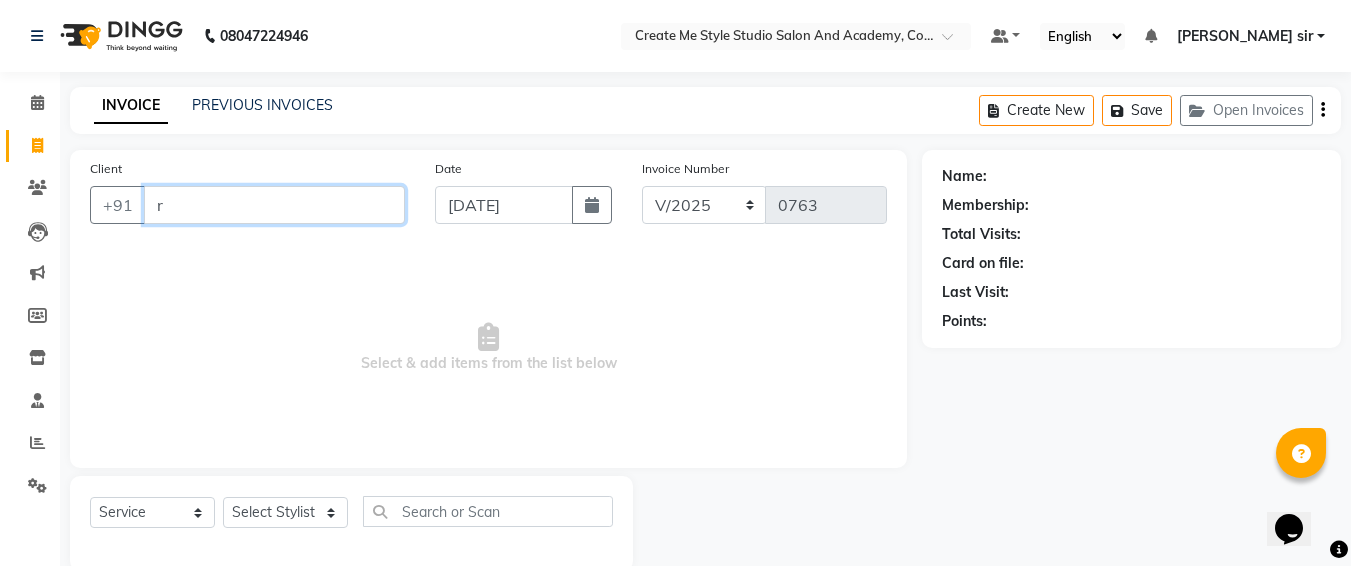 type 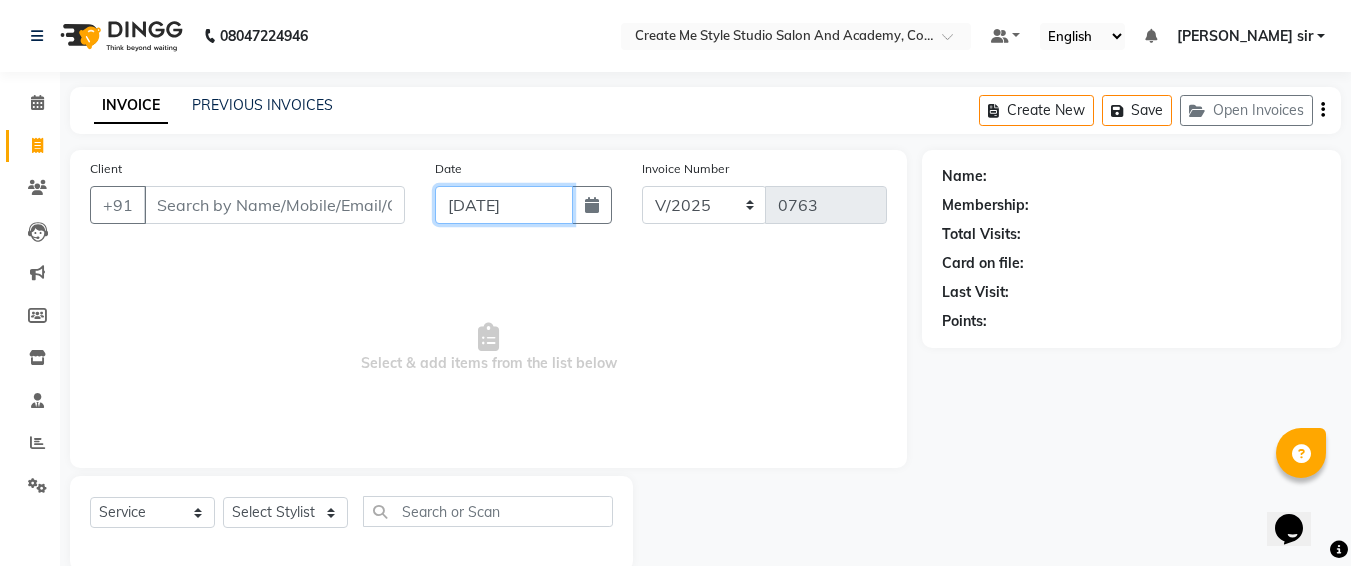 click on "[DATE]" 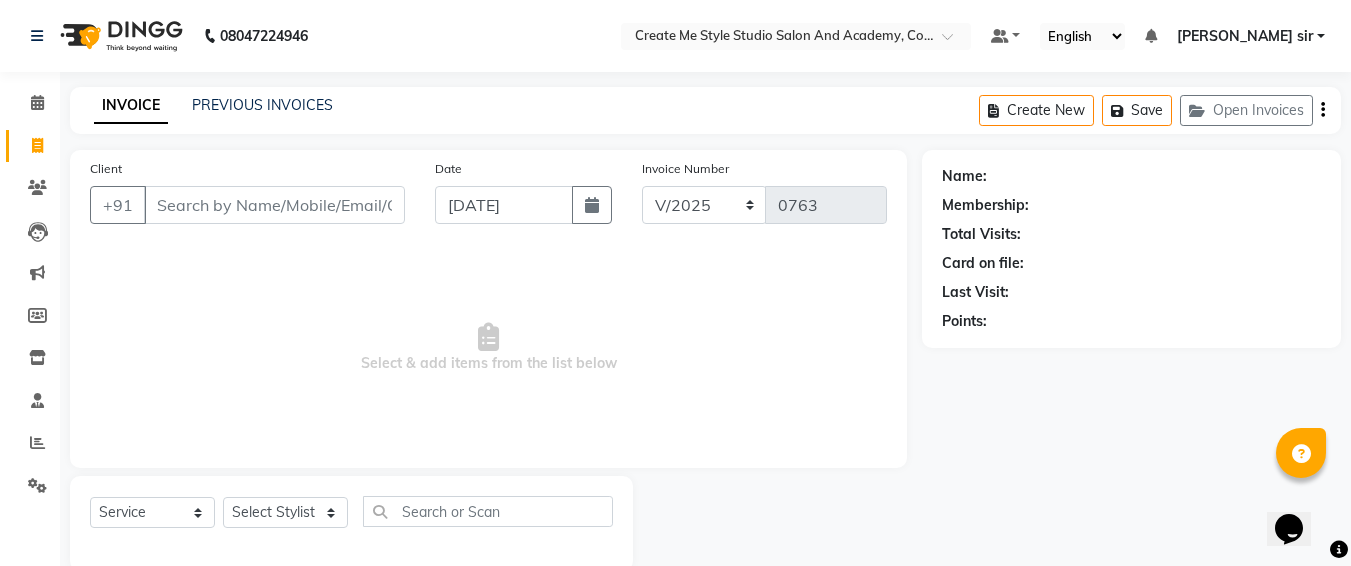 select on "6" 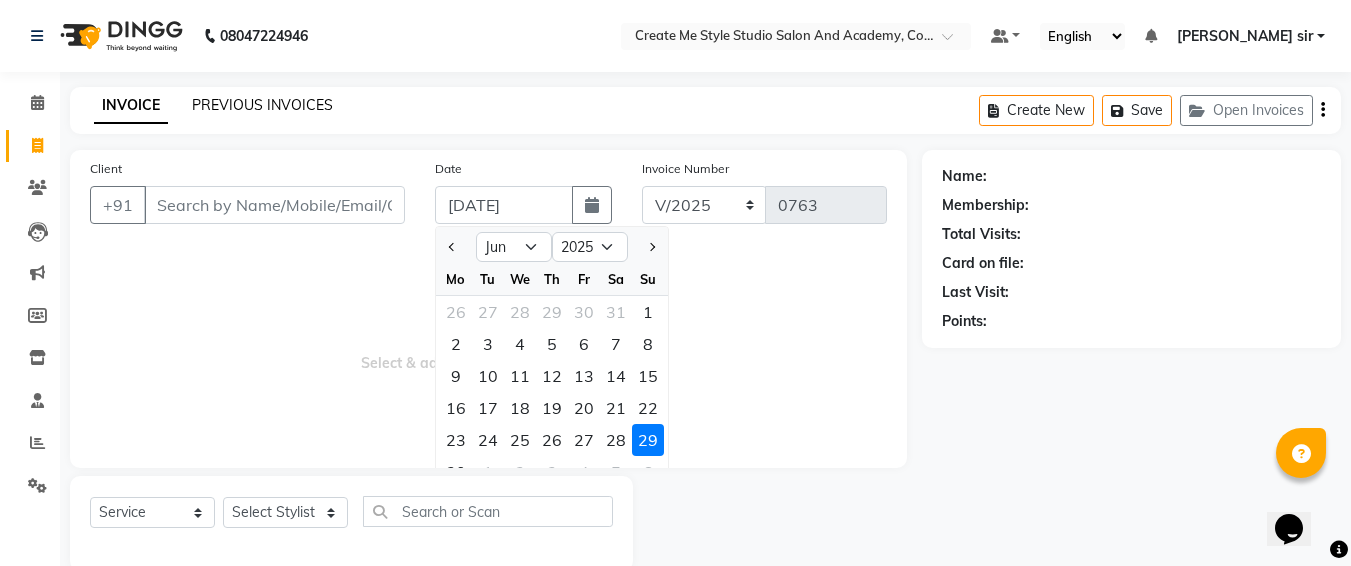 click on "PREVIOUS INVOICES" 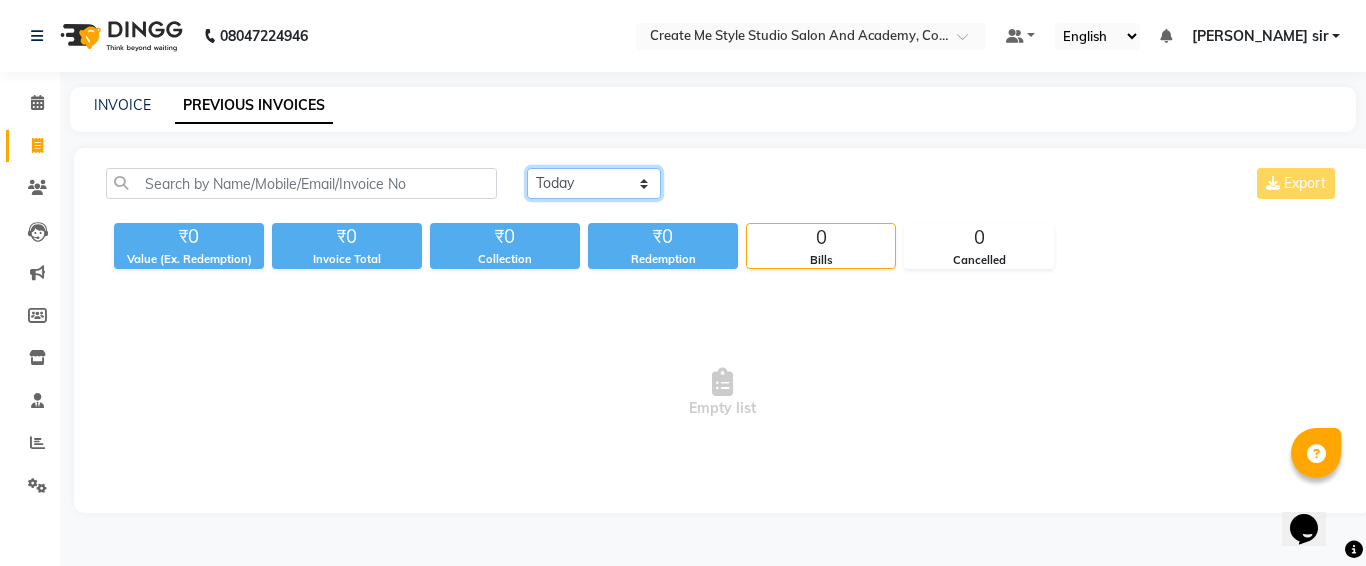 click on "Today Yesterday Custom Range" 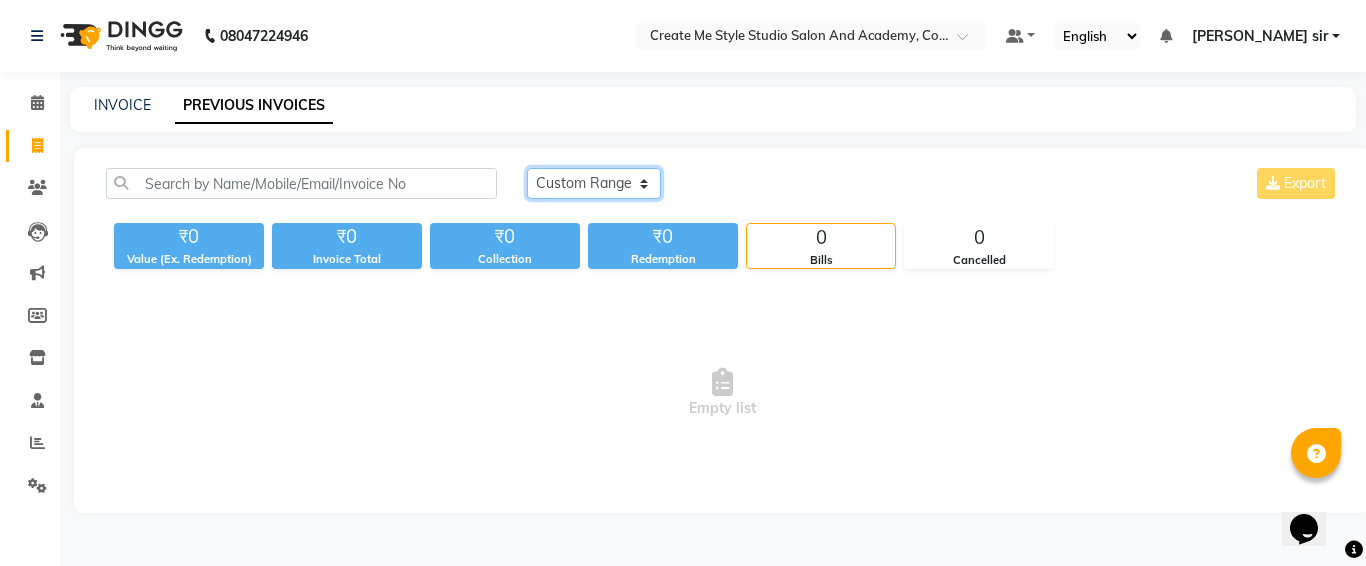 click on "Today Yesterday Custom Range" 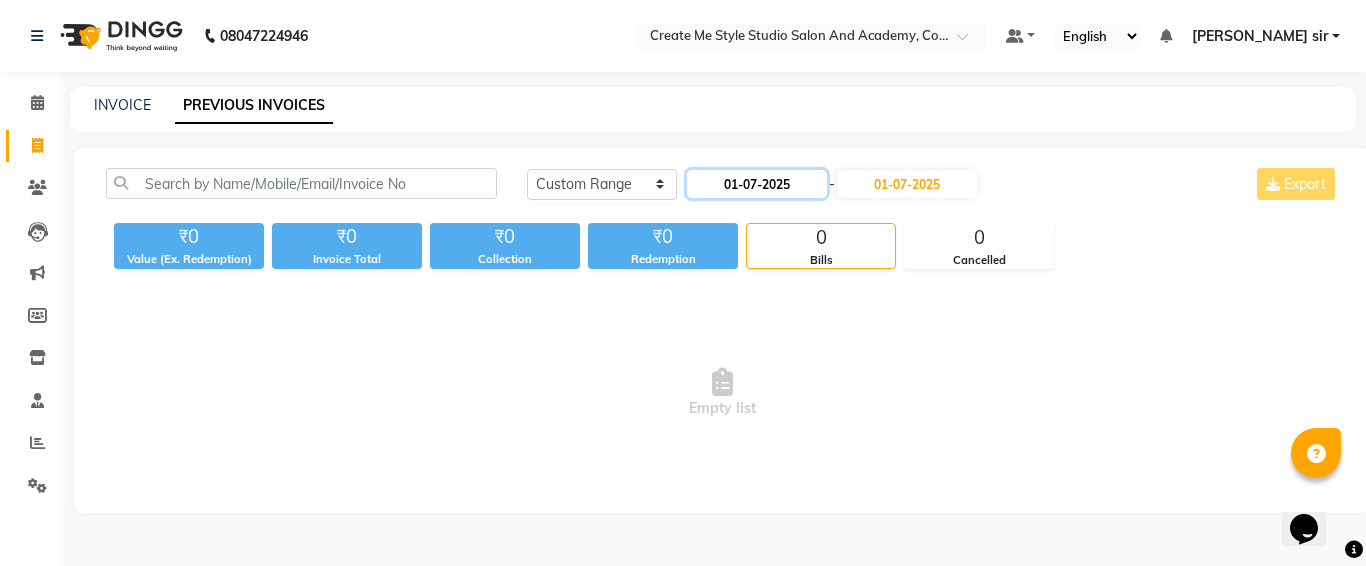 click on "01-07-2025" 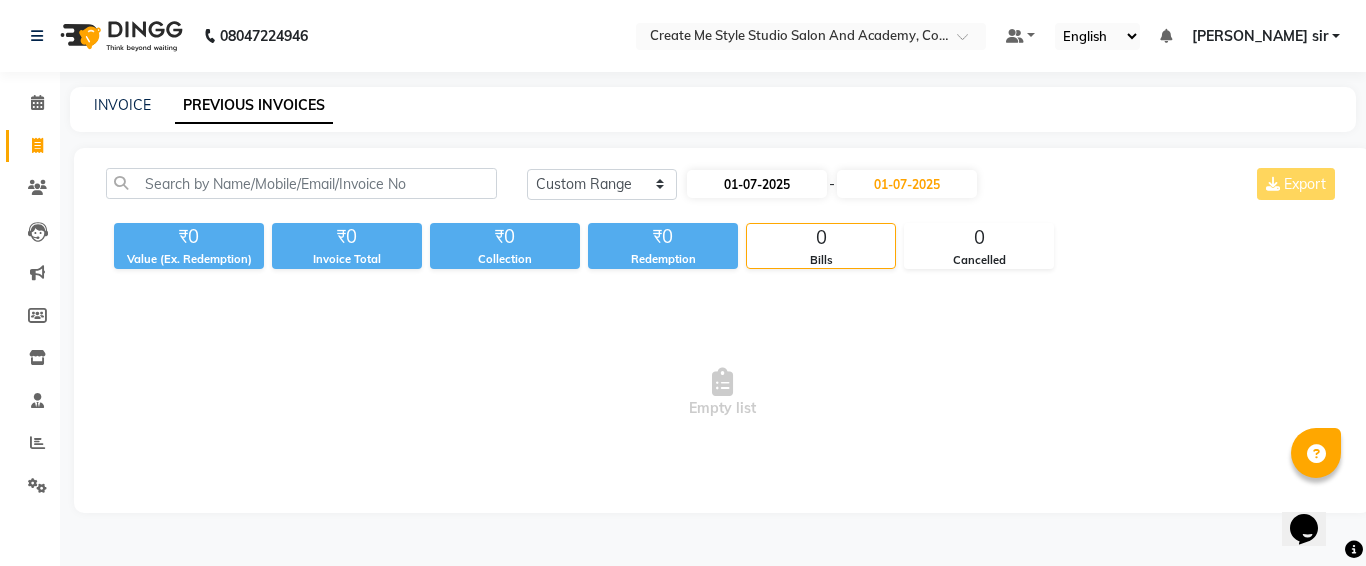 select on "7" 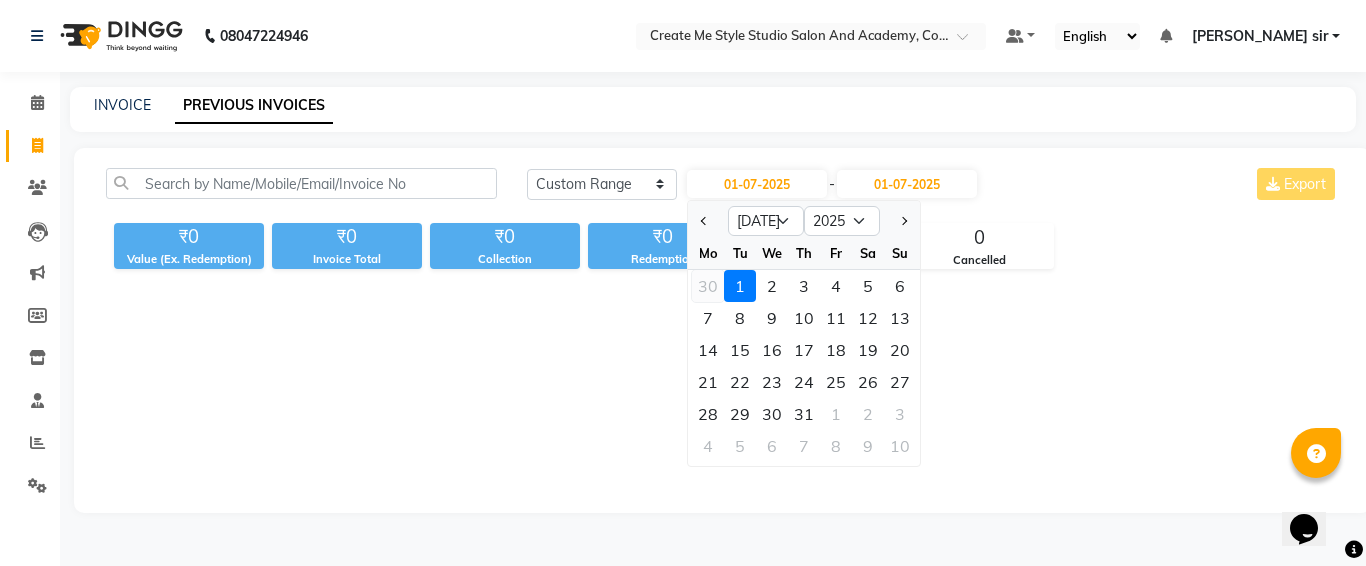 click on "30" 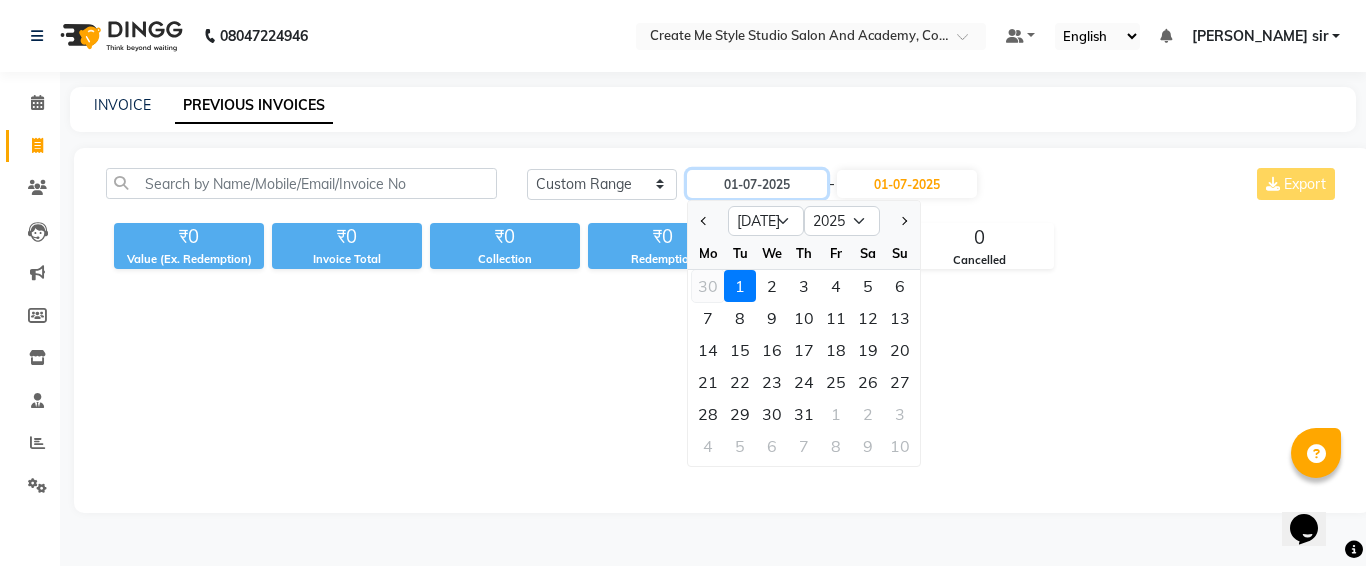 type on "30-06-2025" 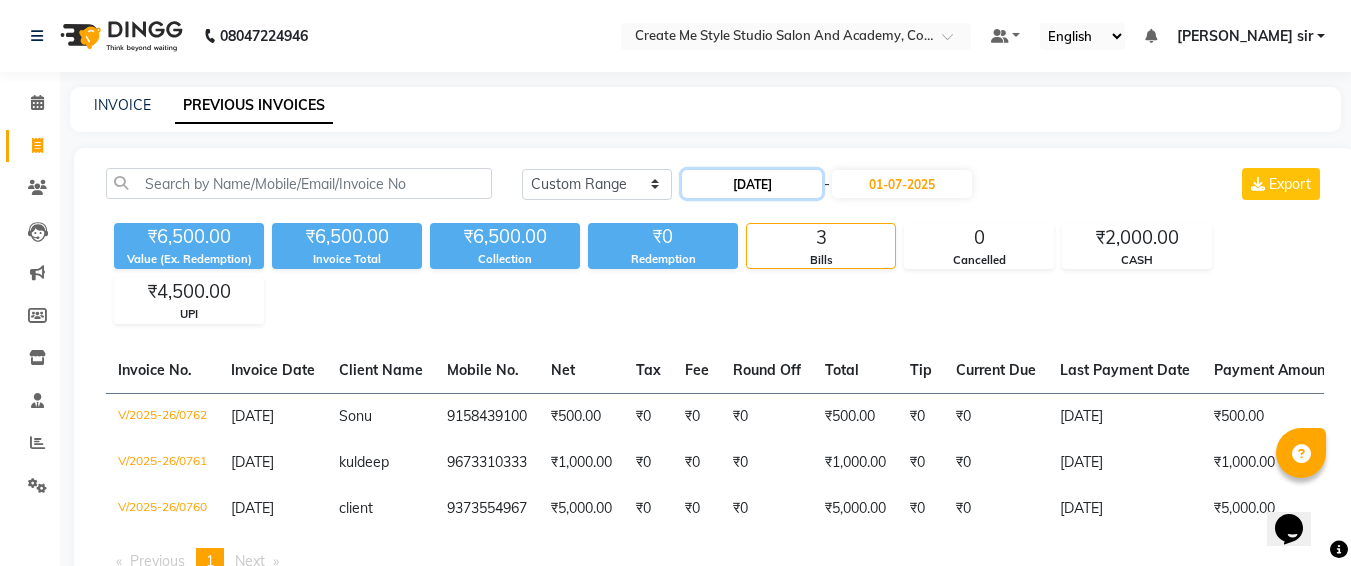 click on "30-06-2025" 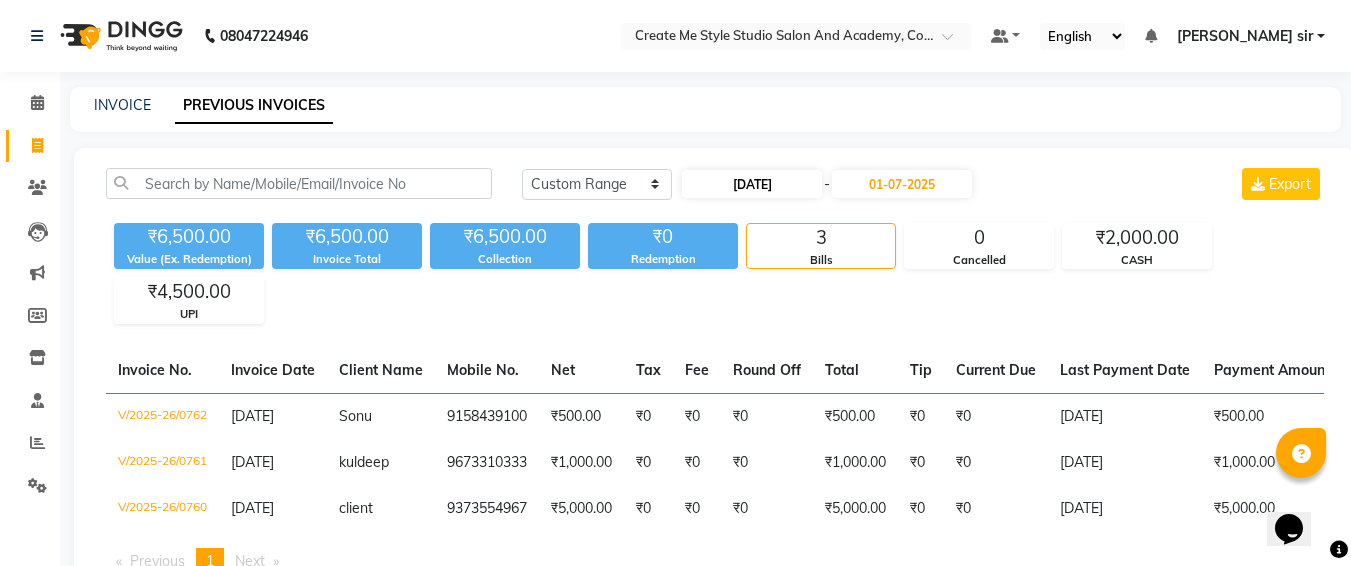 select on "6" 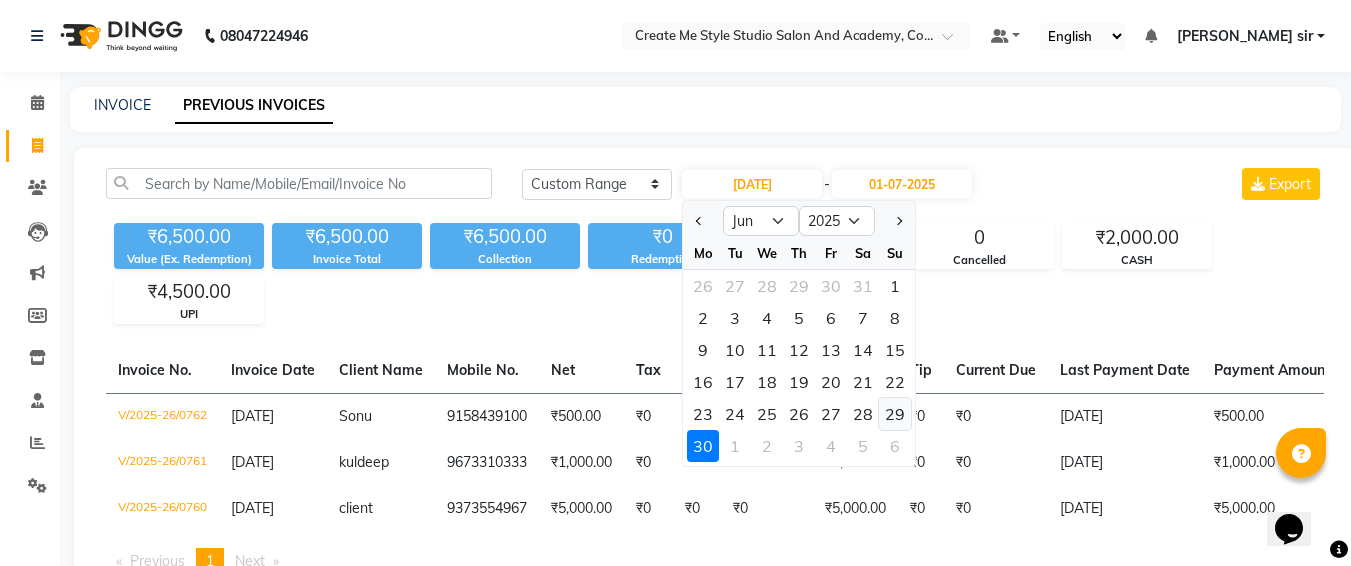 click on "29" 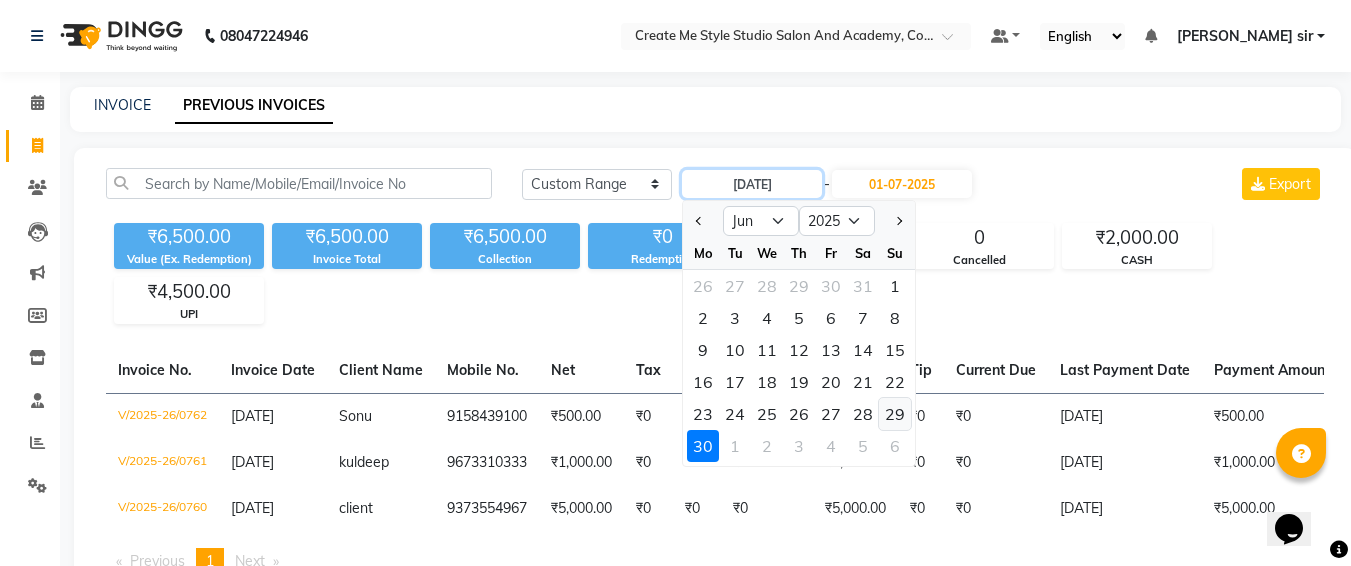 type on "[DATE]" 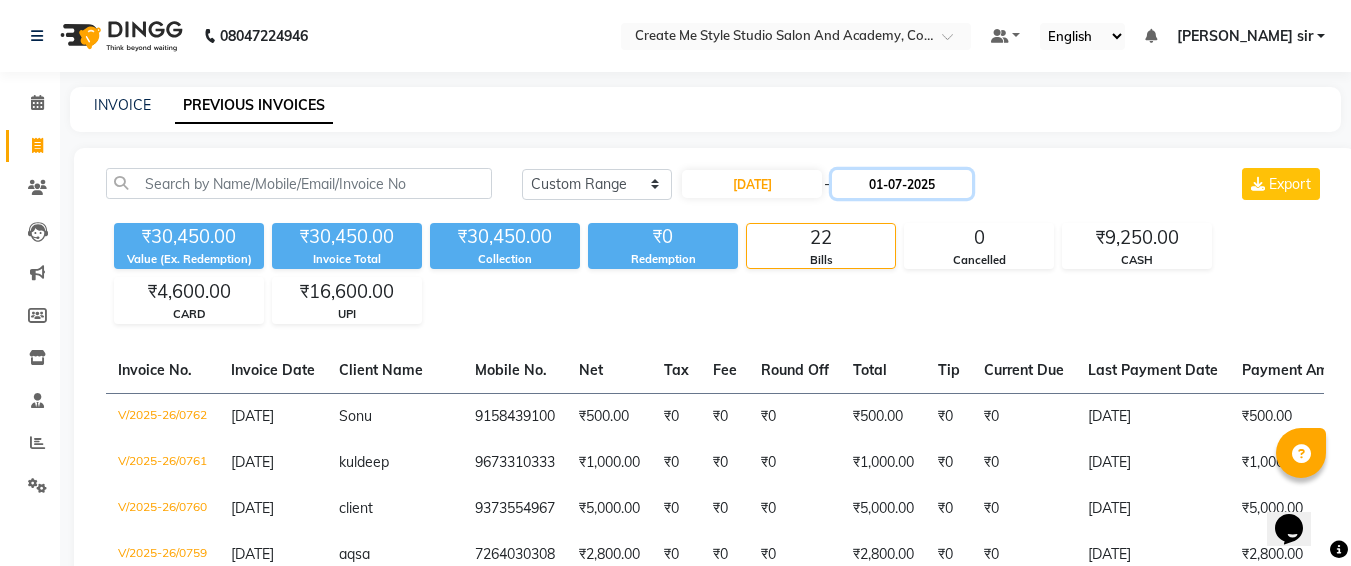 click on "01-07-2025" 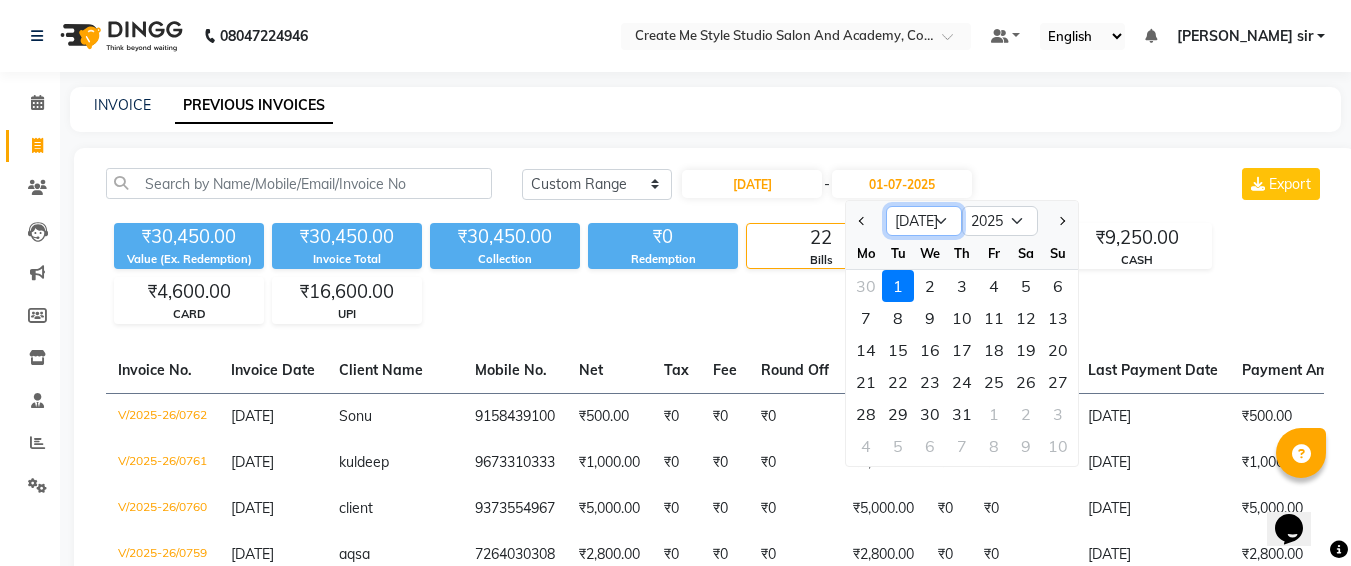 click on "Jun Jul Aug Sep Oct Nov Dec" 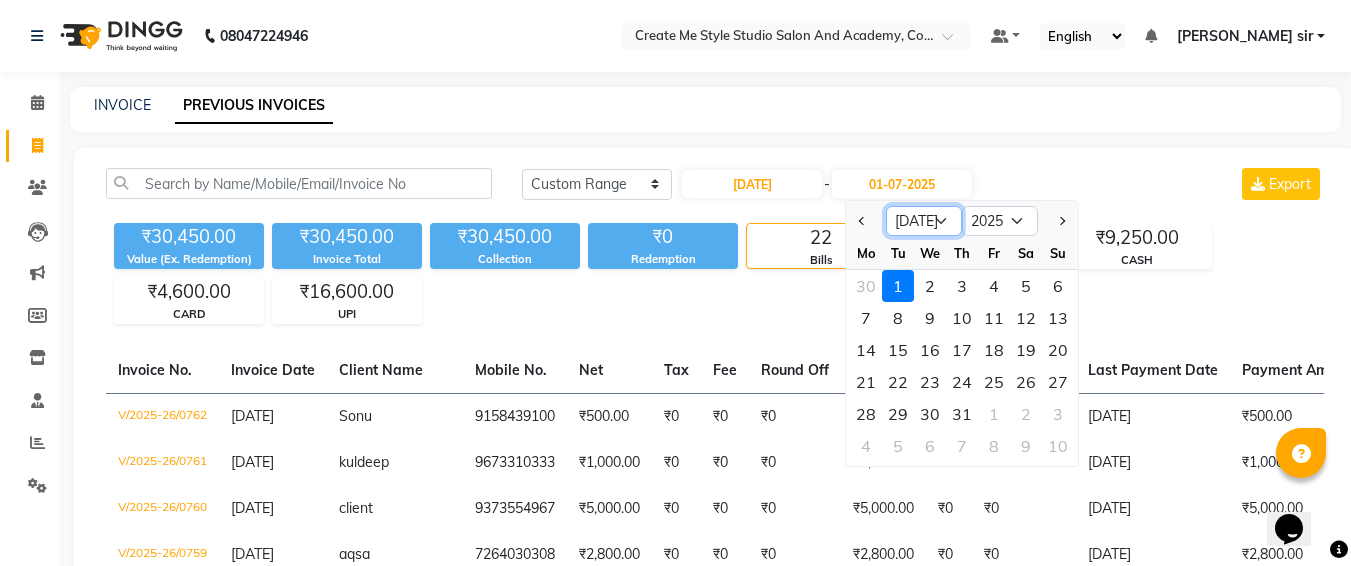 select on "6" 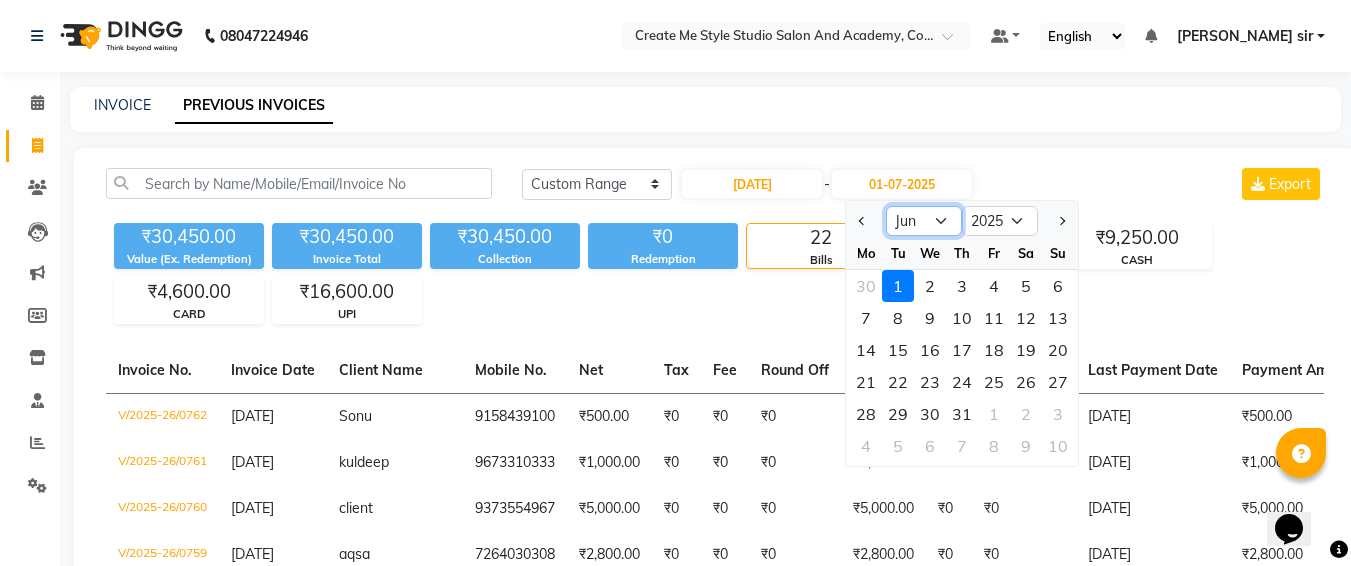 click on "Jun Jul Aug Sep Oct Nov Dec" 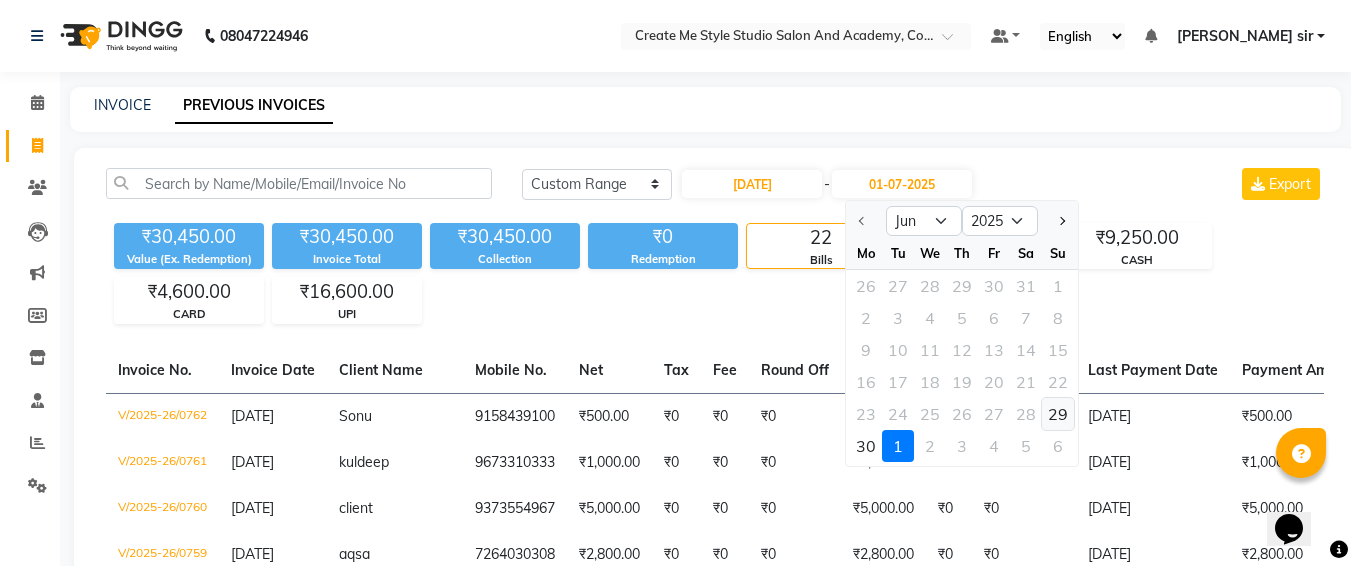 click on "29" 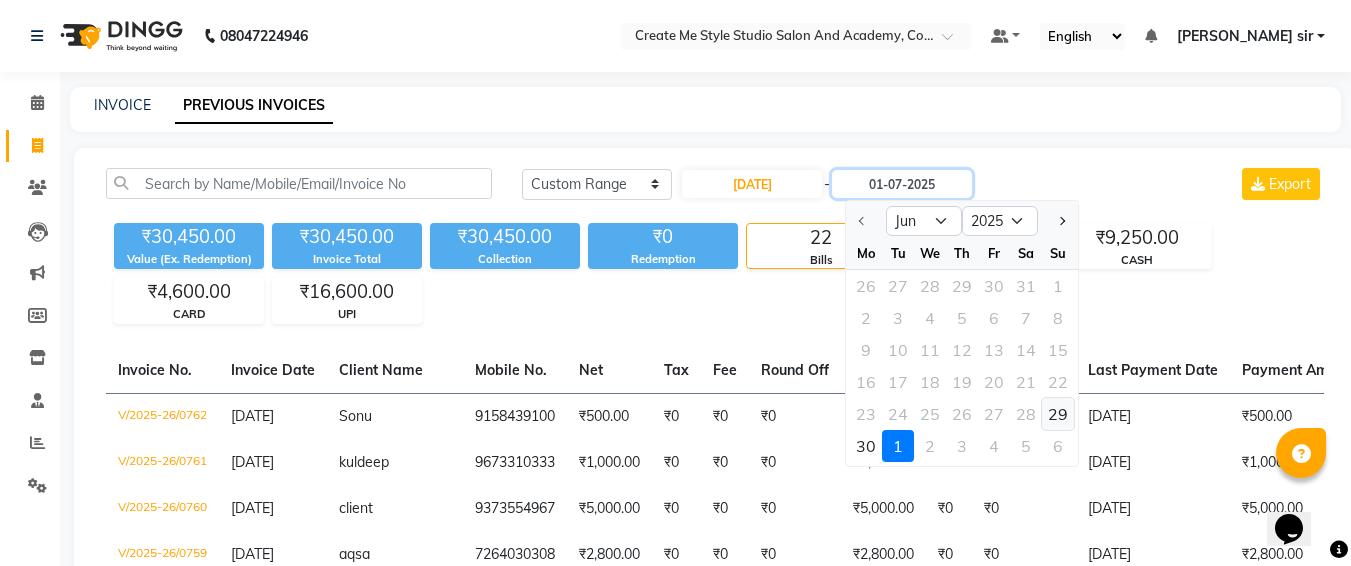 type on "[DATE]" 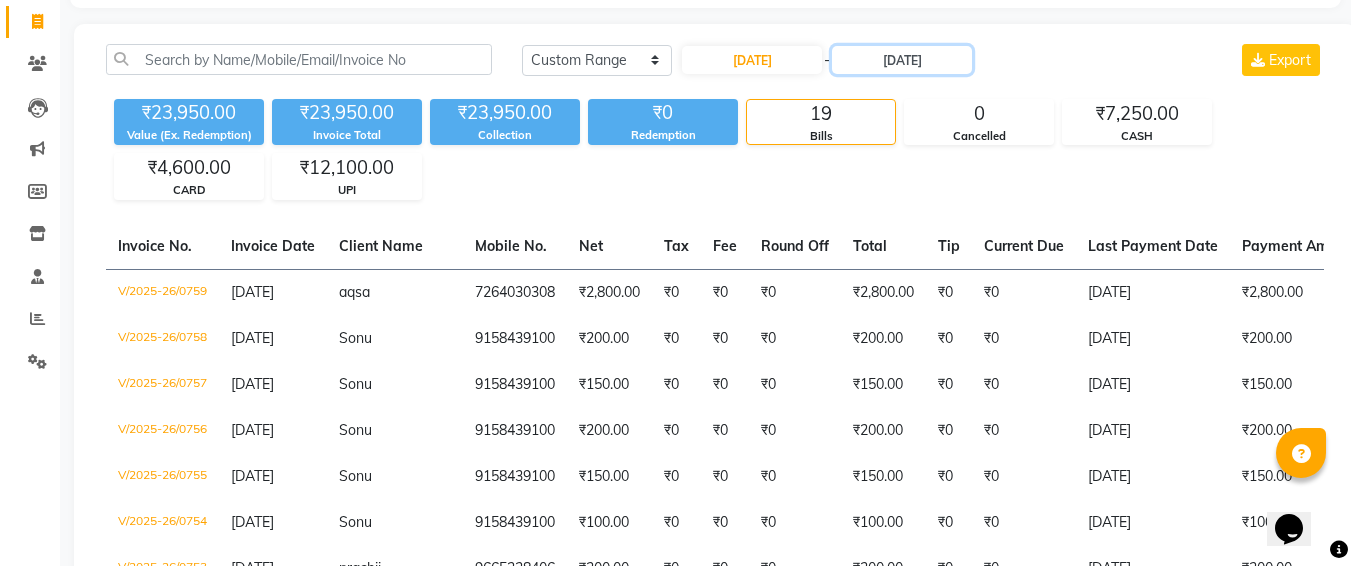 scroll, scrollTop: 161, scrollLeft: 0, axis: vertical 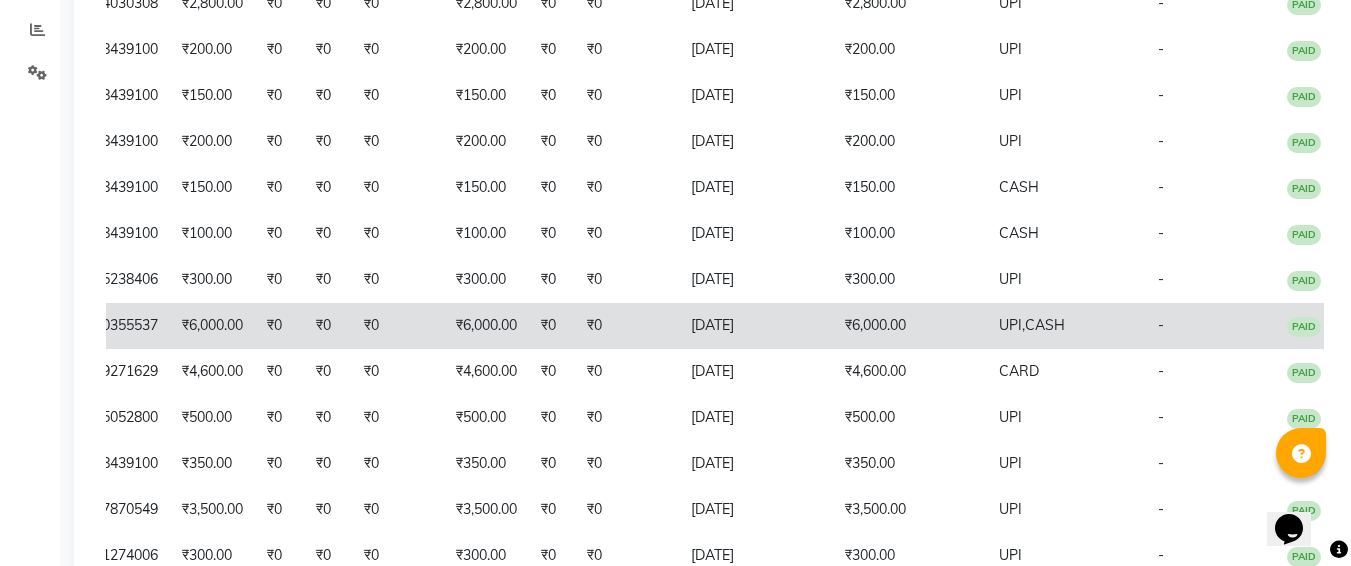 click on "₹6,000.00" 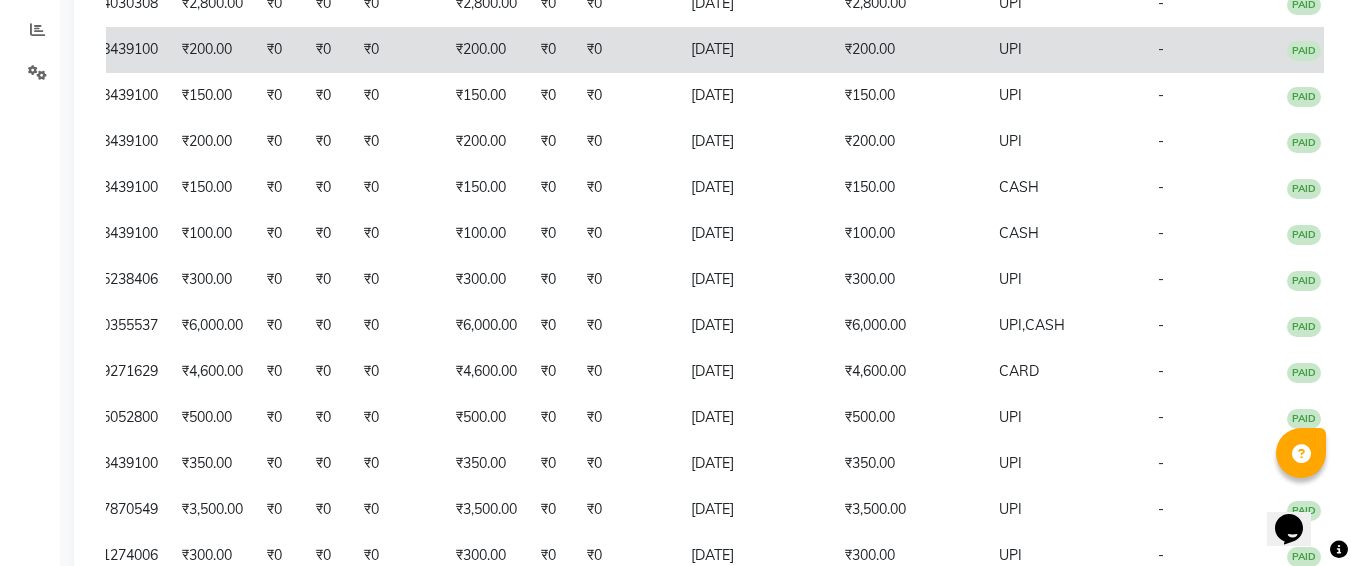 scroll, scrollTop: 0, scrollLeft: 0, axis: both 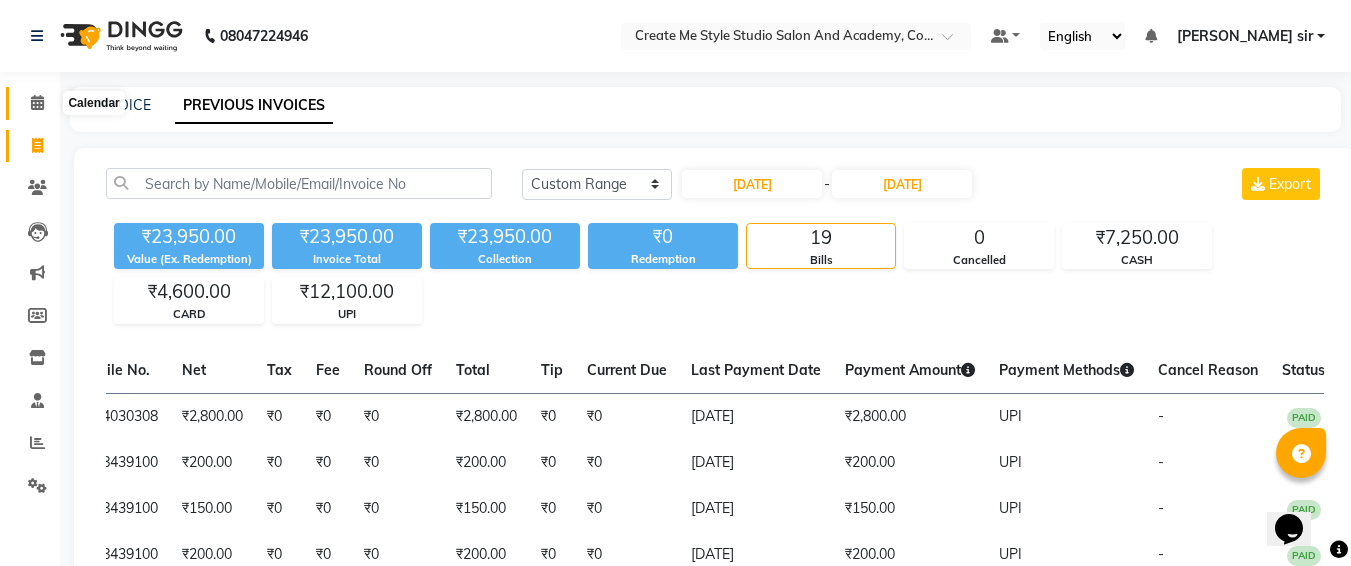click 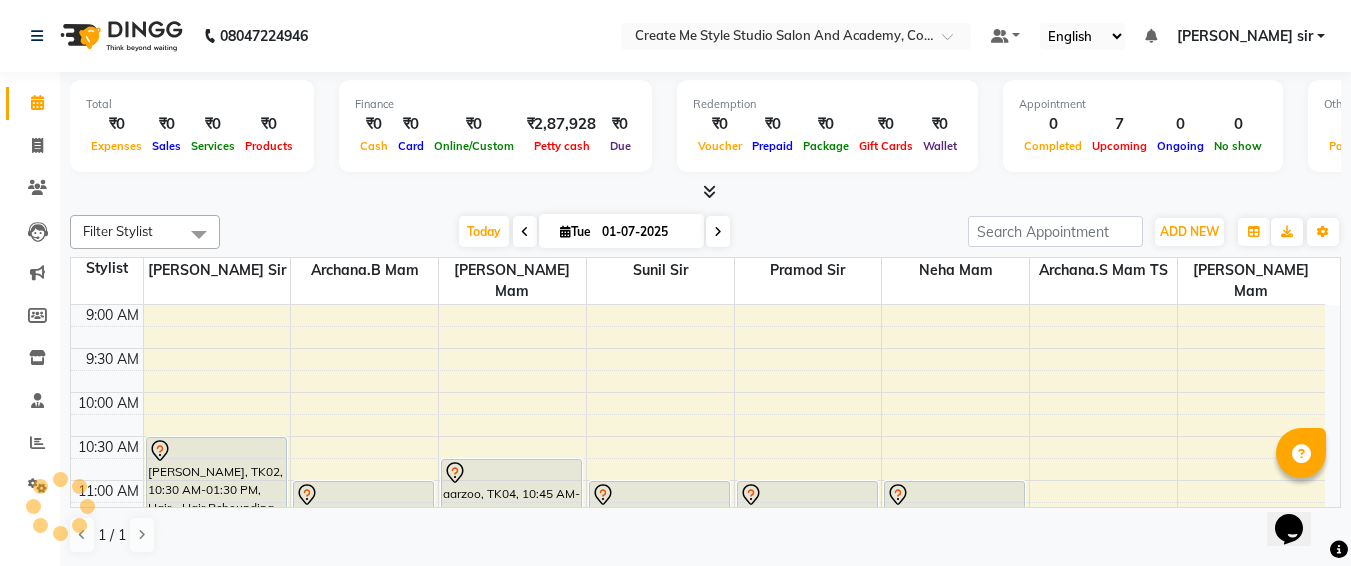scroll, scrollTop: 0, scrollLeft: 0, axis: both 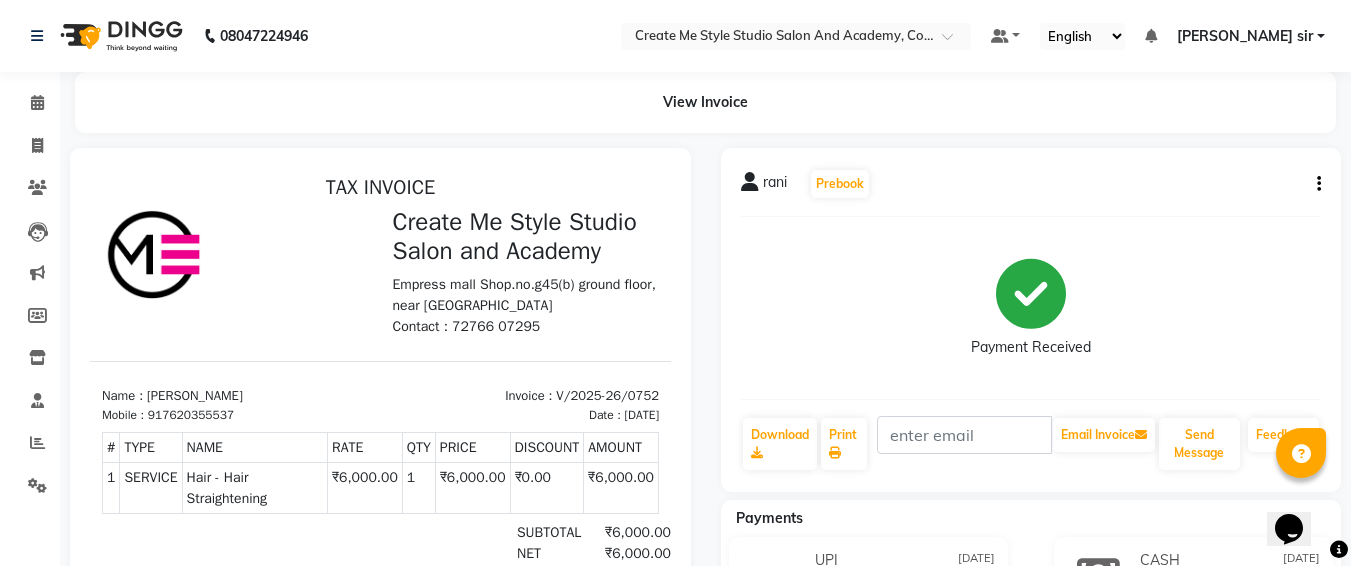 click 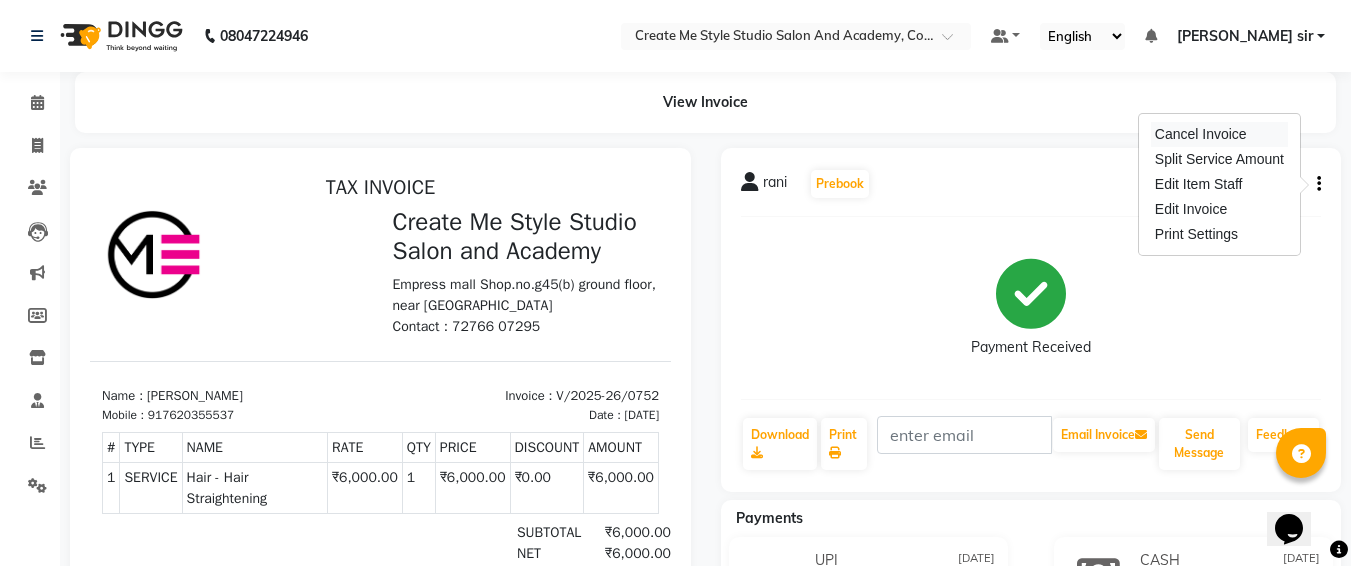 click on "Cancel Invoice" at bounding box center [1219, 134] 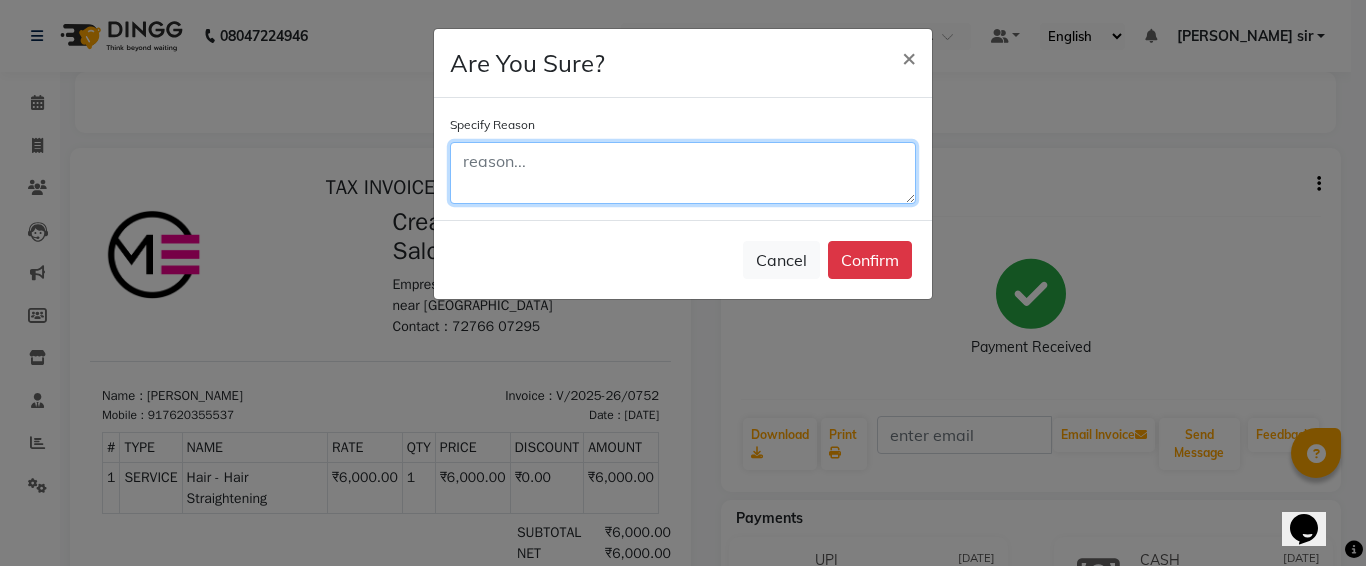 click 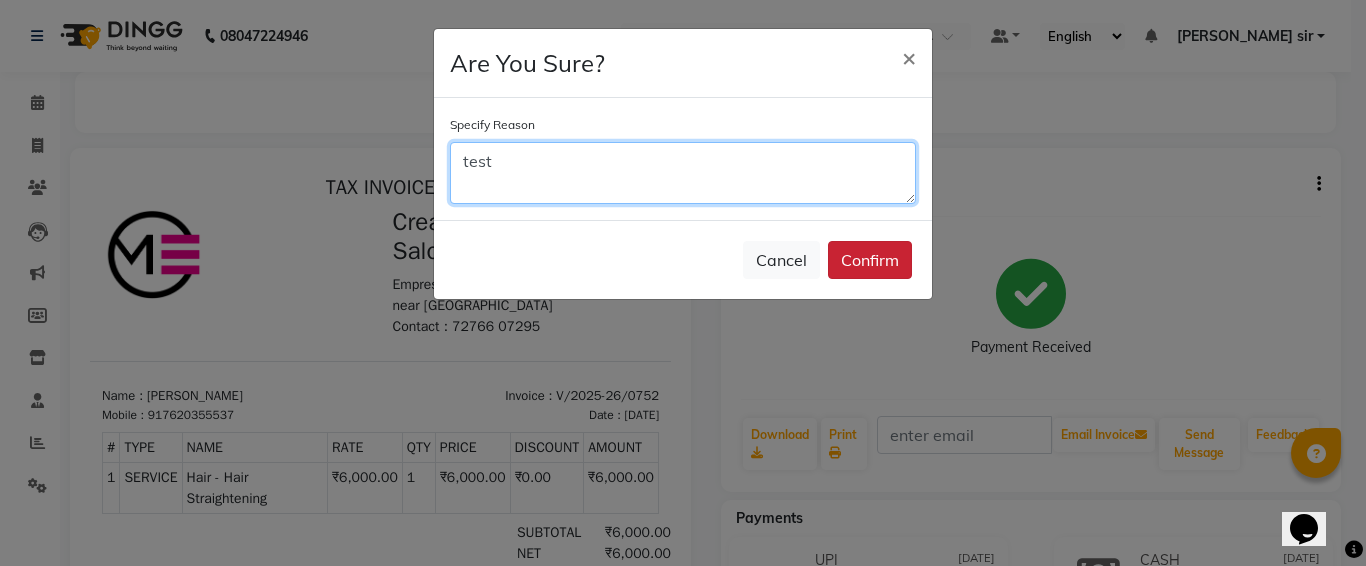 type on "test" 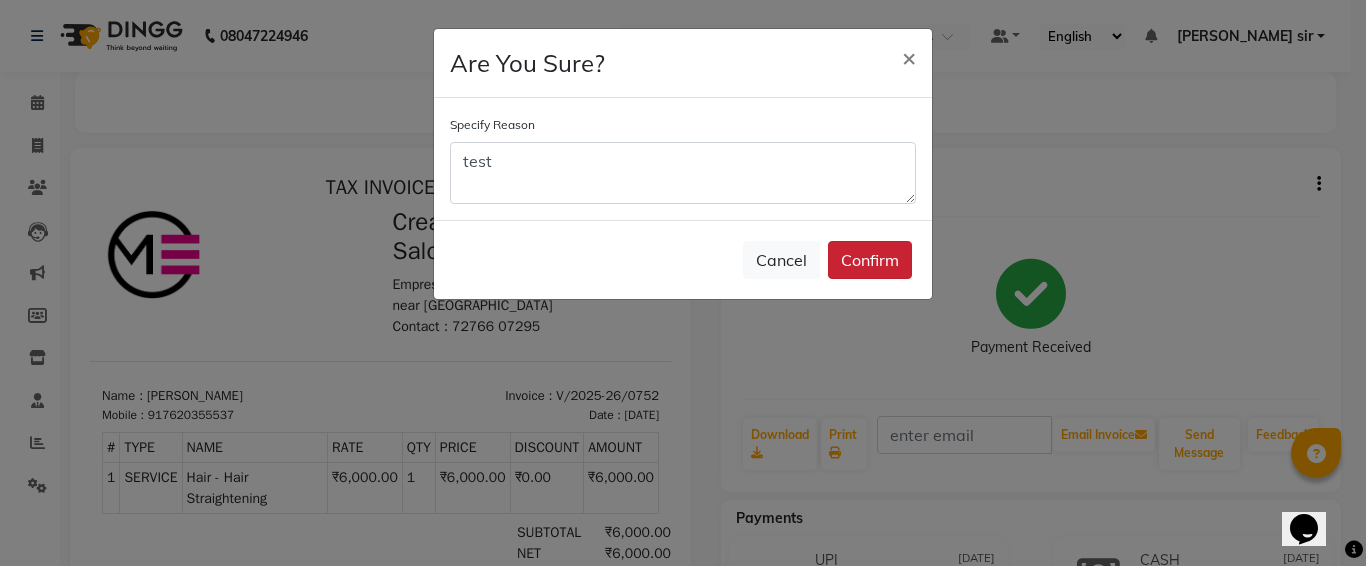 click on "Confirm" 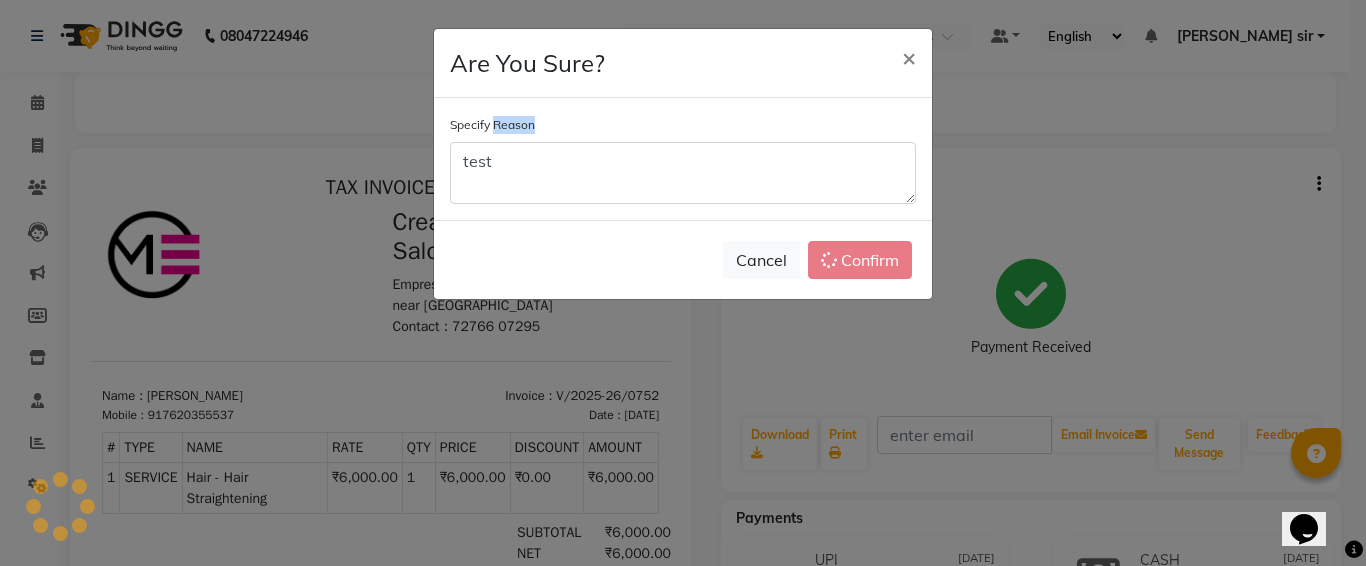 click on "Cancel   Confirm" 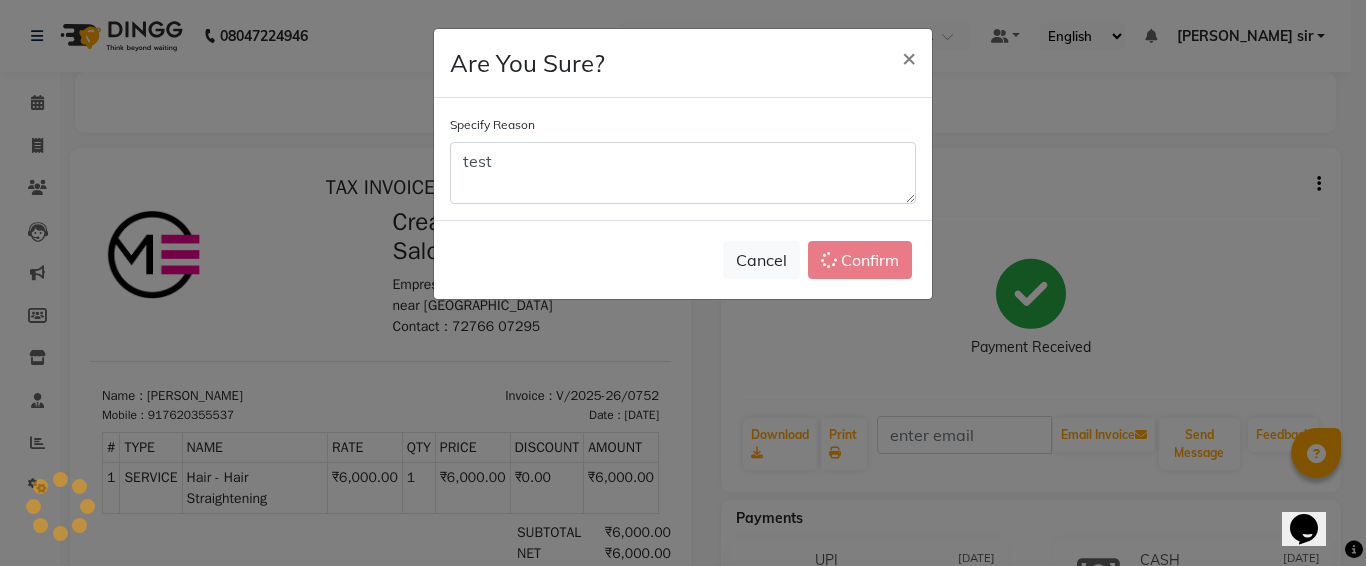 click on "Cancel   Confirm" 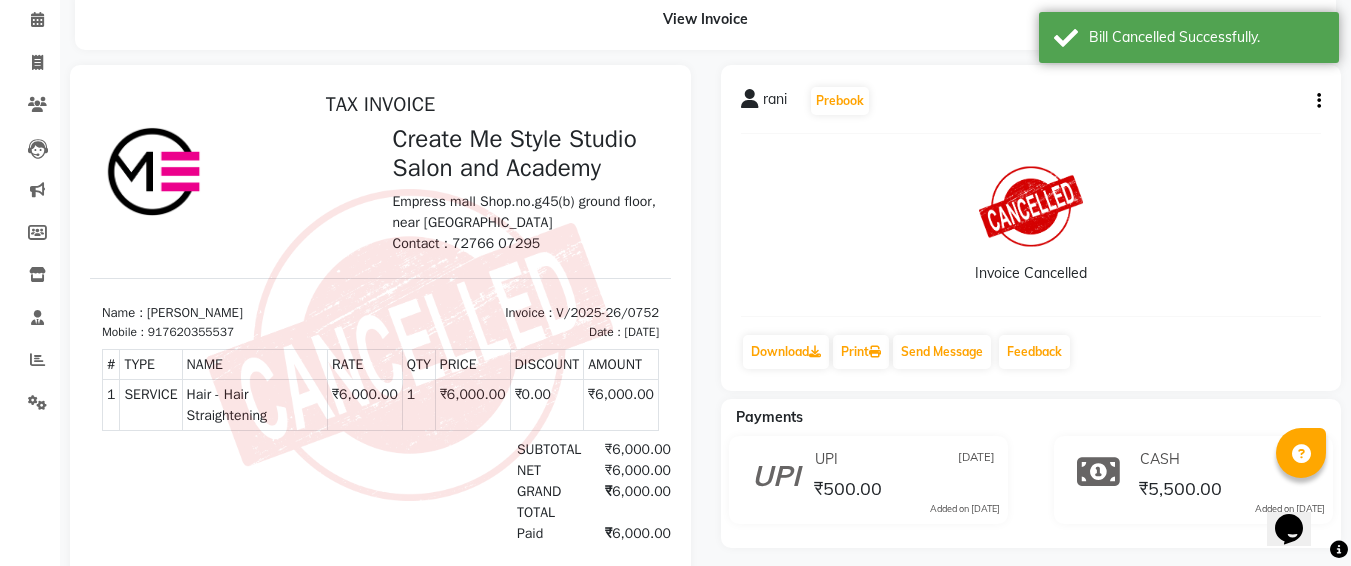 scroll, scrollTop: 84, scrollLeft: 0, axis: vertical 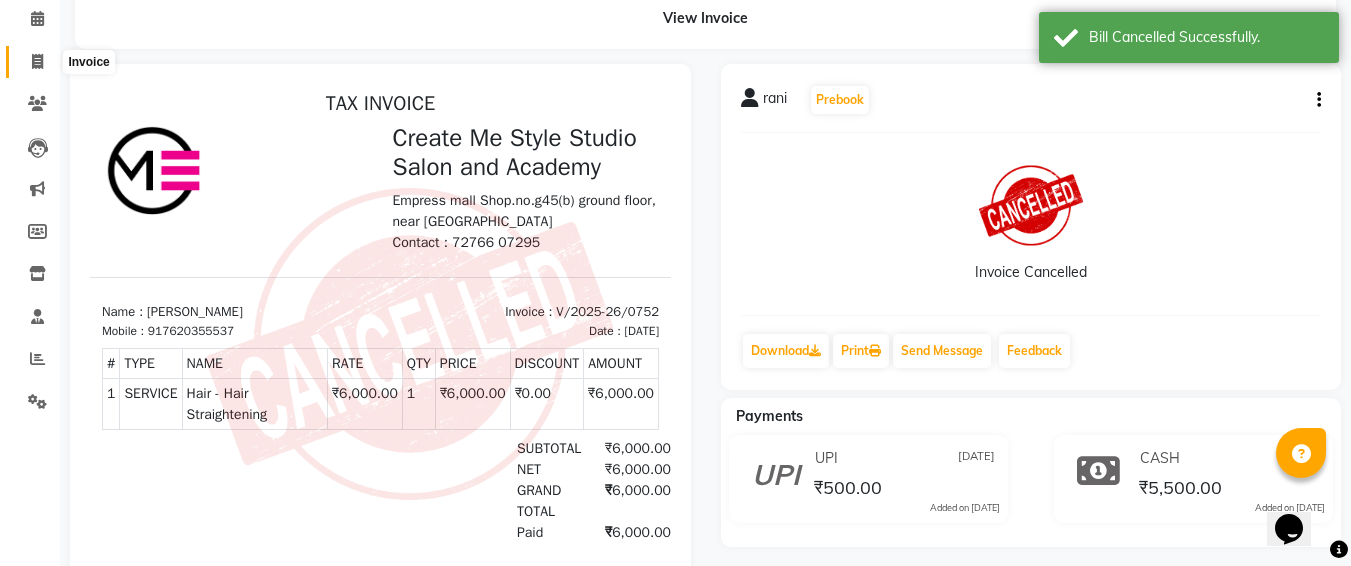 click 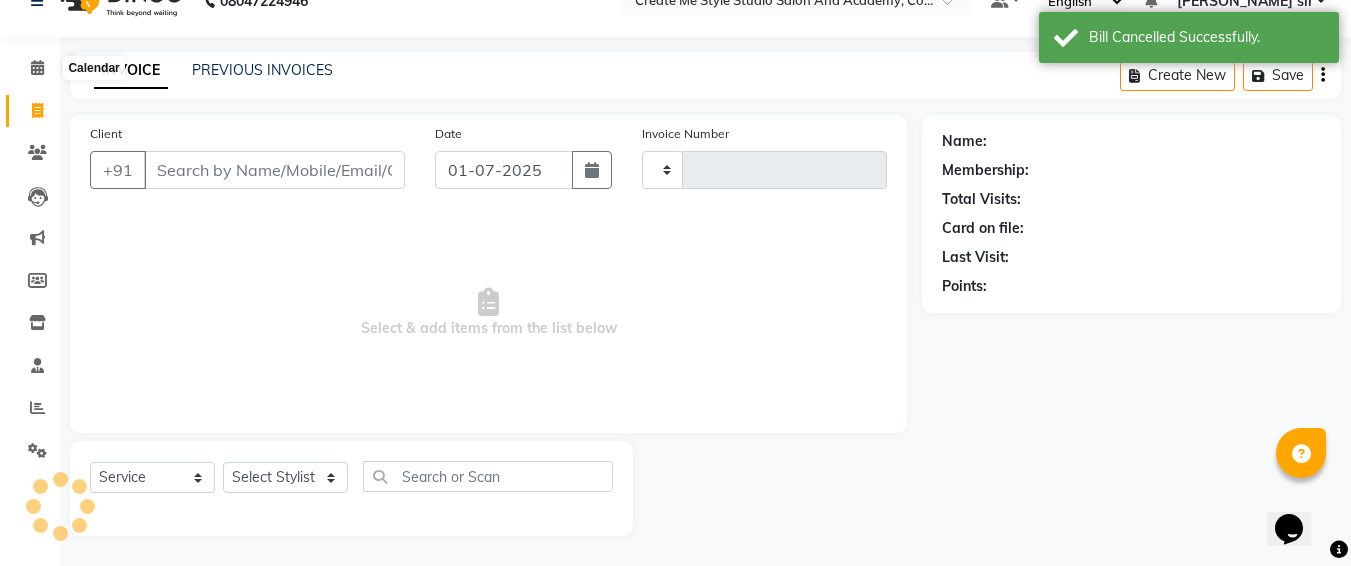 scroll, scrollTop: 35, scrollLeft: 0, axis: vertical 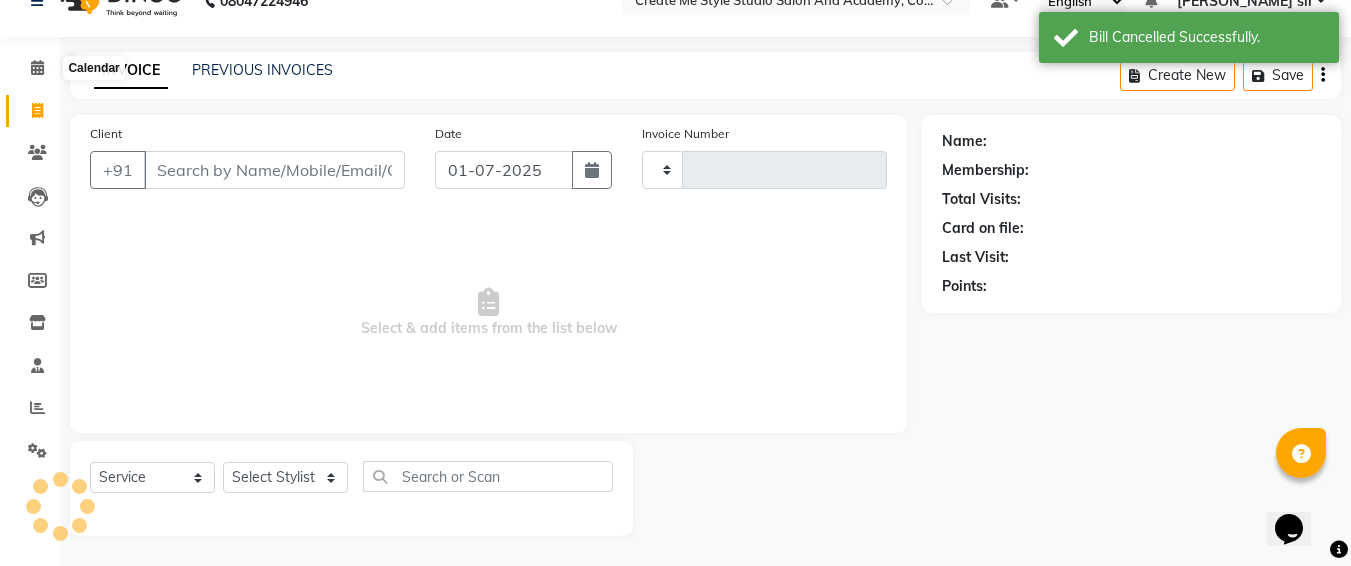 type on "0763" 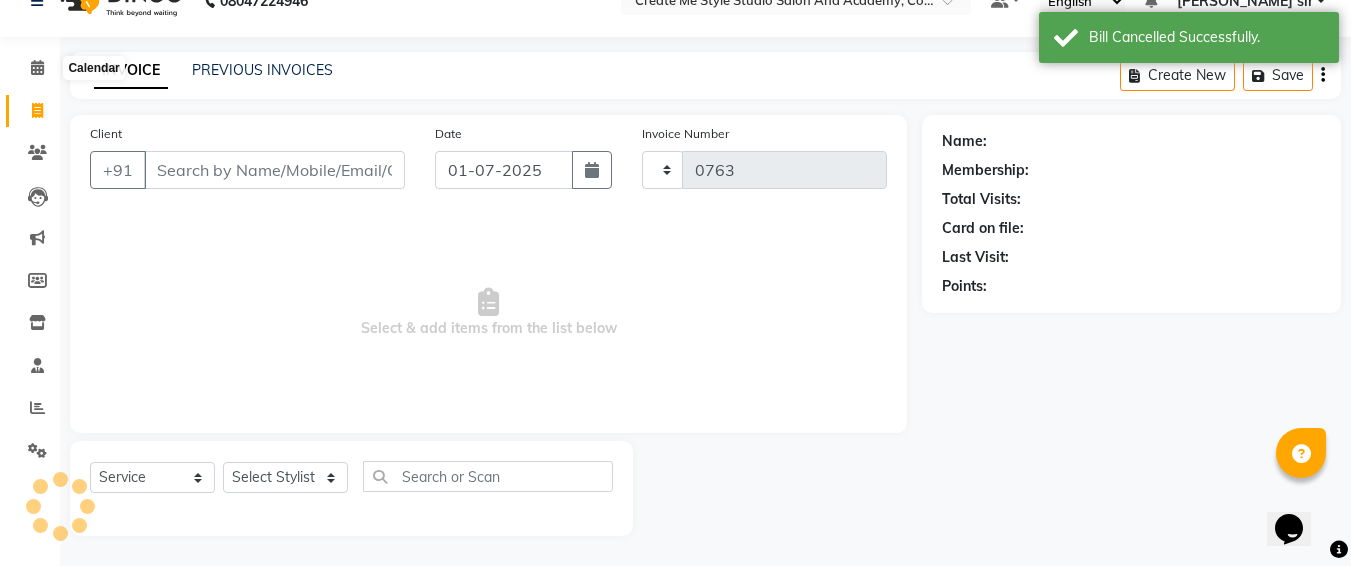 select on "8253" 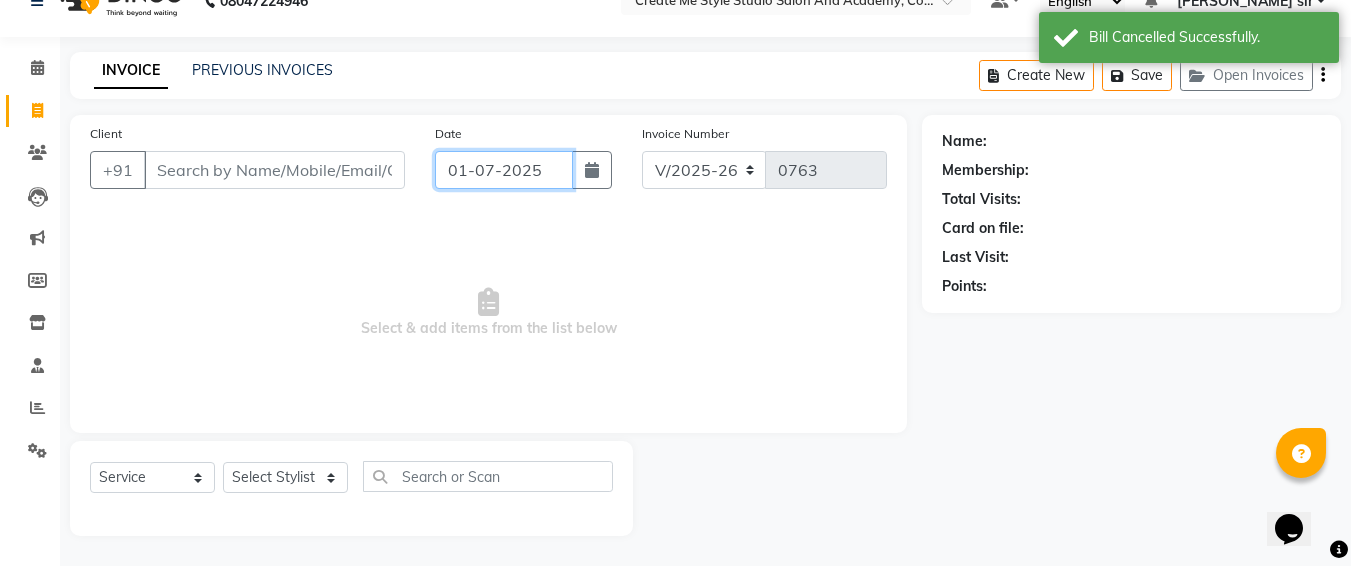 click on "01-07-2025" 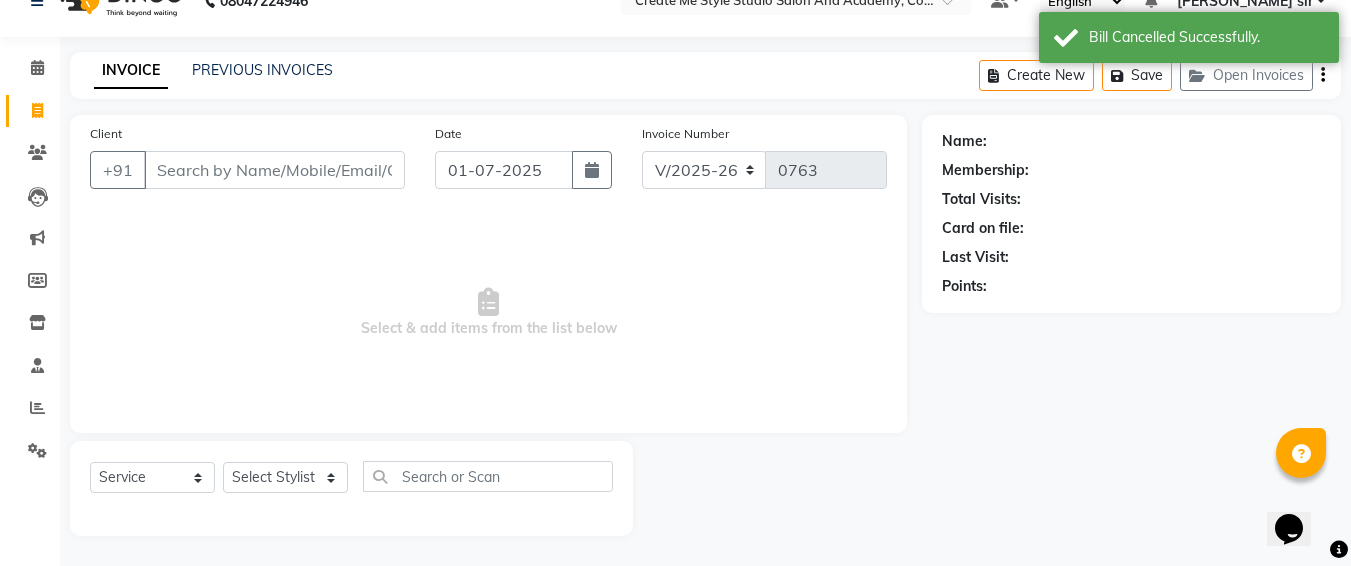 select on "7" 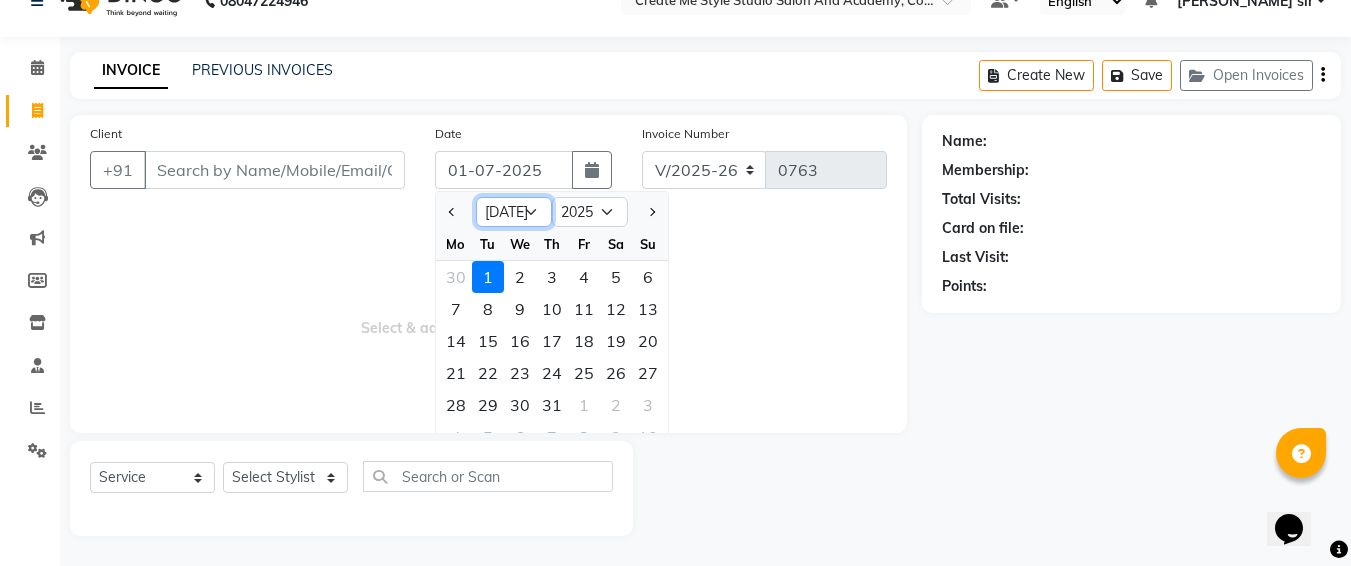 click on "Jan Feb Mar Apr May Jun [DATE] Aug Sep Oct Nov Dec" 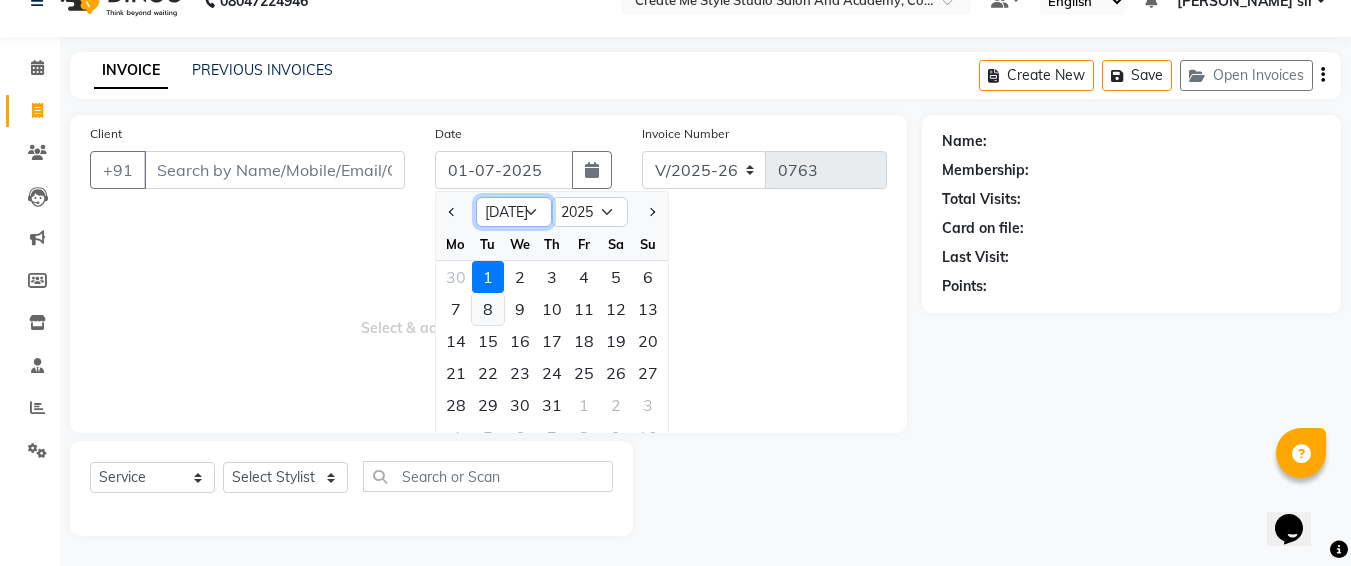 select on "6" 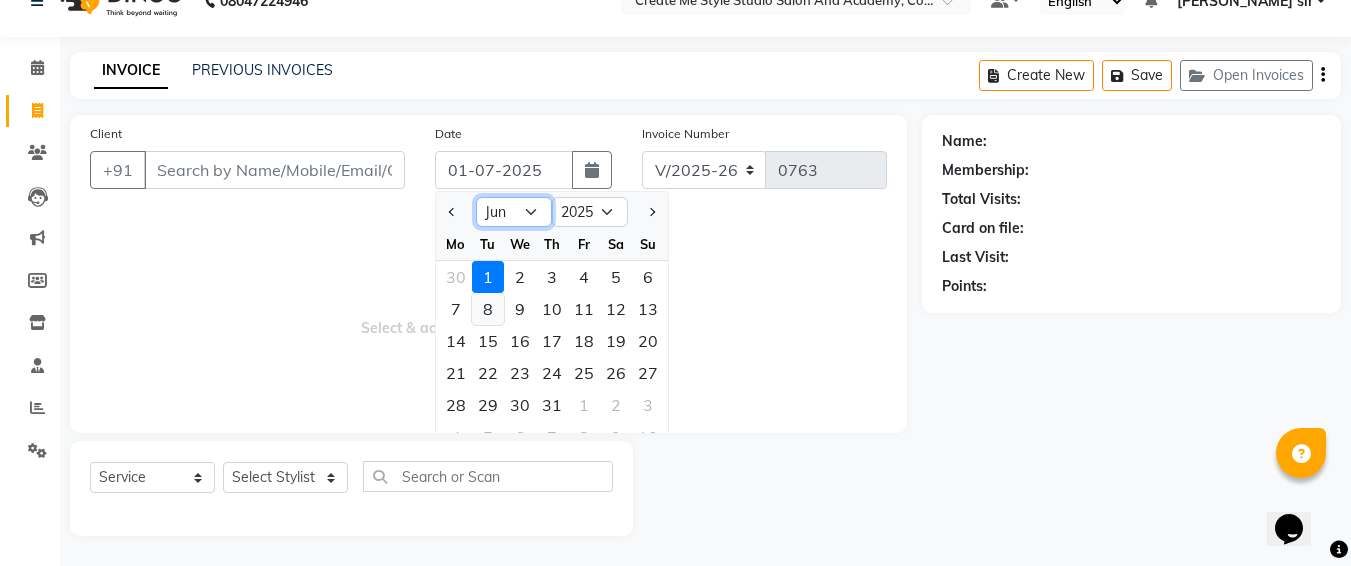 click on "Jan Feb Mar Apr May Jun [DATE] Aug Sep Oct Nov Dec" 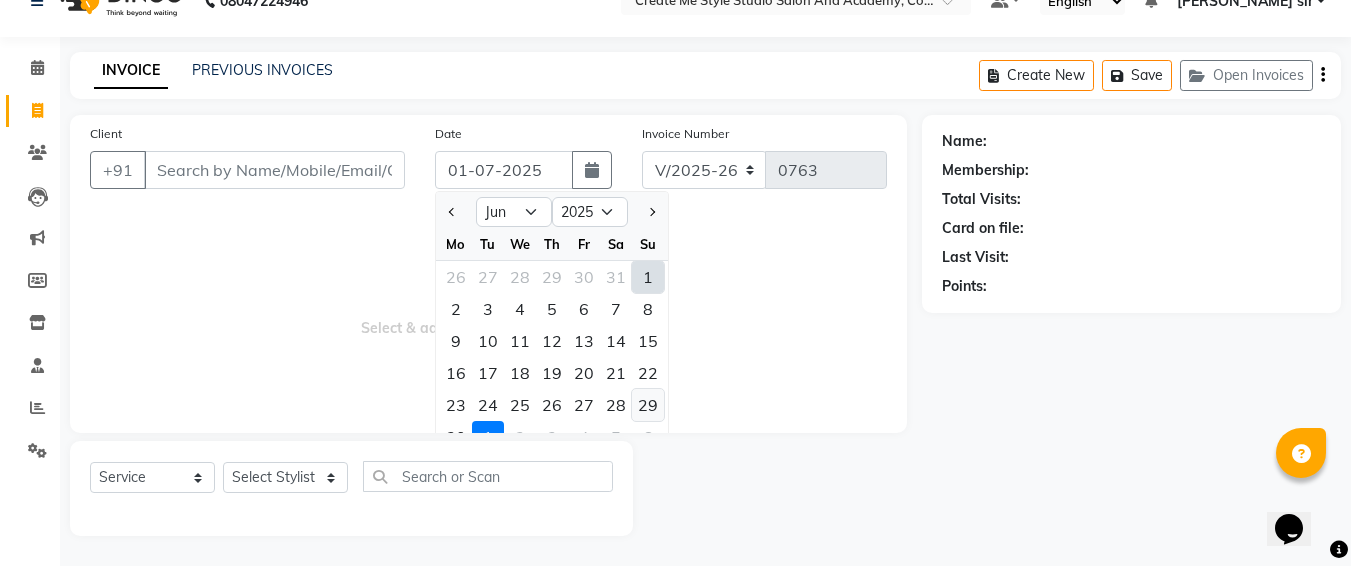 click on "29" 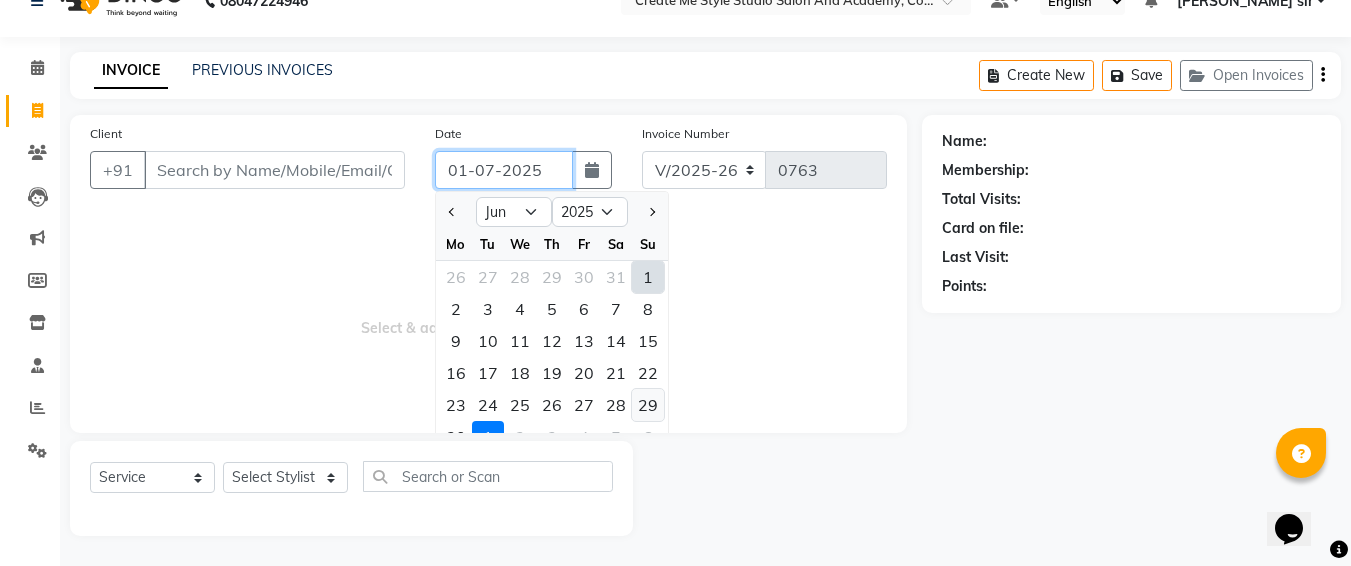 type on "[DATE]" 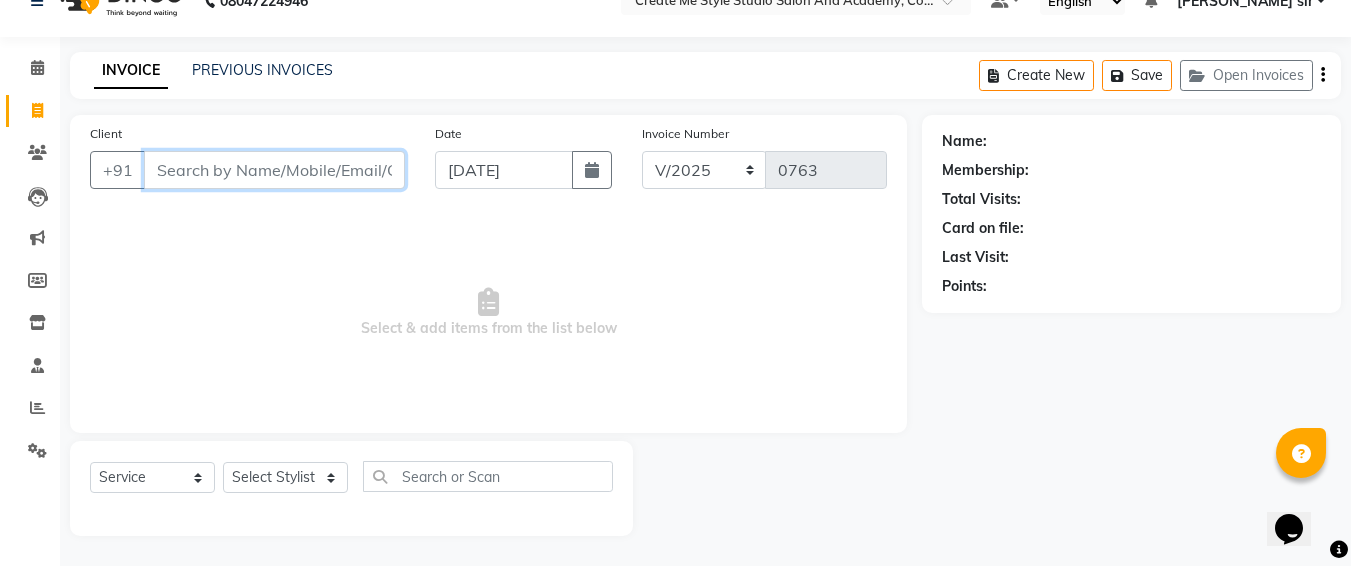 click on "Client" at bounding box center (274, 170) 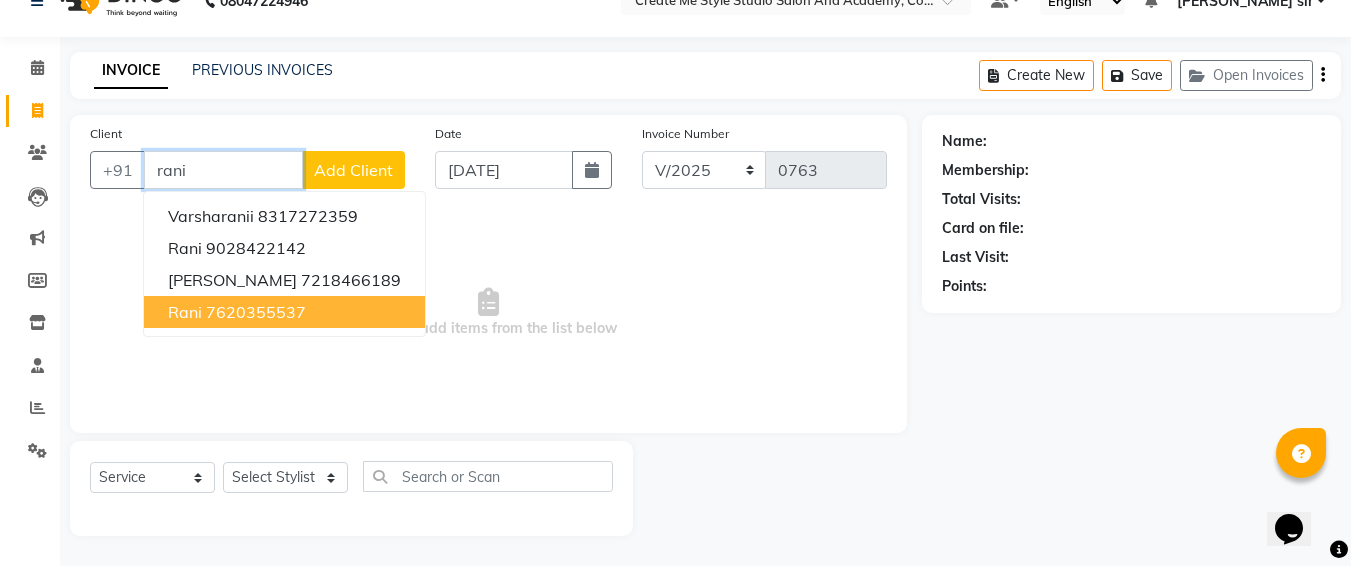 click on "7620355537" at bounding box center (256, 312) 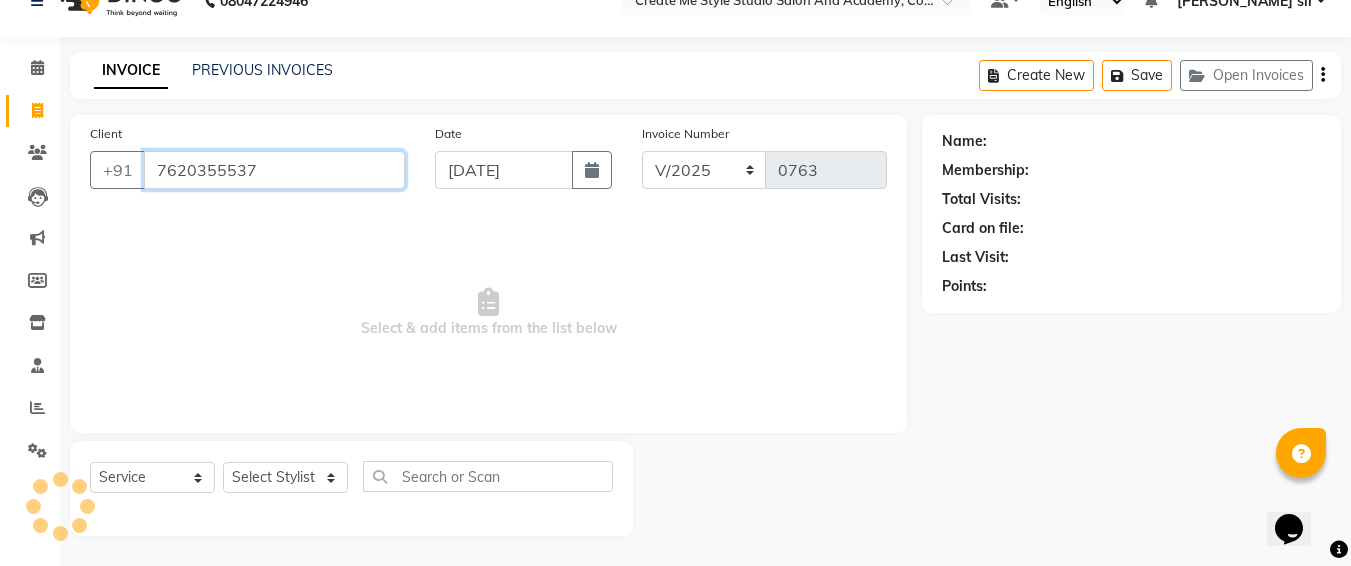 type on "7620355537" 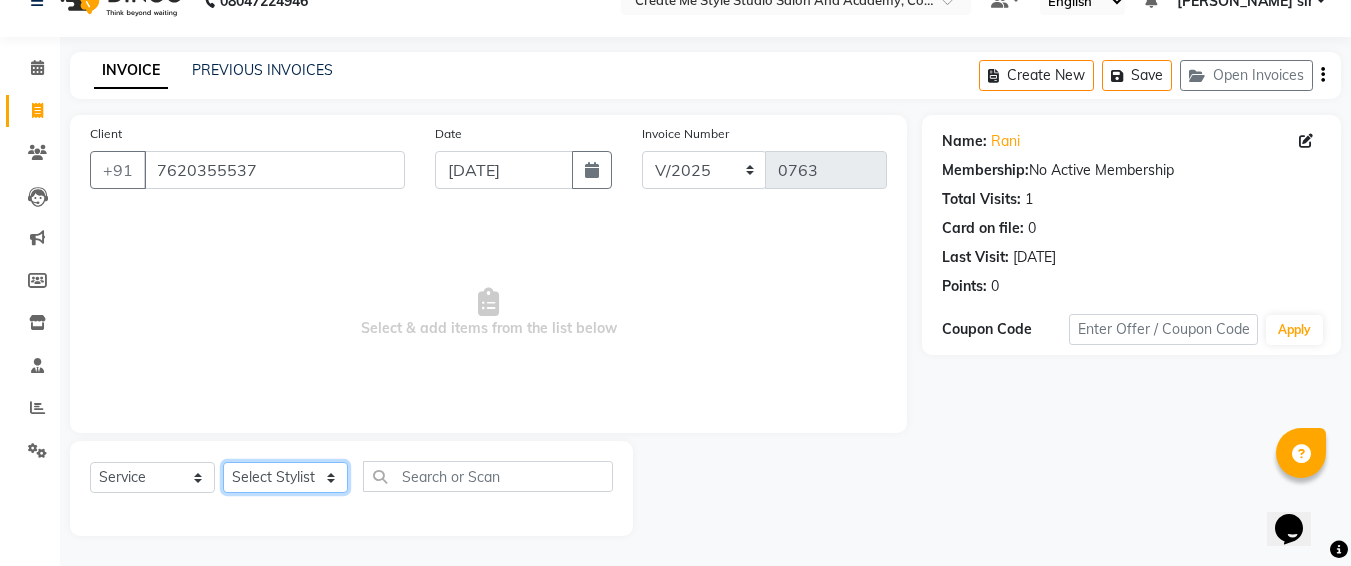 click on "Select Stylist Amol sir  Archana.B mam  Archana.S mam TS Ayushi mam Nagma mam Neha mam  Pramod sir Reception 1 Reception 2 Sunil sir" 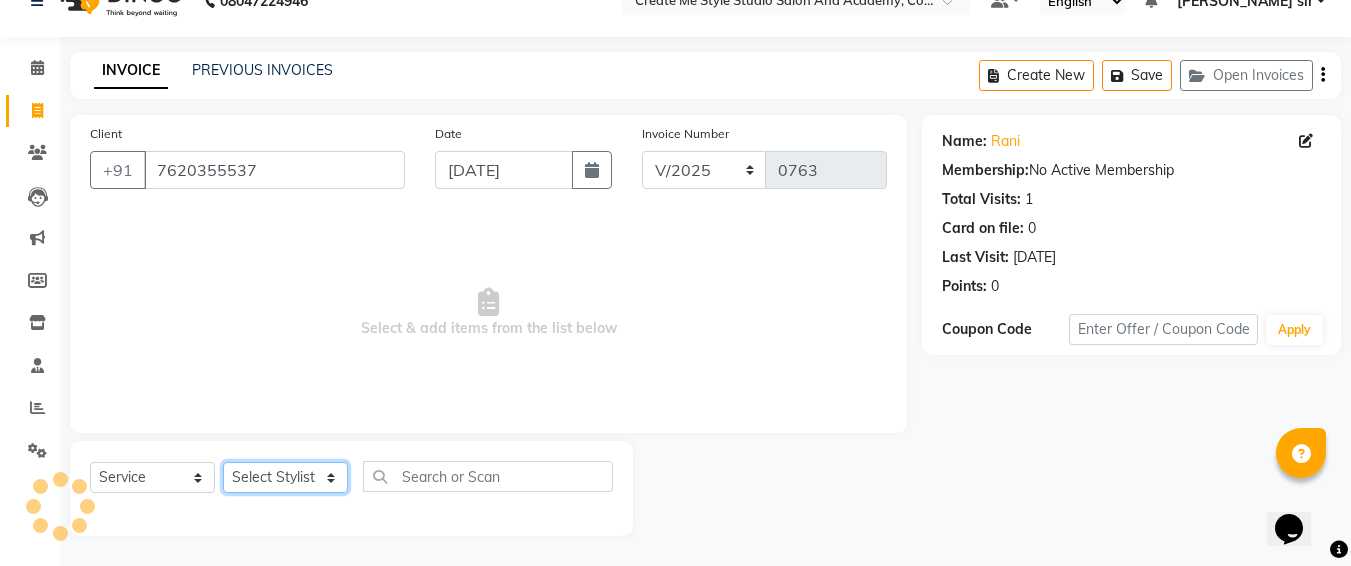 select on "79112" 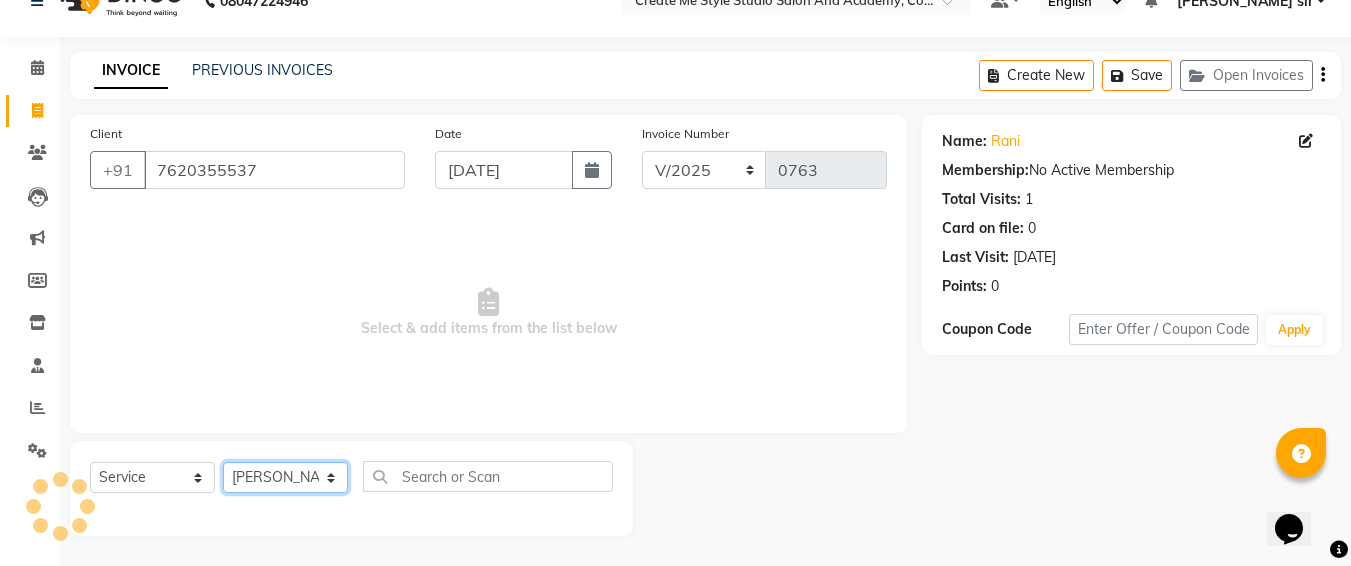 click on "Select Stylist Amol sir  Archana.B mam  Archana.S mam TS Ayushi mam Nagma mam Neha mam  Pramod sir Reception 1 Reception 2 Sunil sir" 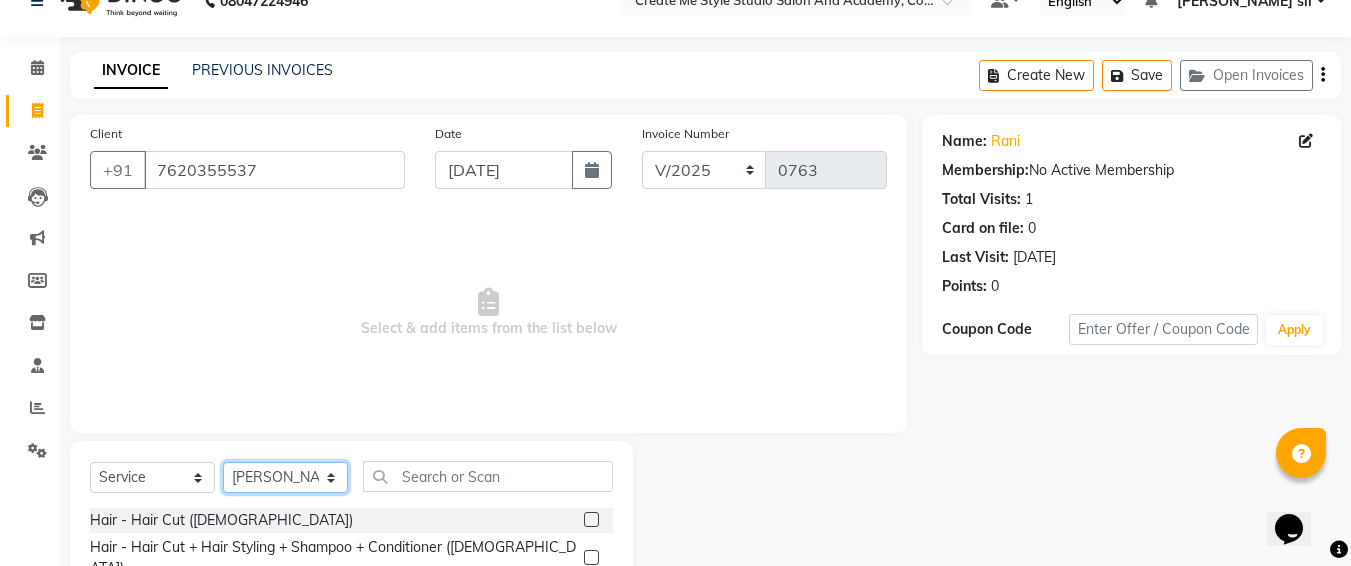 scroll, scrollTop: 235, scrollLeft: 0, axis: vertical 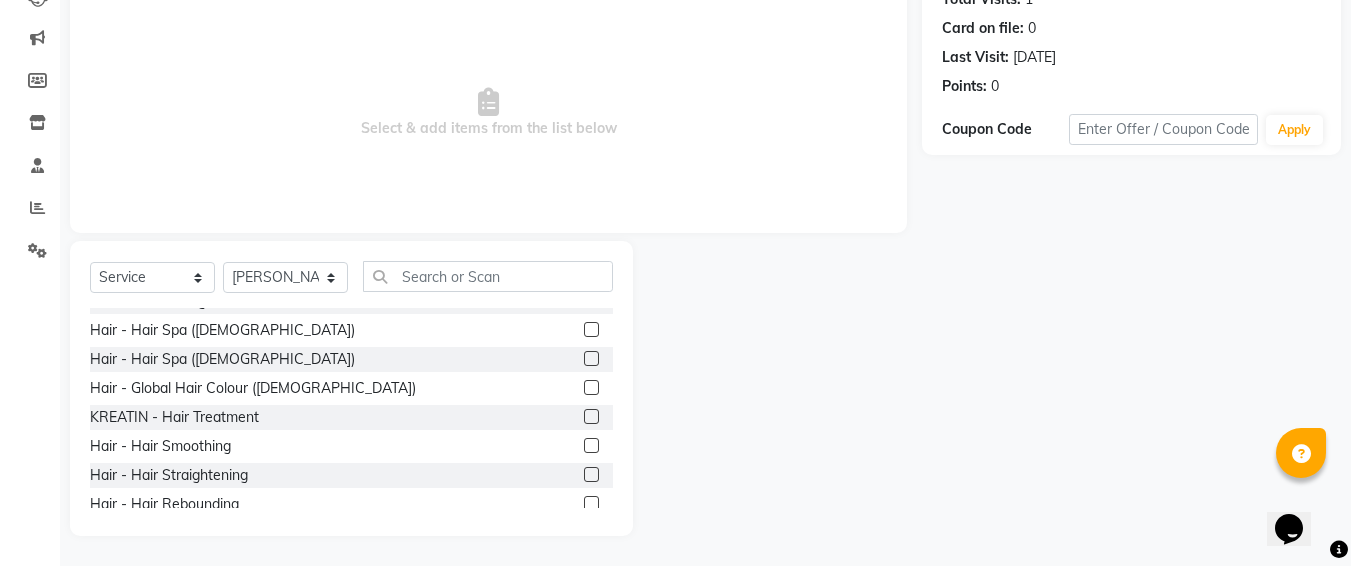 click 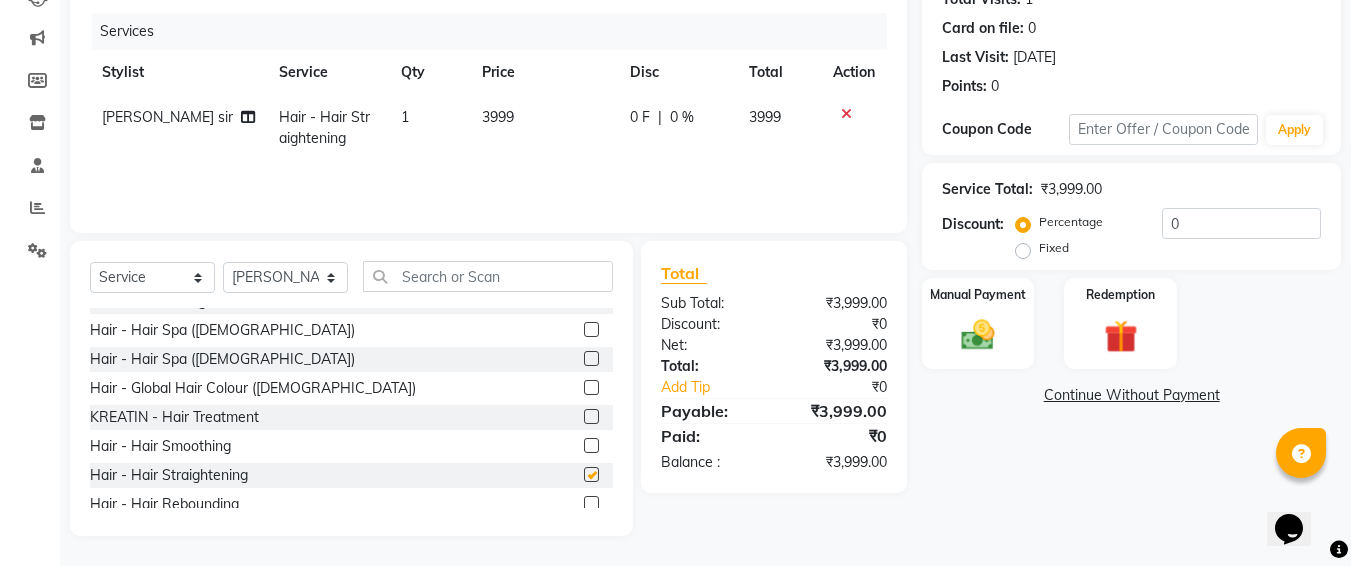 checkbox on "false" 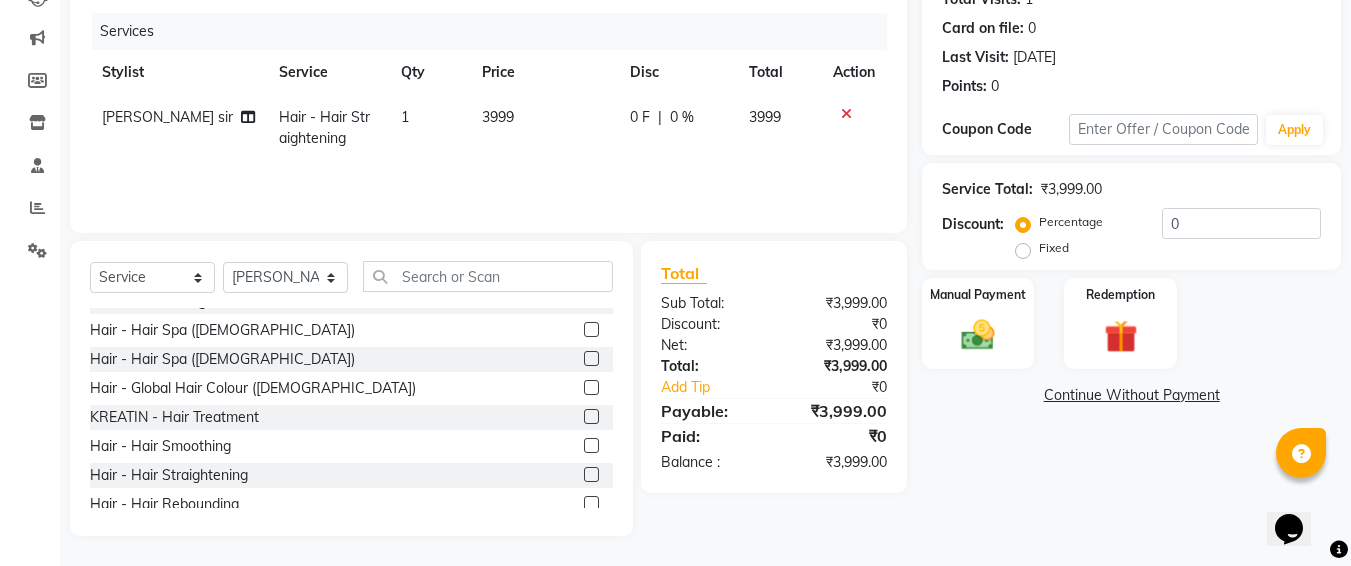 click on "3999" 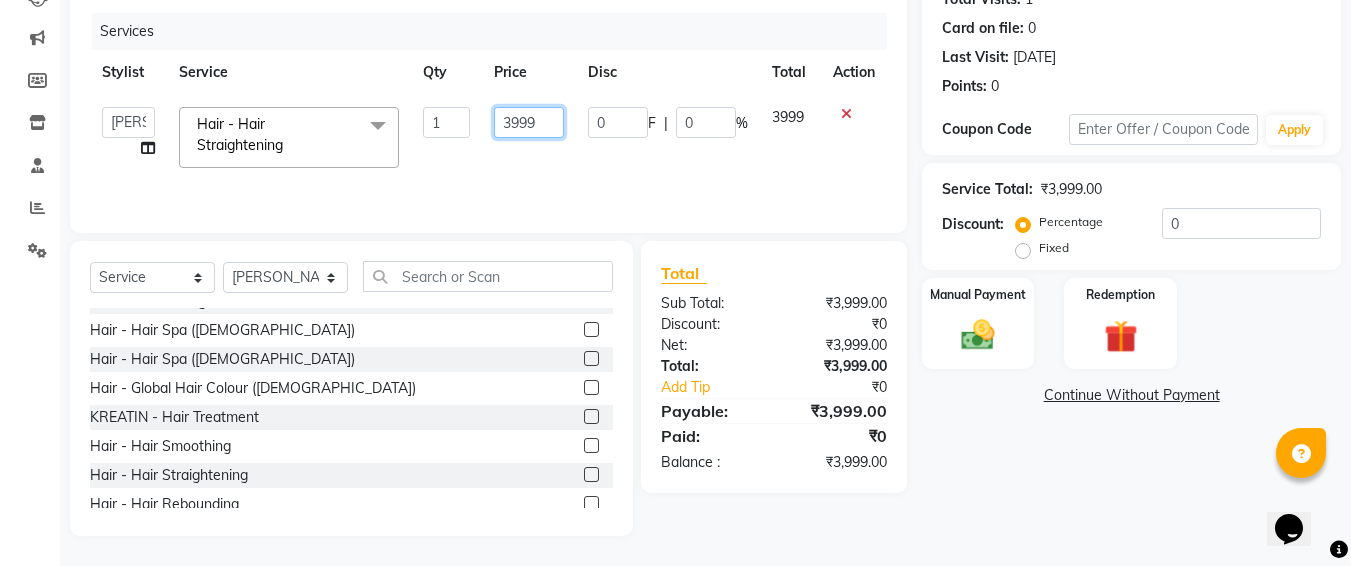 click on "3999" 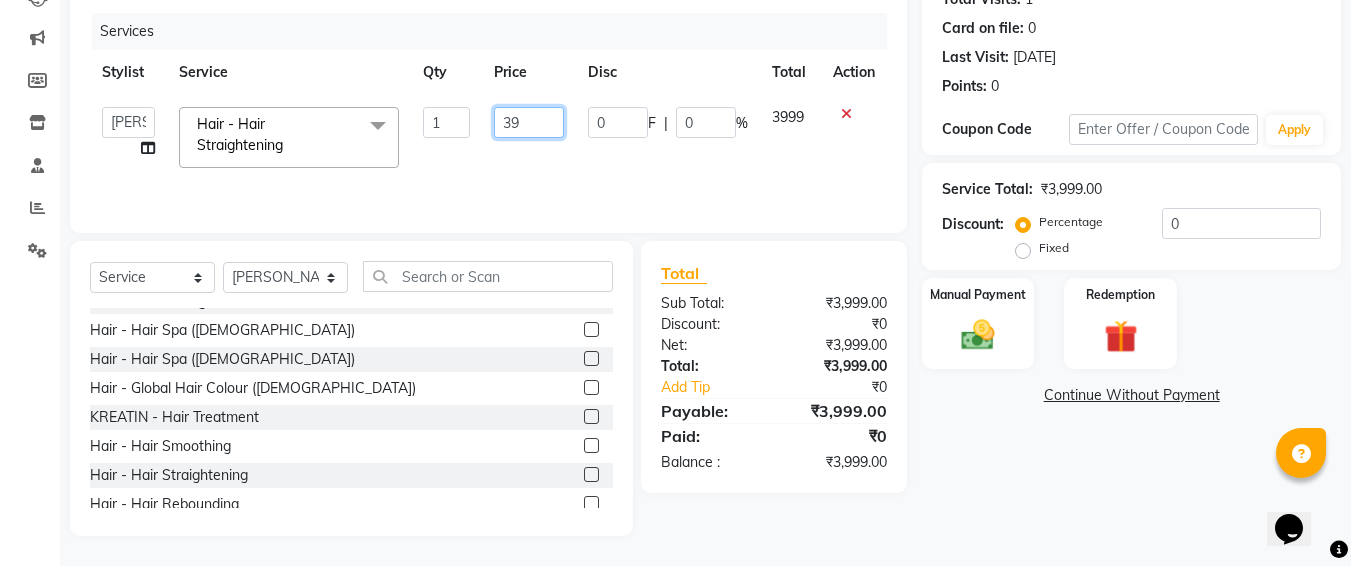 type on "3" 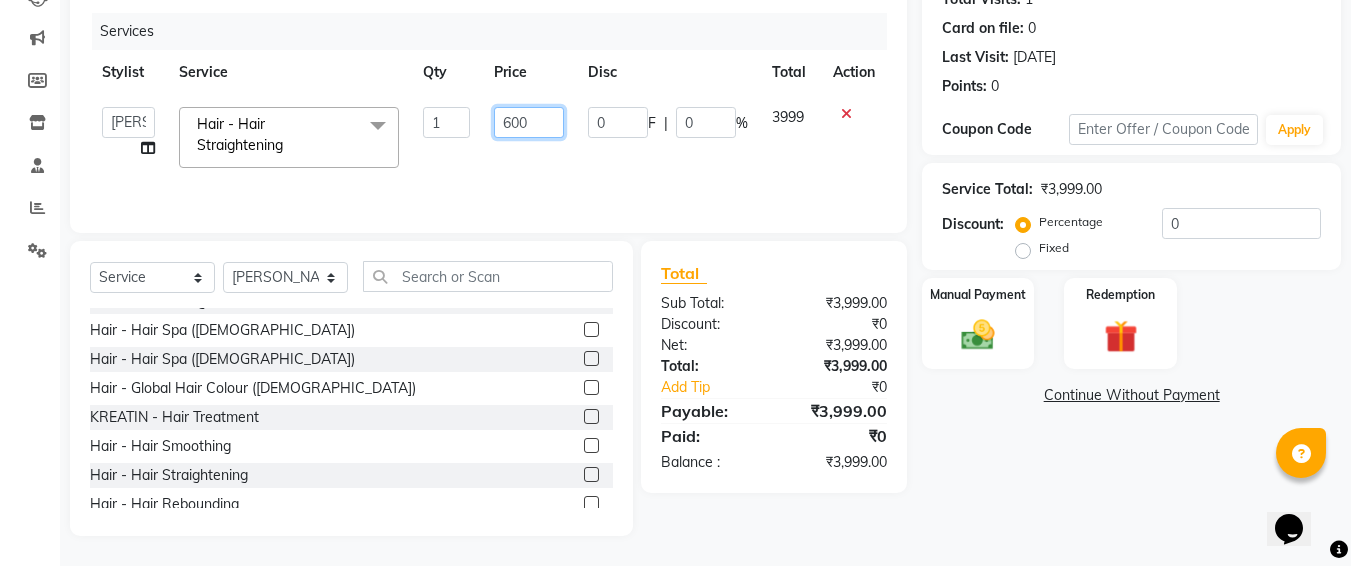 type on "6000" 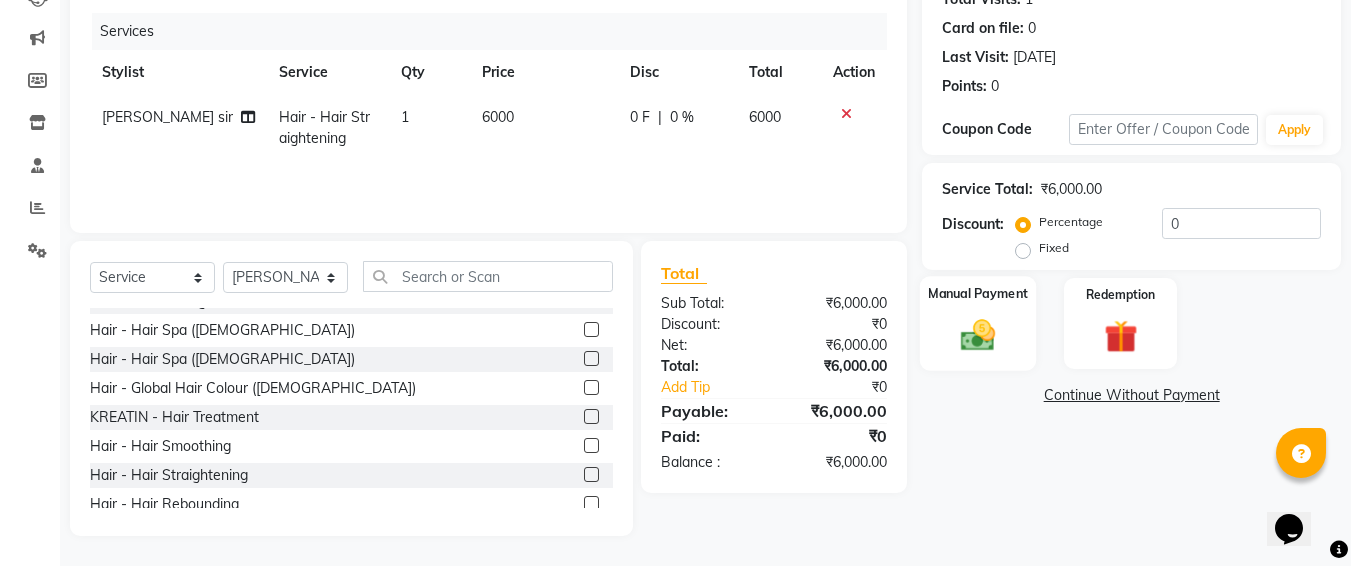 click on "Manual Payment" 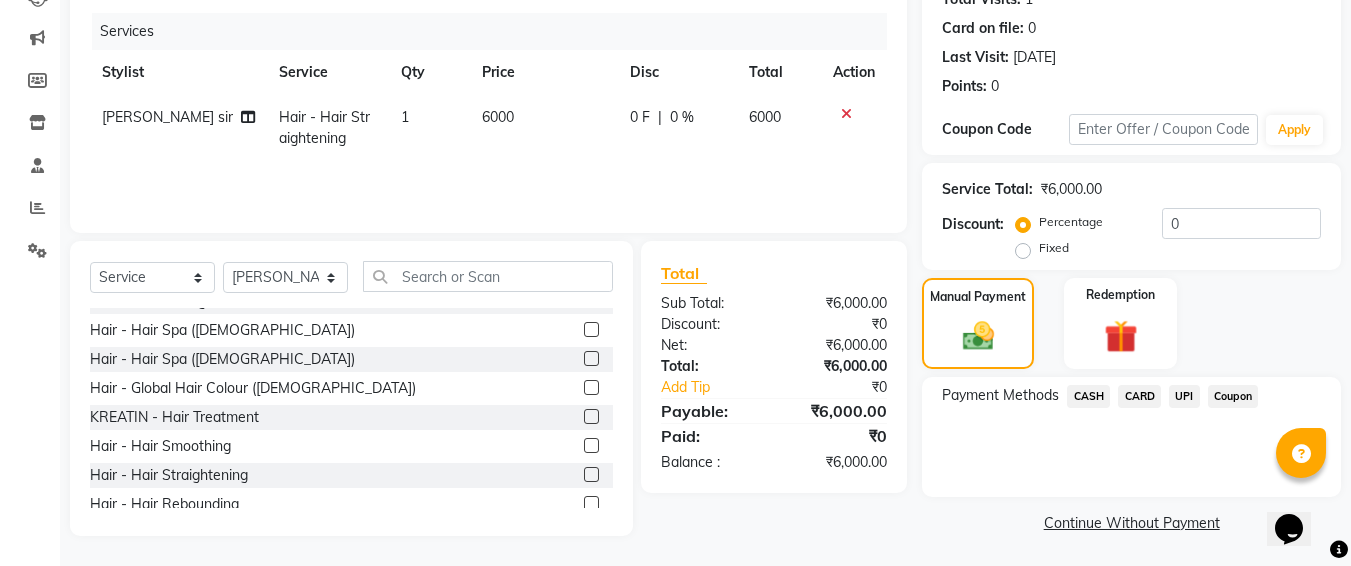 click on "CASH" 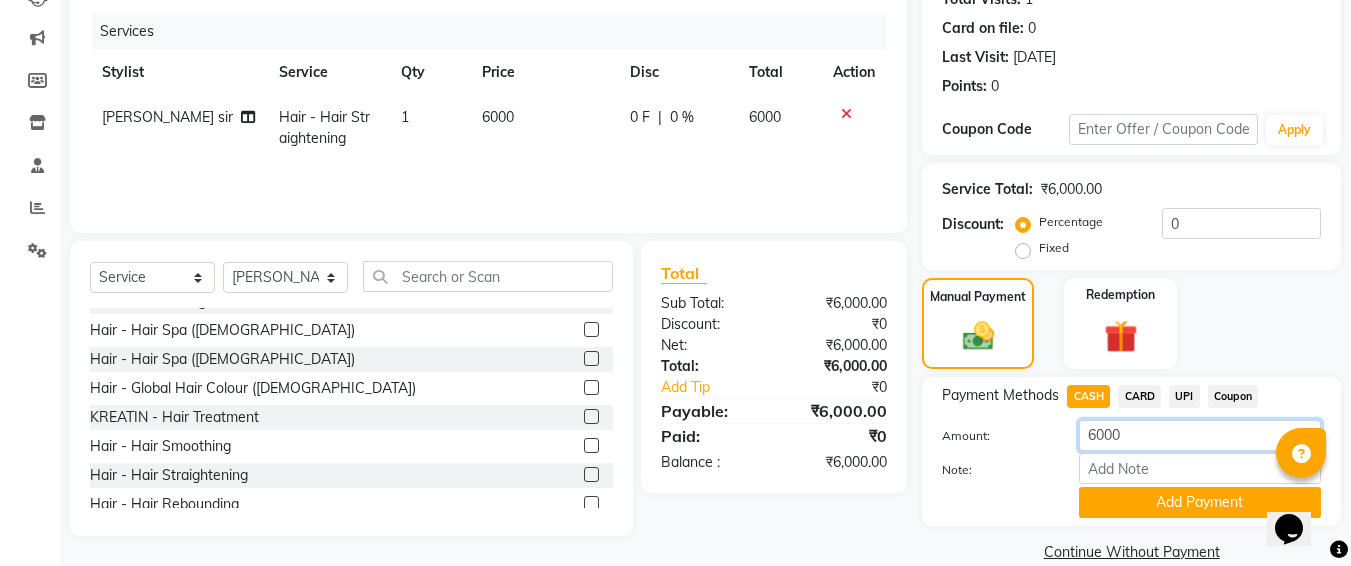 click on "6000" 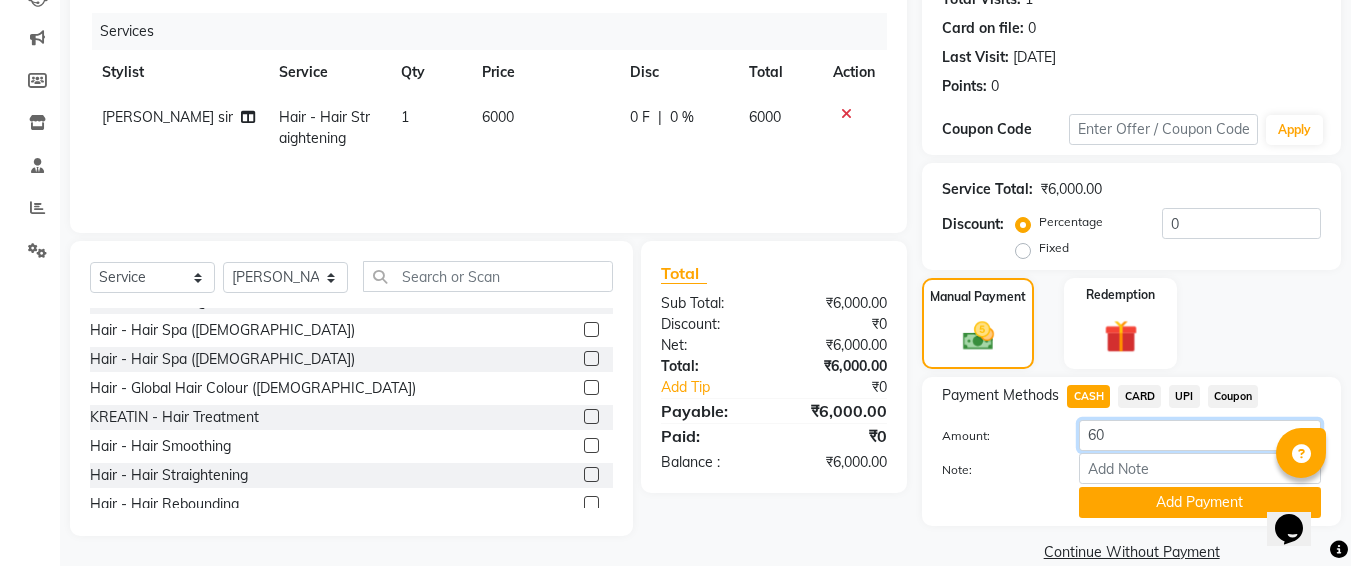 type on "6" 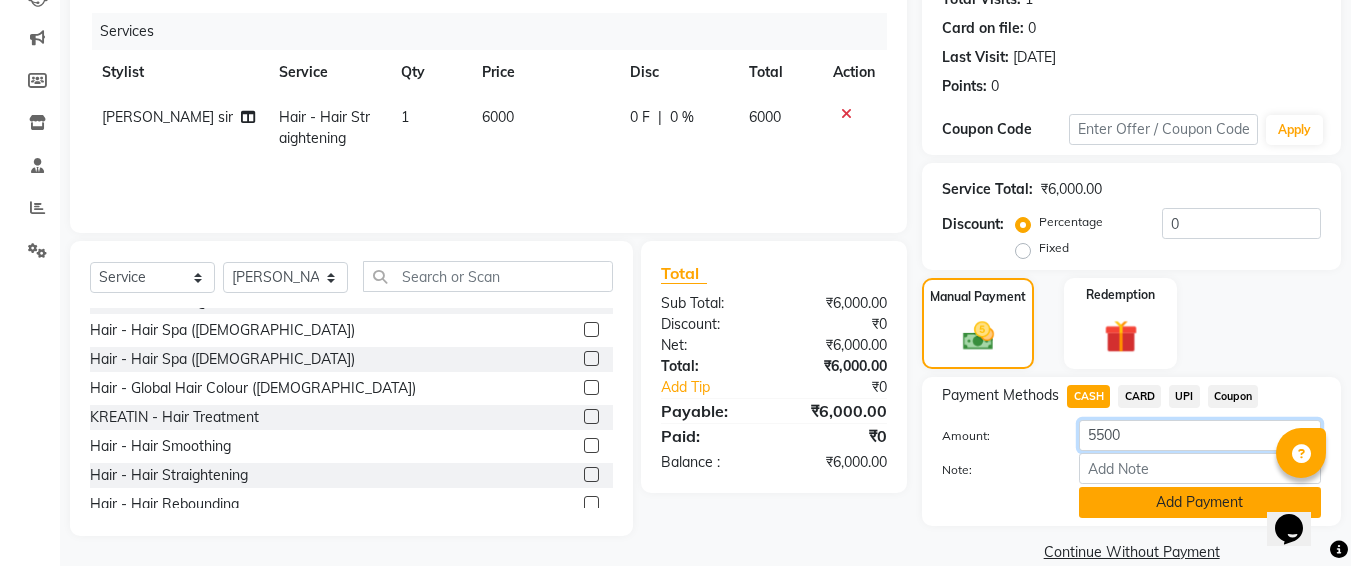 type on "5500" 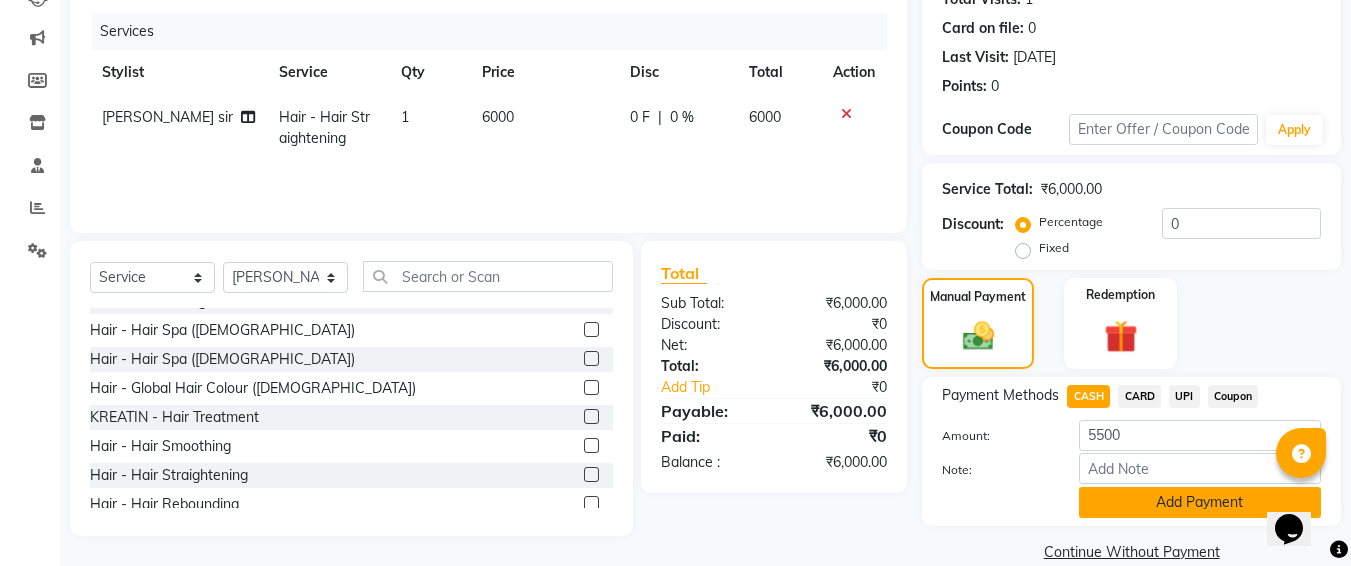 click on "Add Payment" 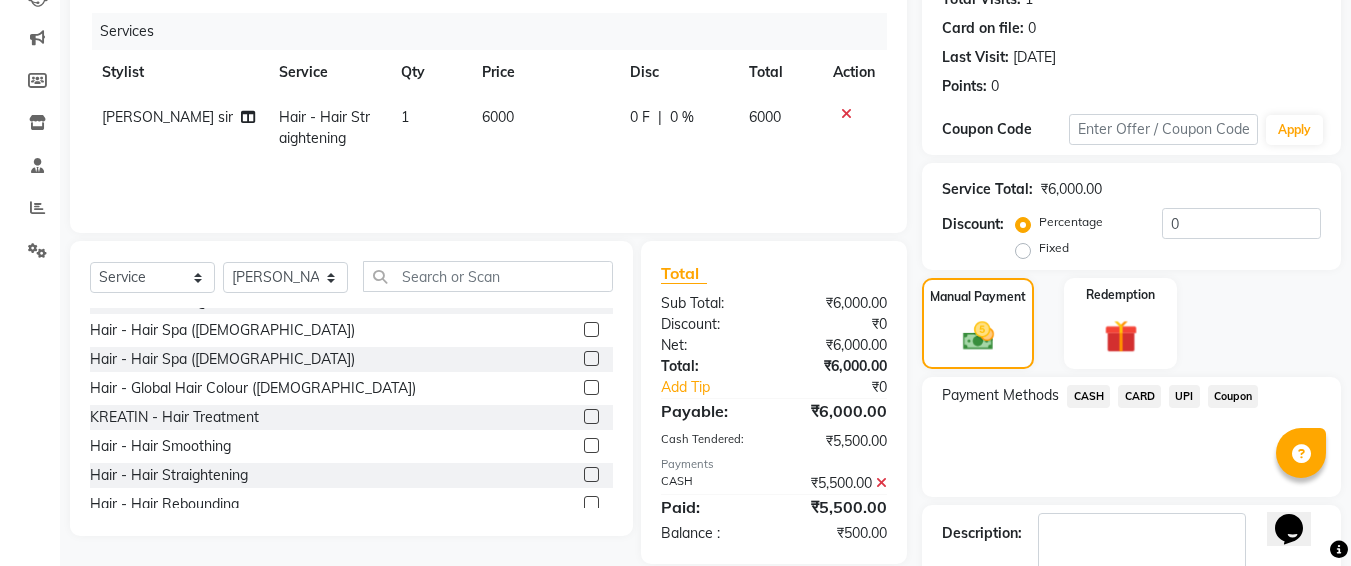 click on "UPI" 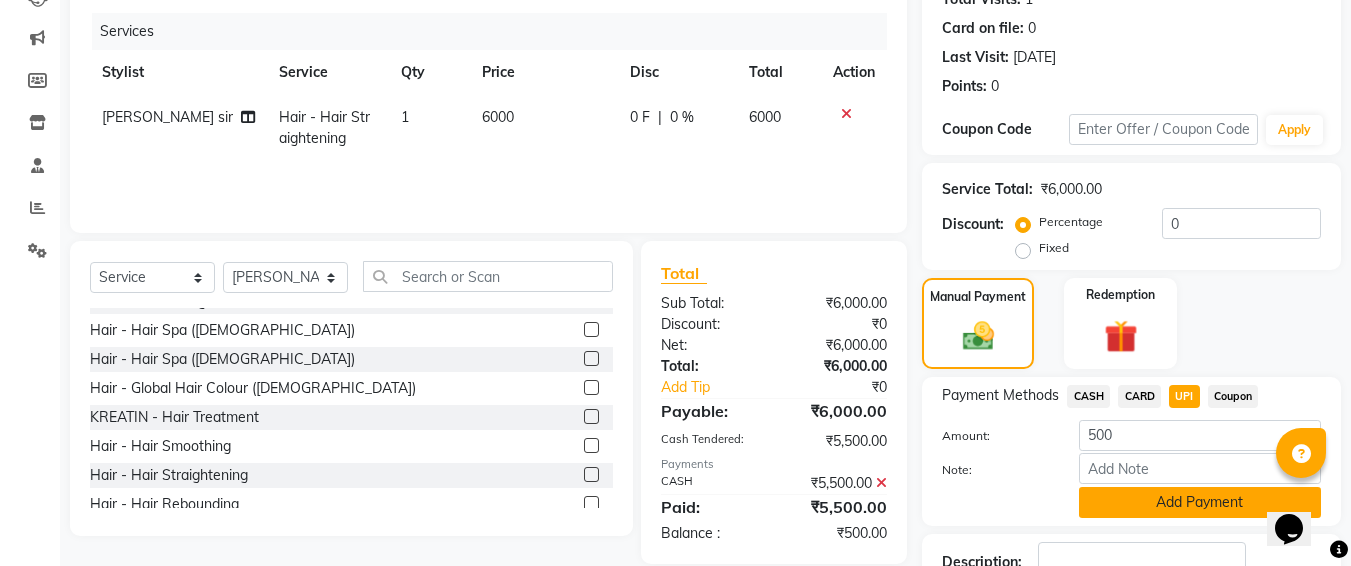 click on "Add Payment" 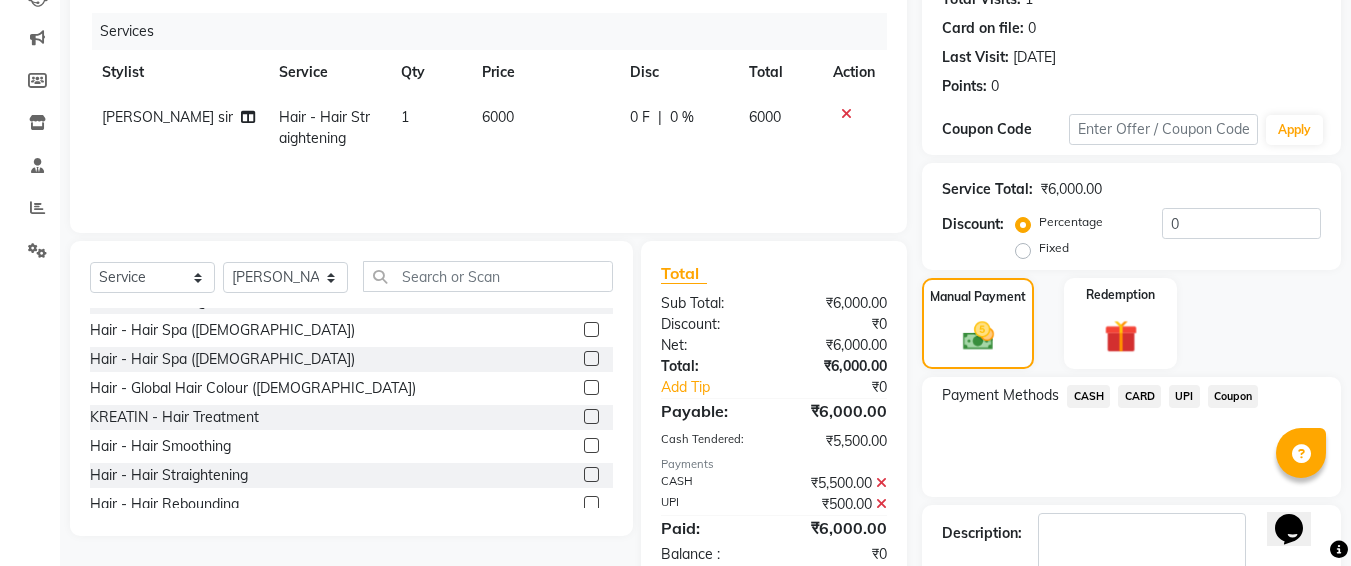 scroll, scrollTop: 350, scrollLeft: 0, axis: vertical 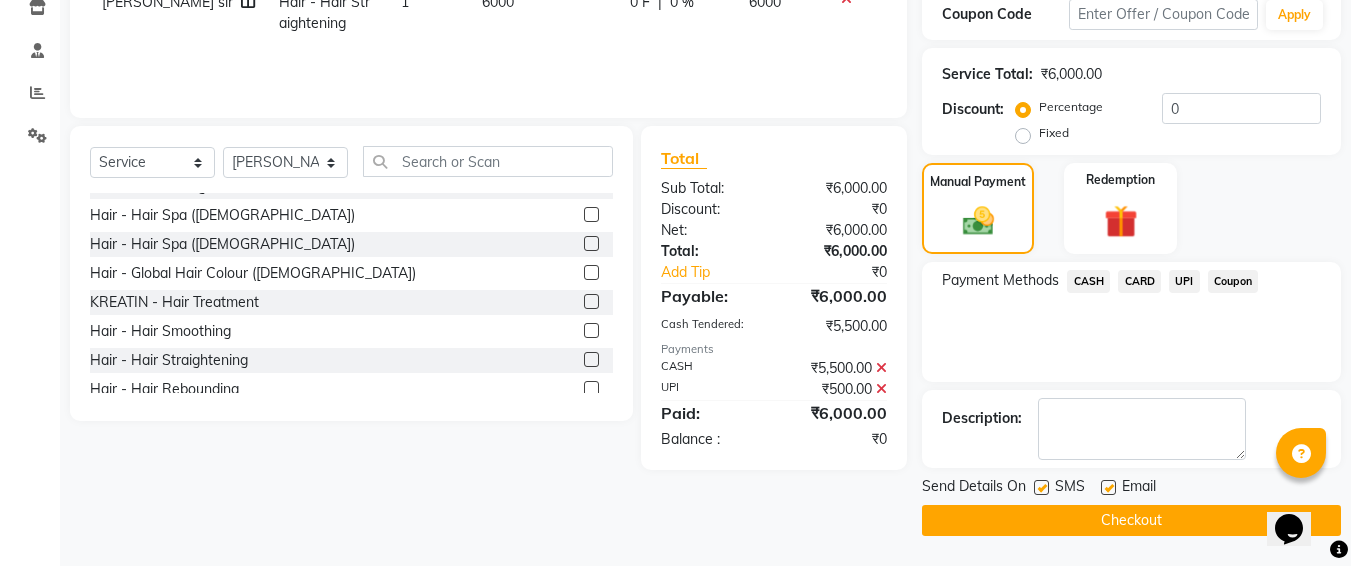click 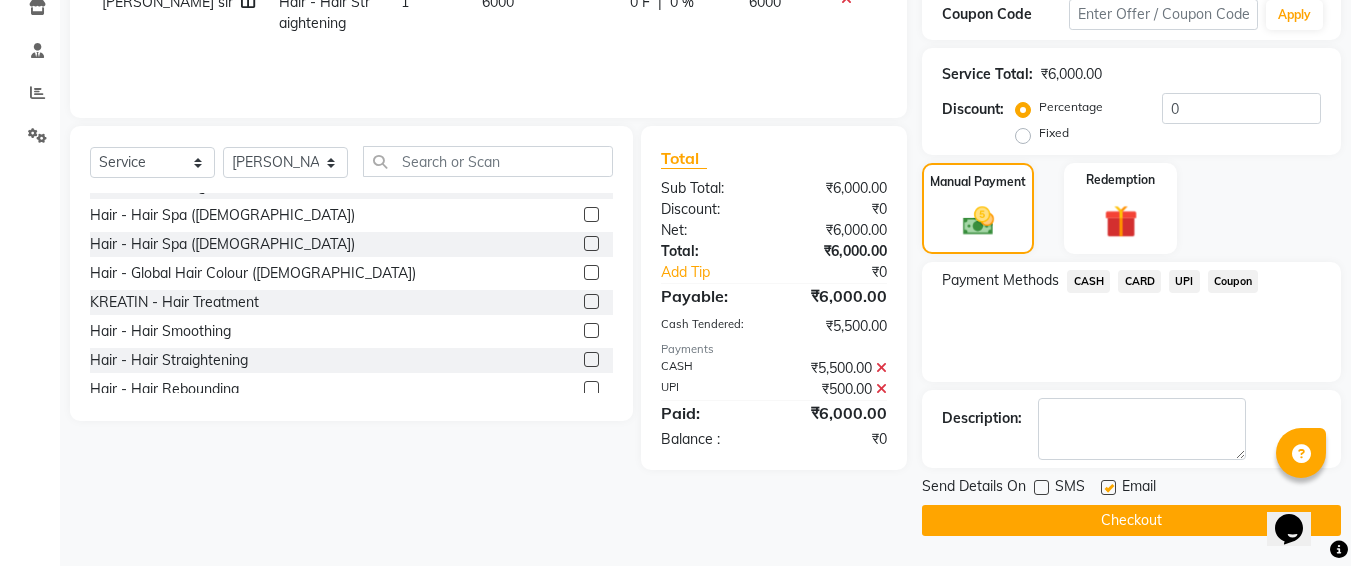 click on "Checkout" 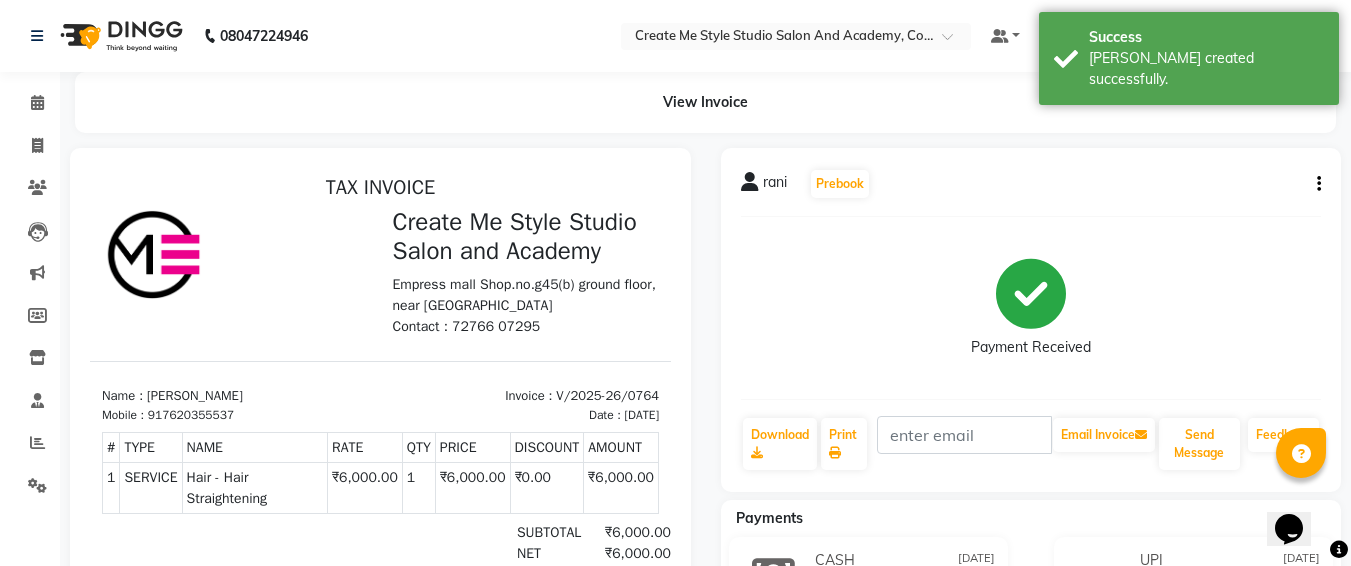 scroll, scrollTop: 0, scrollLeft: 0, axis: both 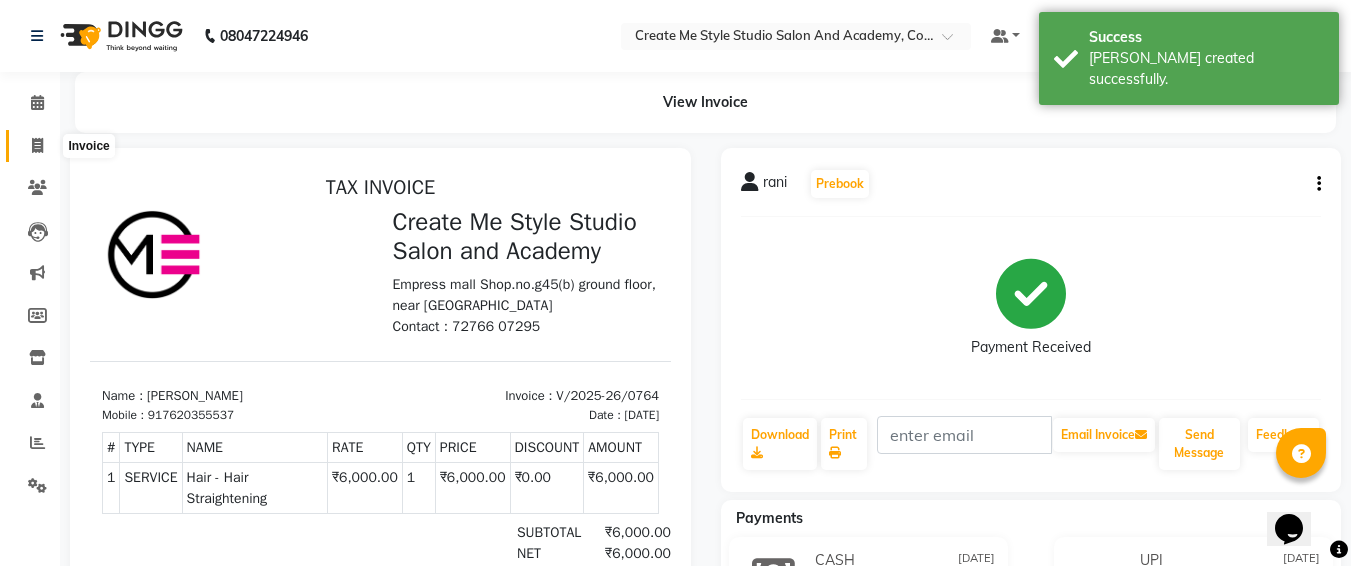 click 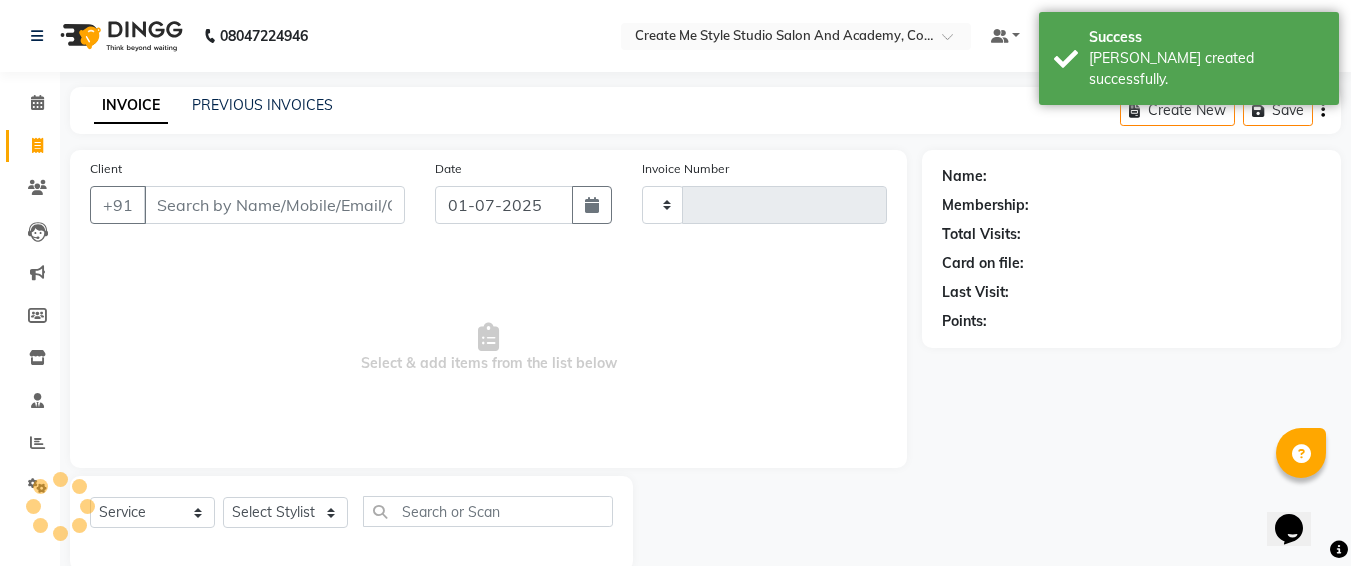 type on "0765" 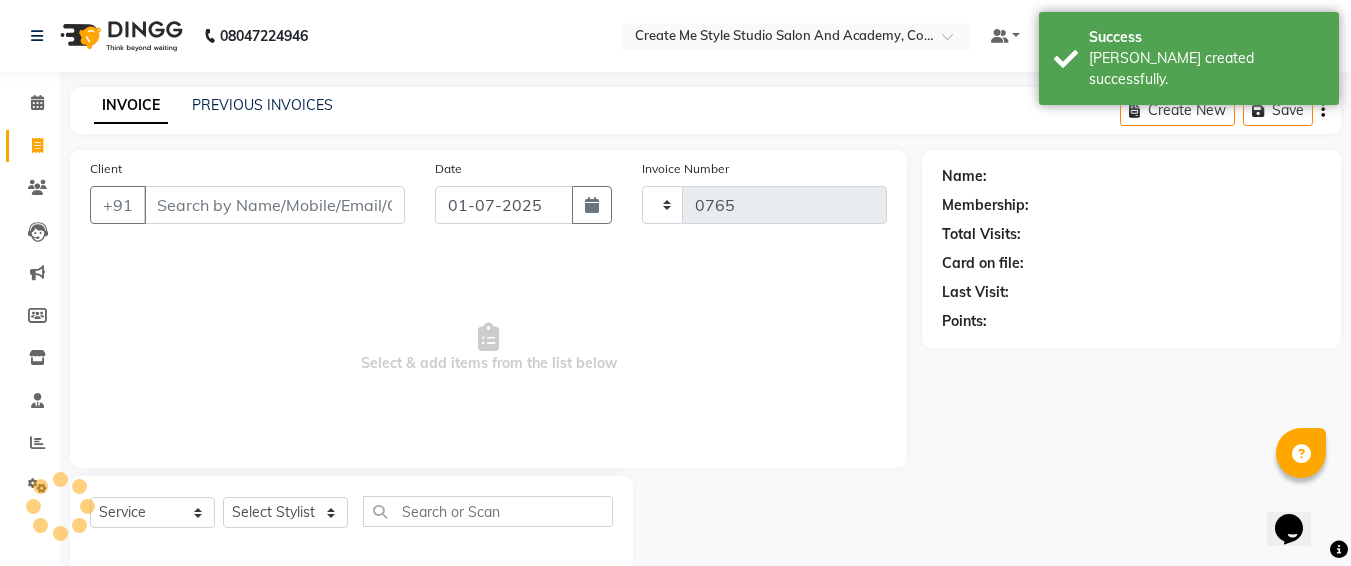 scroll, scrollTop: 35, scrollLeft: 0, axis: vertical 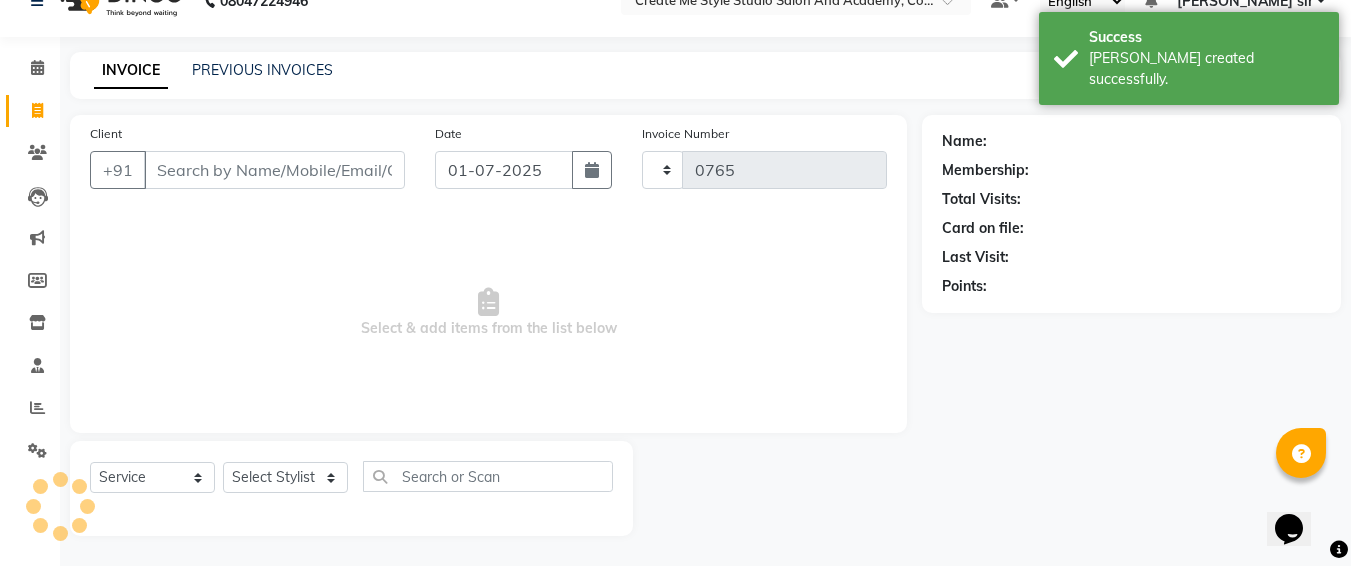 select on "8253" 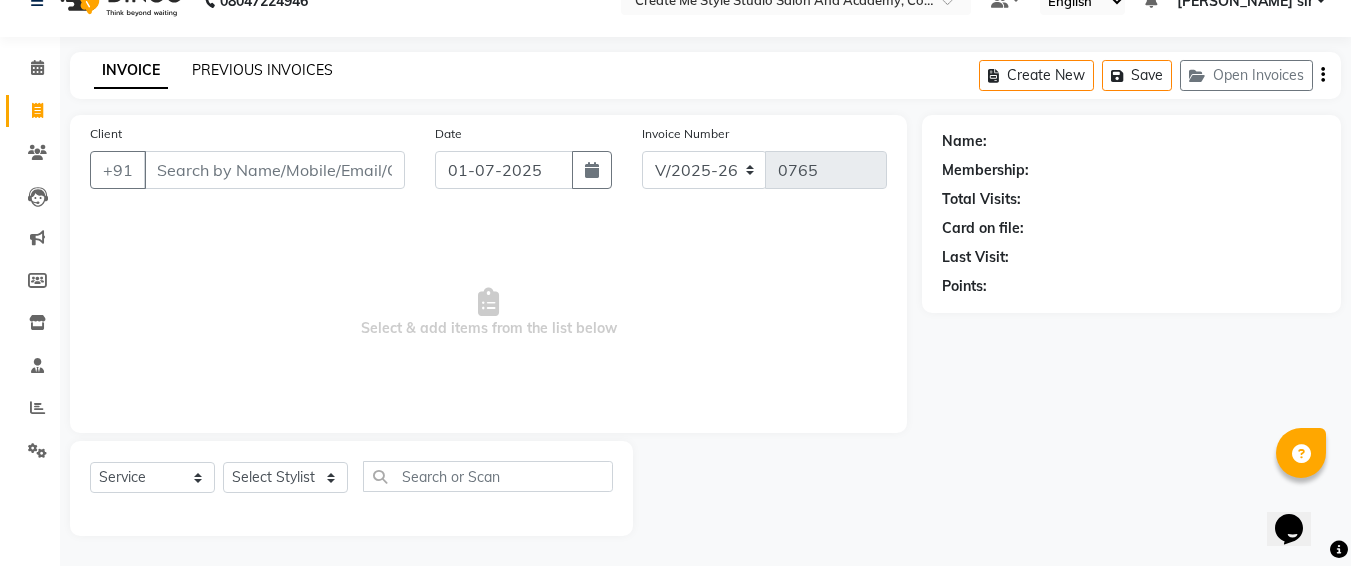 click on "PREVIOUS INVOICES" 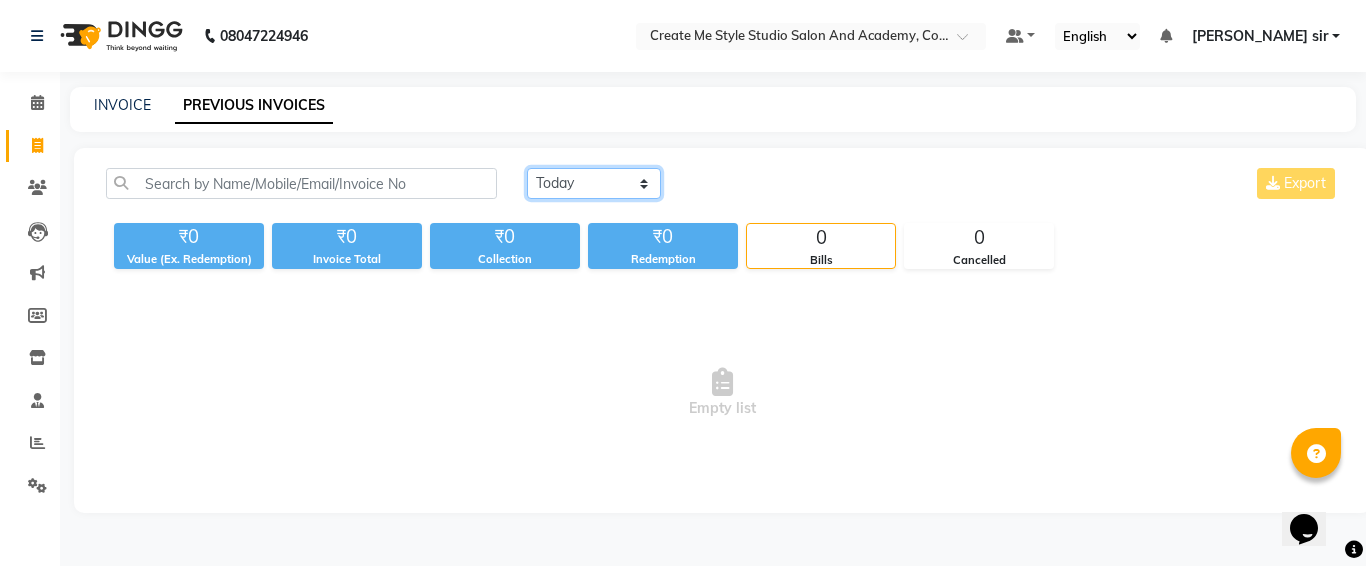 click on "[DATE] [DATE] Custom Range" 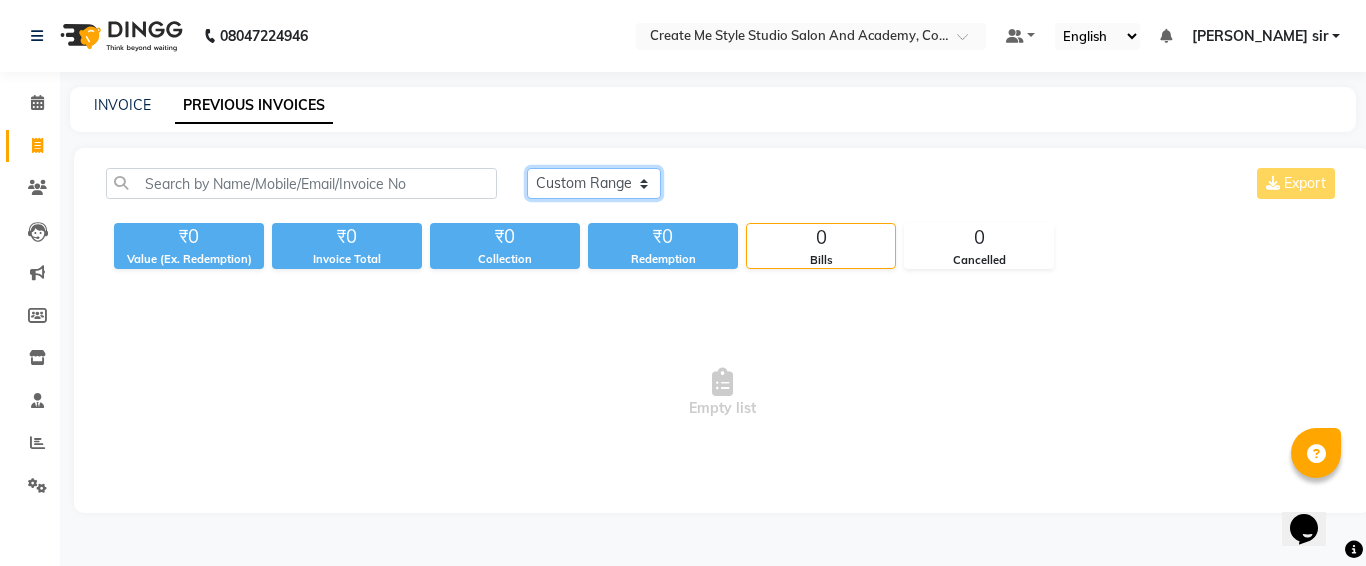 click on "[DATE] [DATE] Custom Range" 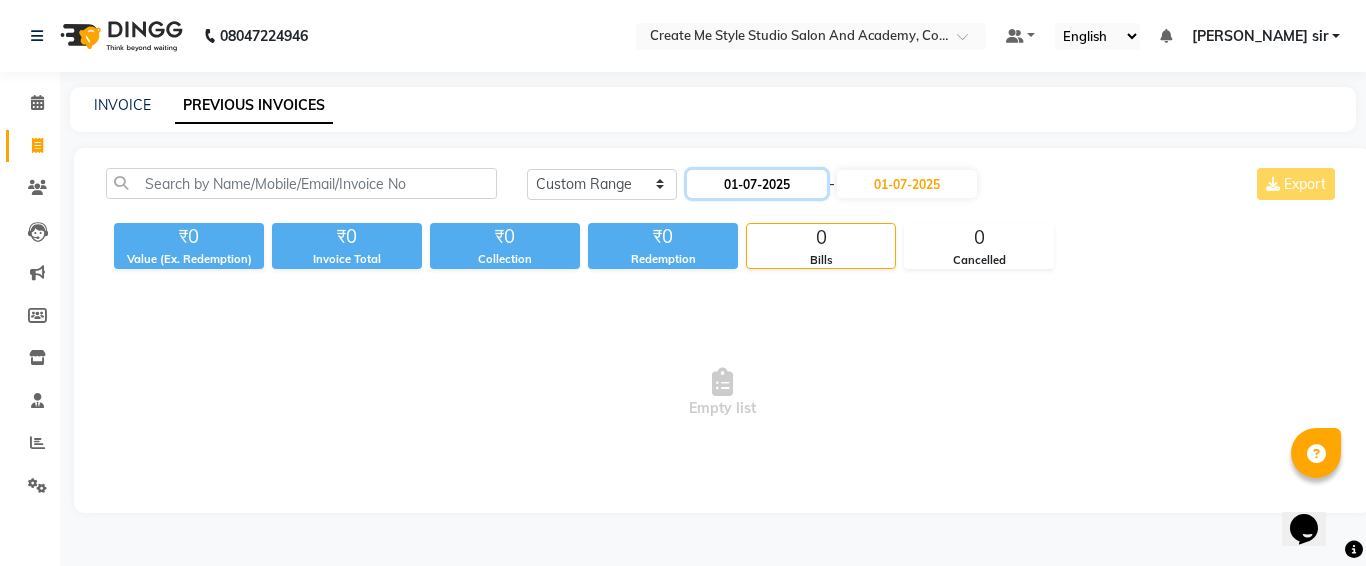 click on "01-07-2025" 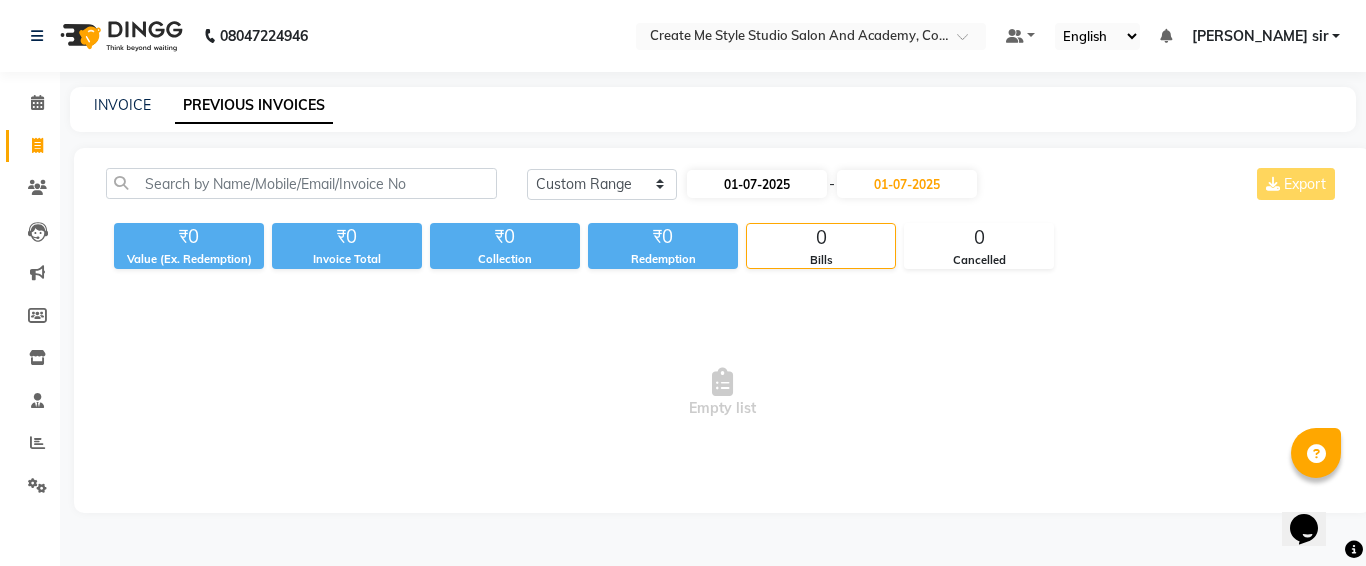 select on "7" 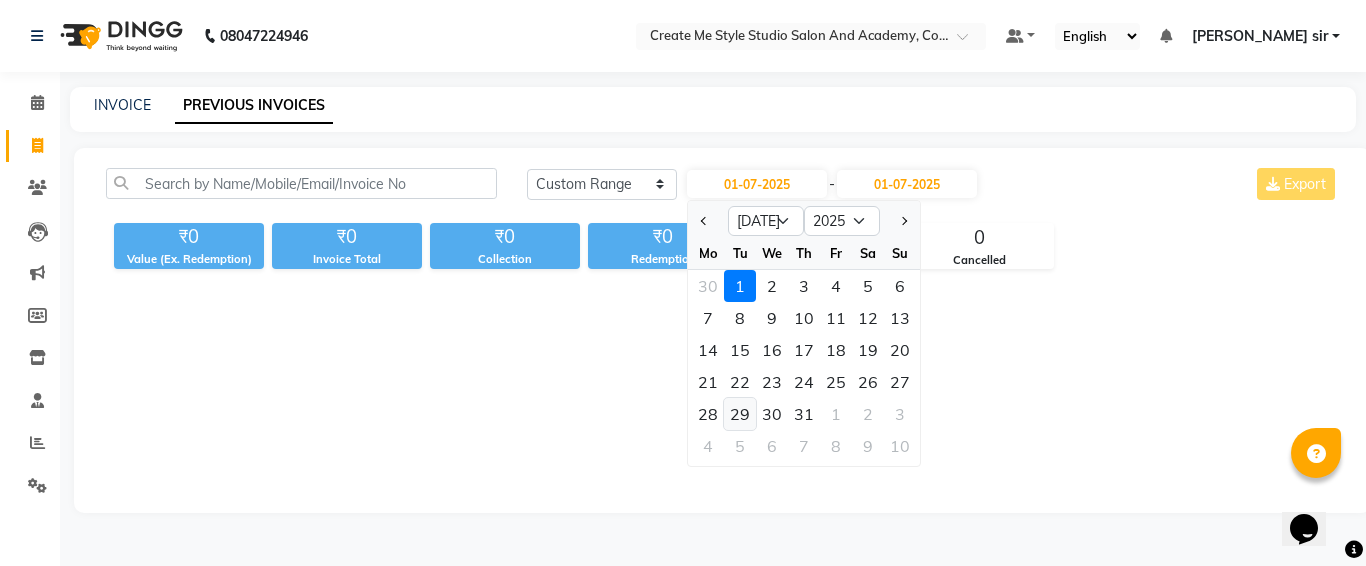click on "29" 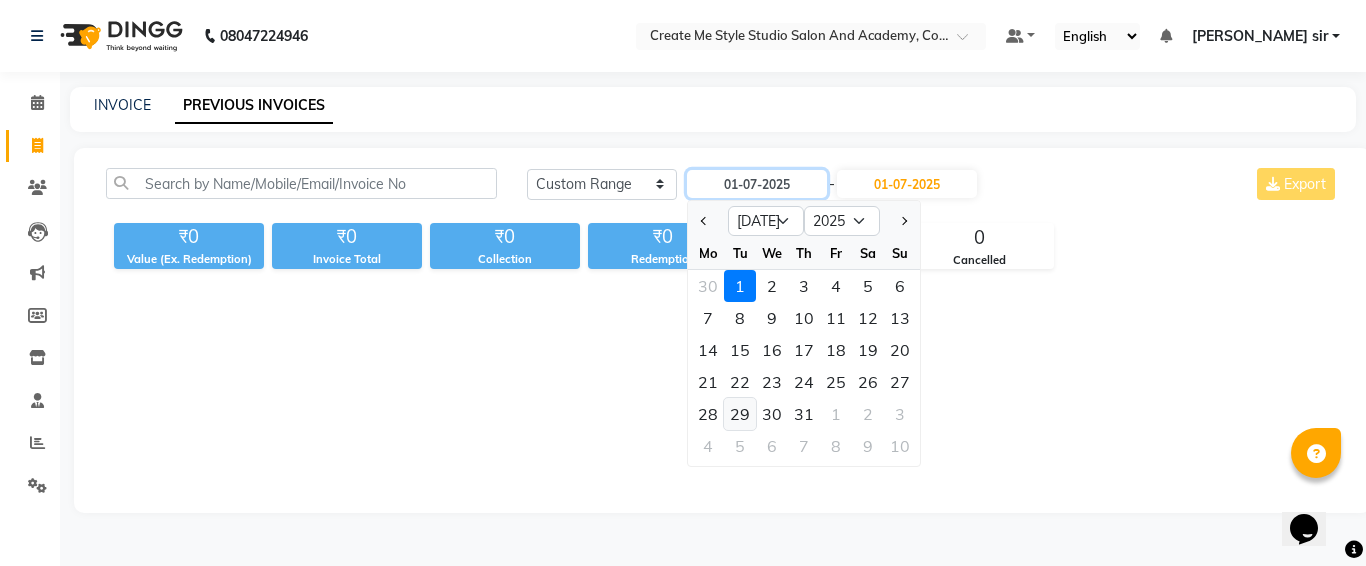 type on "29-07-2025" 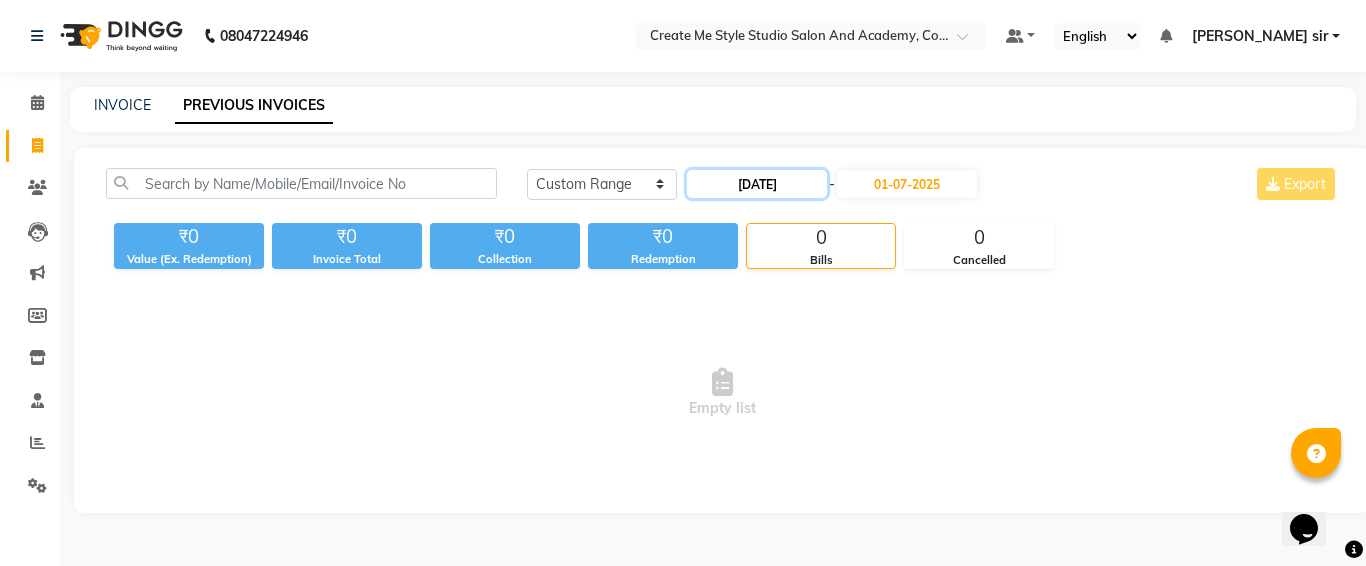 click on "29-07-2025" 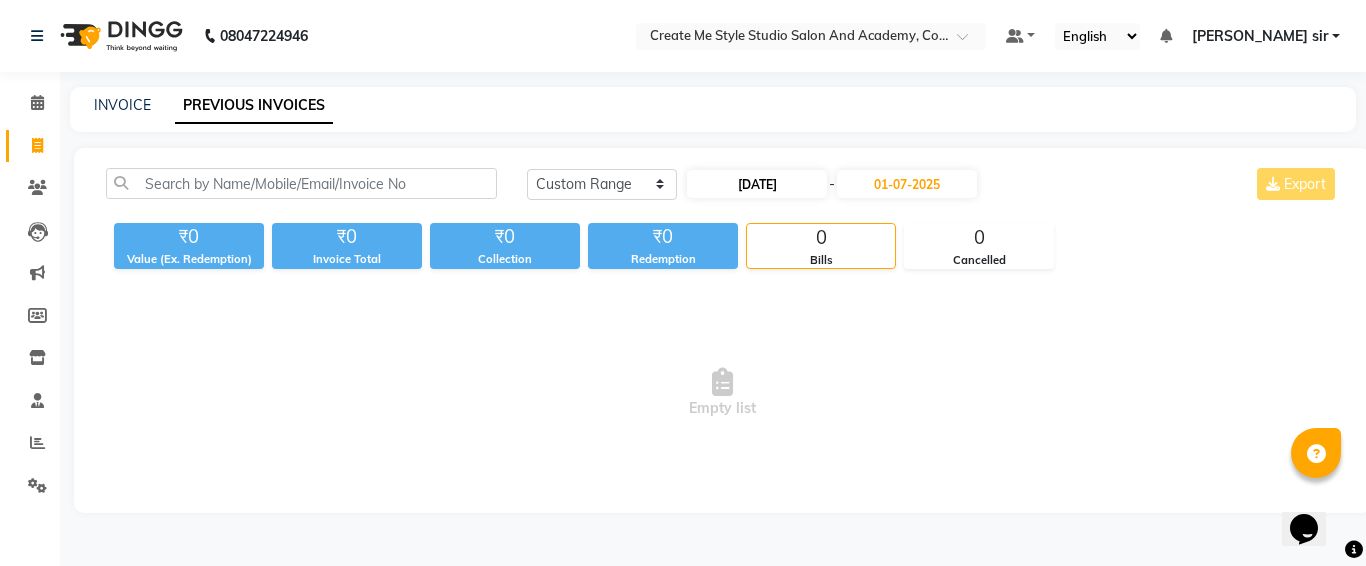 select on "7" 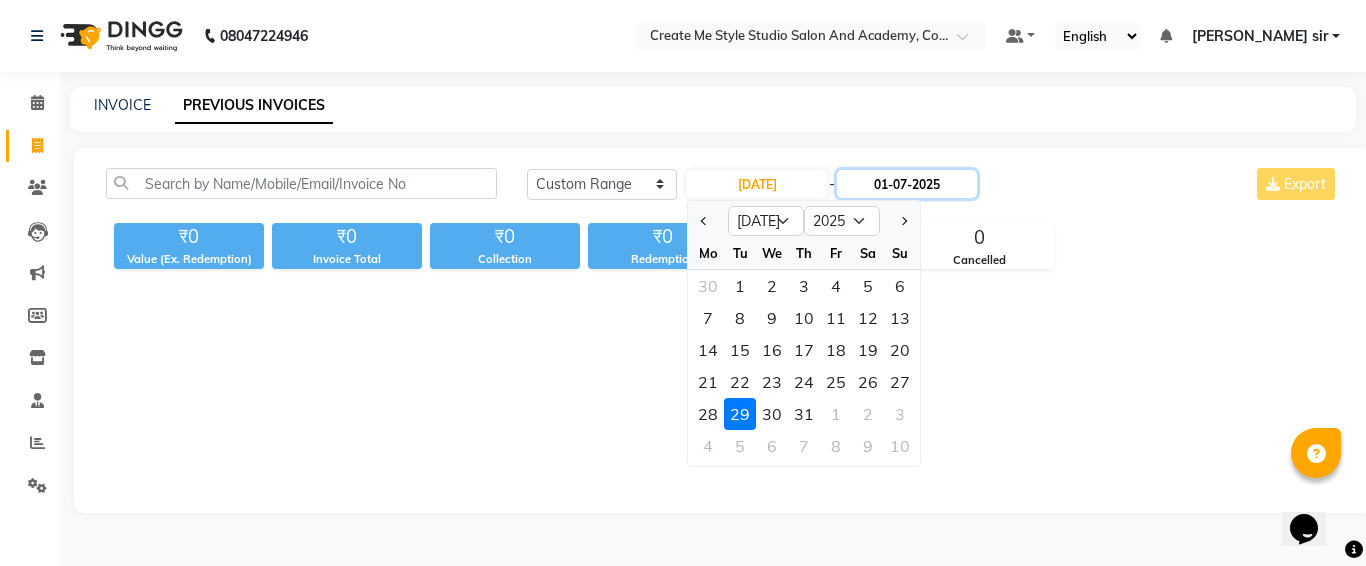 click on "01-07-2025" 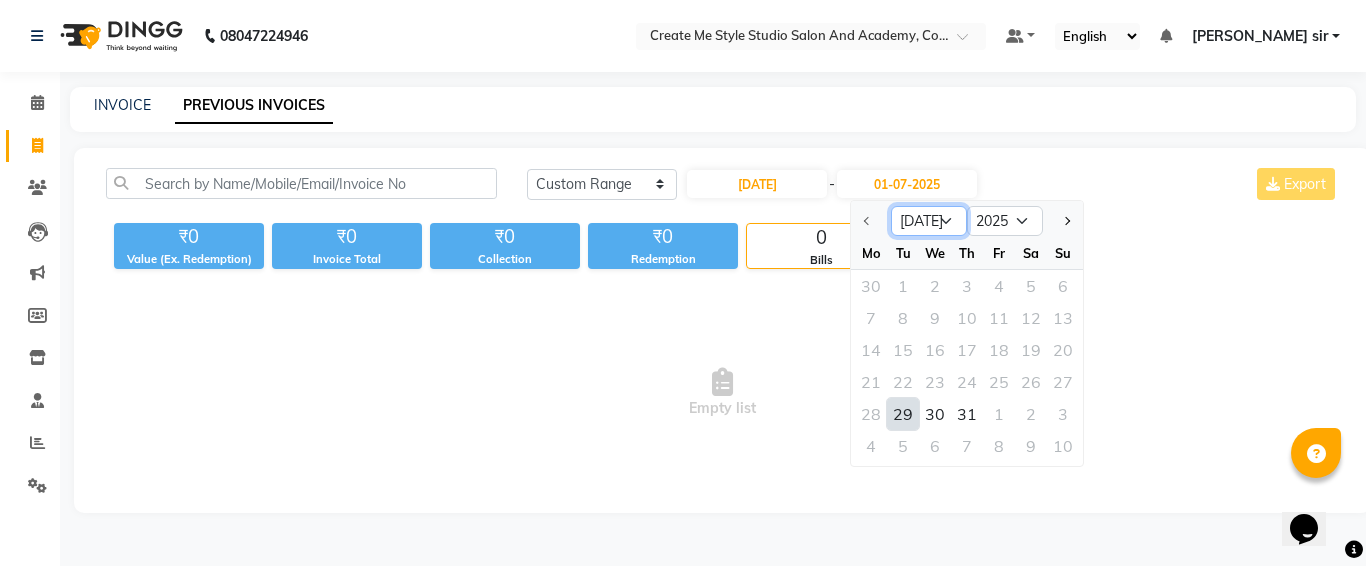 click on "Jul Aug Sep Oct Nov Dec" 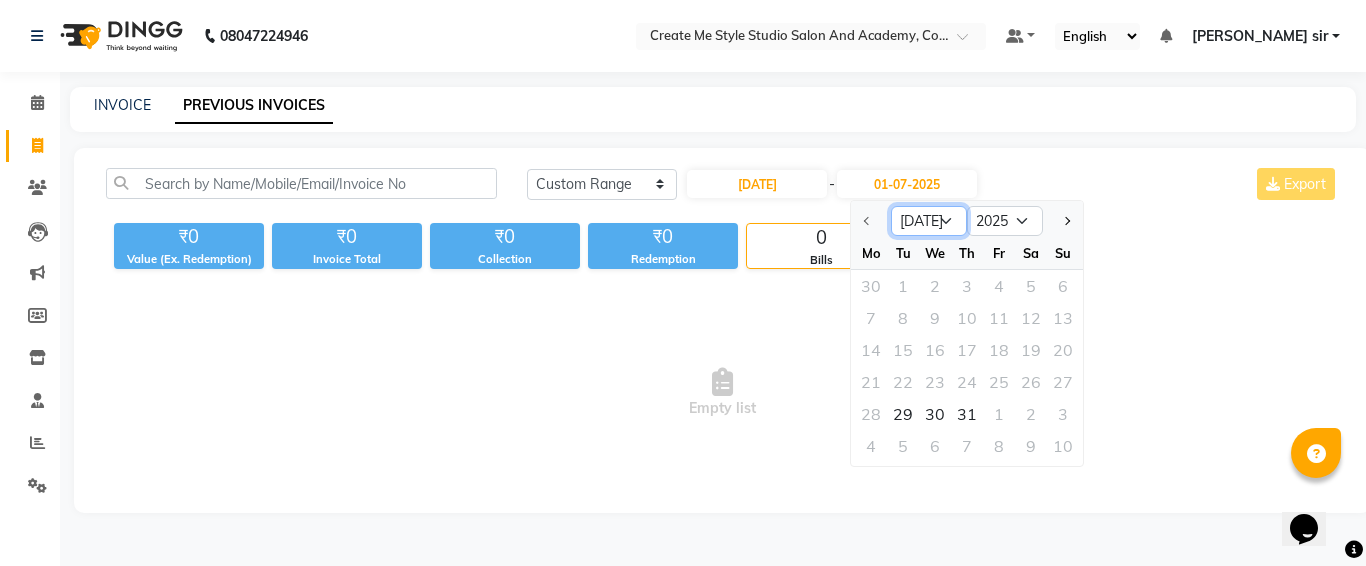 click on "Jul Aug Sep Oct Nov Dec" 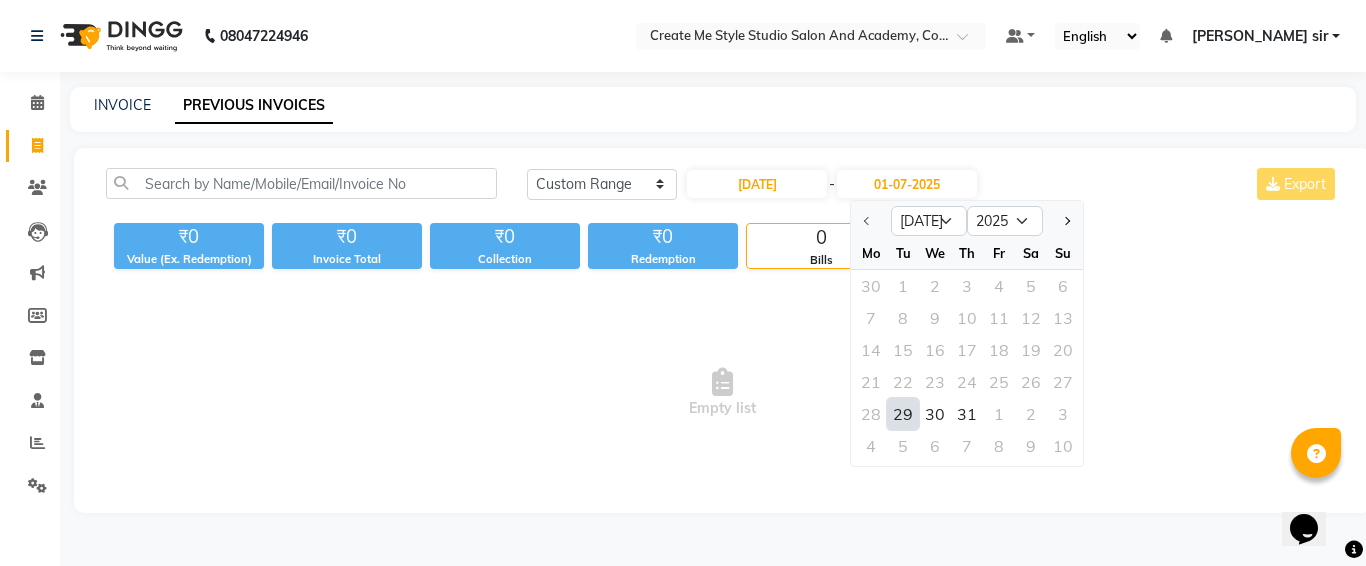 click on "29" 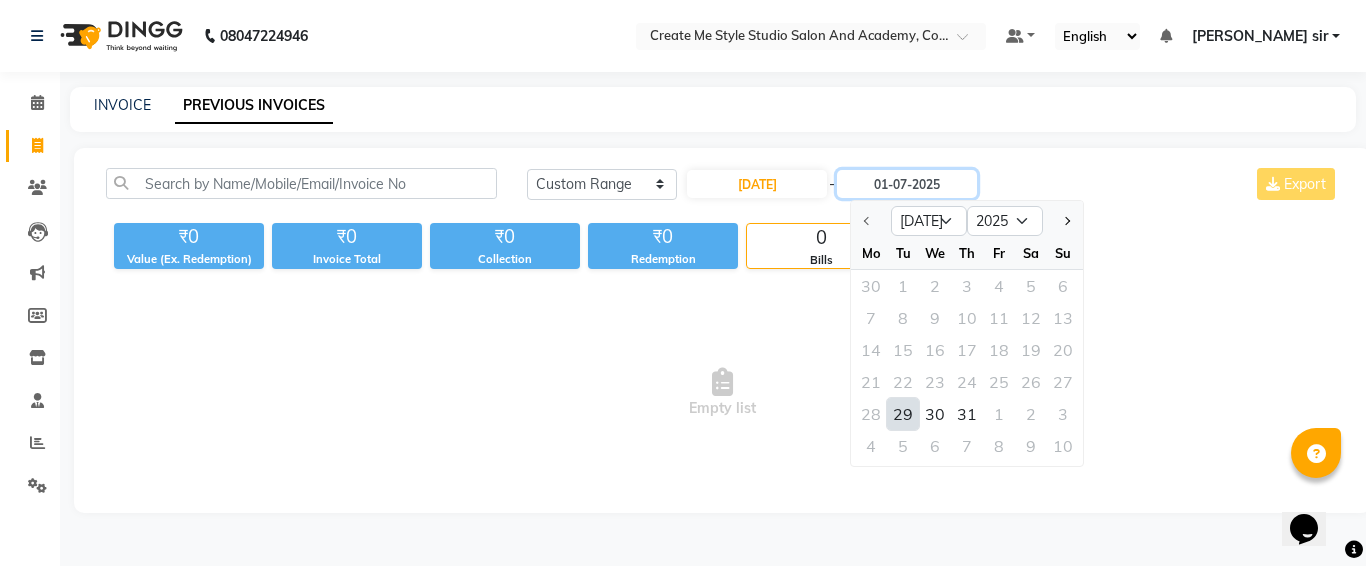 type on "29-07-2025" 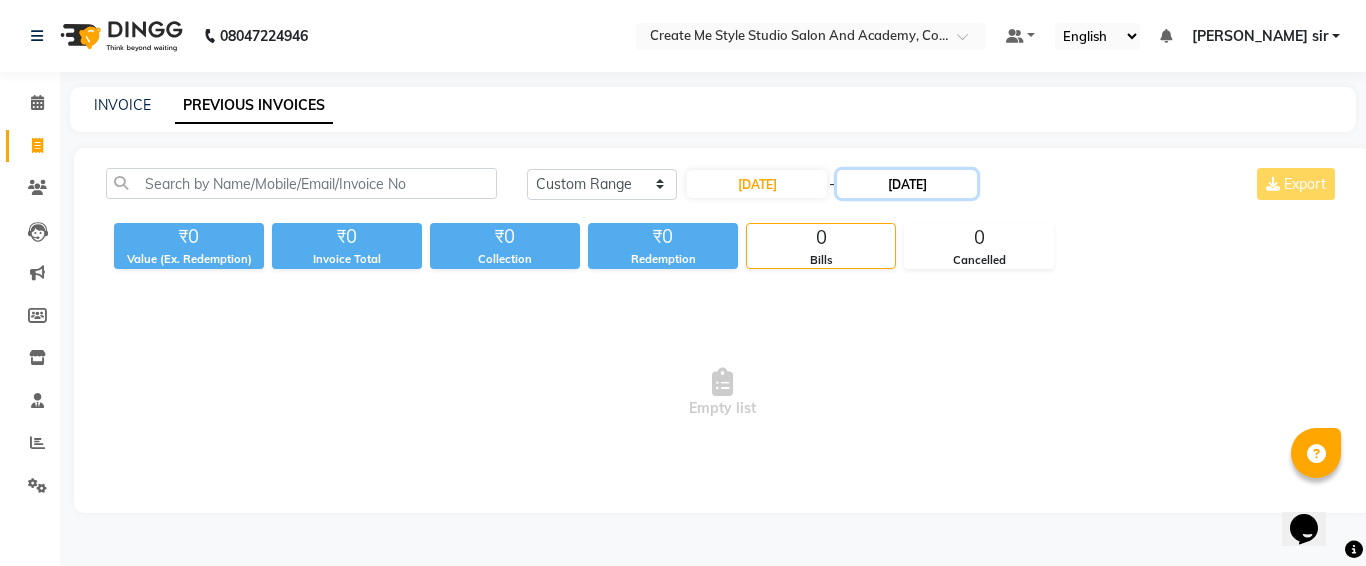 click on "29-07-2025" 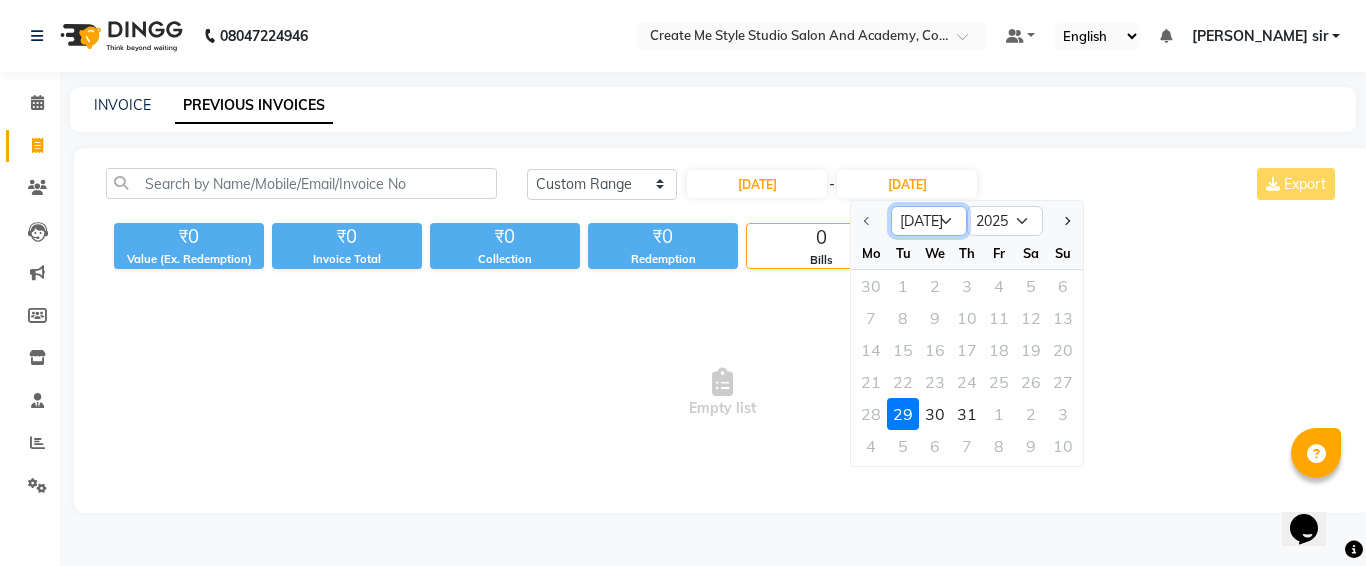 click on "Jul Aug Sep Oct Nov Dec" 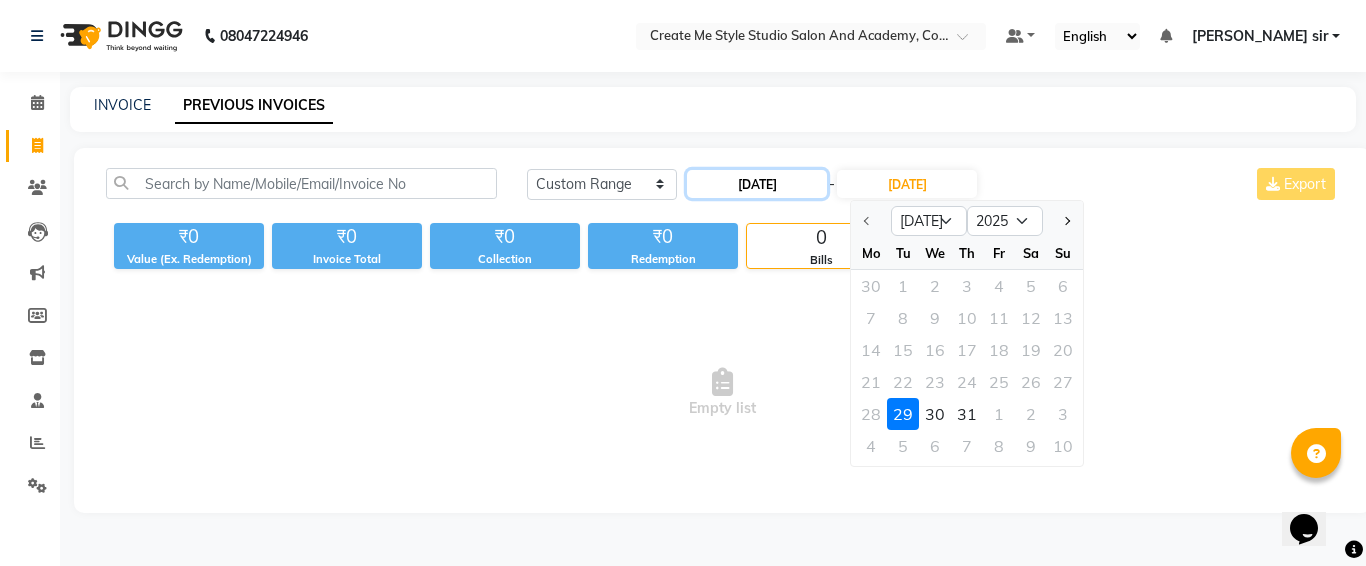 click on "29-07-2025" 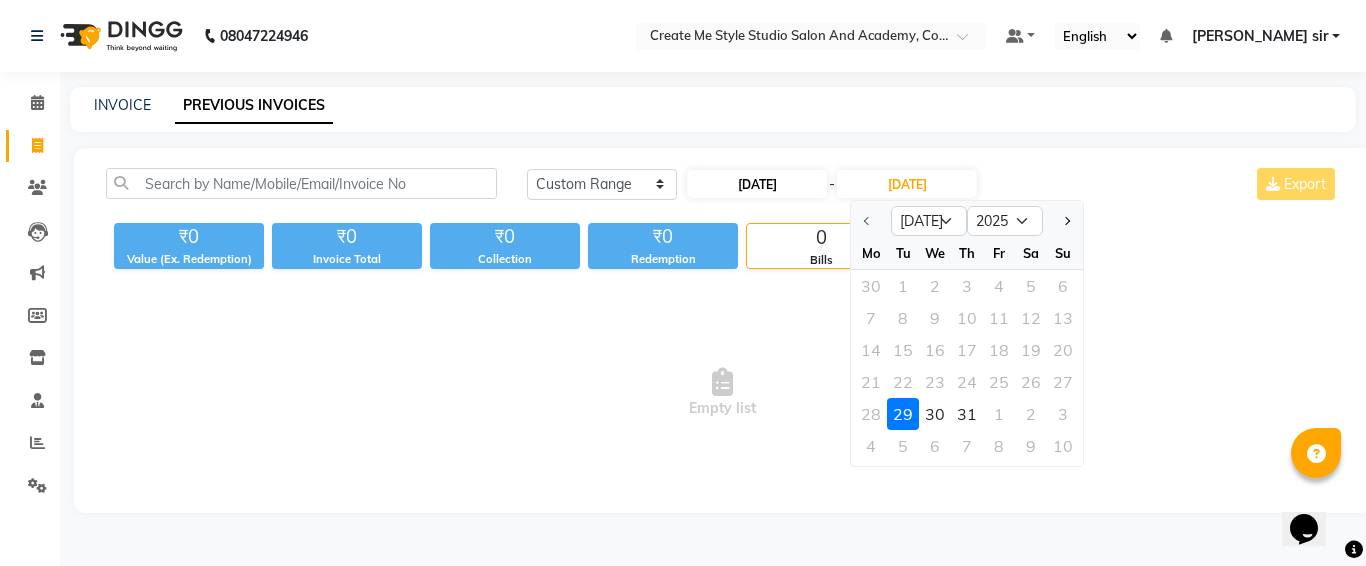 select on "7" 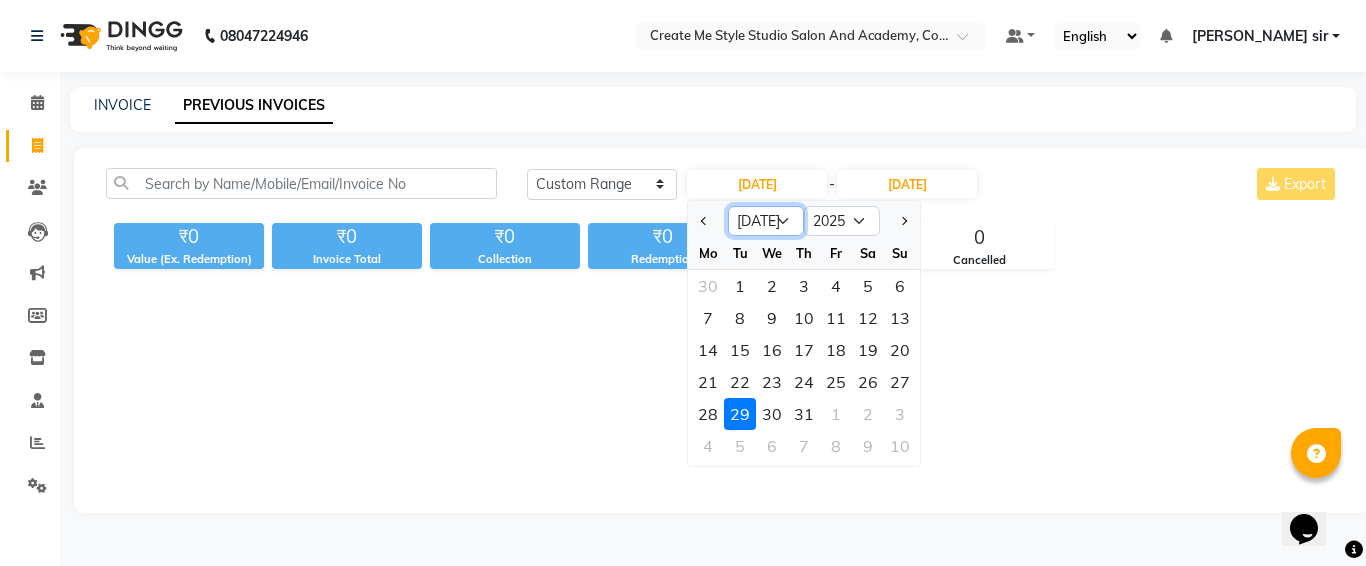 click on "Jan Feb Mar Apr May Jun Jul Aug Sep Oct Nov Dec" 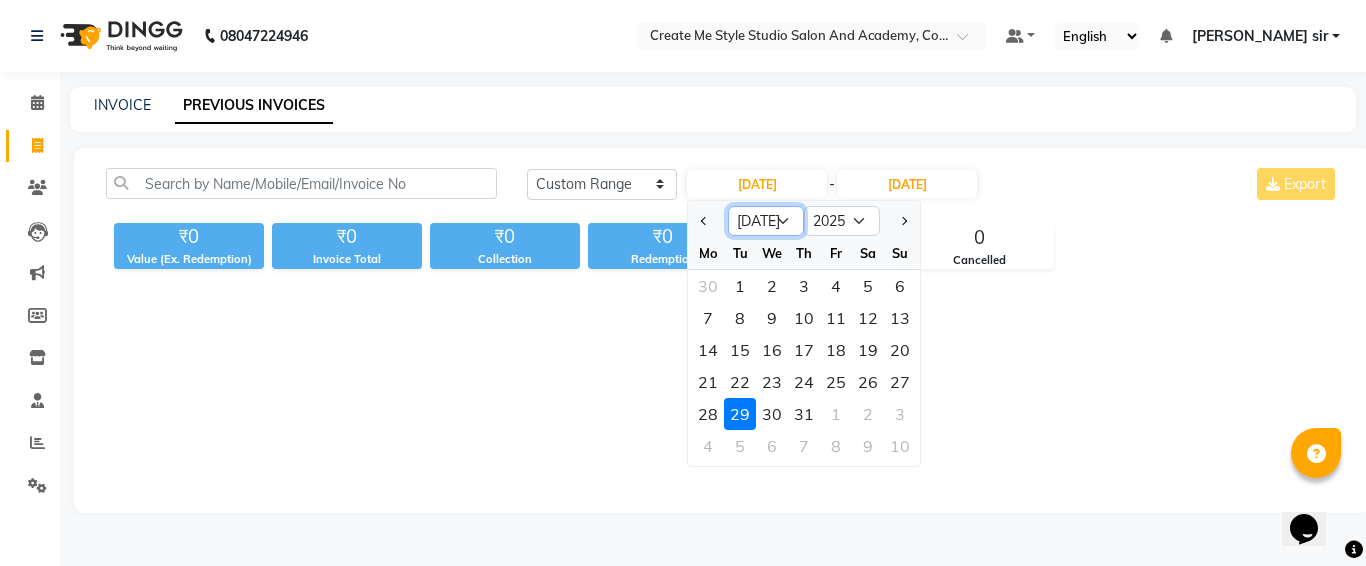 select on "6" 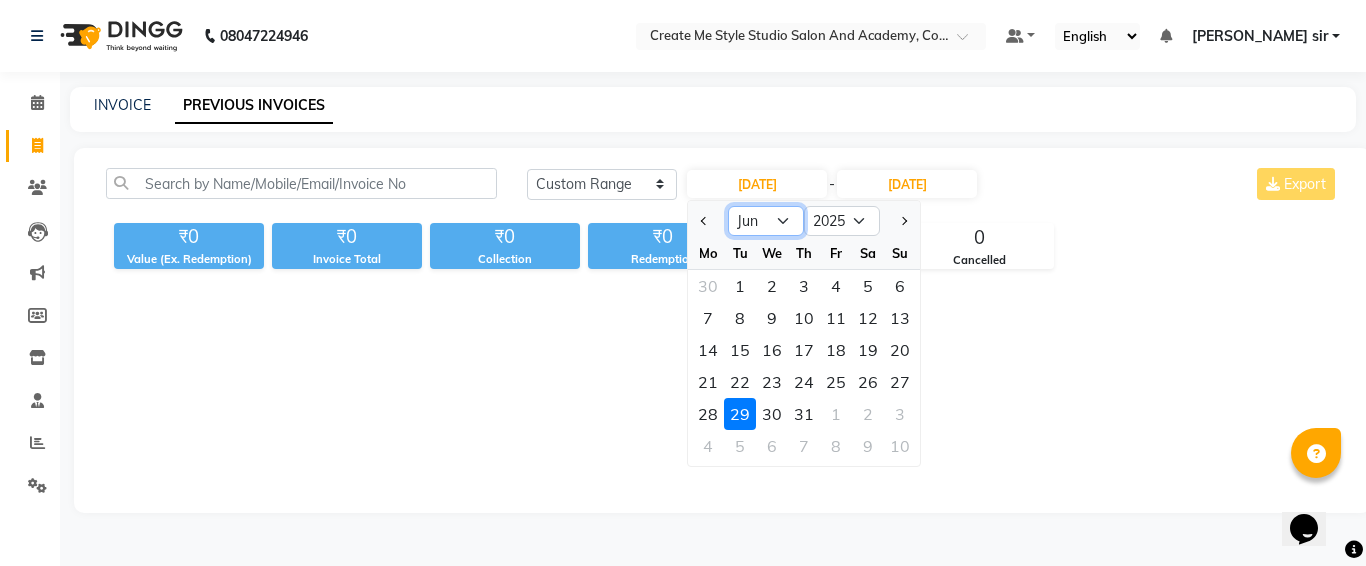 click on "Jan Feb Mar Apr May Jun Jul Aug Sep Oct Nov Dec" 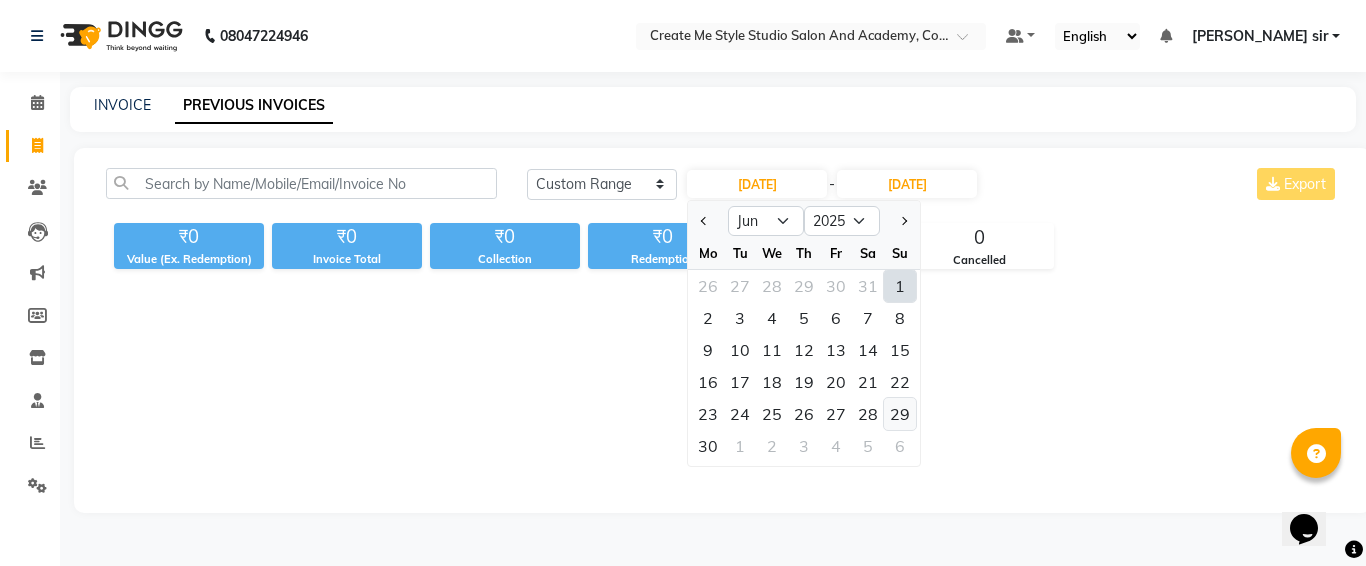 click on "29" 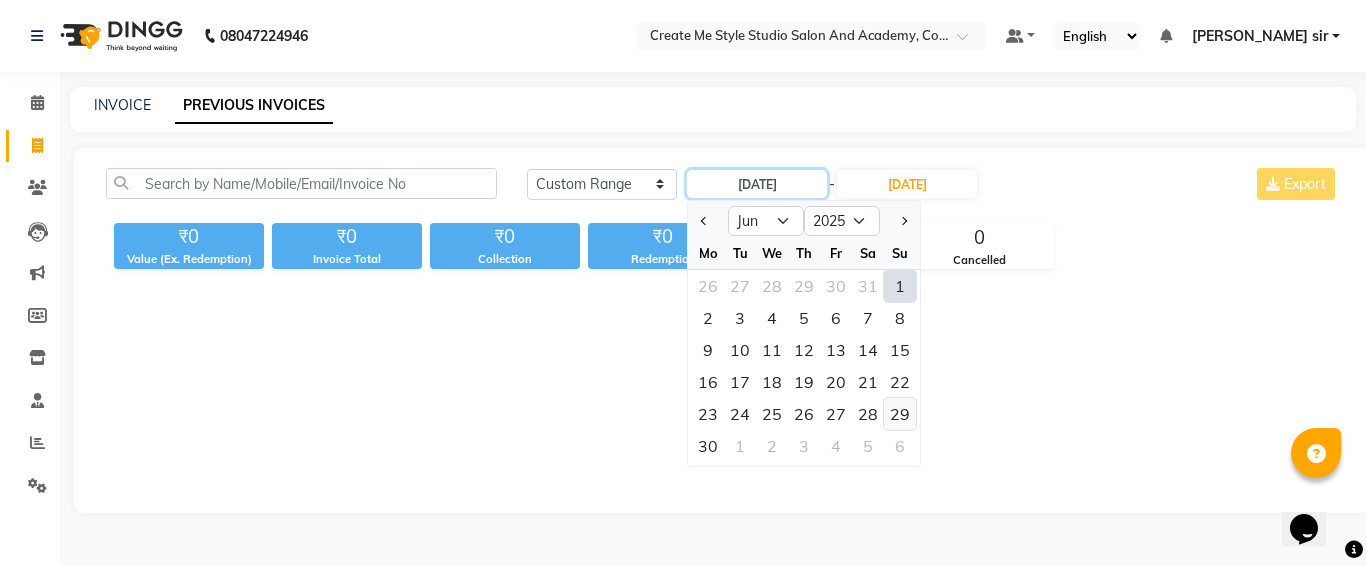 type on "[DATE]" 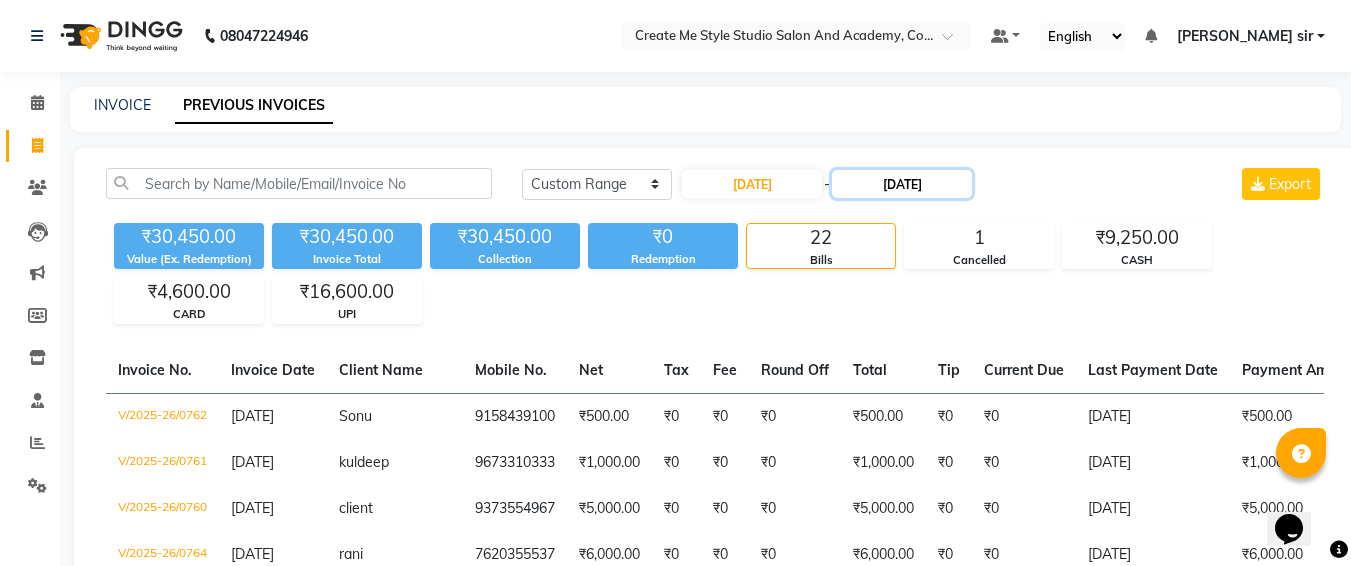 click on "29-07-2025" 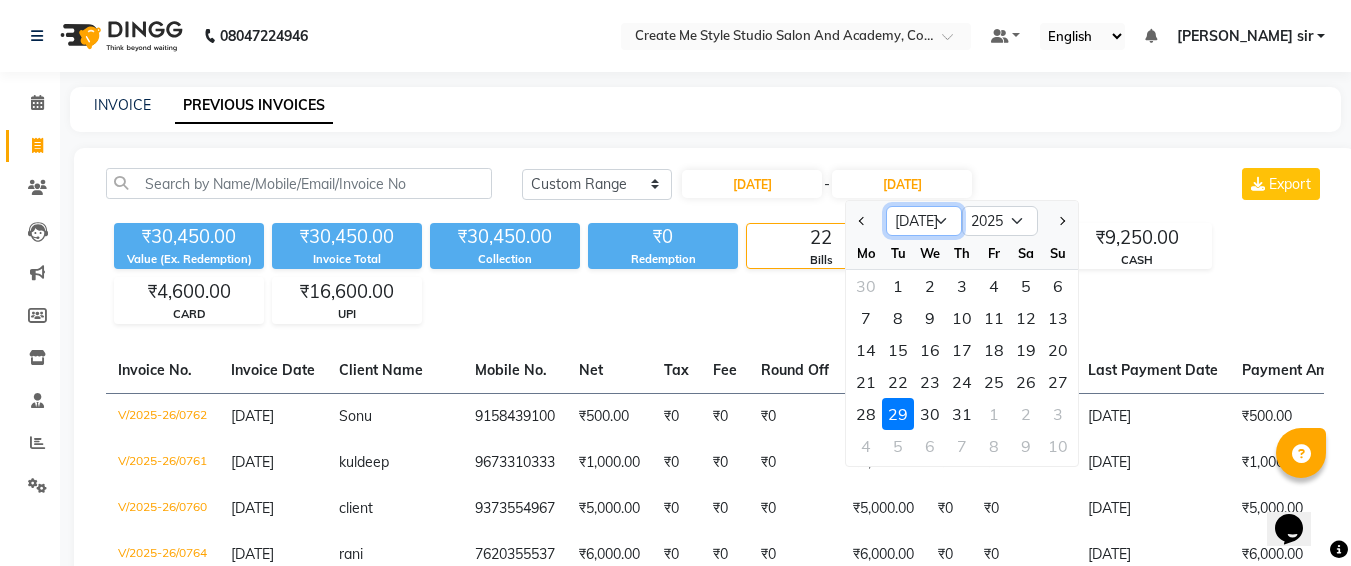 click on "Jun Jul Aug Sep Oct Nov Dec" 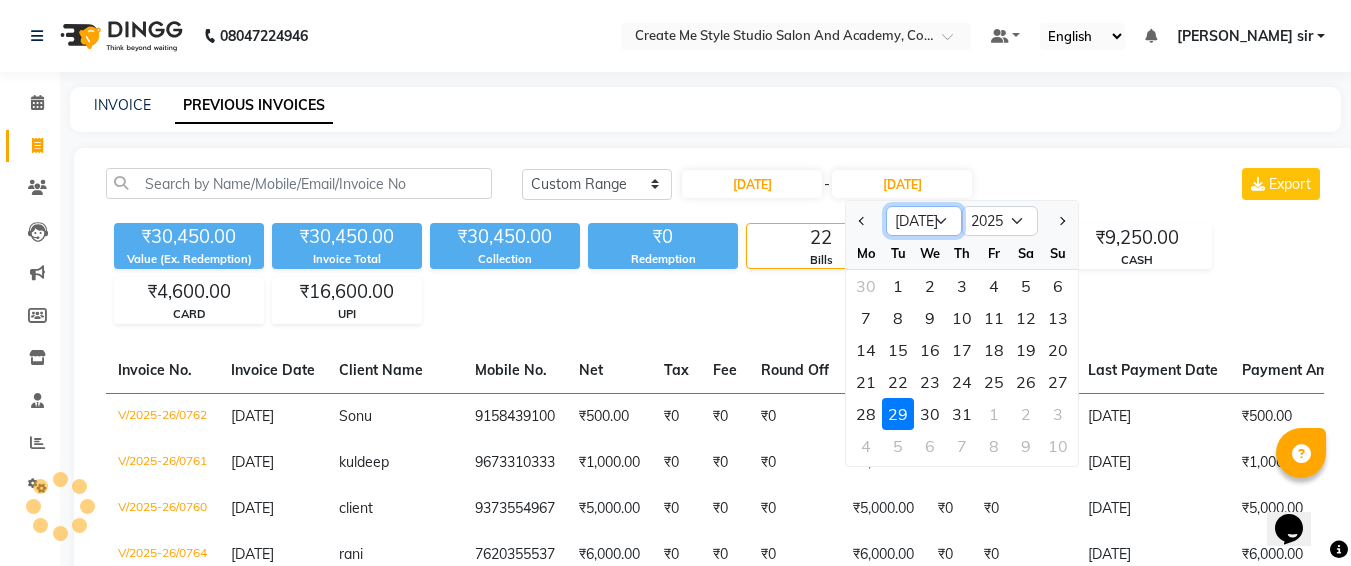 select on "6" 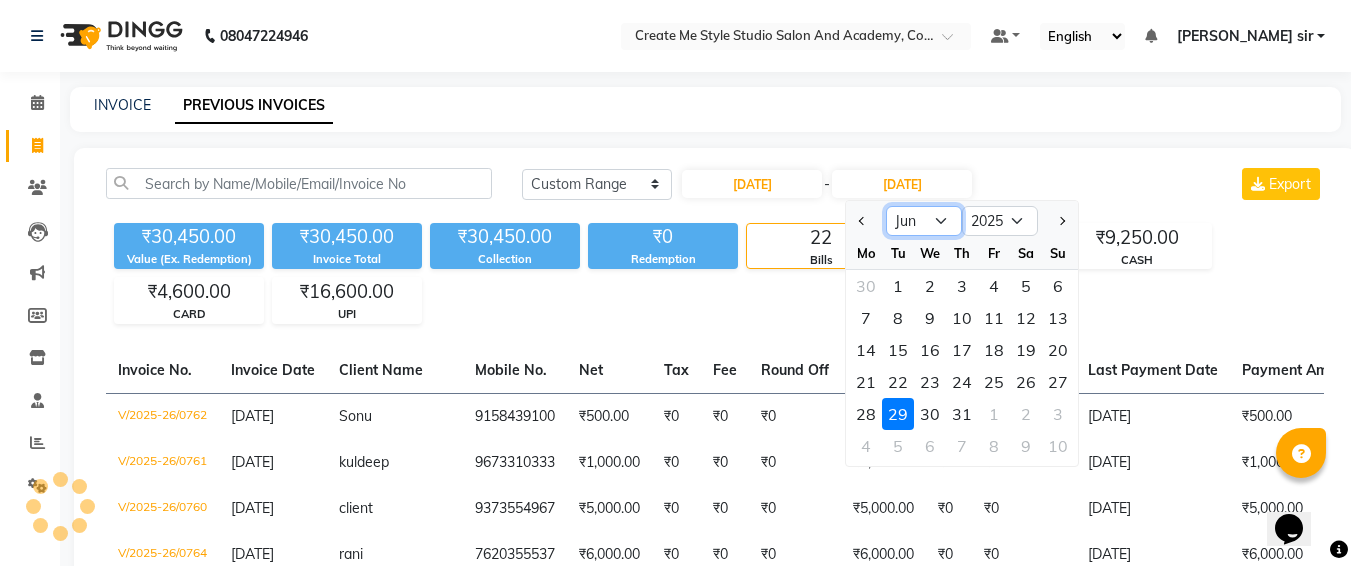 click on "Jun Jul Aug Sep Oct Nov Dec" 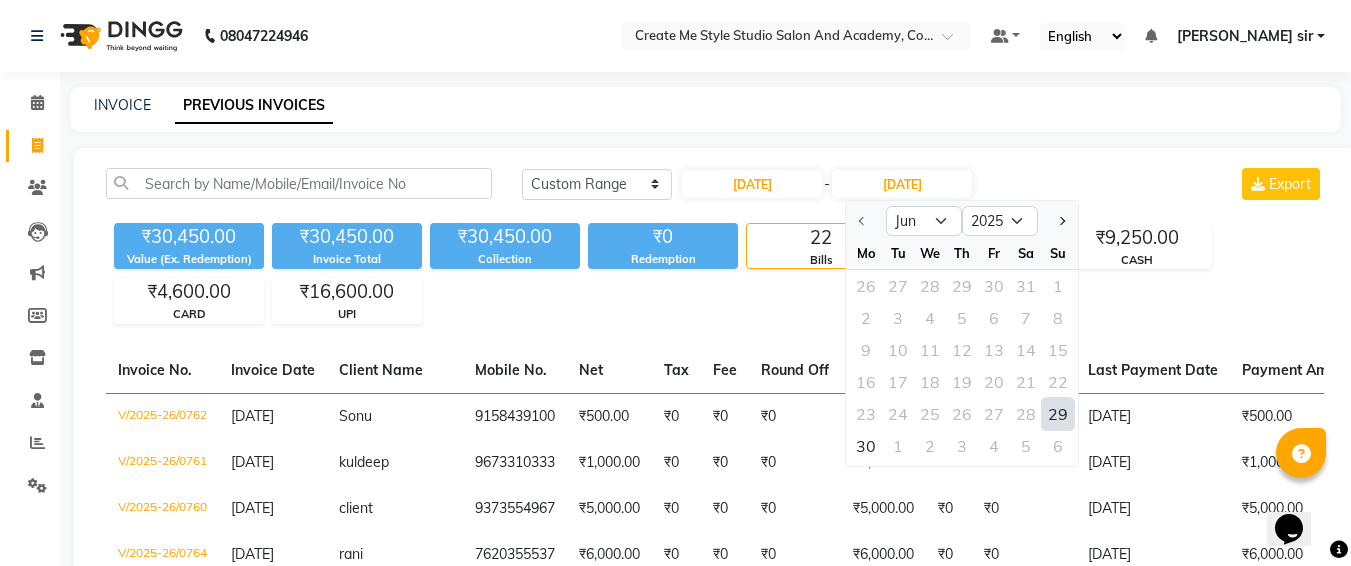 click on "29" 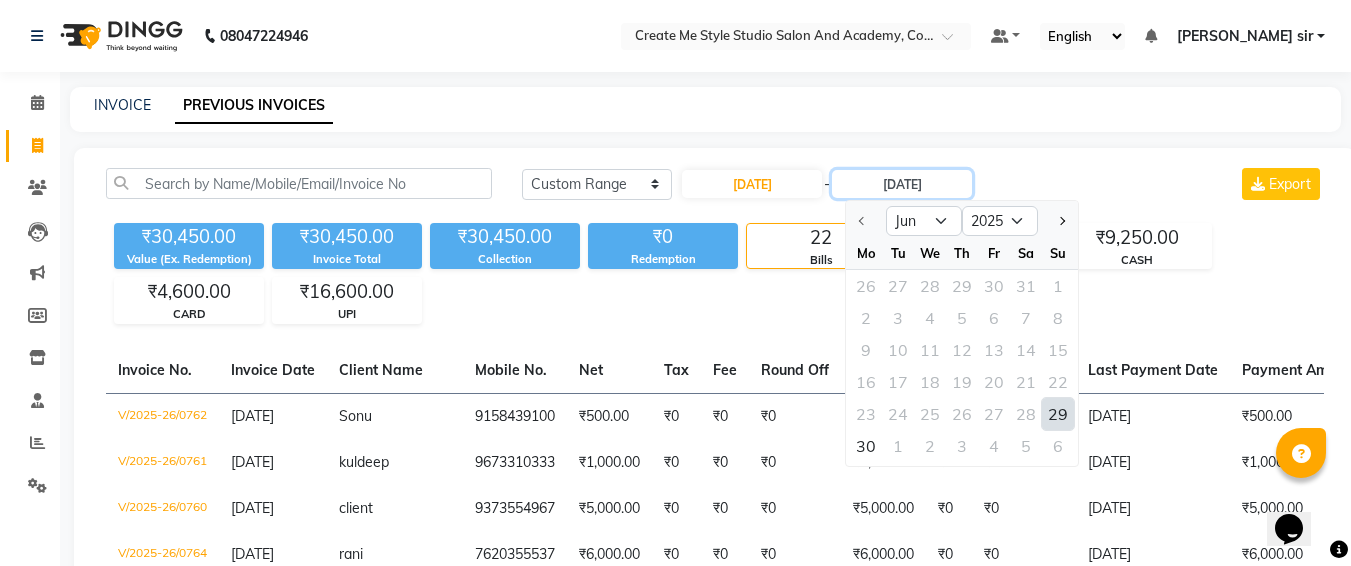 type on "[DATE]" 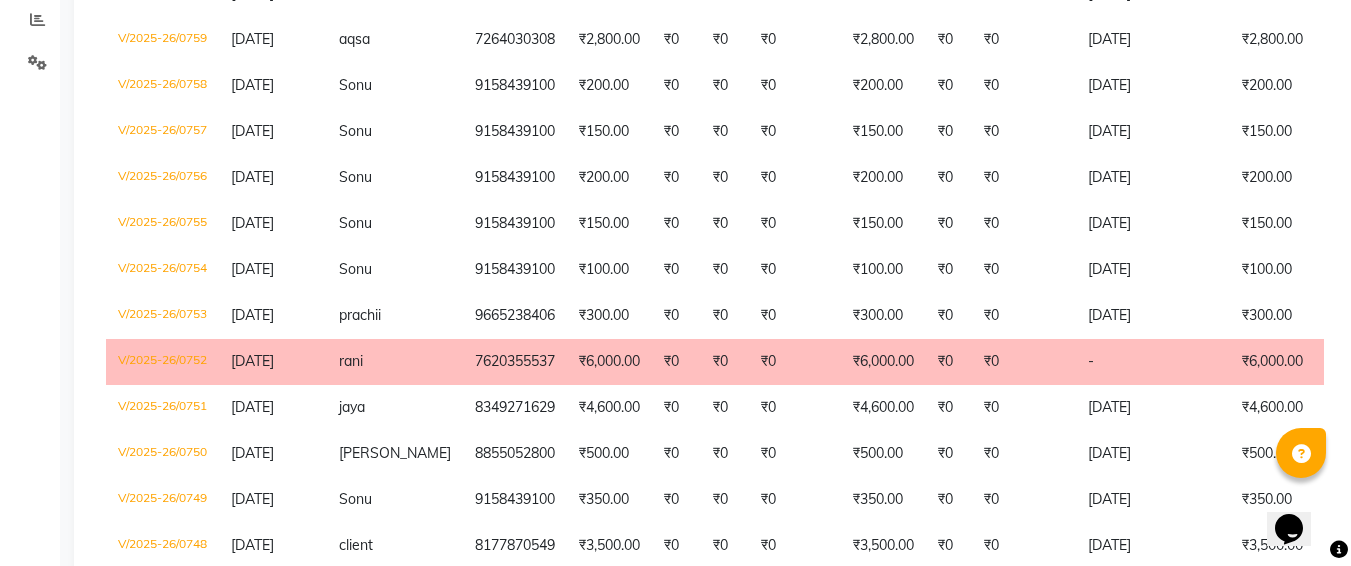 scroll, scrollTop: 522, scrollLeft: 0, axis: vertical 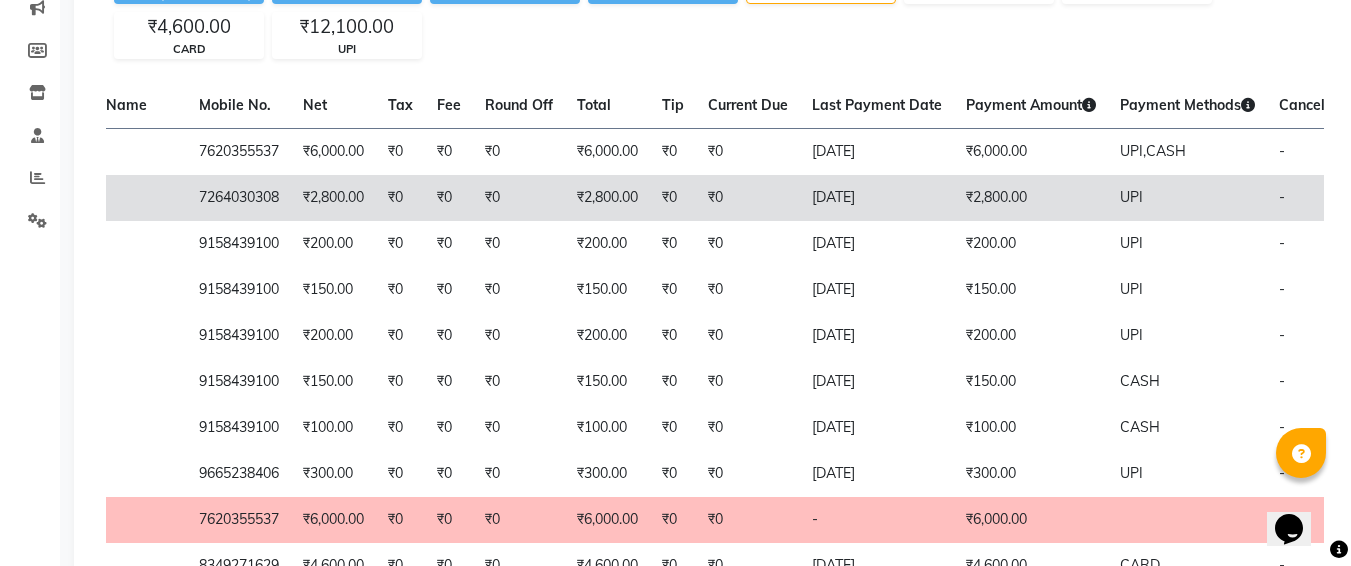 click on "₹0" 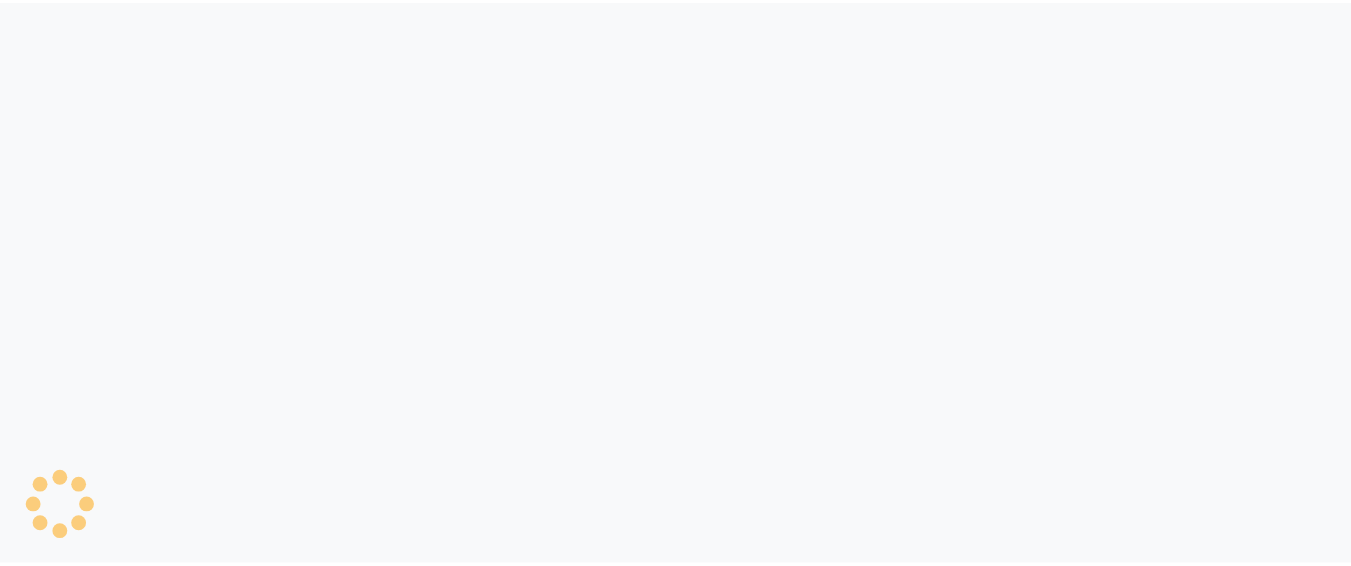 scroll, scrollTop: 0, scrollLeft: 0, axis: both 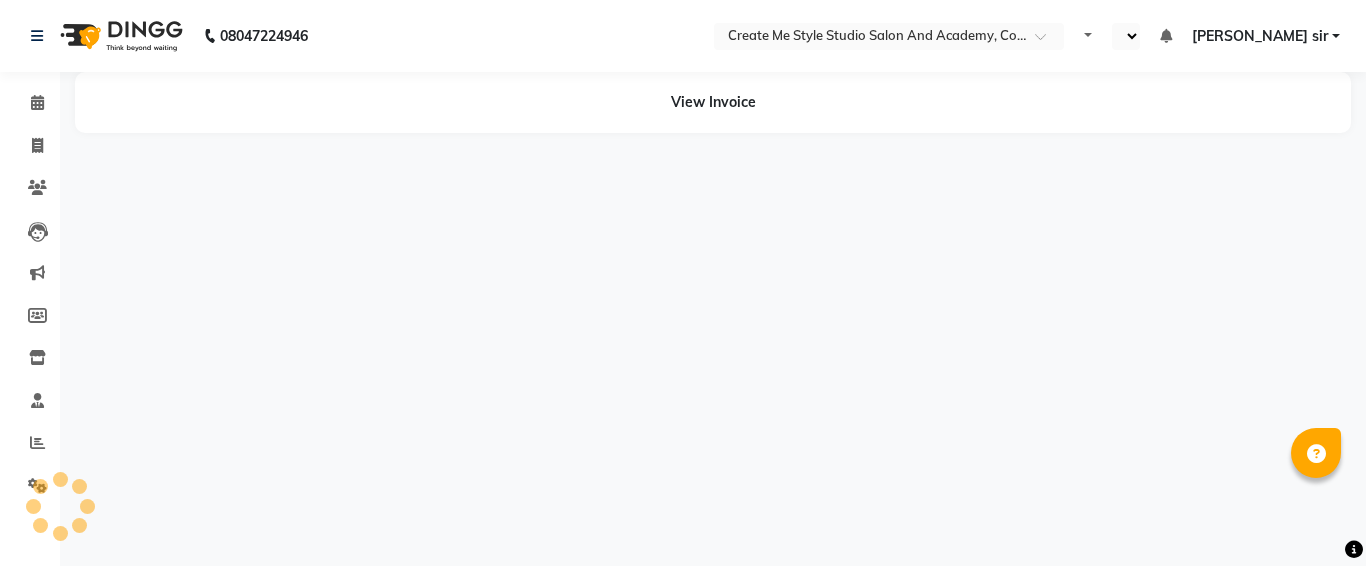 select on "en" 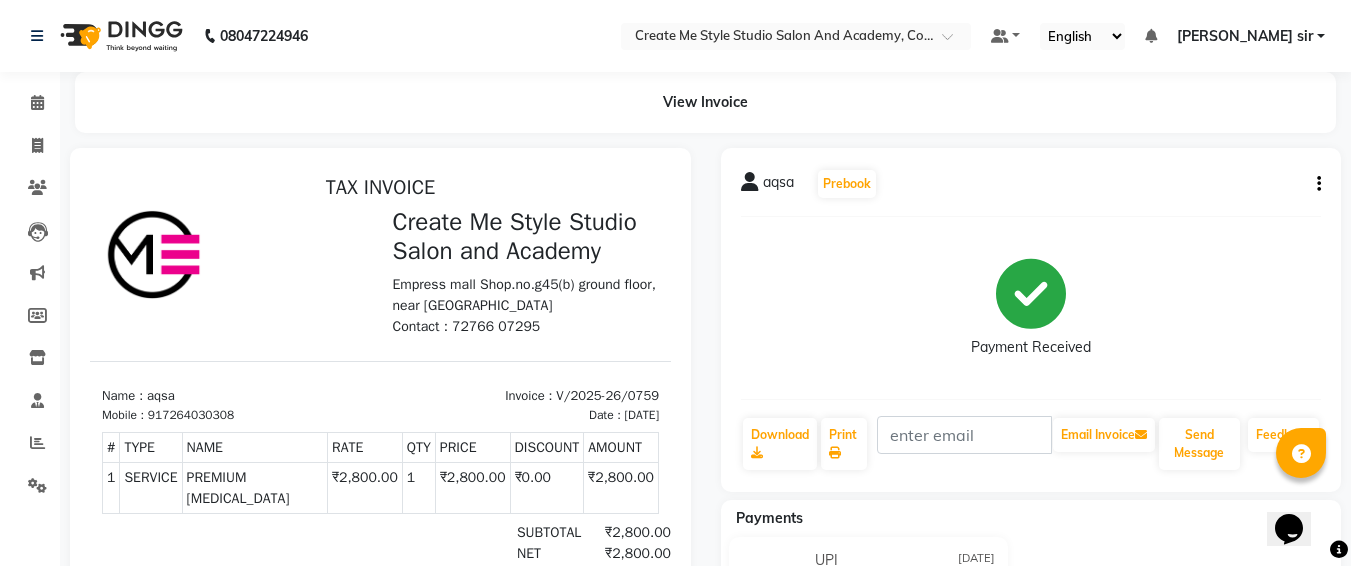 scroll, scrollTop: 0, scrollLeft: 0, axis: both 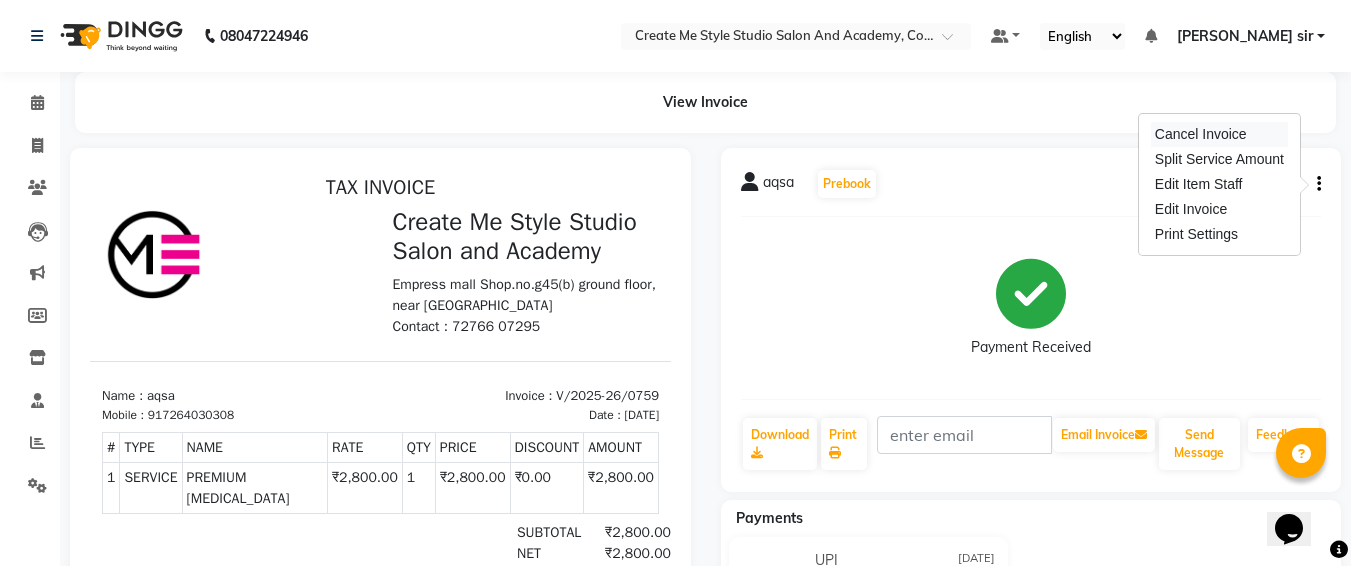 click on "Cancel Invoice" at bounding box center [1219, 134] 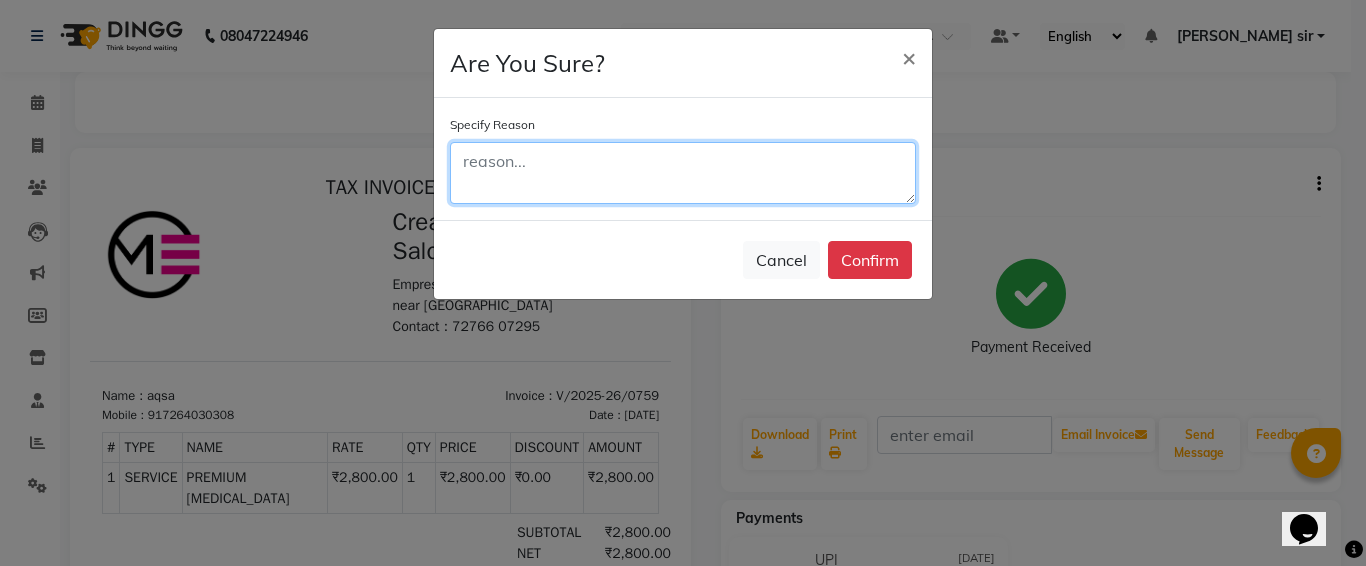 click 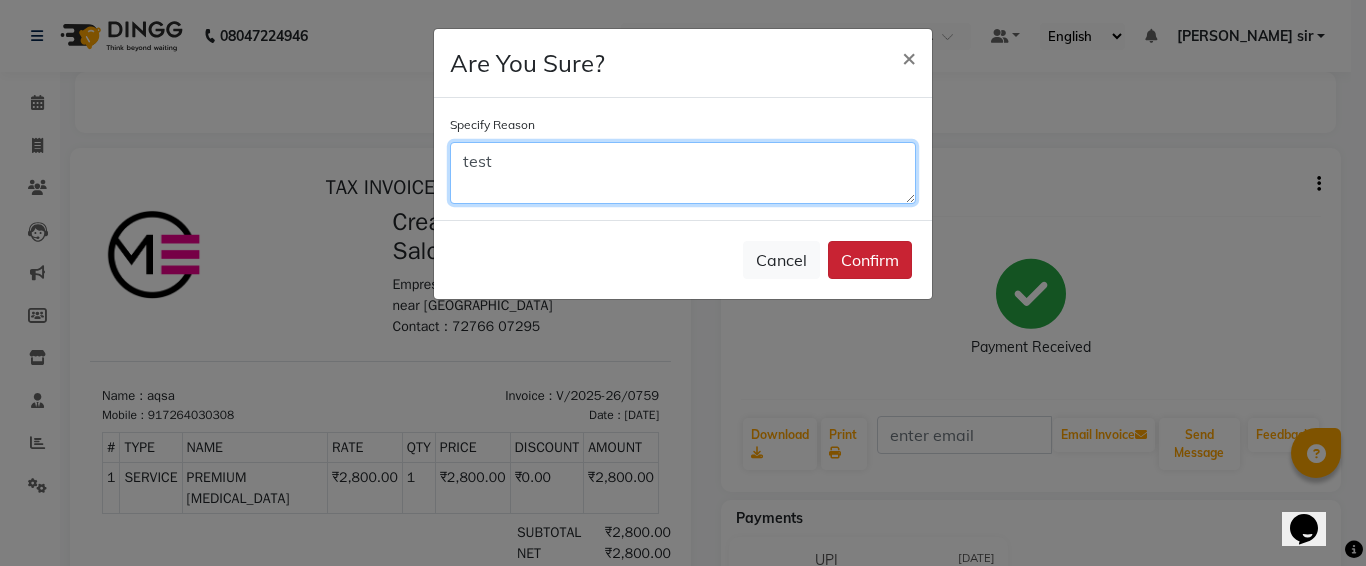 type on "test" 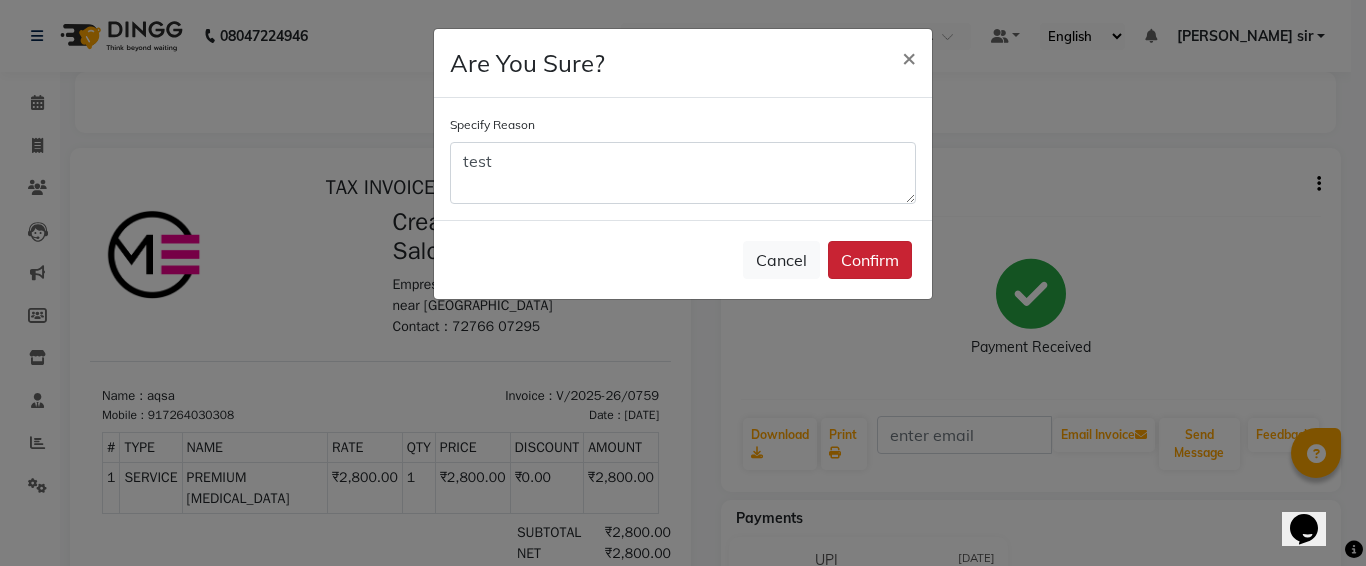 click on "Confirm" 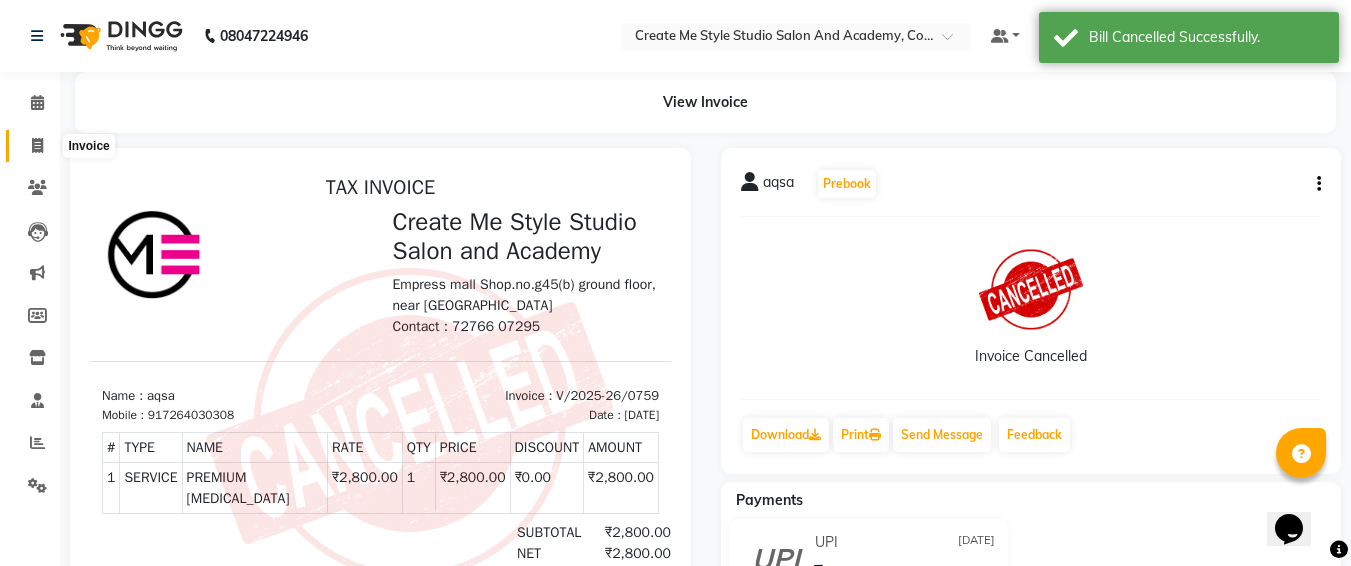 click 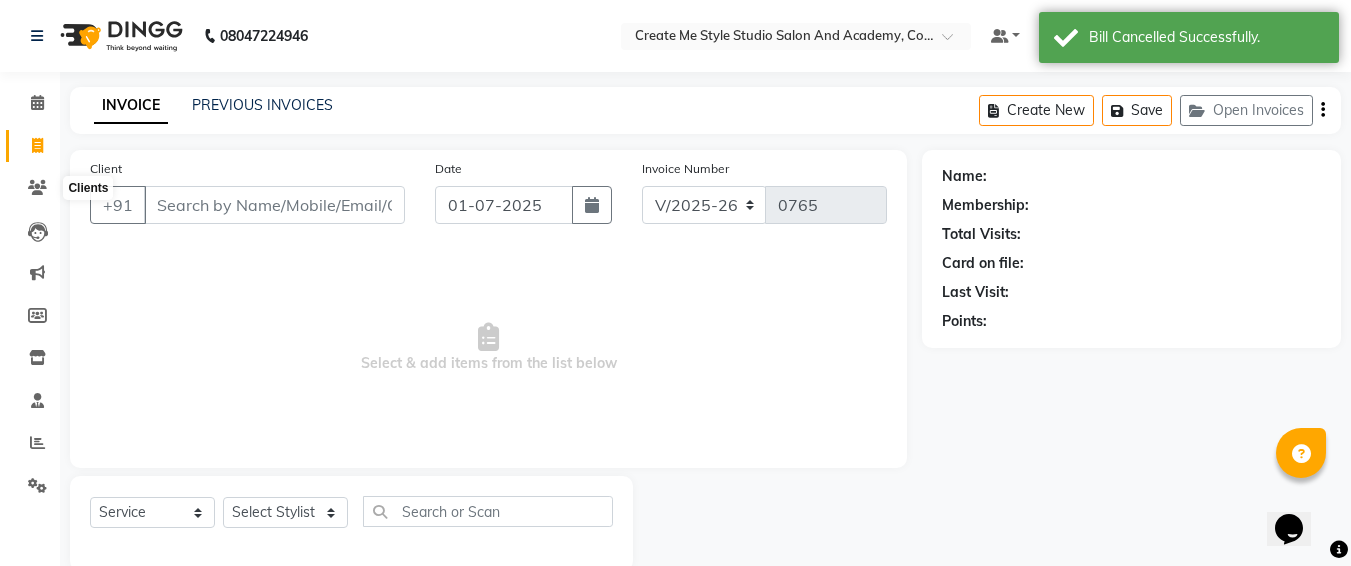 scroll, scrollTop: 35, scrollLeft: 0, axis: vertical 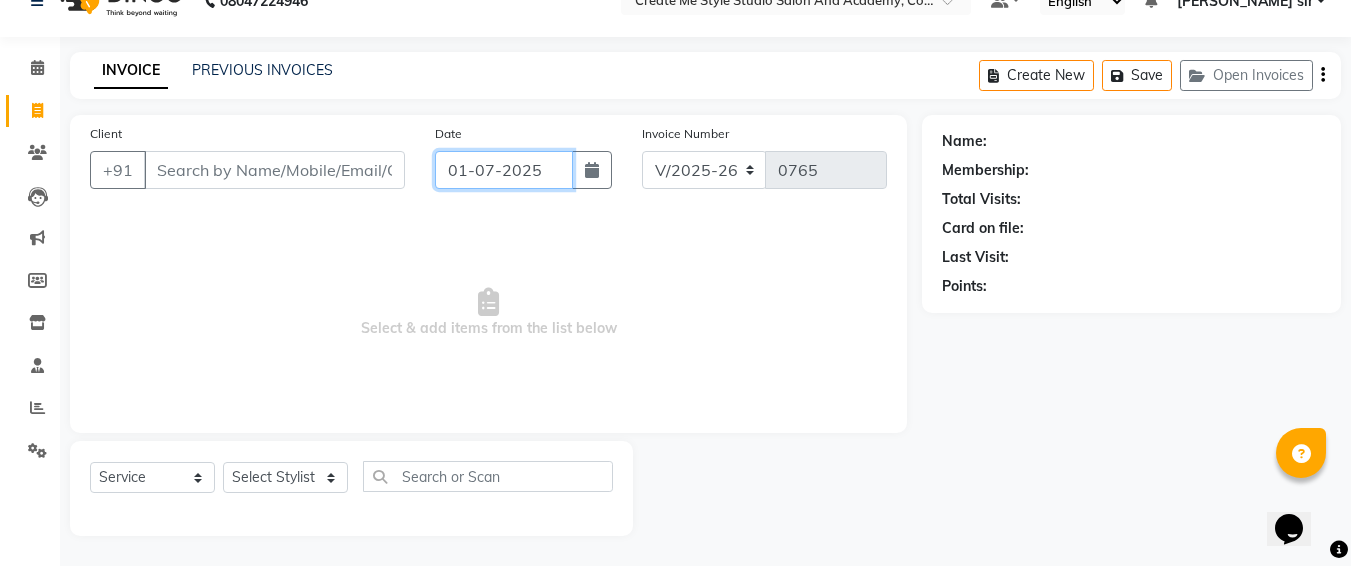 click on "01-07-2025" 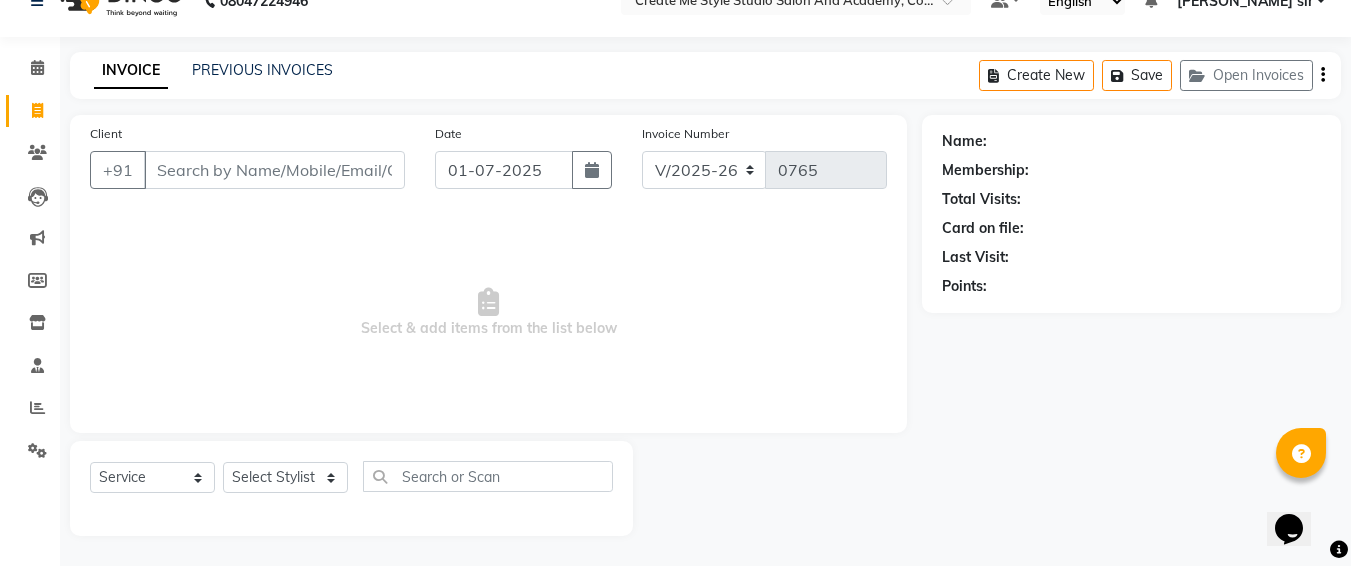 select on "7" 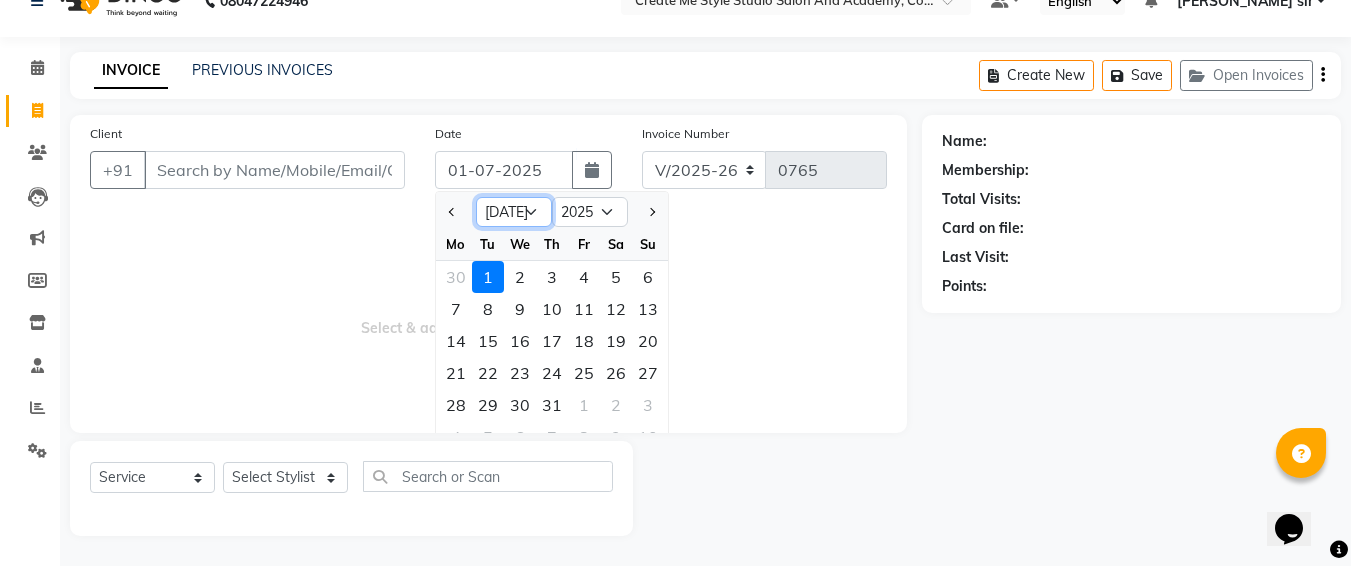 click on "Jan Feb Mar Apr May Jun [DATE] Aug Sep Oct Nov Dec" 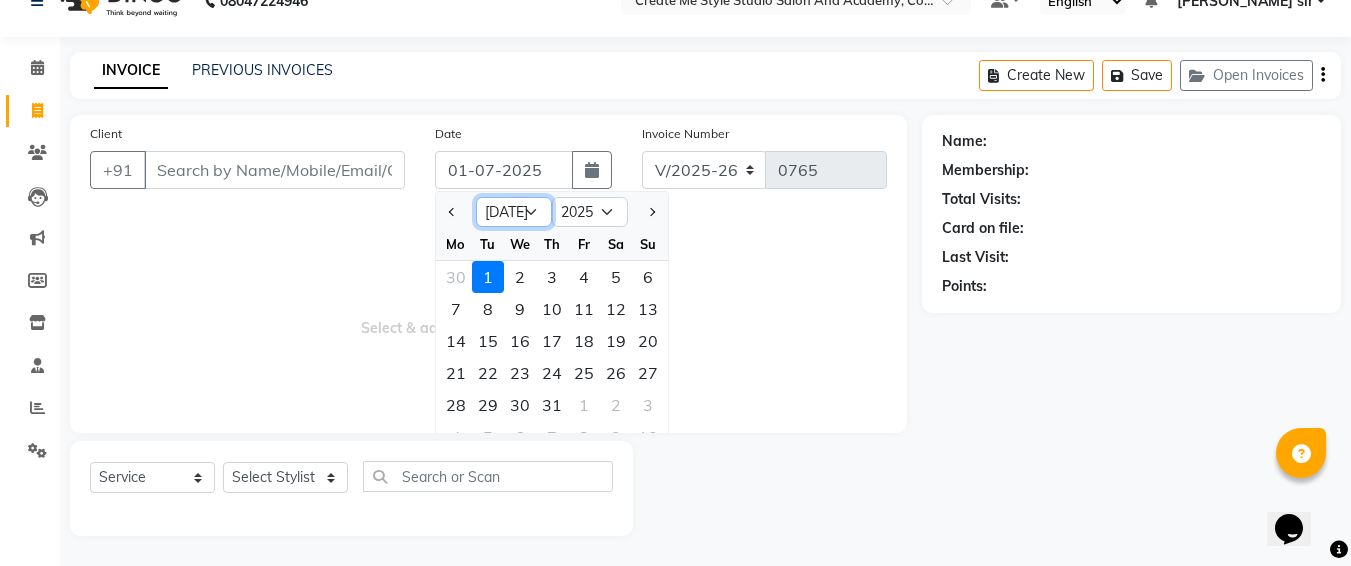 select on "6" 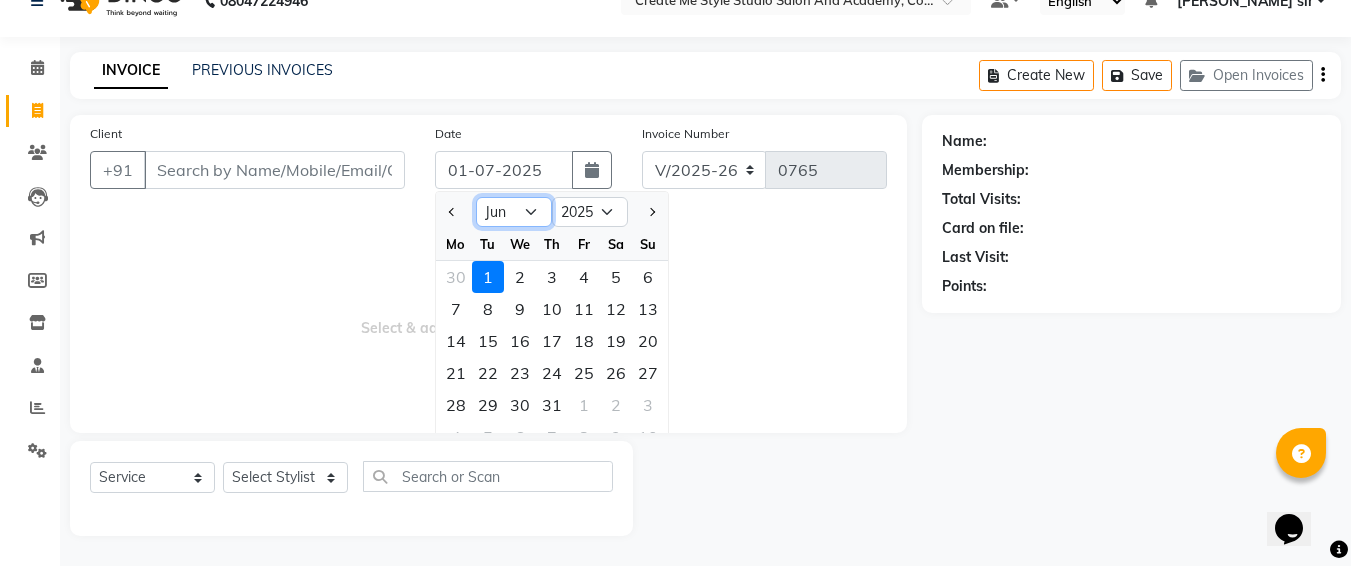 click on "Jan Feb Mar Apr May Jun [DATE] Aug Sep Oct Nov Dec" 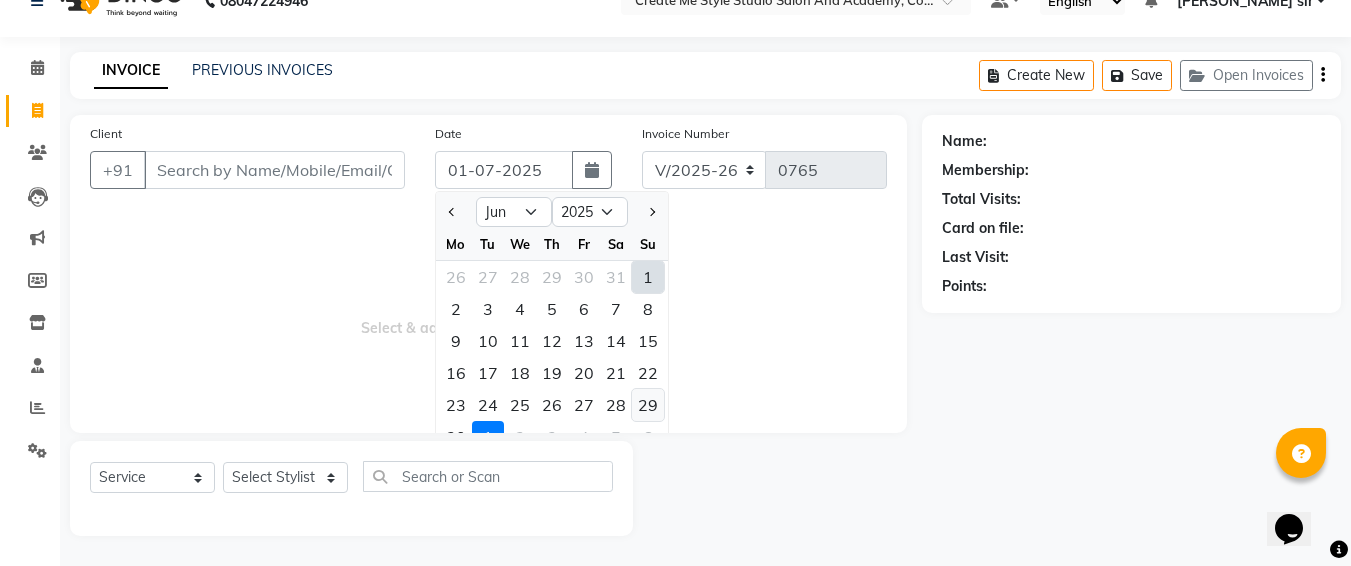 click on "29" 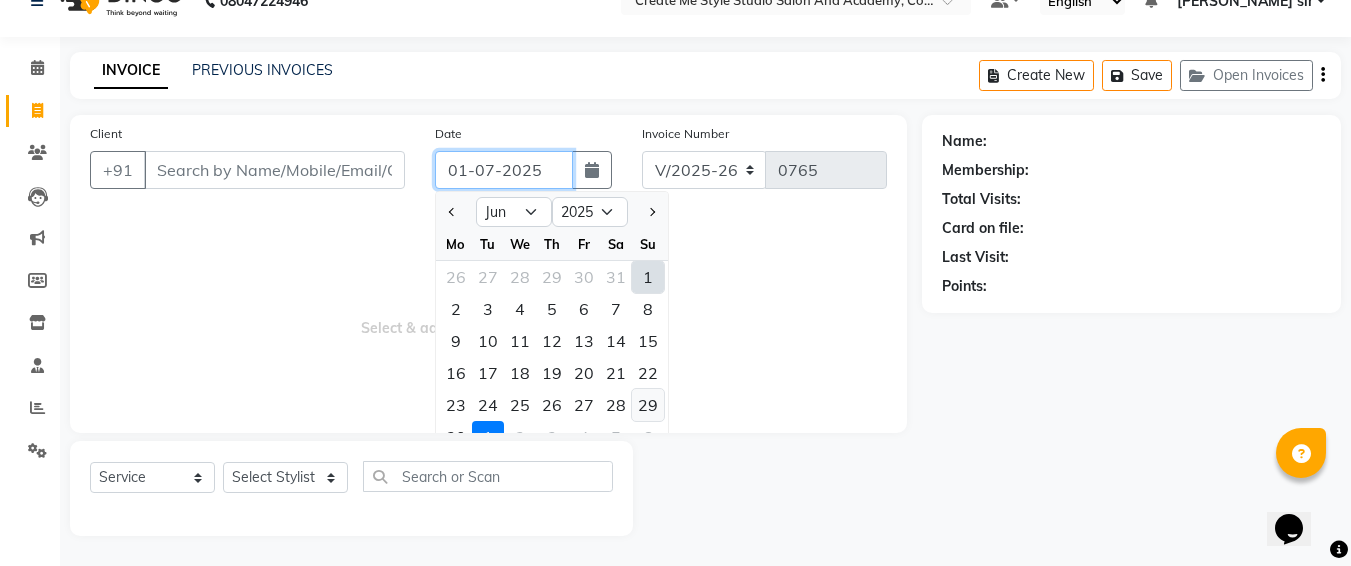type on "[DATE]" 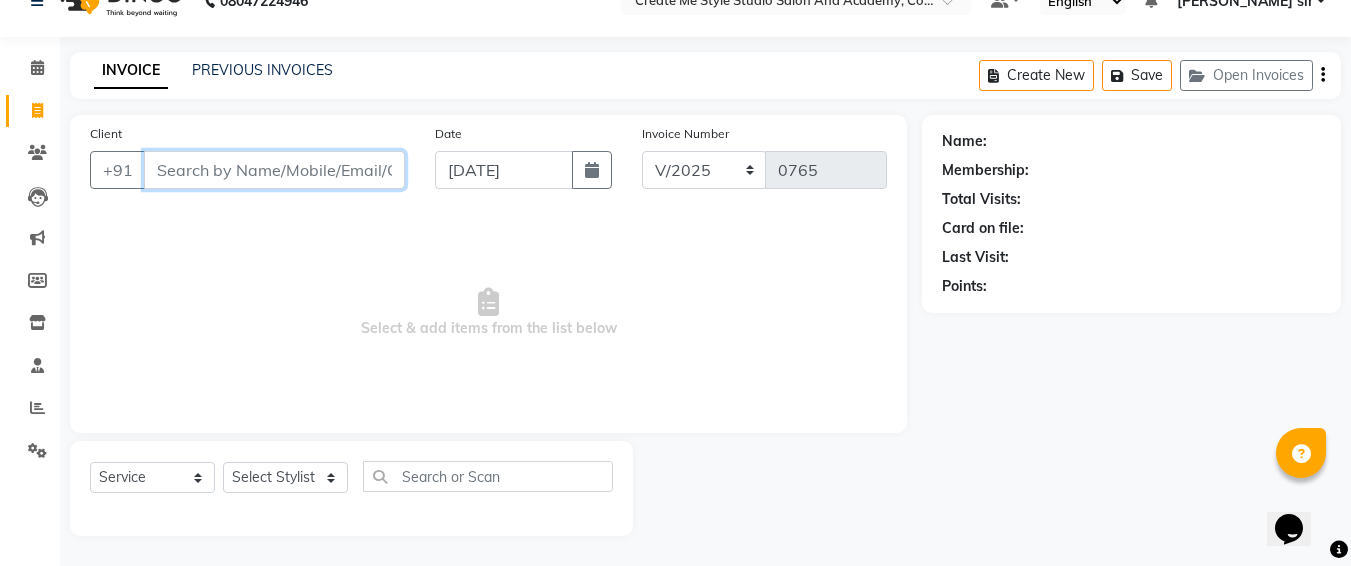 click on "Client" at bounding box center [274, 170] 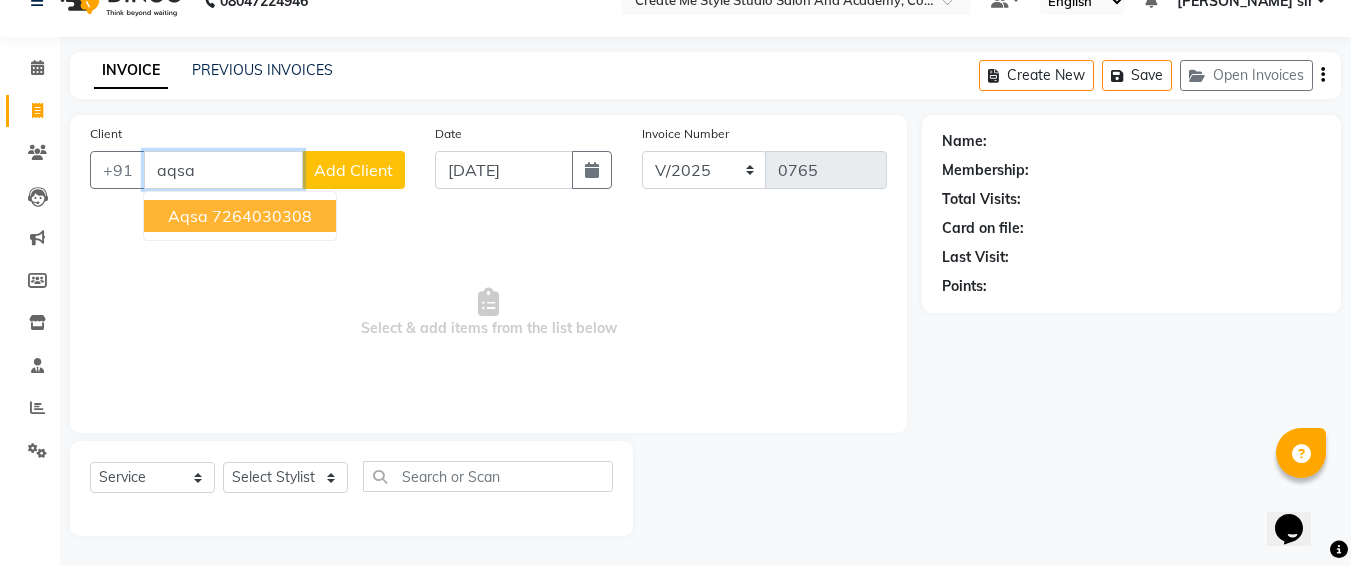 click on "7264030308" at bounding box center (262, 216) 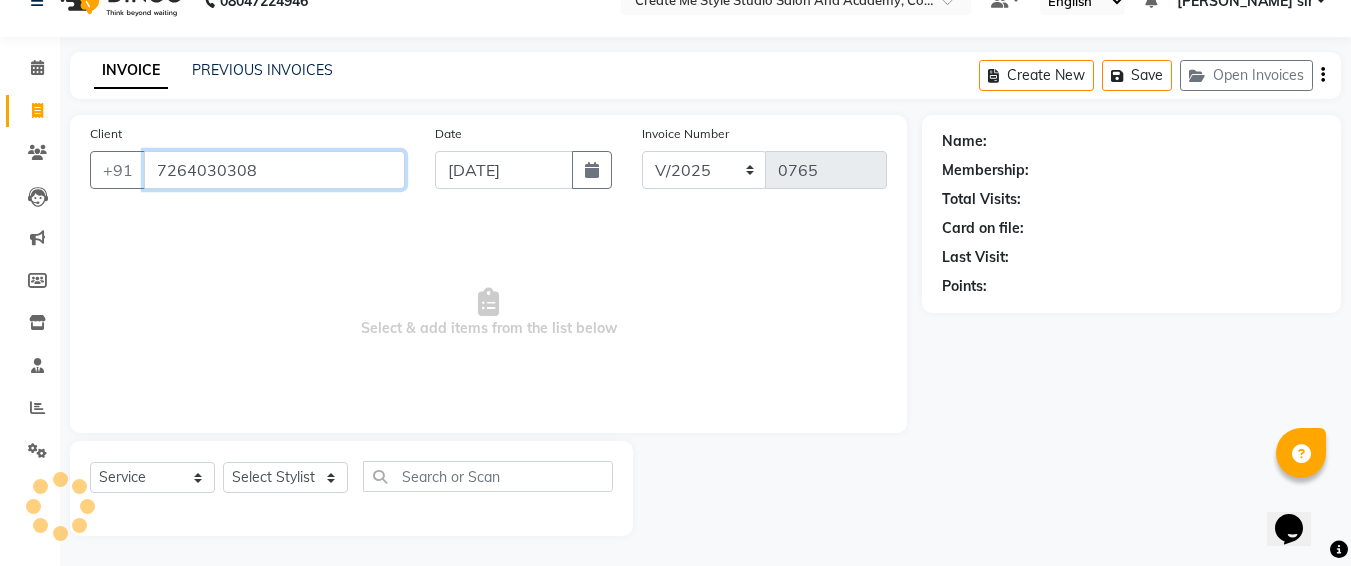 type on "7264030308" 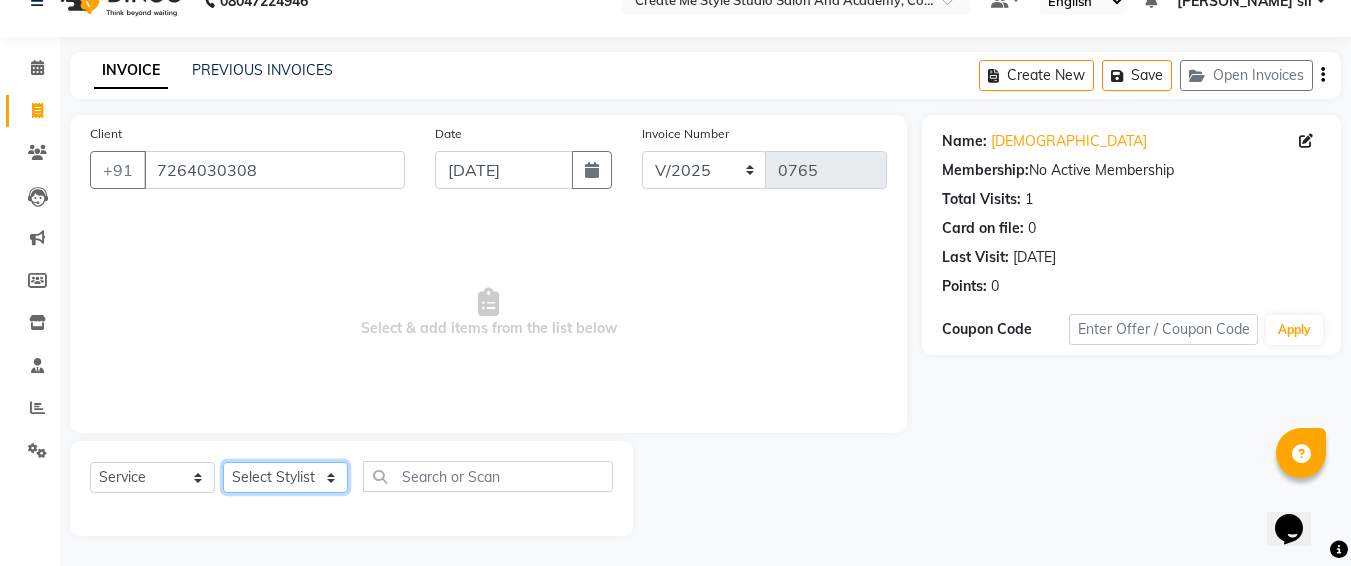 click on "Select Stylist Amol sir  Archana.B mam  Archana.S mam TS Ayushi mam Nagma mam Neha mam  Pramod sir Reception 1 Reception 2 Sunil sir" 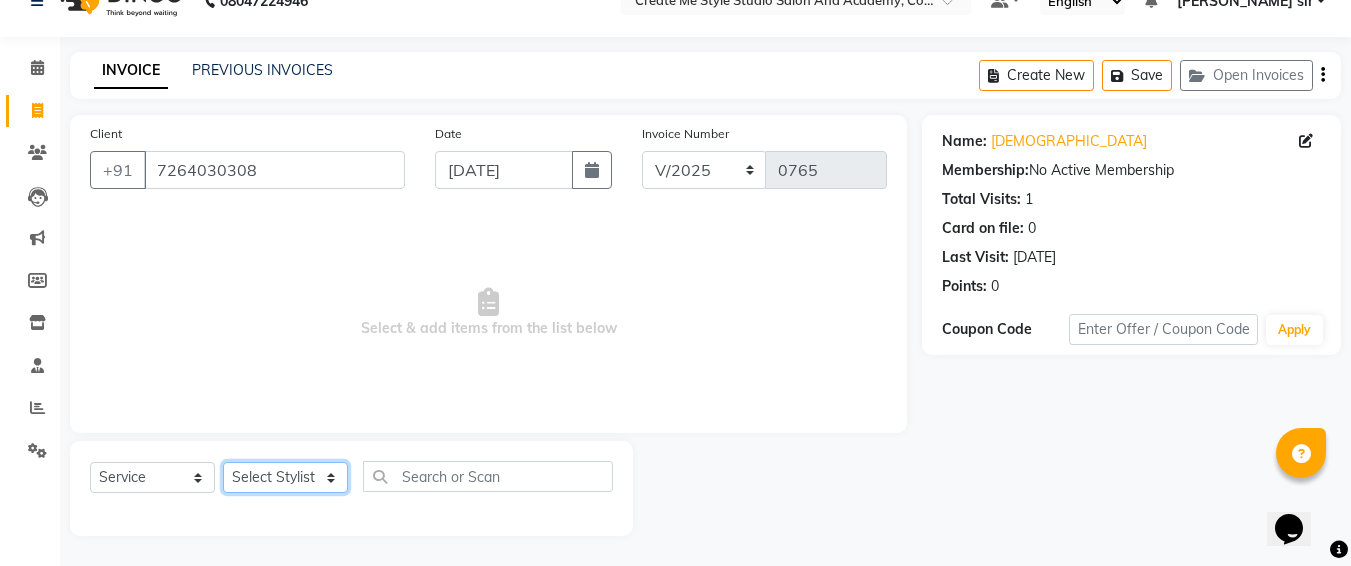 select on "79112" 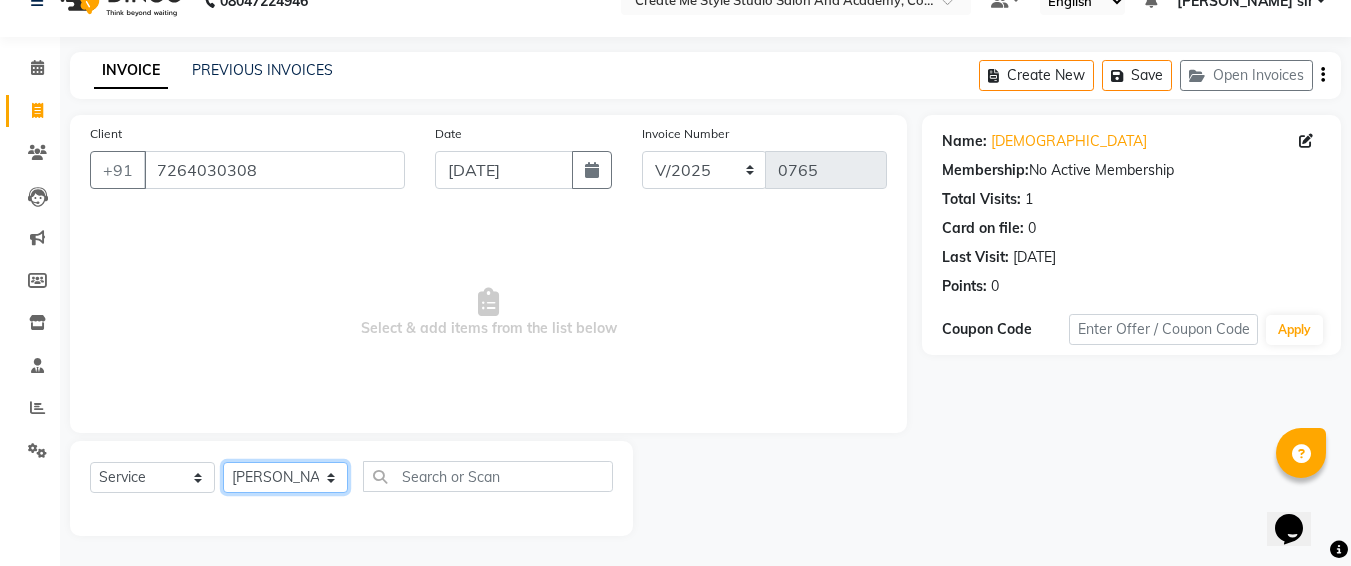 click on "Select Stylist Amol sir  Archana.B mam  Archana.S mam TS Ayushi mam Nagma mam Neha mam  Pramod sir Reception 1 Reception 2 Sunil sir" 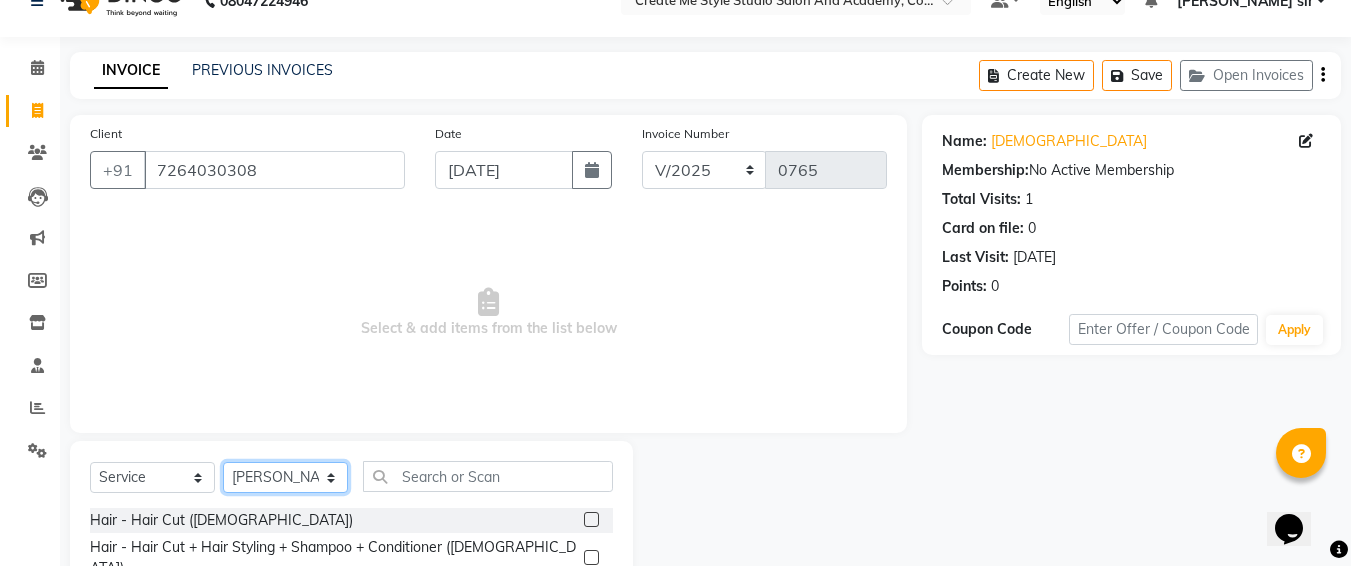 scroll, scrollTop: 235, scrollLeft: 0, axis: vertical 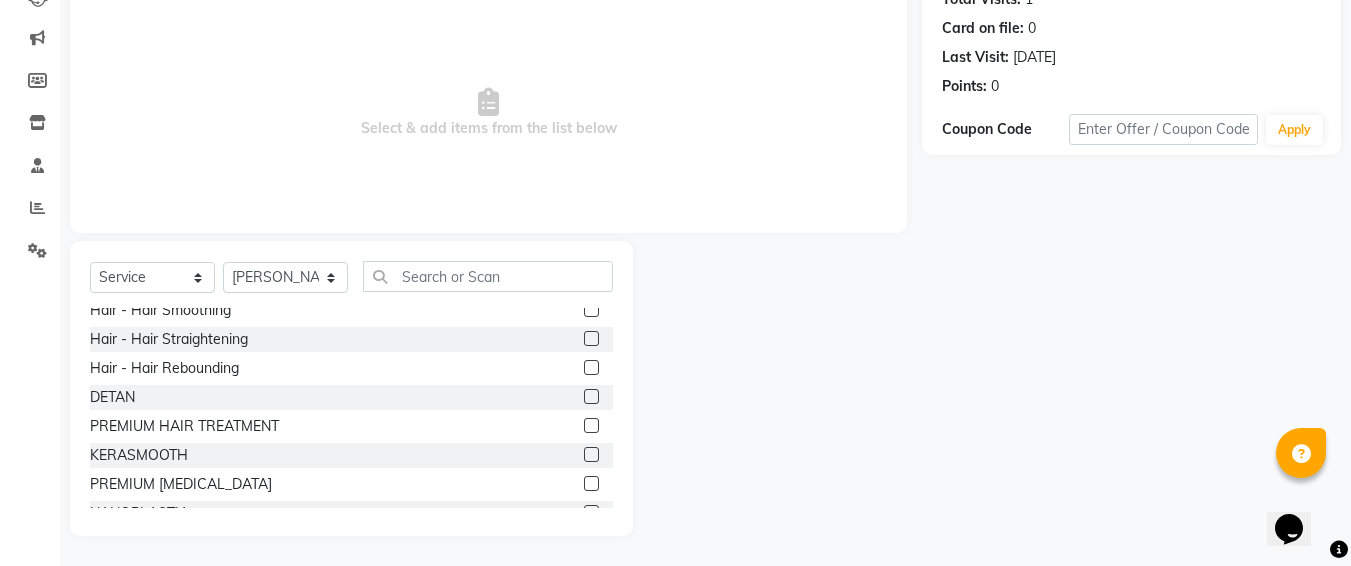 click 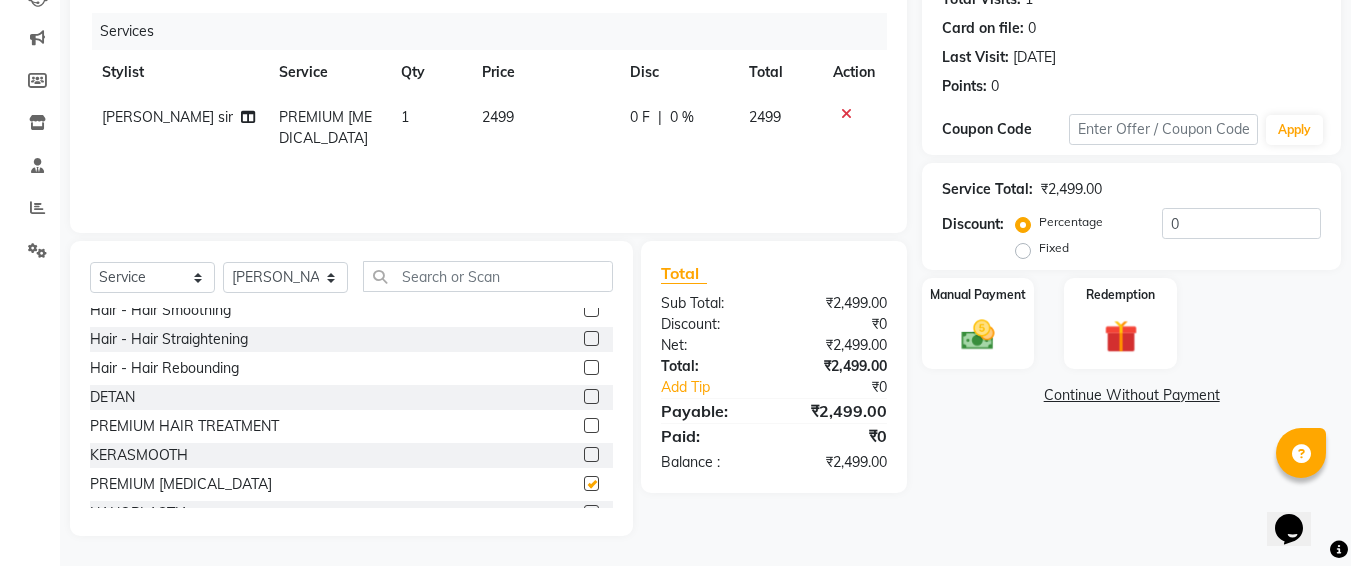 checkbox on "false" 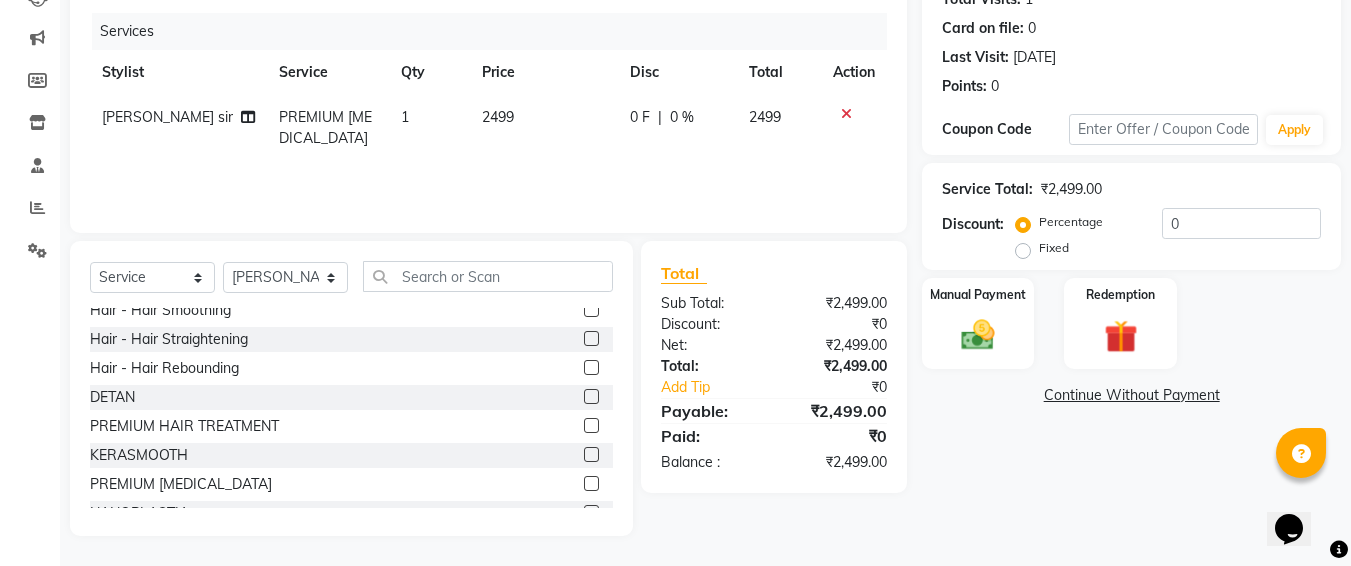 click on "2499" 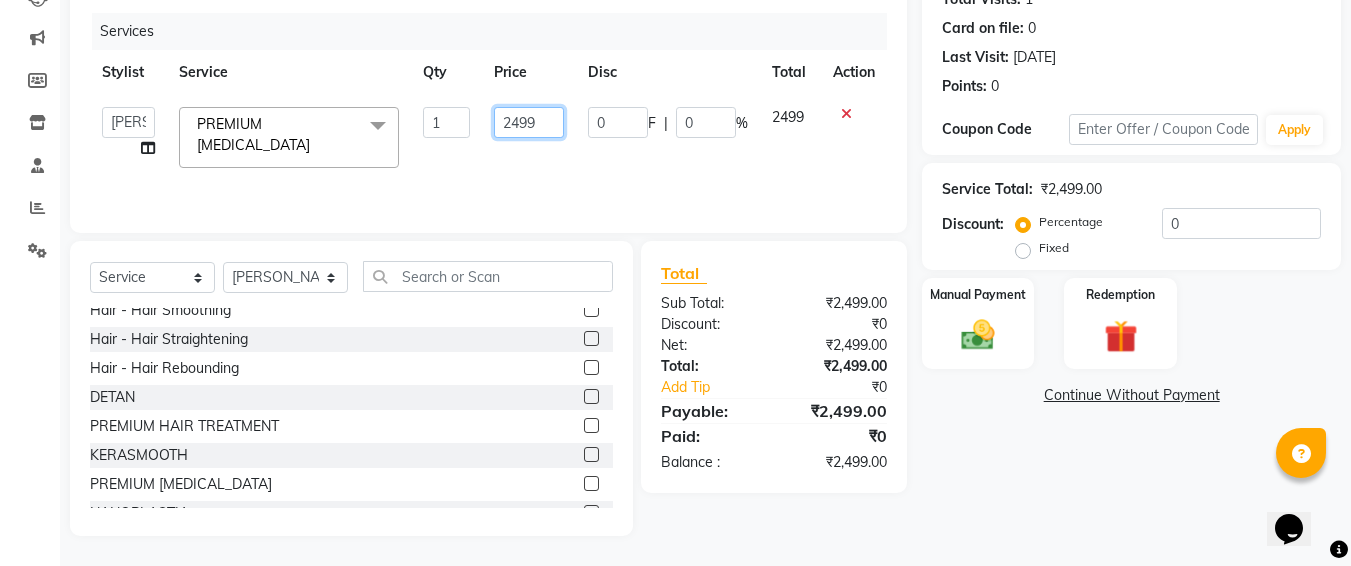 click on "2499" 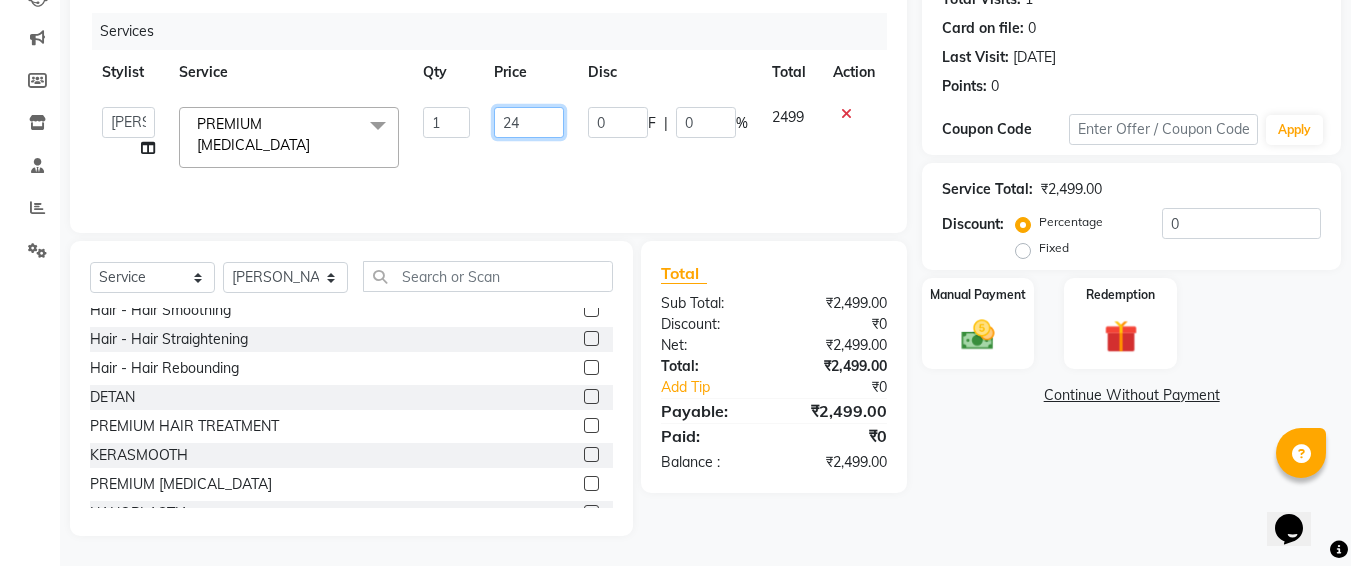 type on "2" 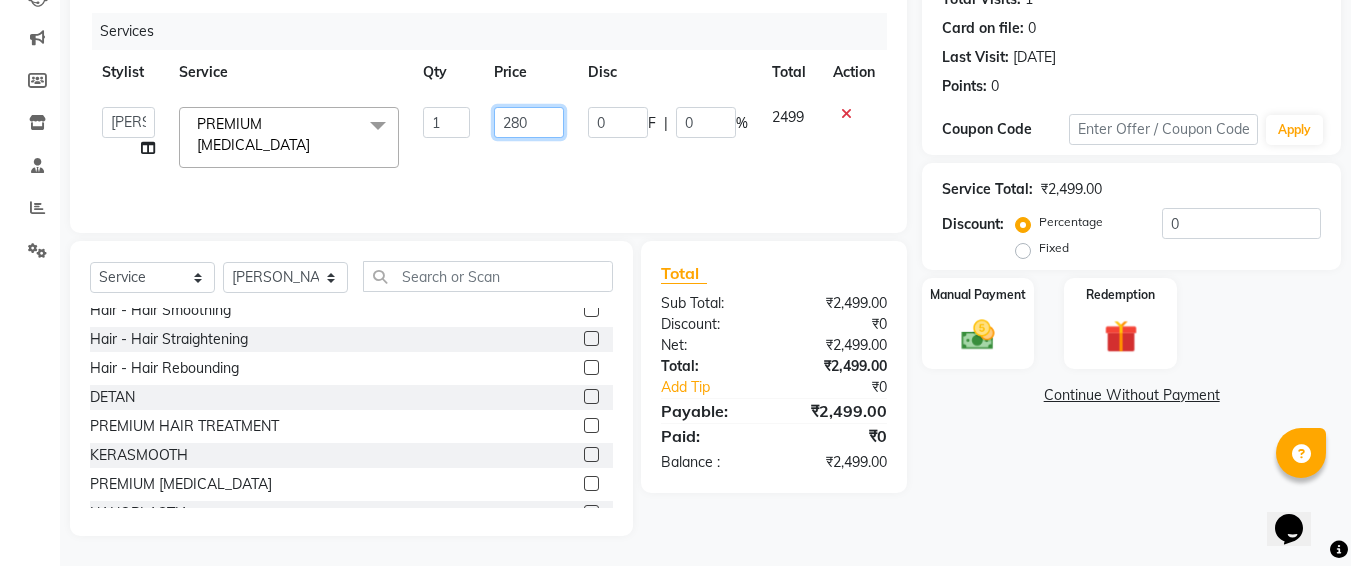 type on "2800" 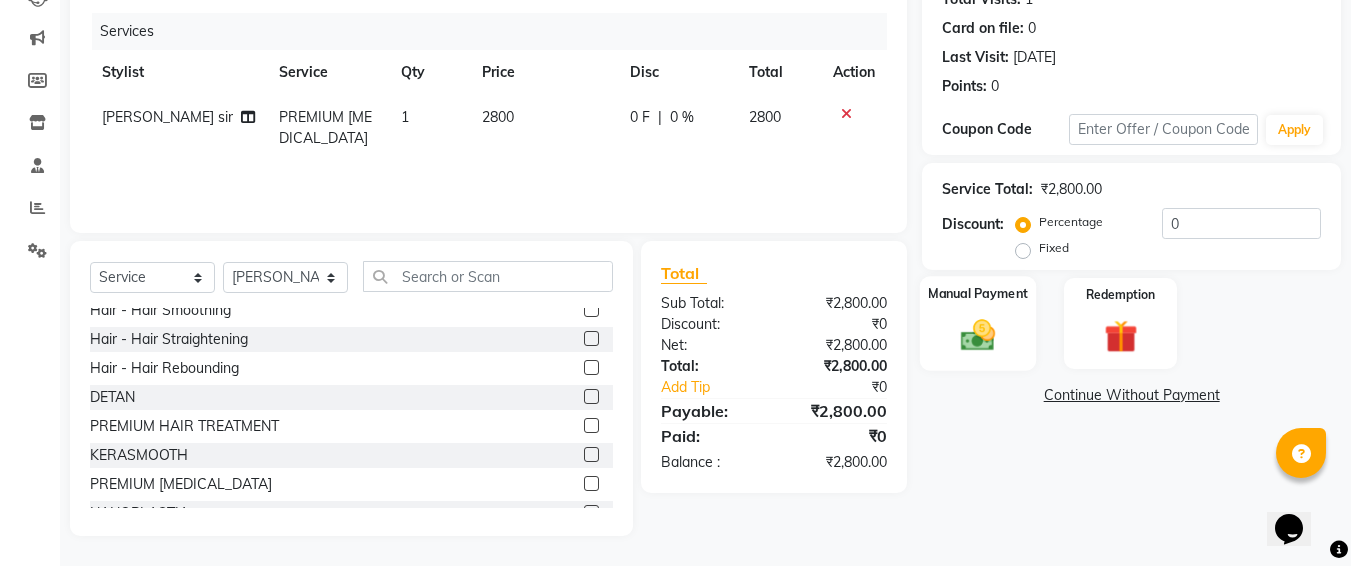 click on "Manual Payment" 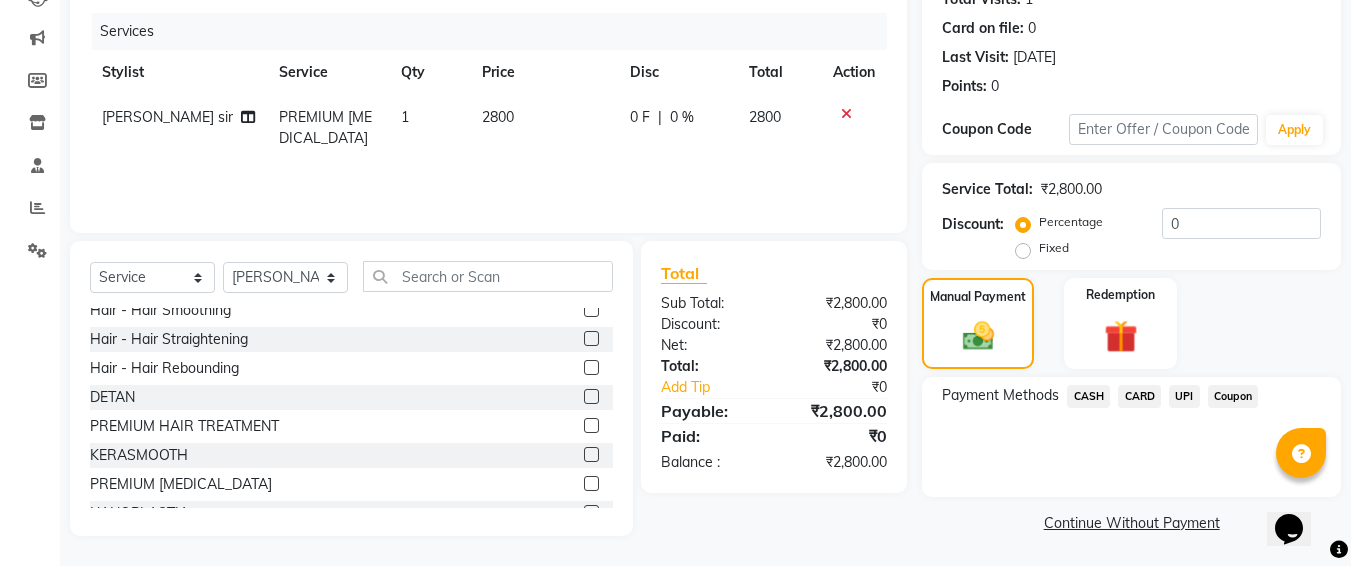 click on "UPI" 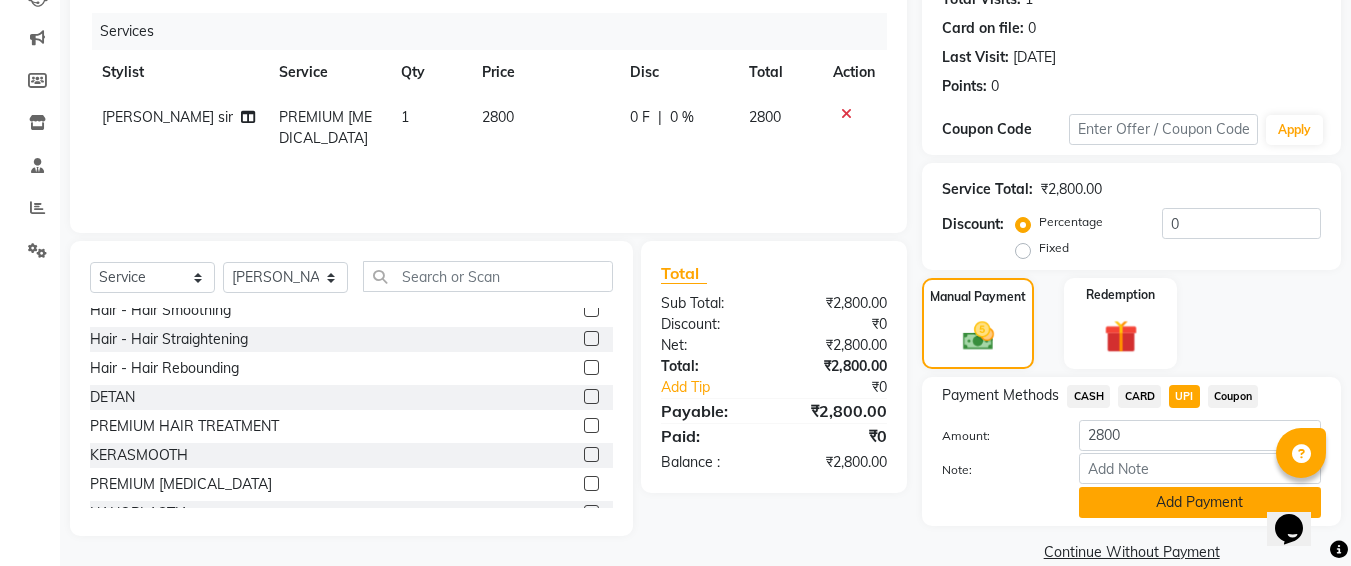 click on "Add Payment" 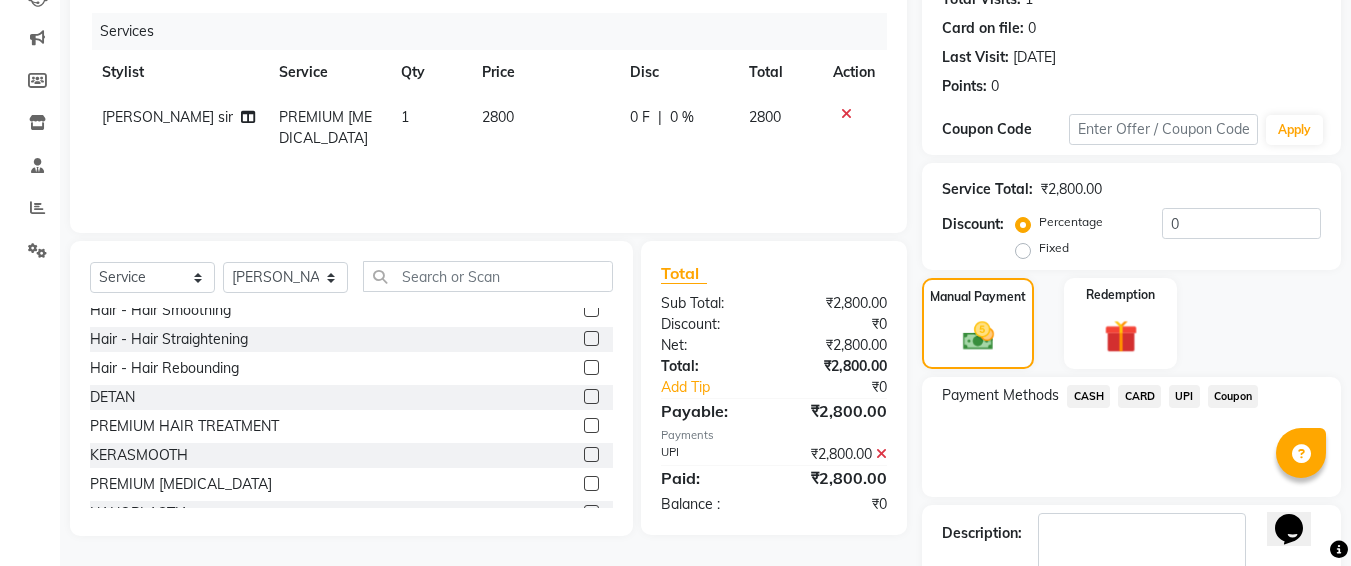 scroll, scrollTop: 350, scrollLeft: 0, axis: vertical 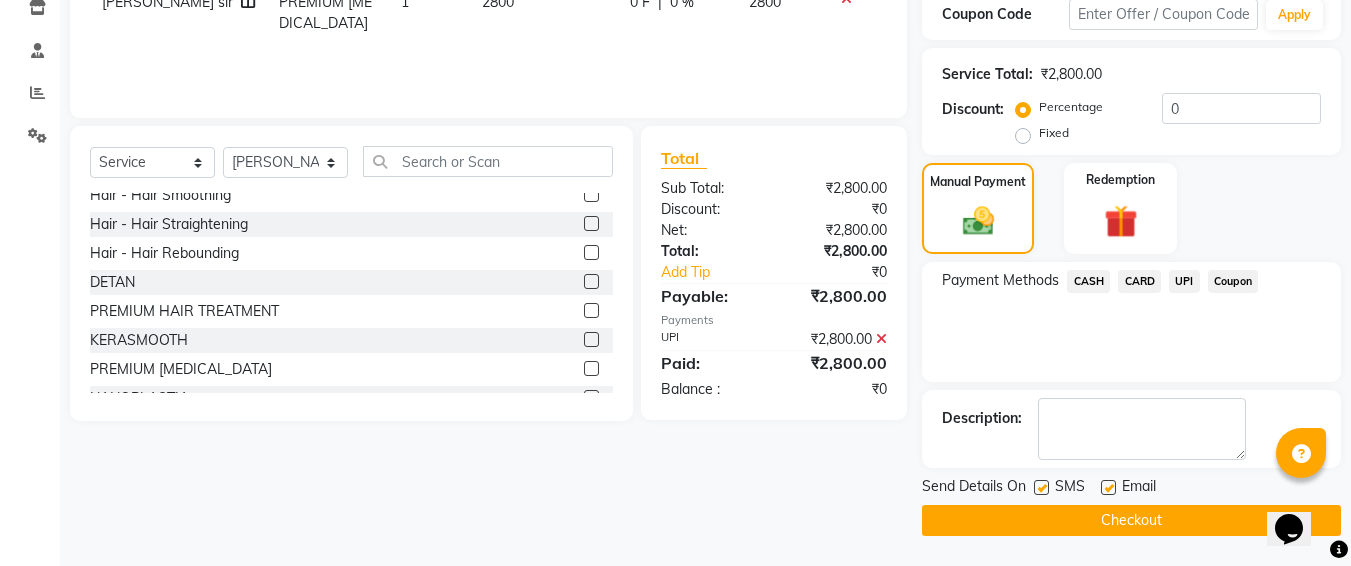 click 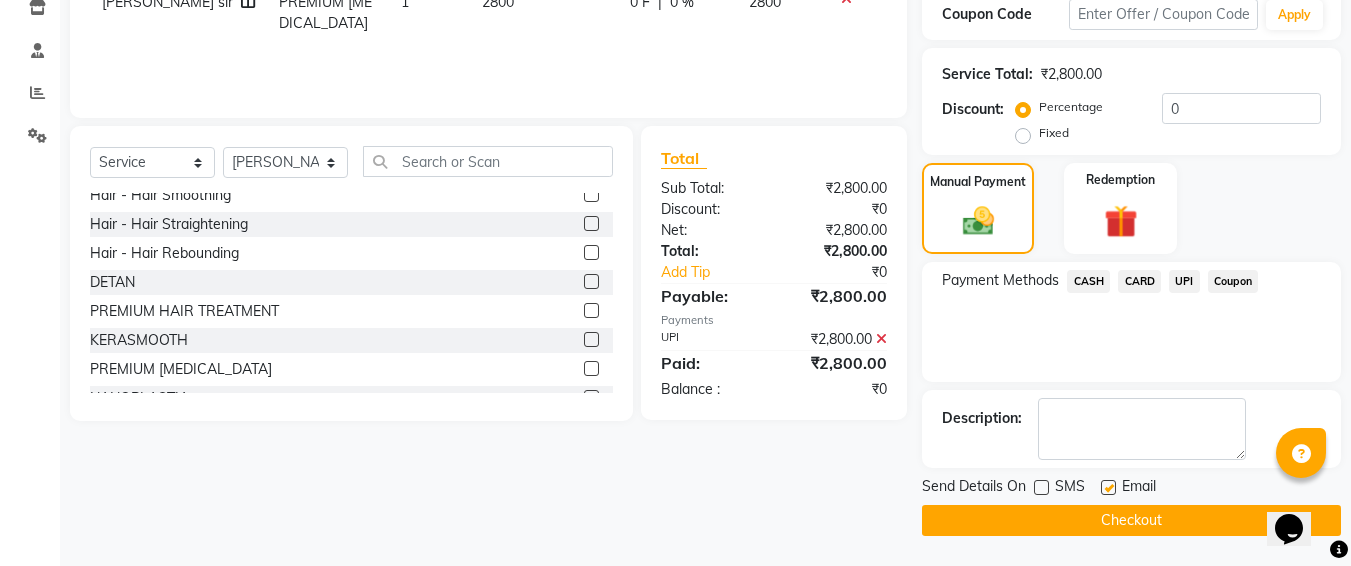 click on "Checkout" 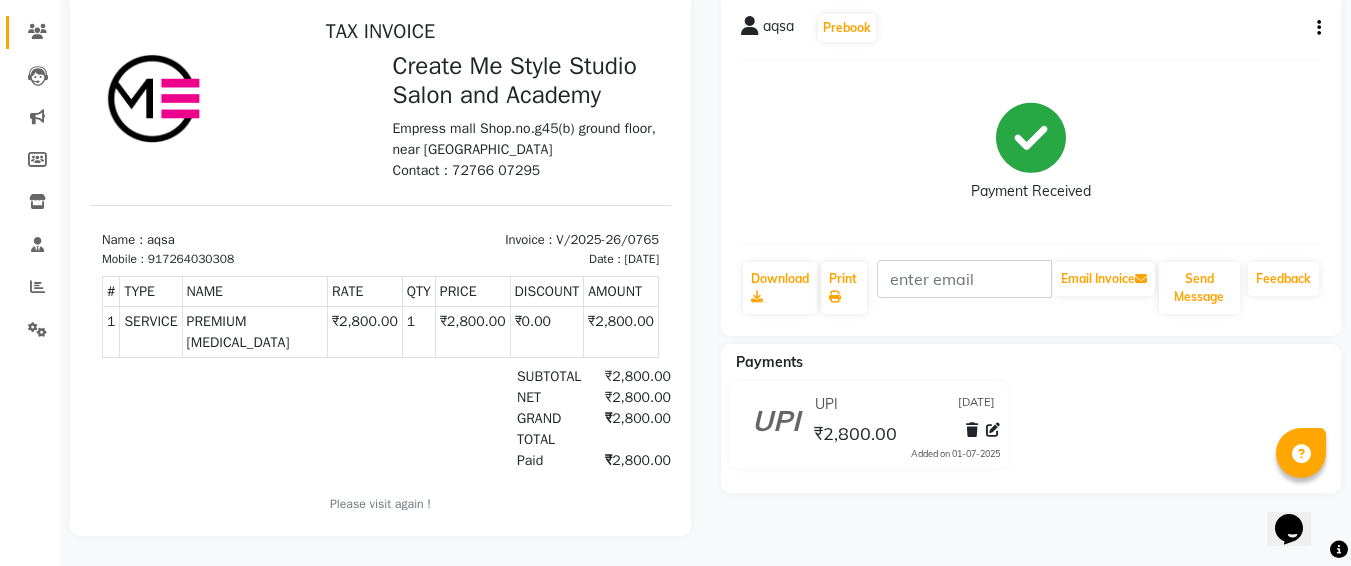scroll, scrollTop: 0, scrollLeft: 0, axis: both 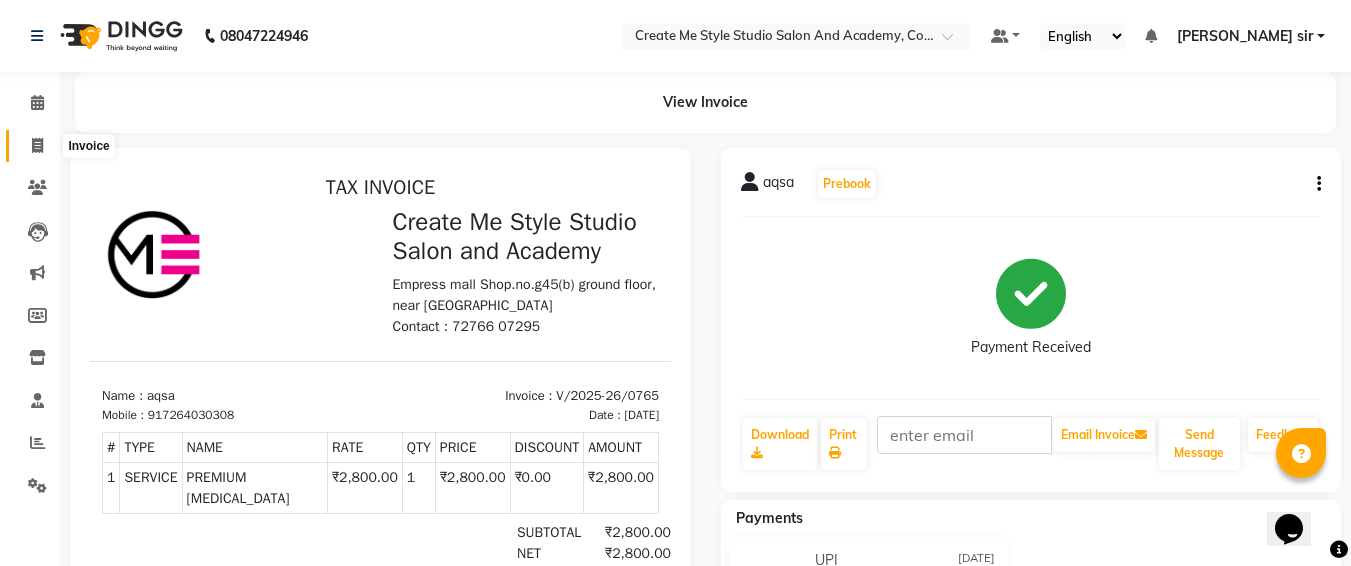 click 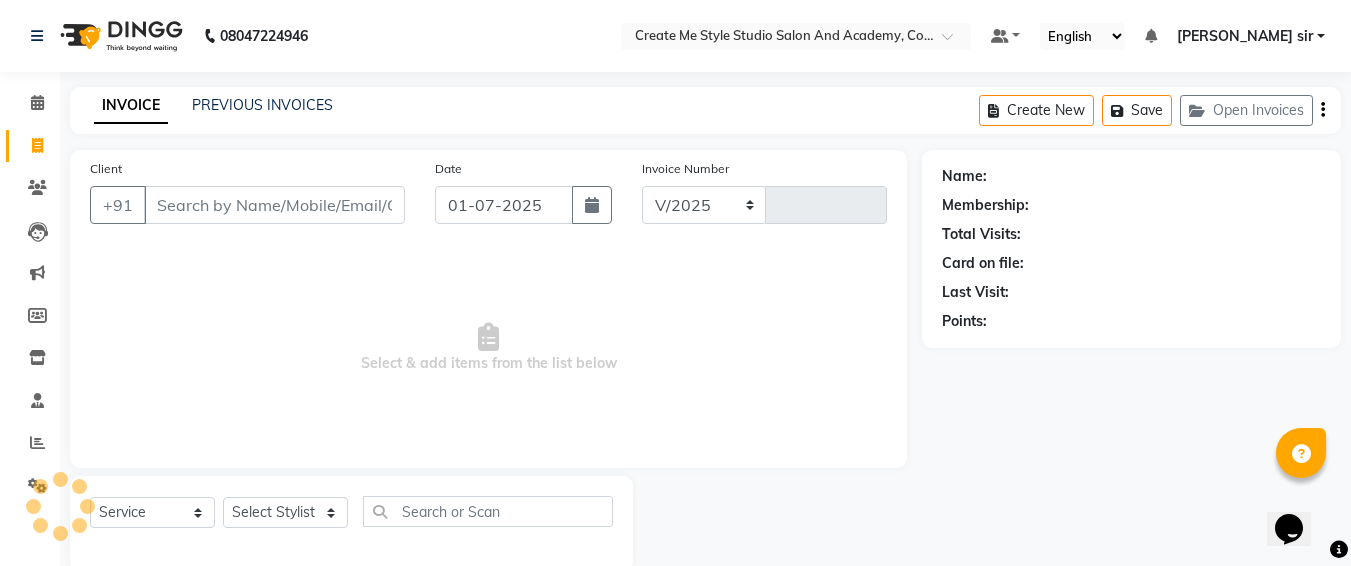 scroll, scrollTop: 35, scrollLeft: 0, axis: vertical 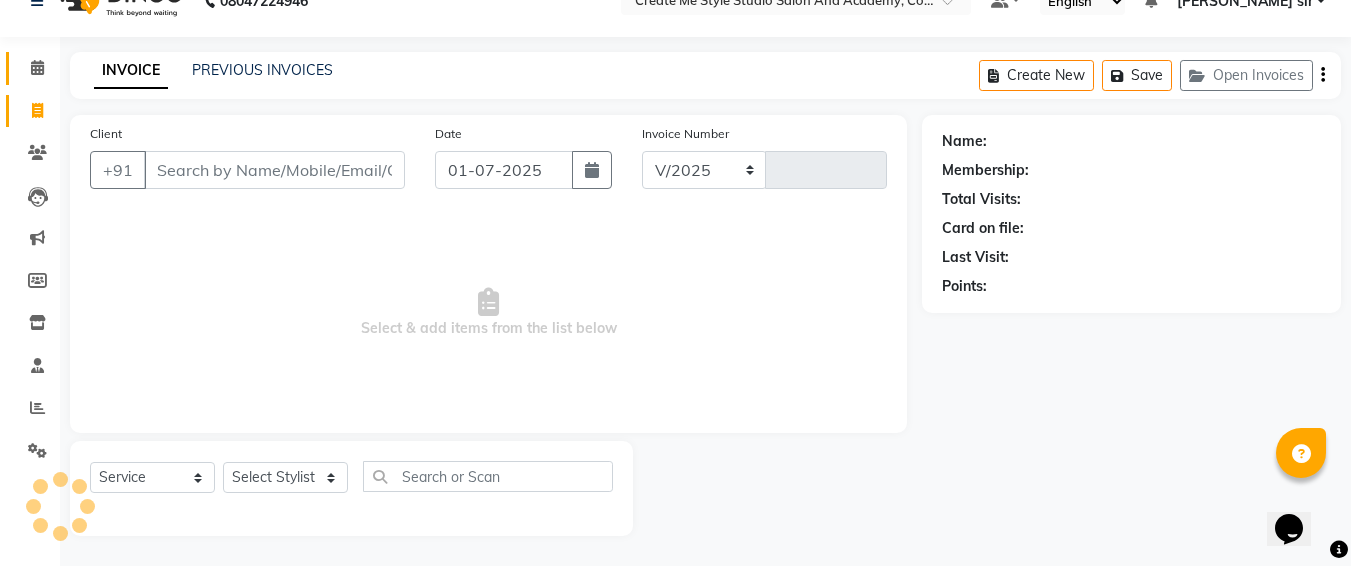 select on "8253" 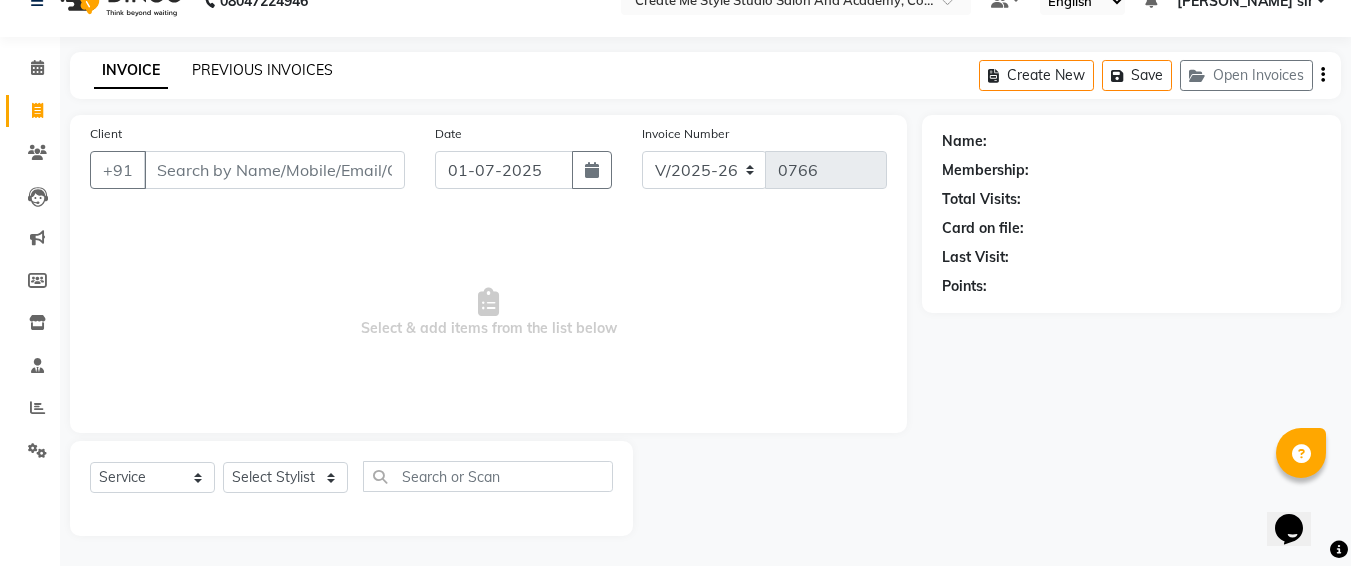 click on "PREVIOUS INVOICES" 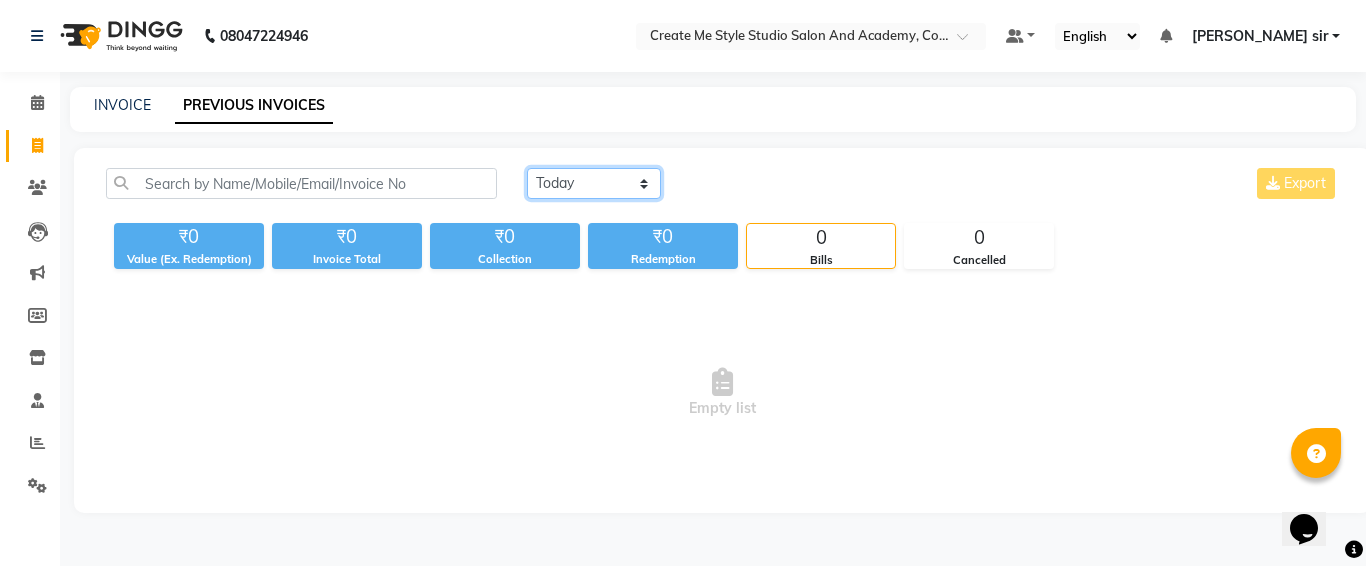 click on "[DATE] [DATE] Custom Range" 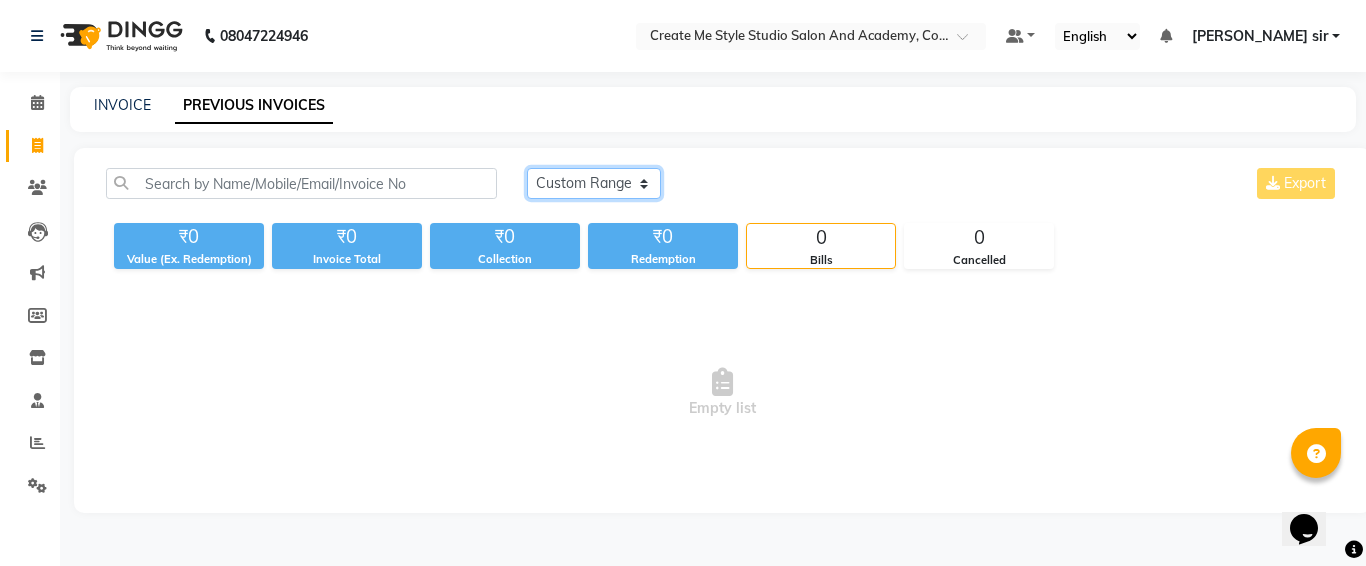 click on "[DATE] [DATE] Custom Range" 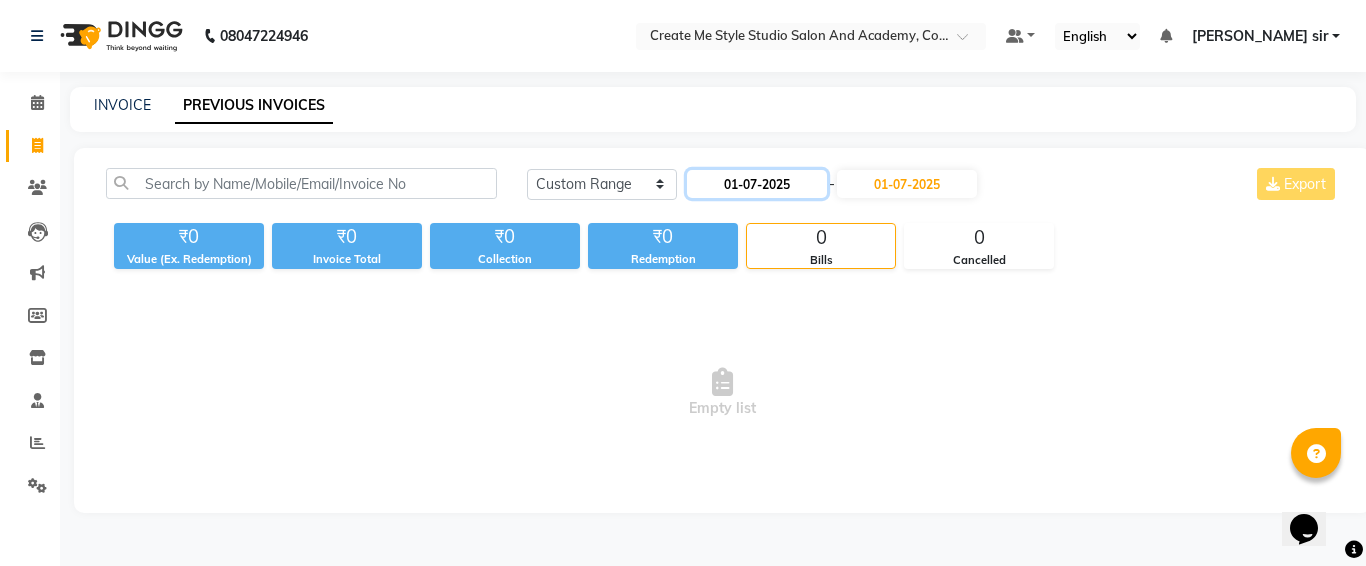 click on "01-07-2025" 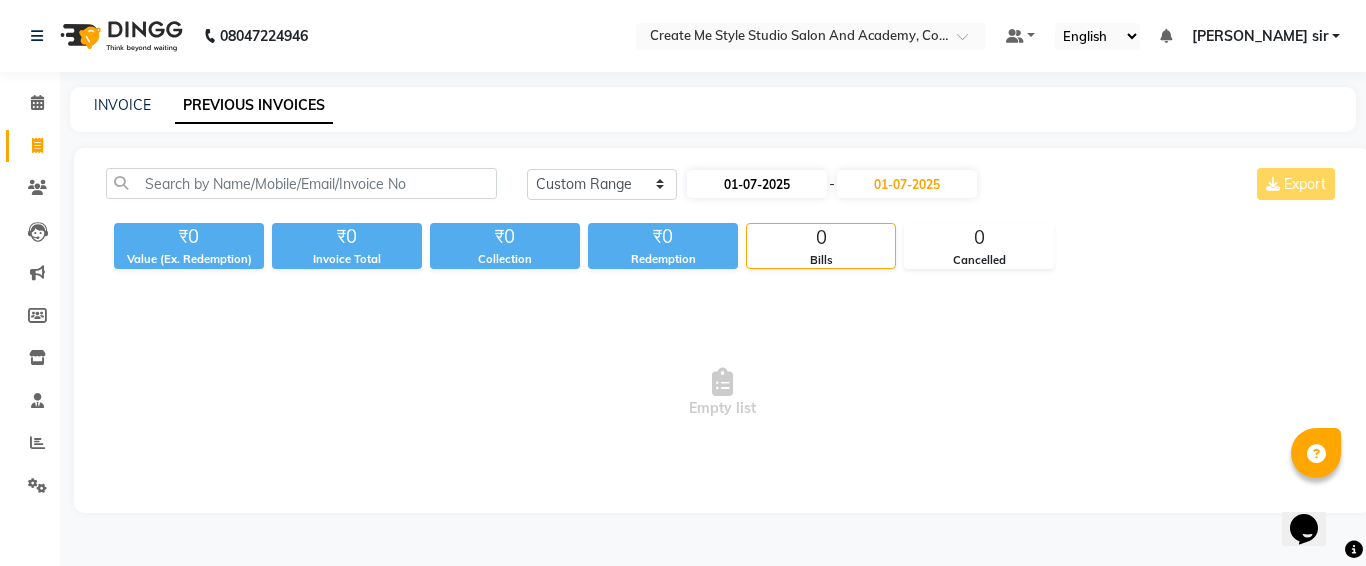 select on "7" 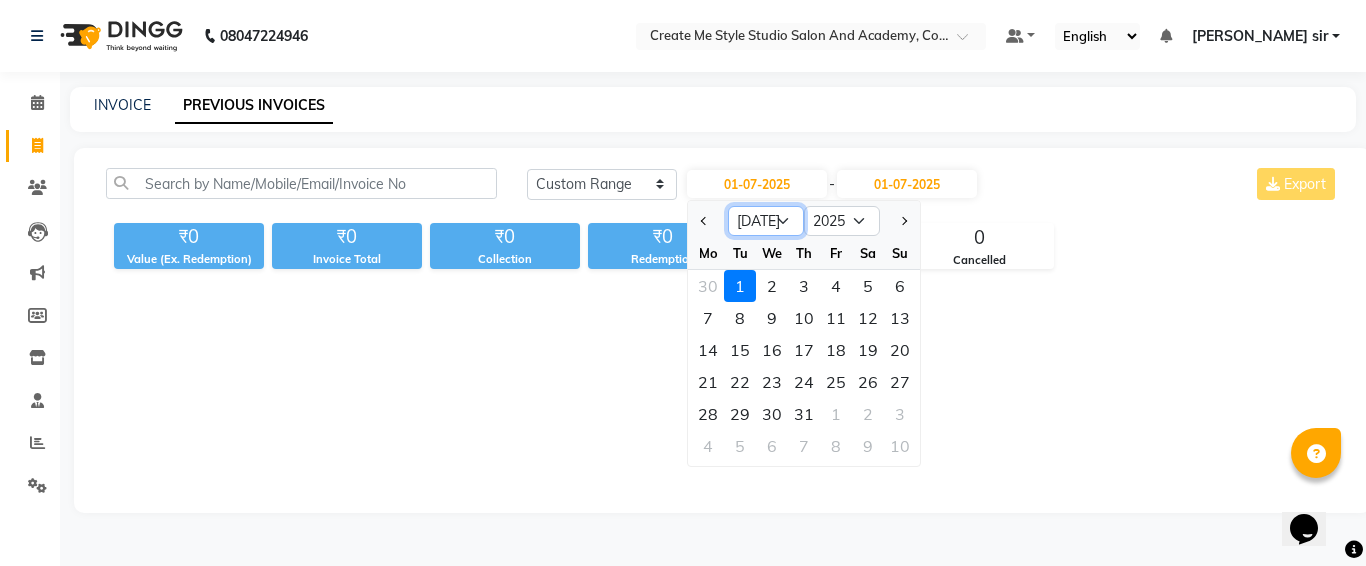 click on "Jan Feb Mar Apr May Jun [DATE] Aug Sep Oct Nov Dec" 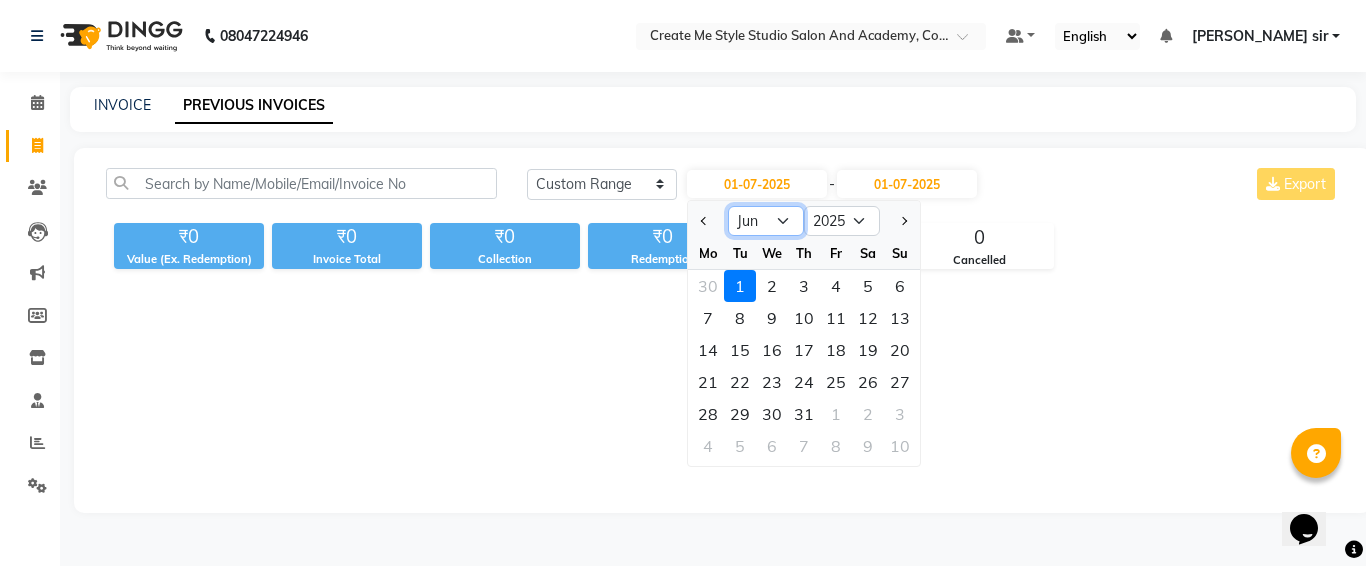 click on "Jan Feb Mar Apr May Jun [DATE] Aug Sep Oct Nov Dec" 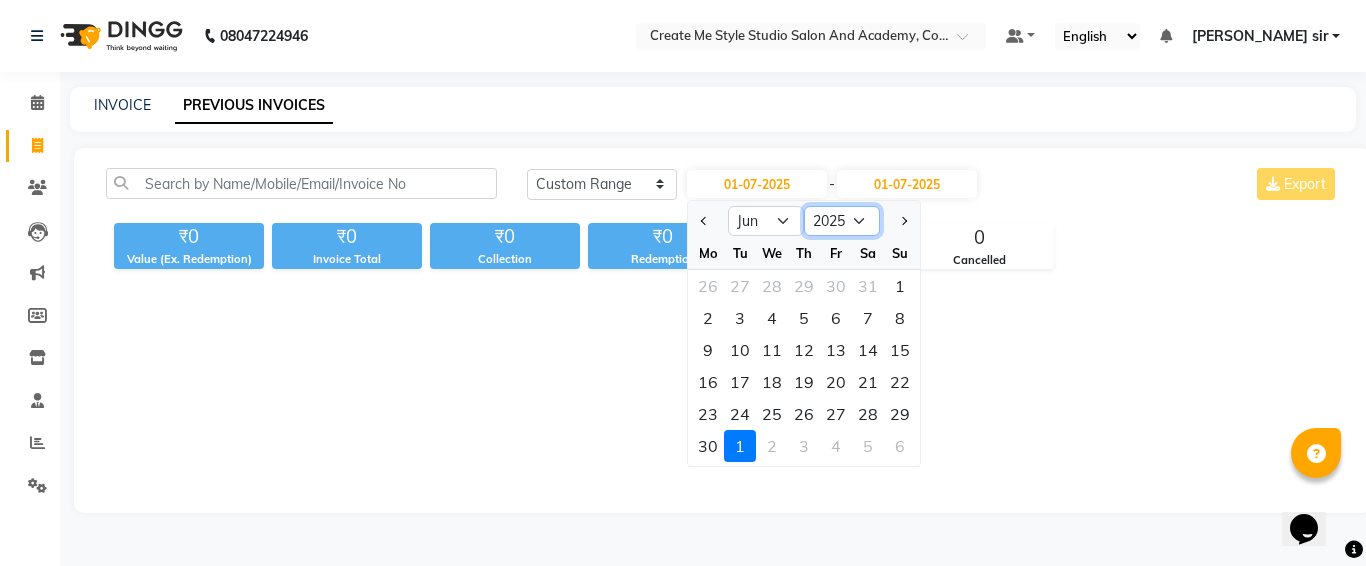 click on "2015 2016 2017 2018 2019 2020 2021 2022 2023 2024 2025 2026 2027 2028 2029 2030 2031 2032 2033 2034 2035" 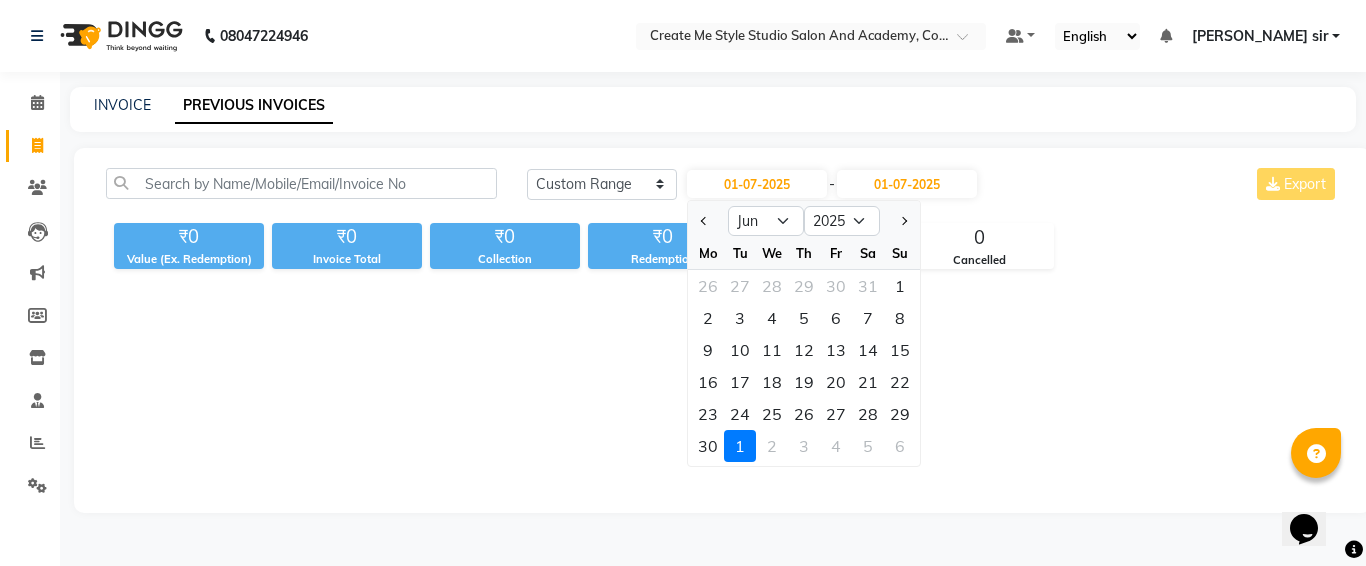 click on "₹0 Value (Ex. Redemption) ₹0 Invoice Total  ₹0 Collection ₹0 Redemption 0 Bills 0 Cancelled" 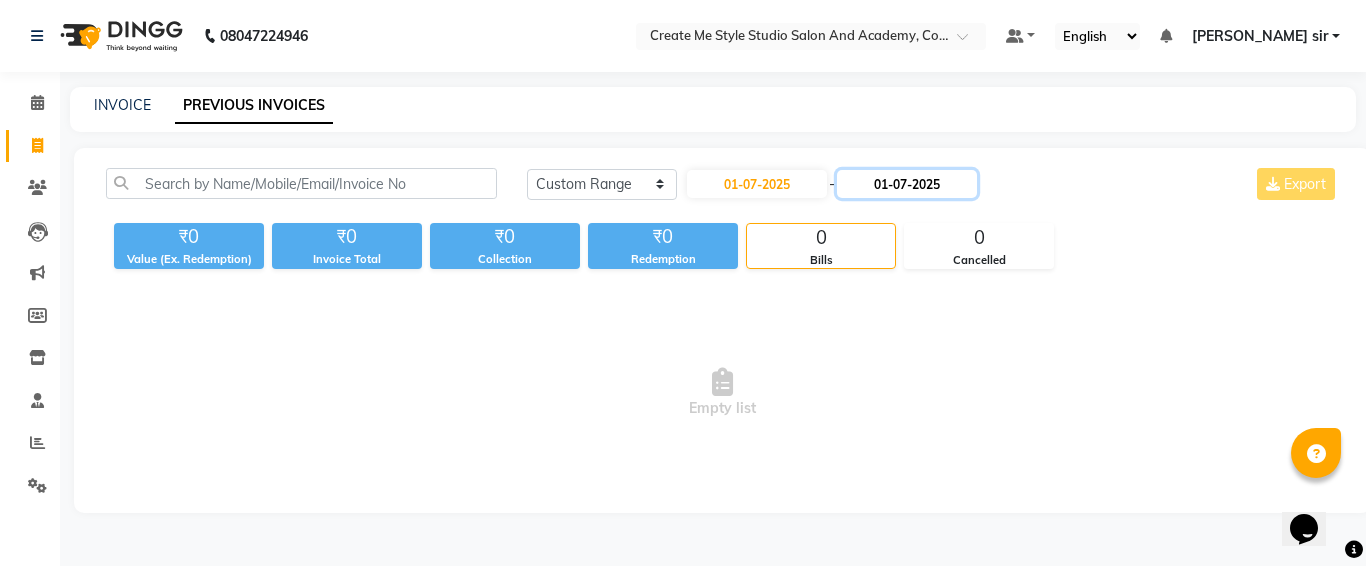 click on "01-07-2025" 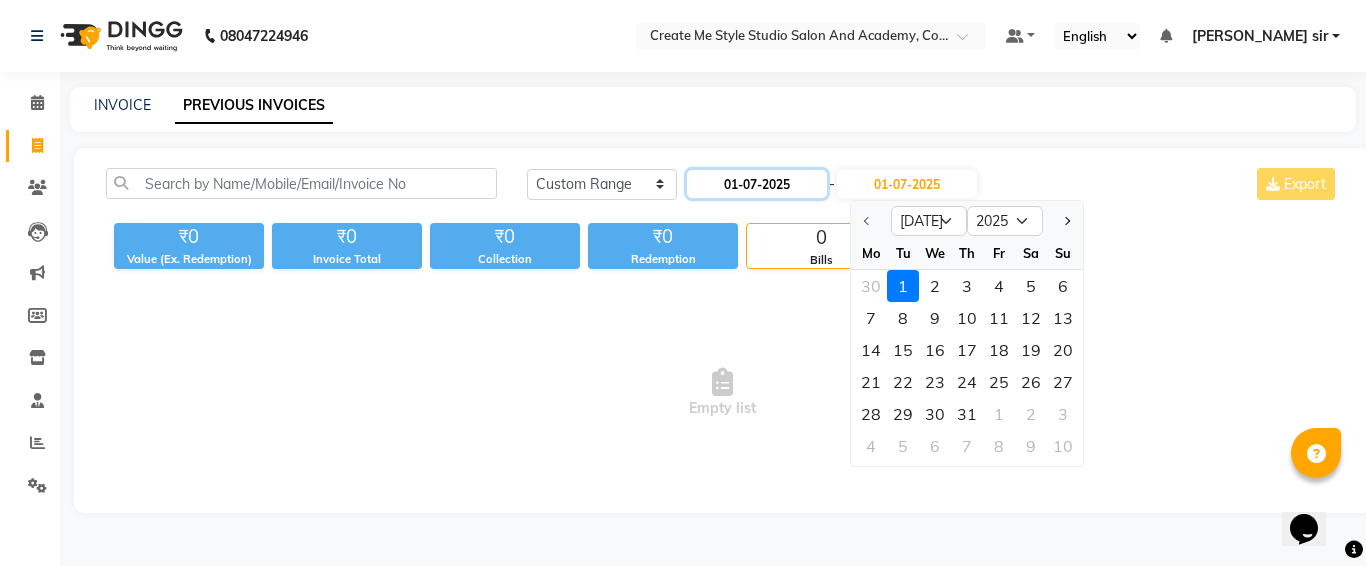 click on "01-07-2025" 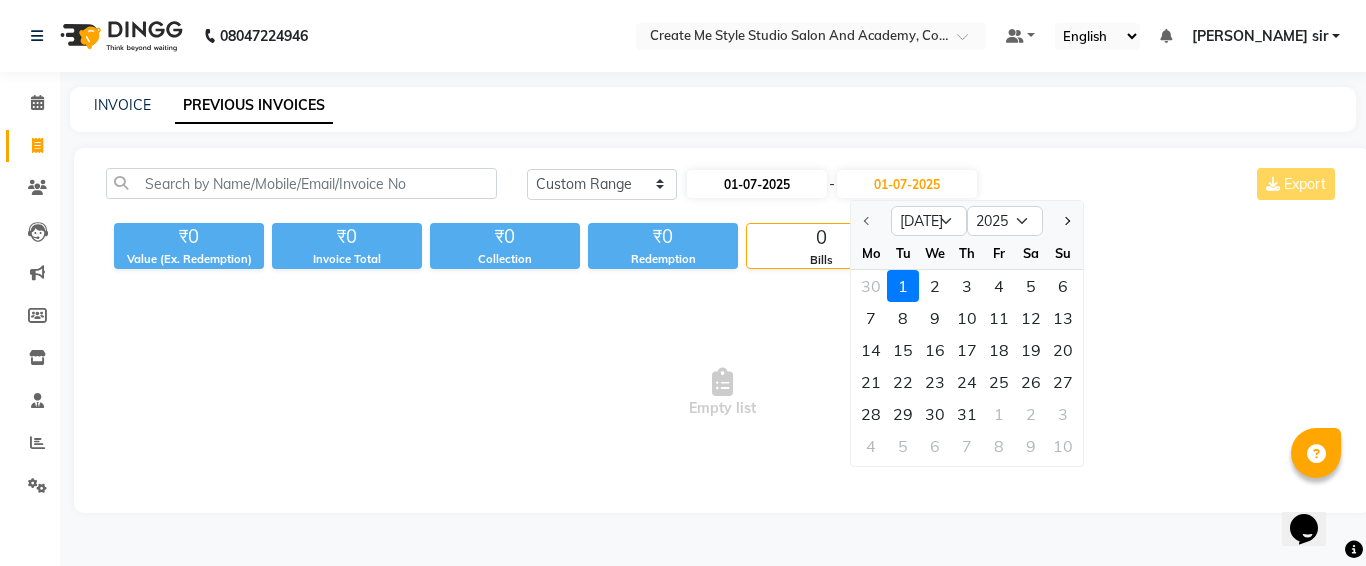 select on "7" 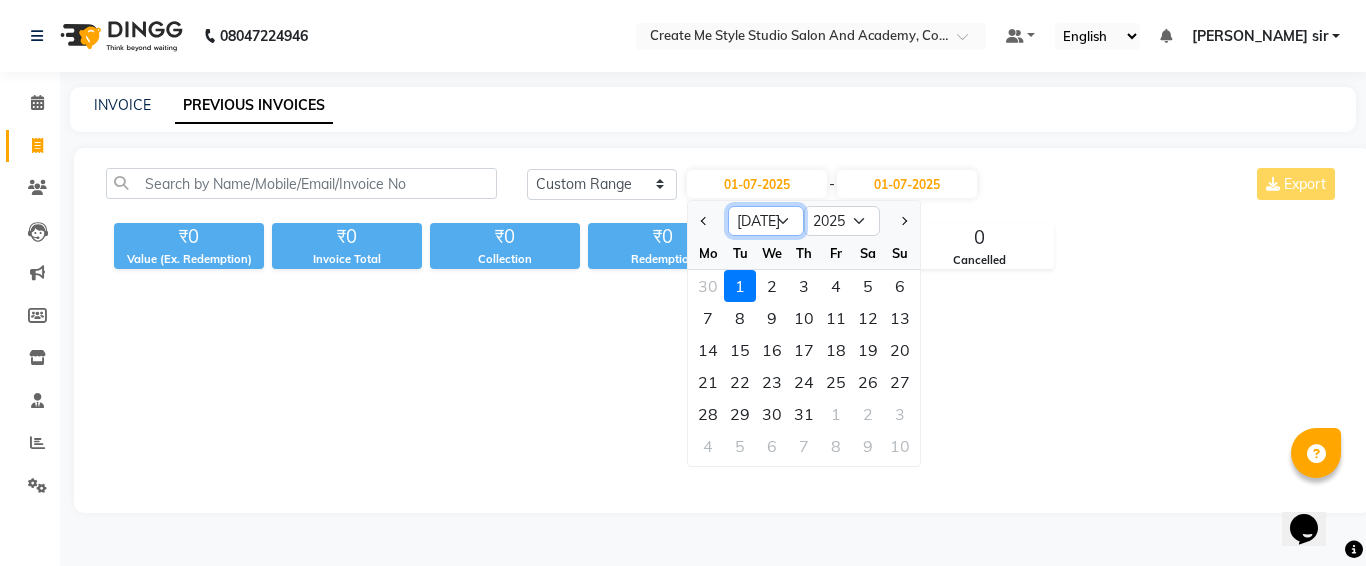 click on "Jan Feb Mar Apr May Jun [DATE] Aug Sep Oct Nov Dec" 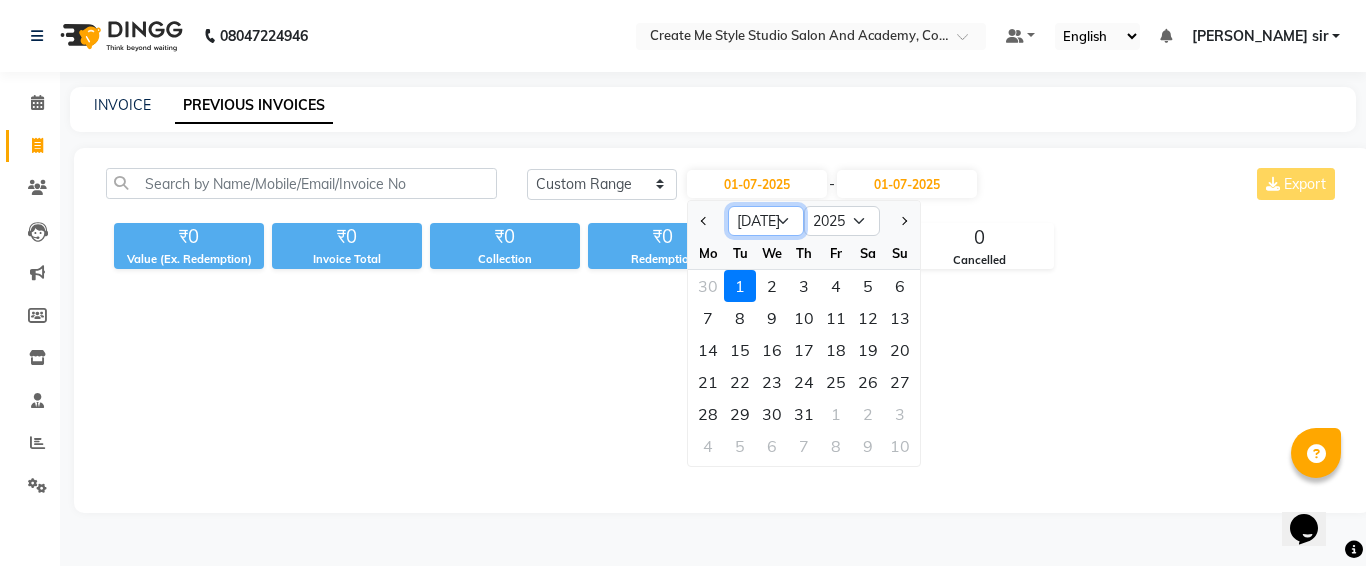 select on "6" 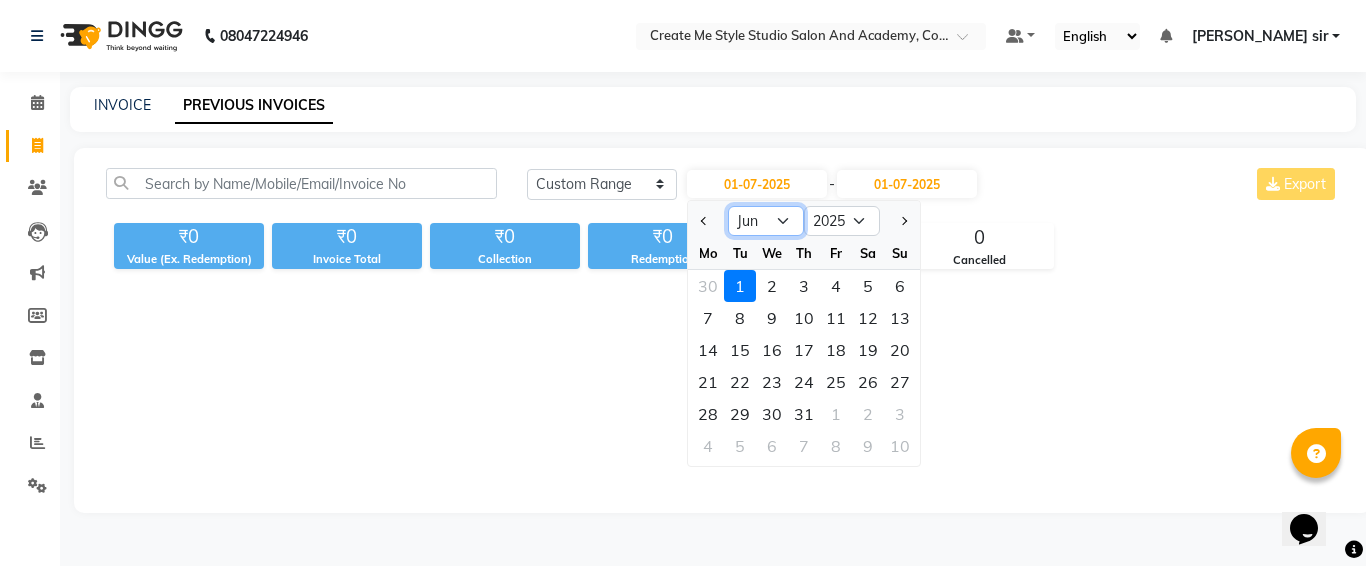 click on "Jan Feb Mar Apr May Jun [DATE] Aug Sep Oct Nov Dec" 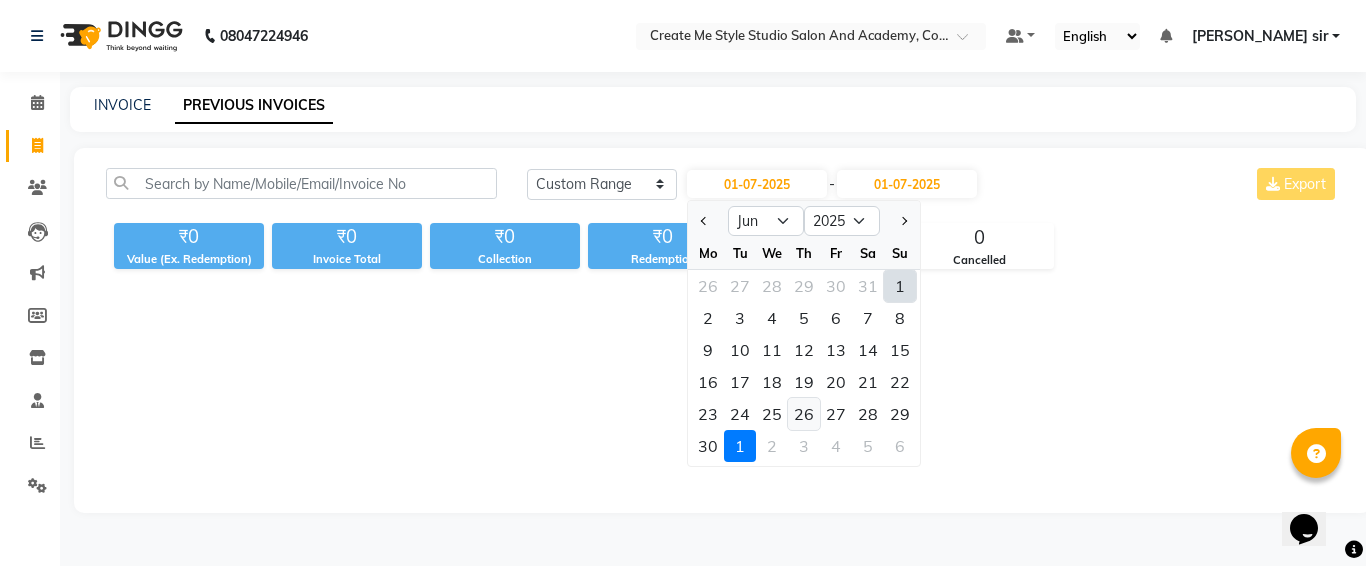 click on "26" 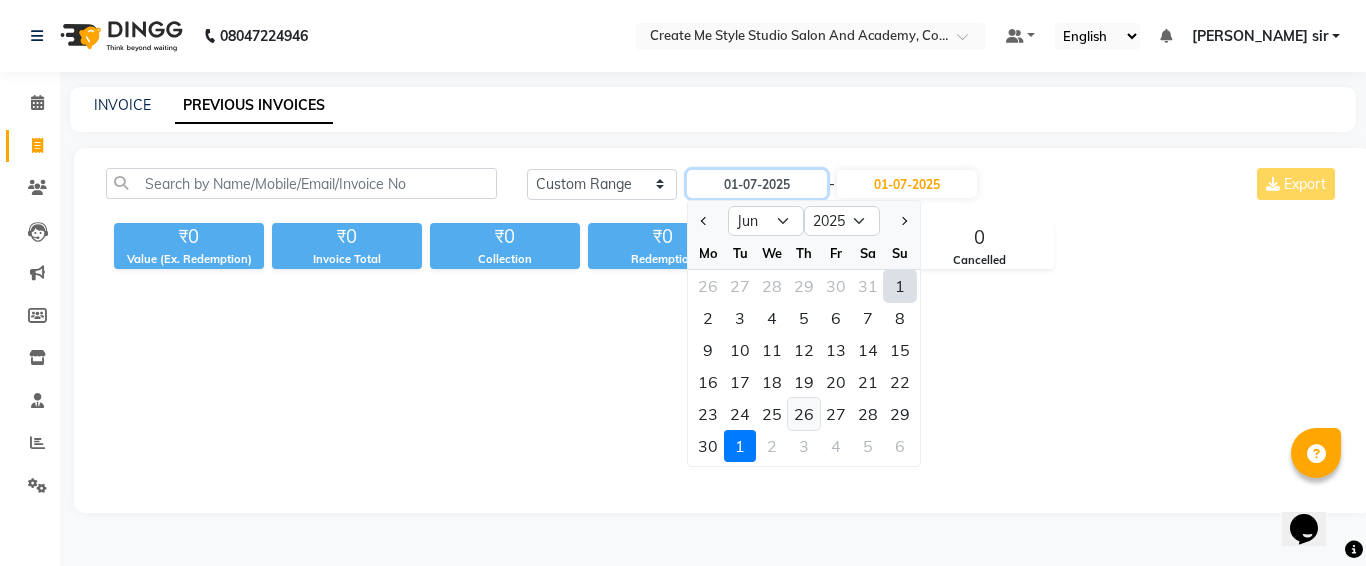 type on "26-06-2025" 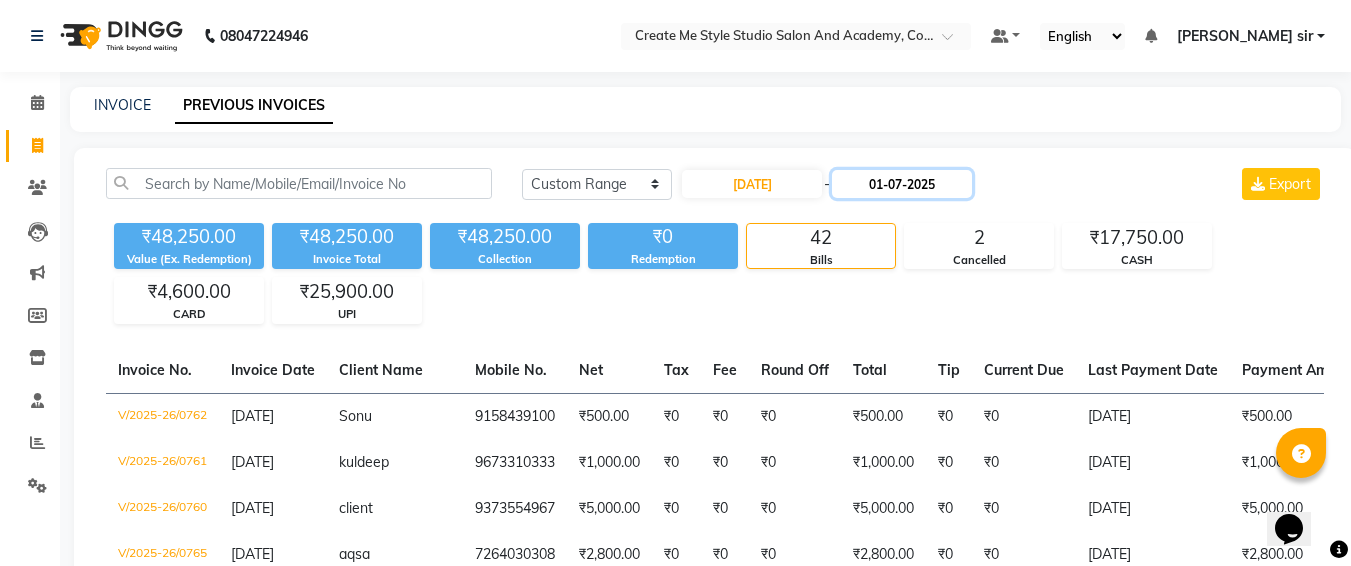 click on "01-07-2025" 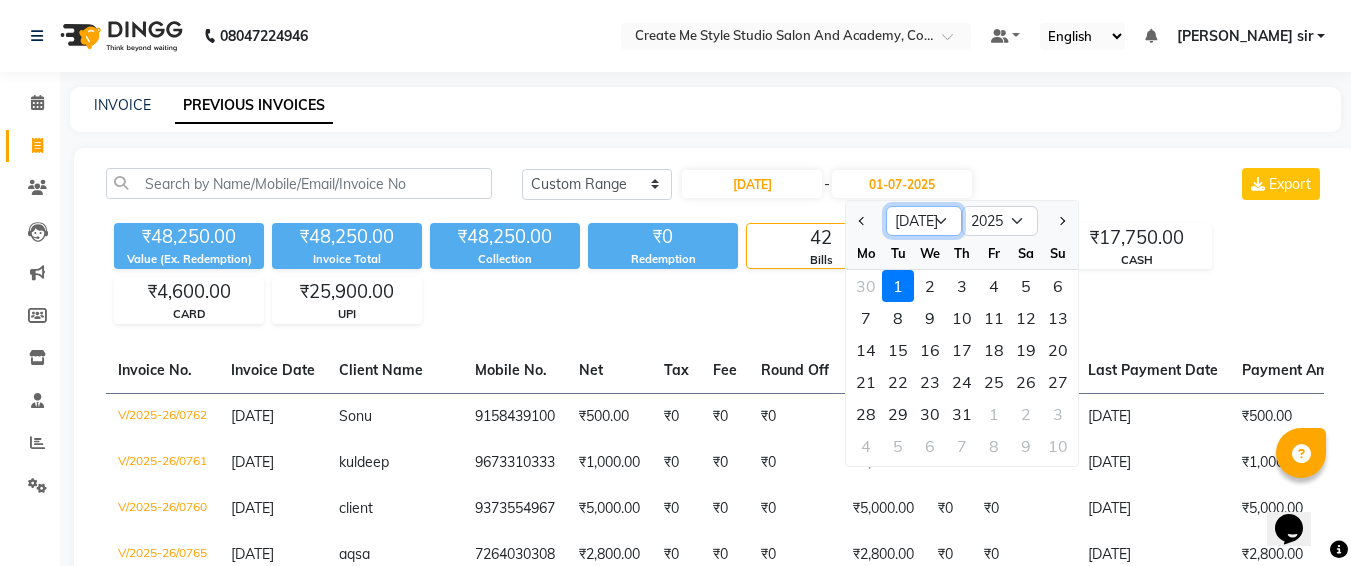 click on "Jun [DATE] Aug Sep Oct Nov Dec" 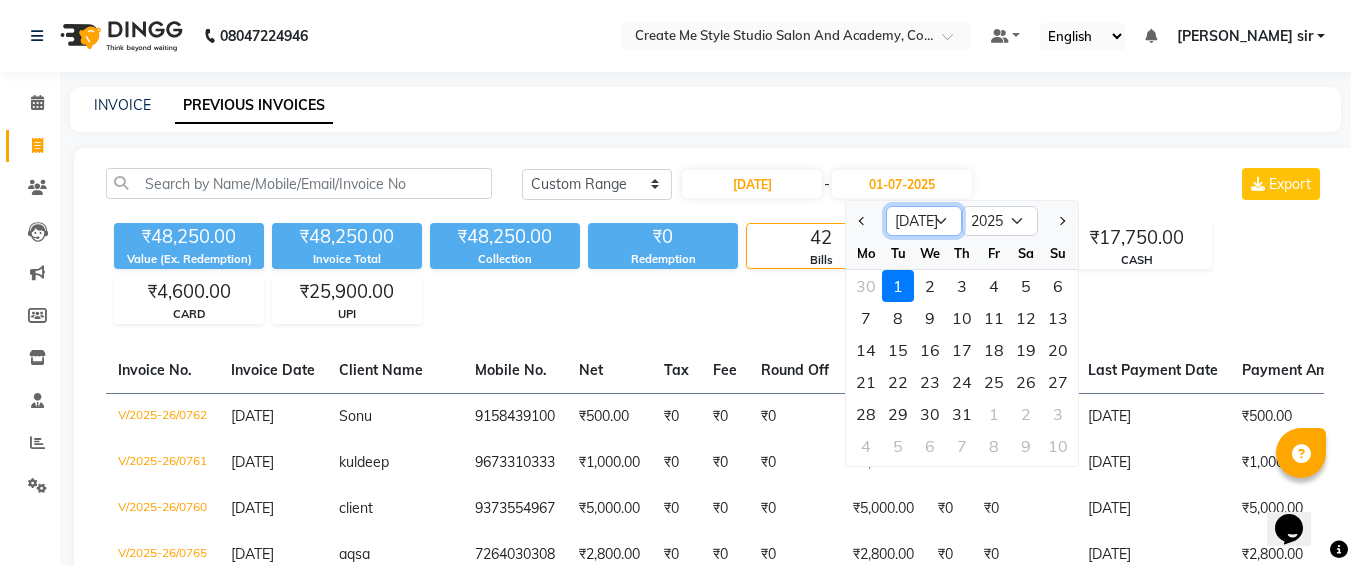 select on "6" 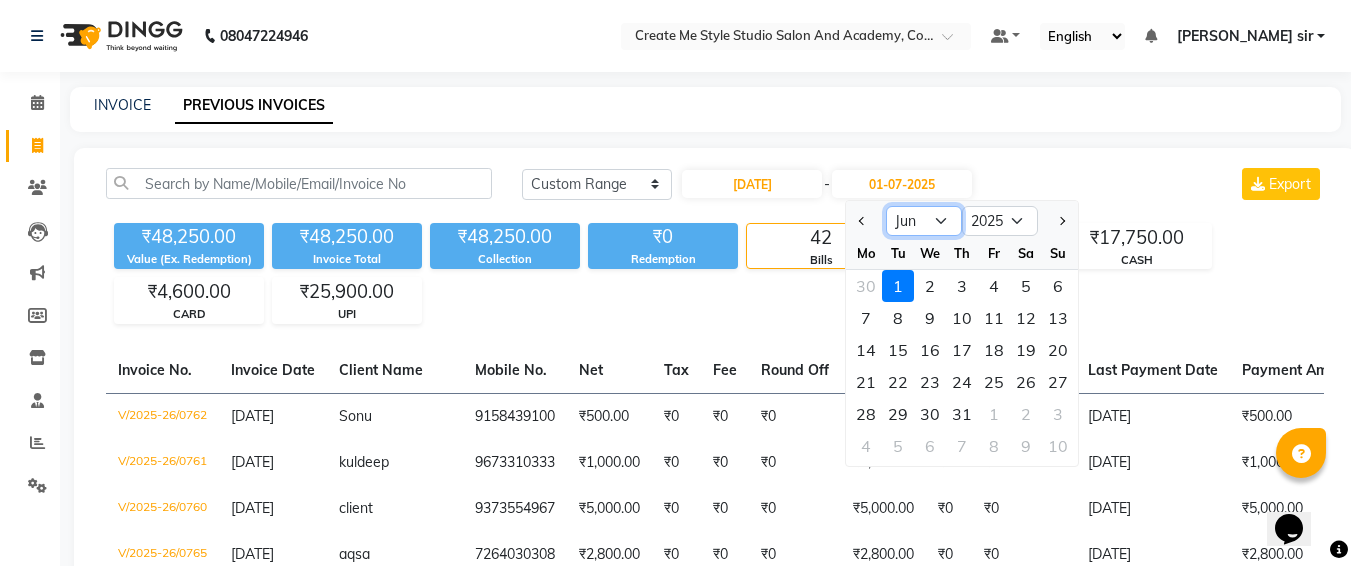 click on "Jun [DATE] Aug Sep Oct Nov Dec" 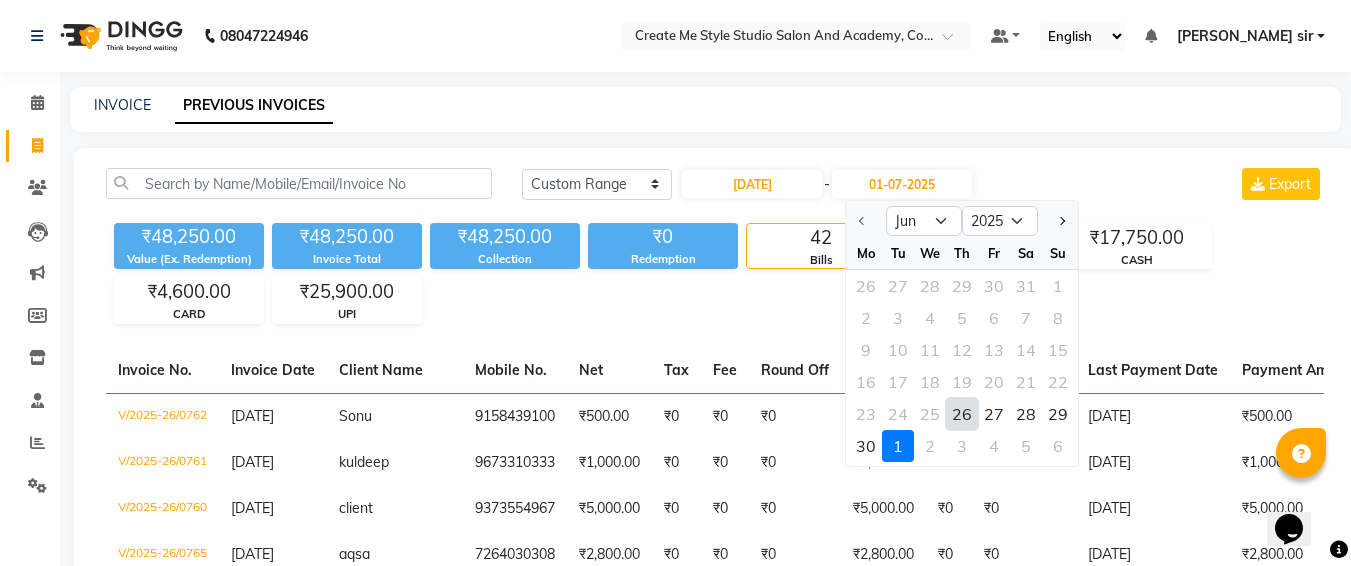 click on "26" 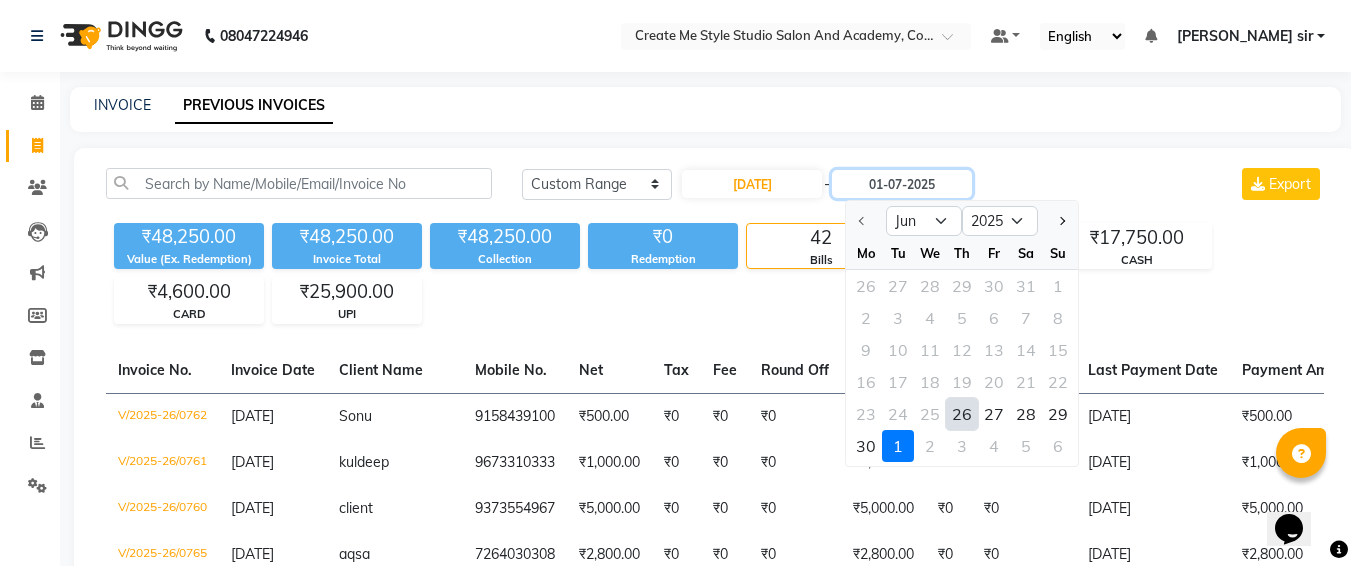 type on "26-06-2025" 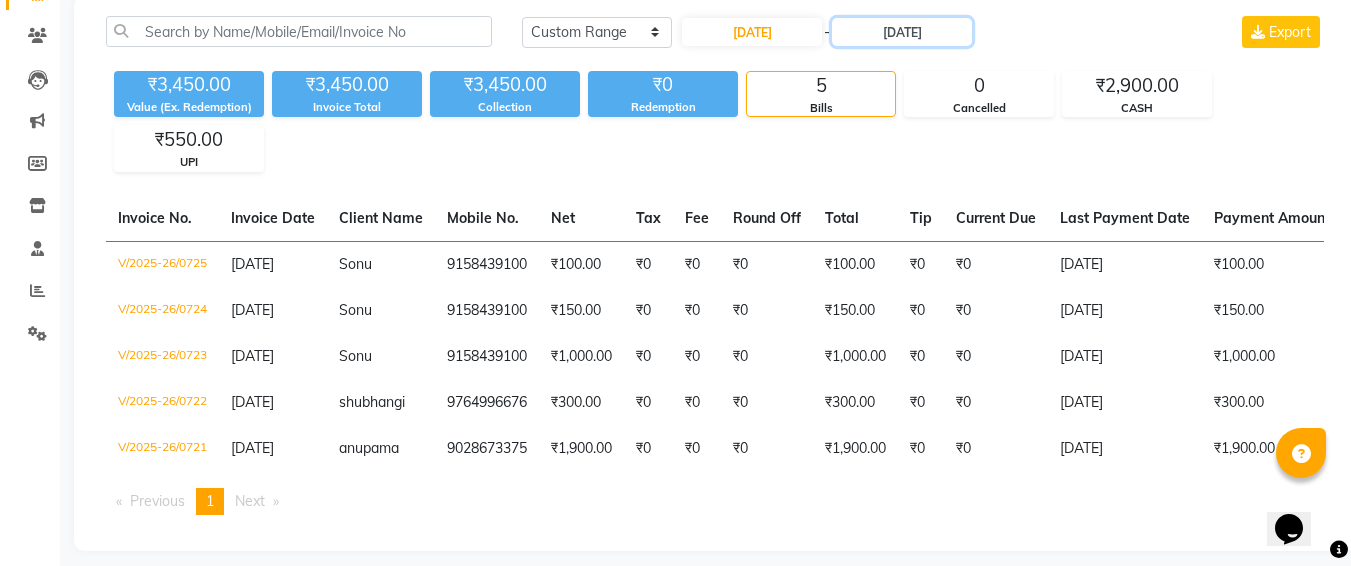 scroll, scrollTop: 155, scrollLeft: 0, axis: vertical 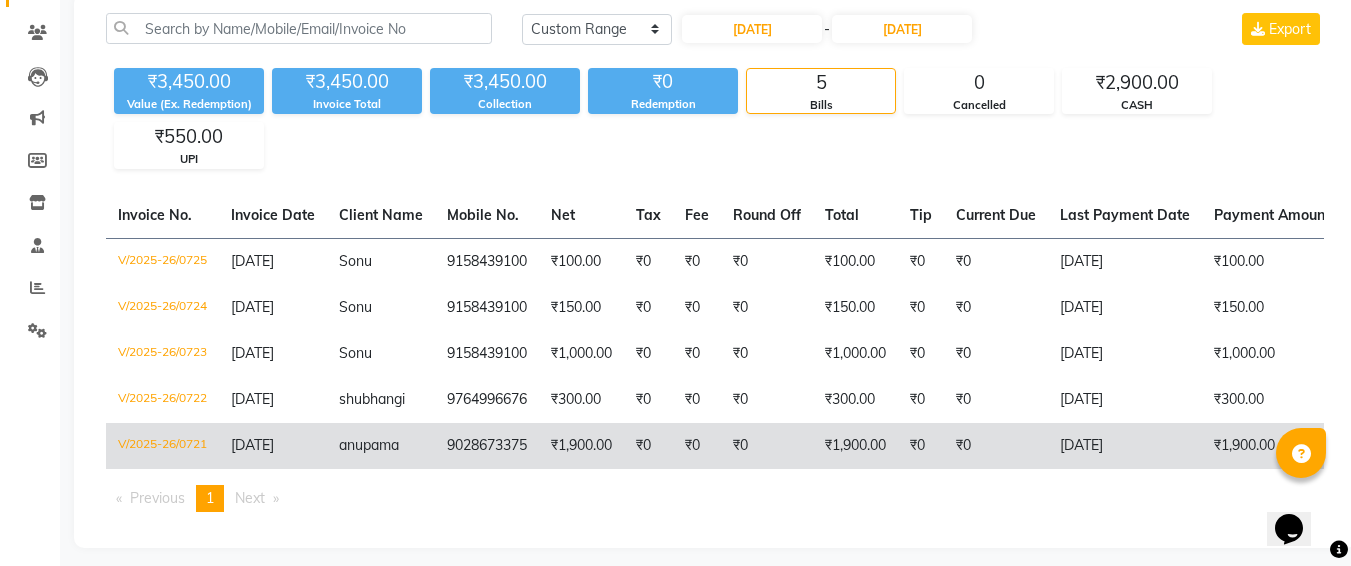 click on "₹0" 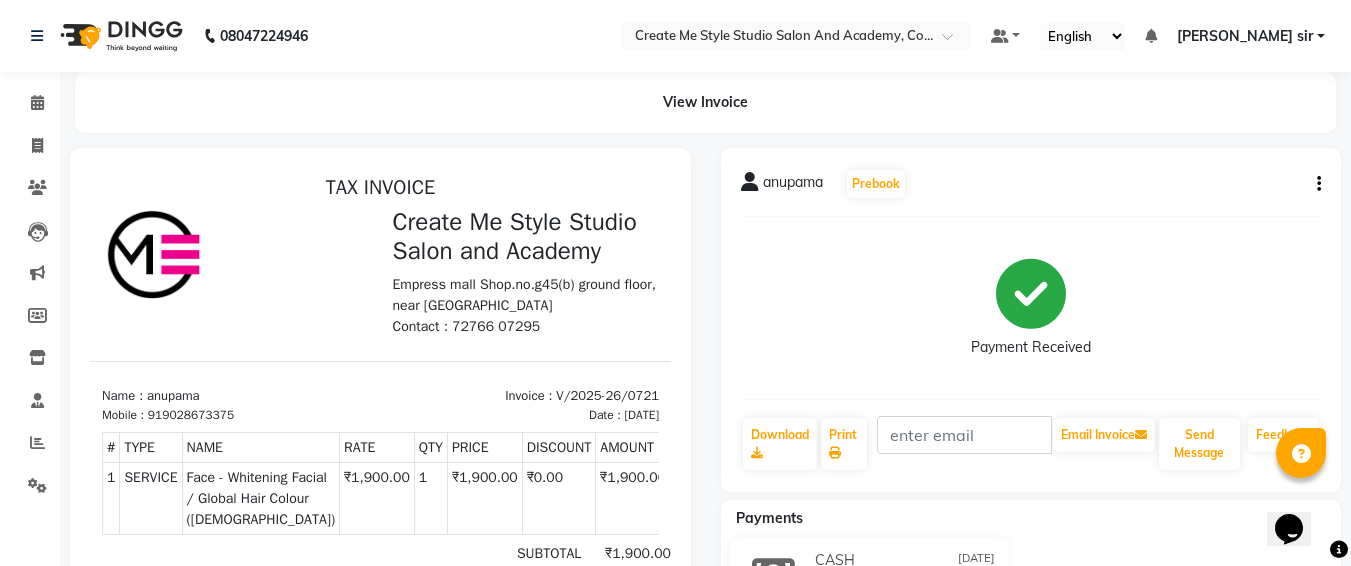 scroll, scrollTop: 0, scrollLeft: 0, axis: both 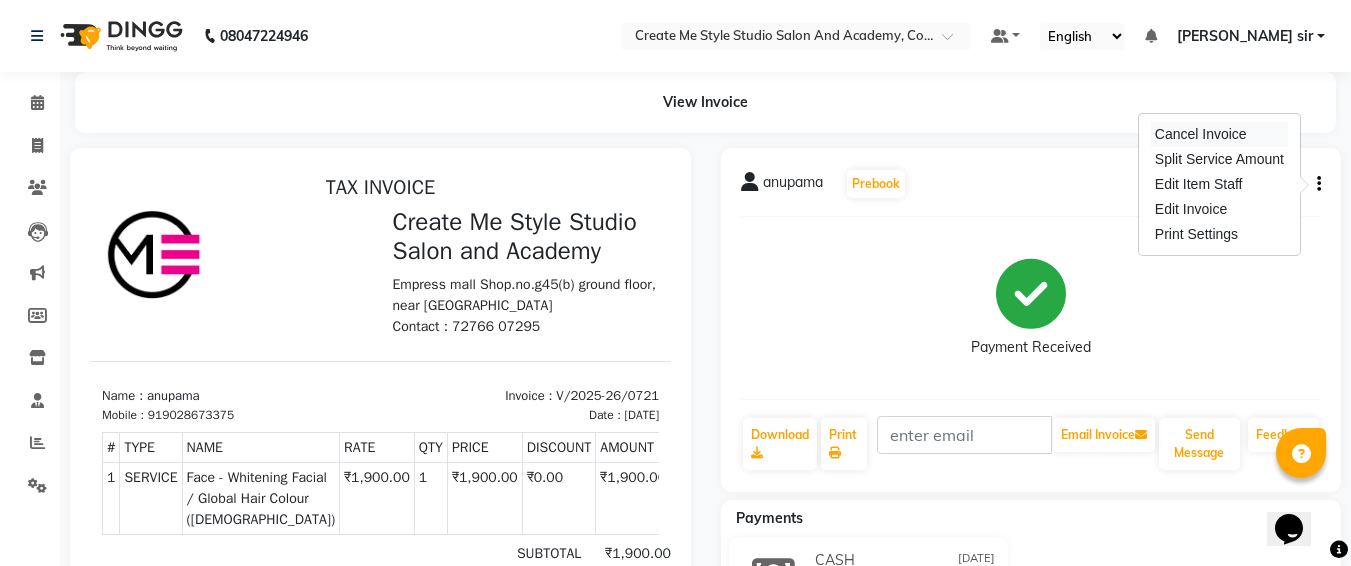 click on "Cancel Invoice" at bounding box center (1219, 134) 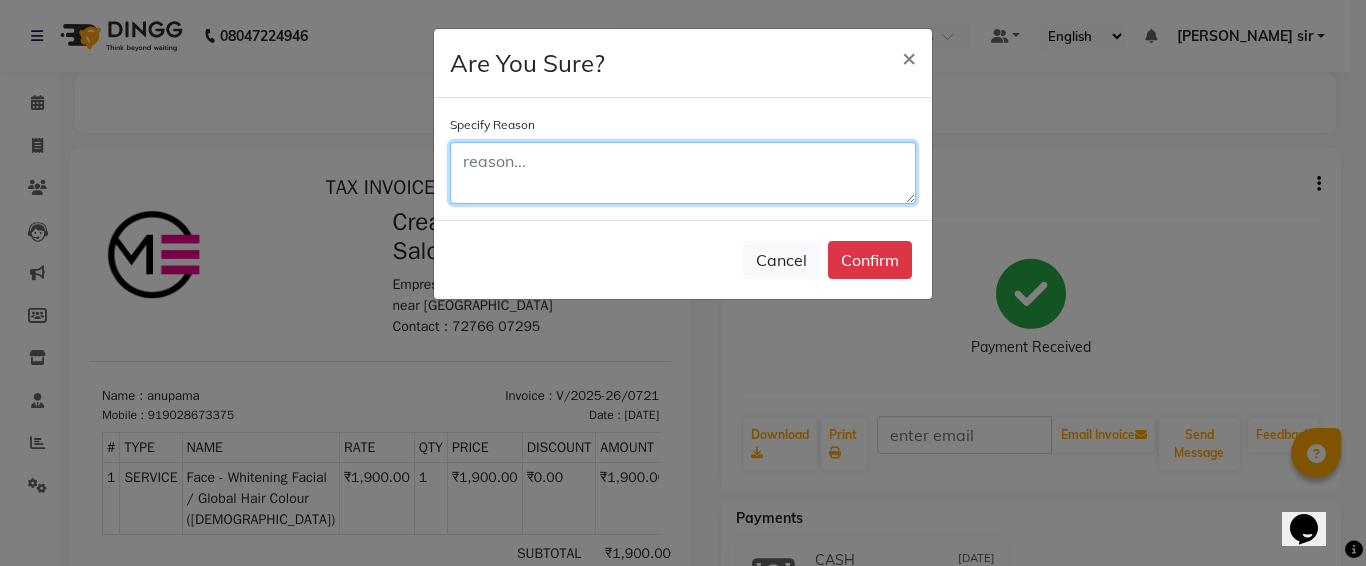 click 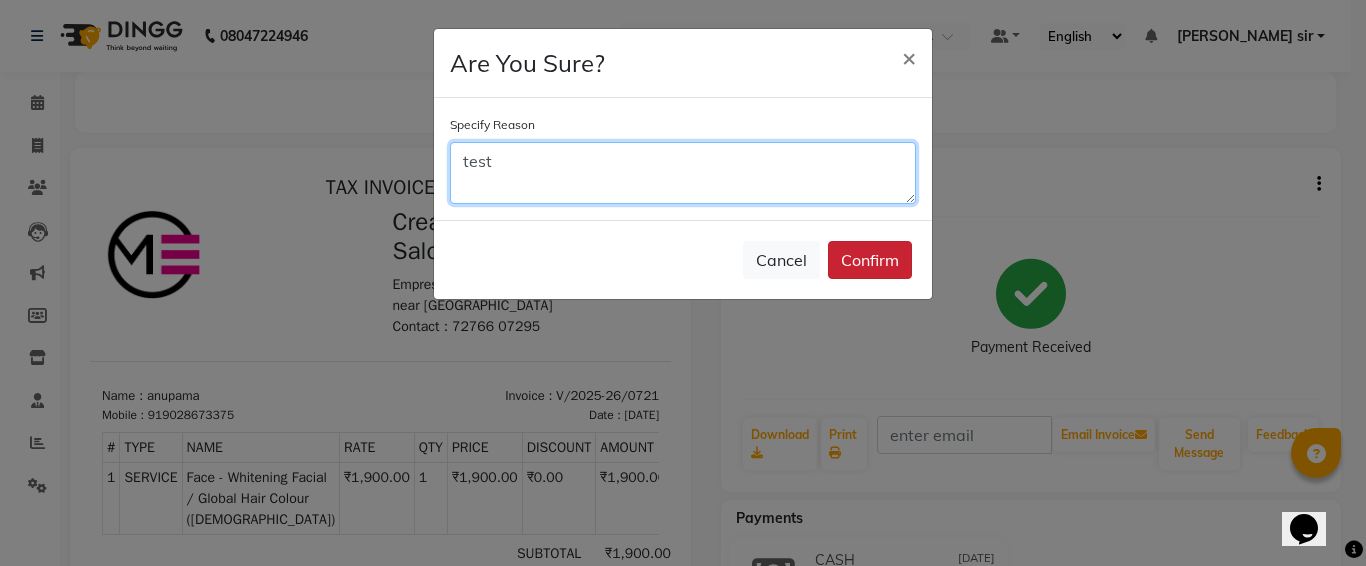 type on "test" 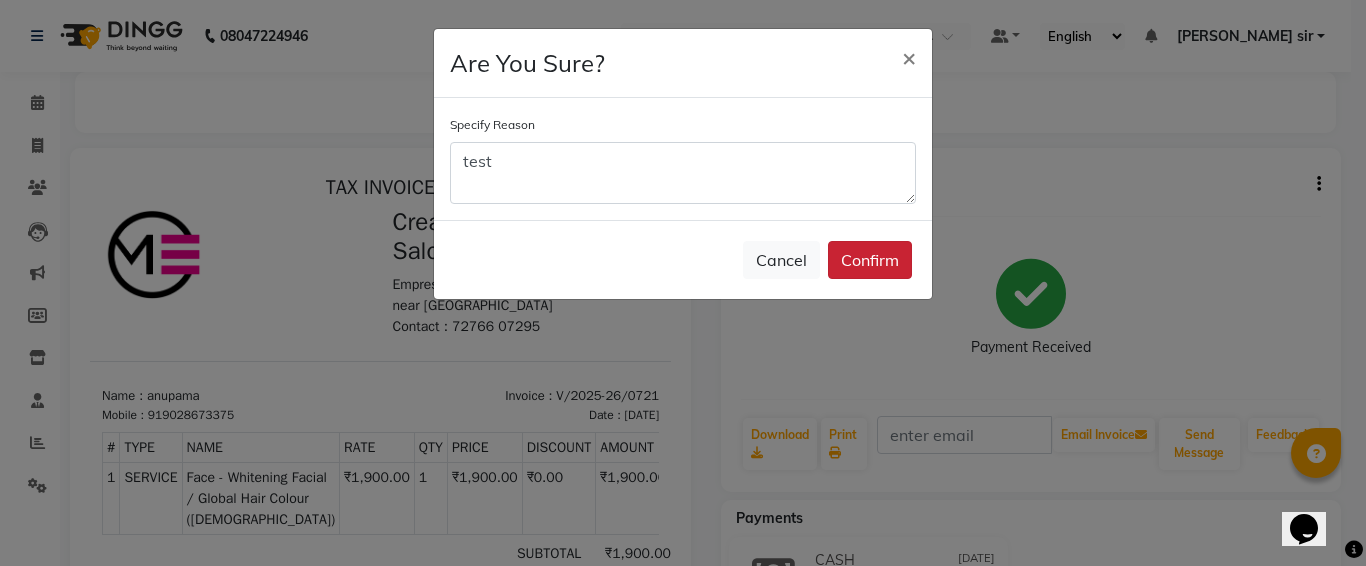 click on "Confirm" 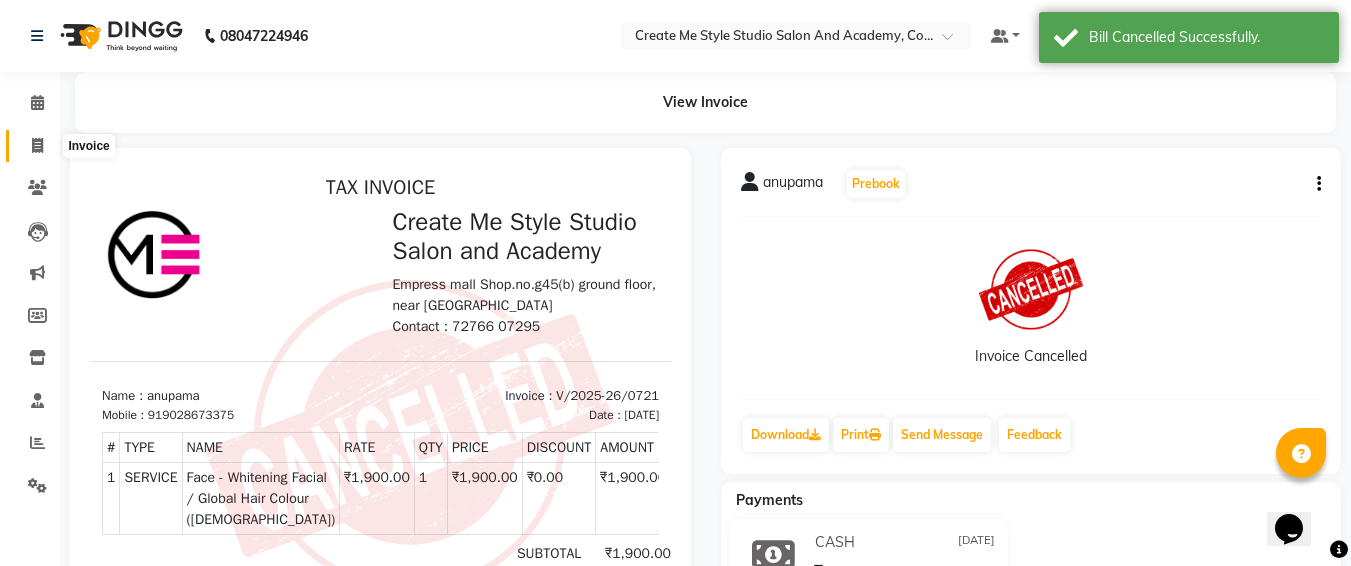click 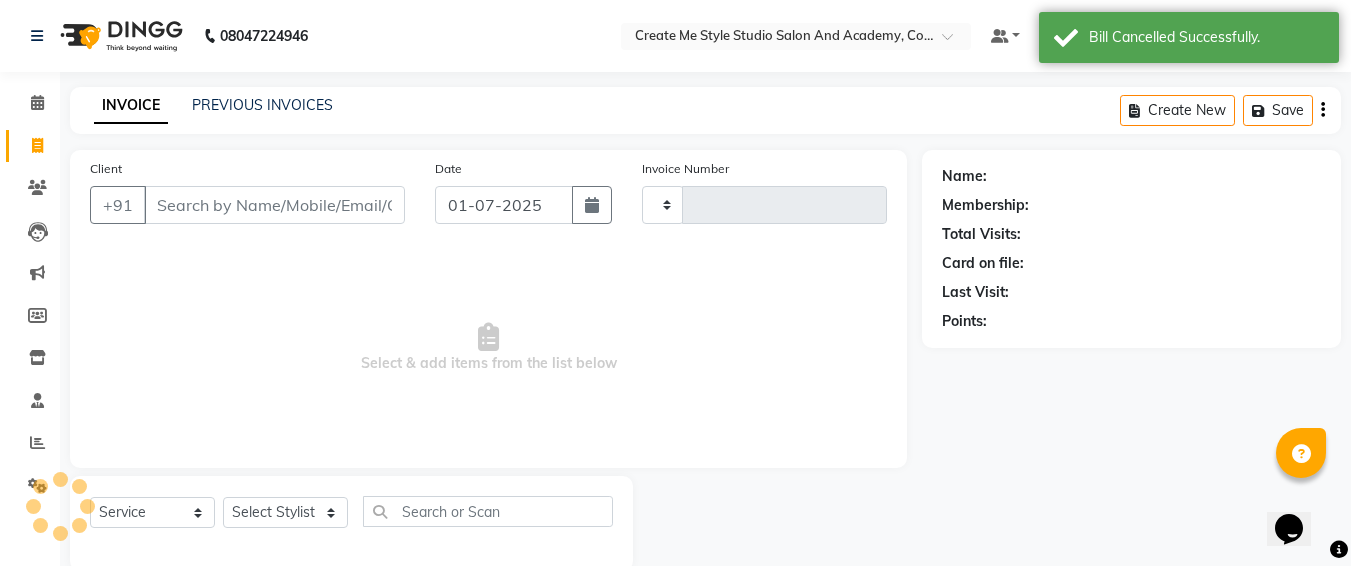 type on "0767" 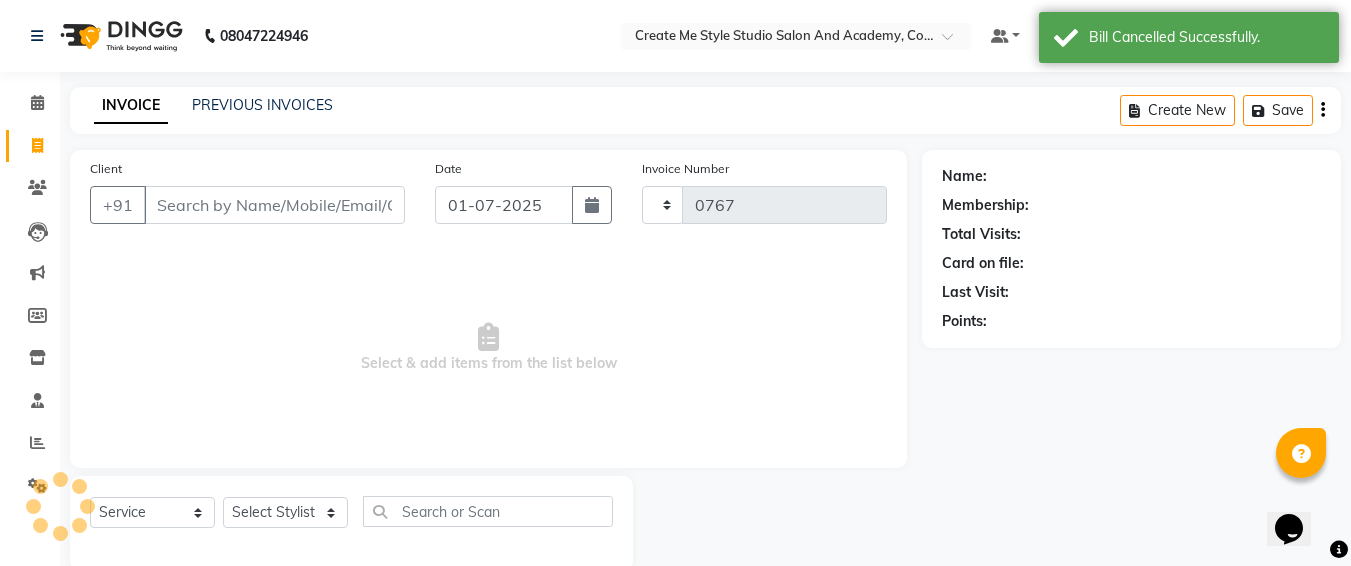 scroll, scrollTop: 35, scrollLeft: 0, axis: vertical 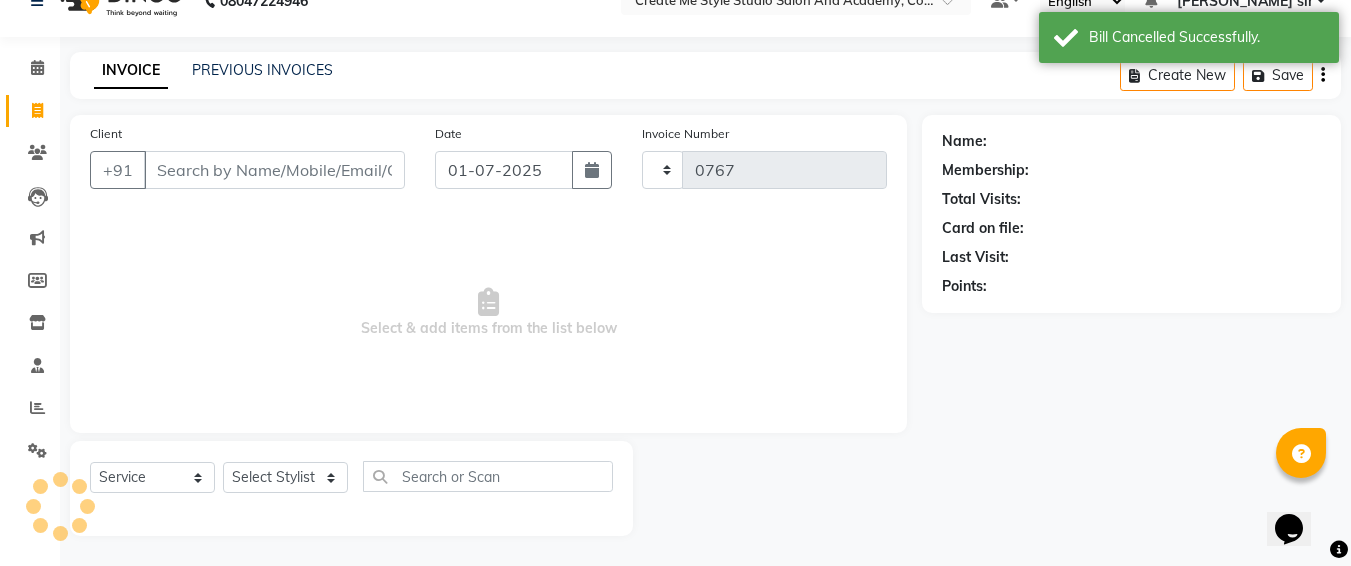 select on "8253" 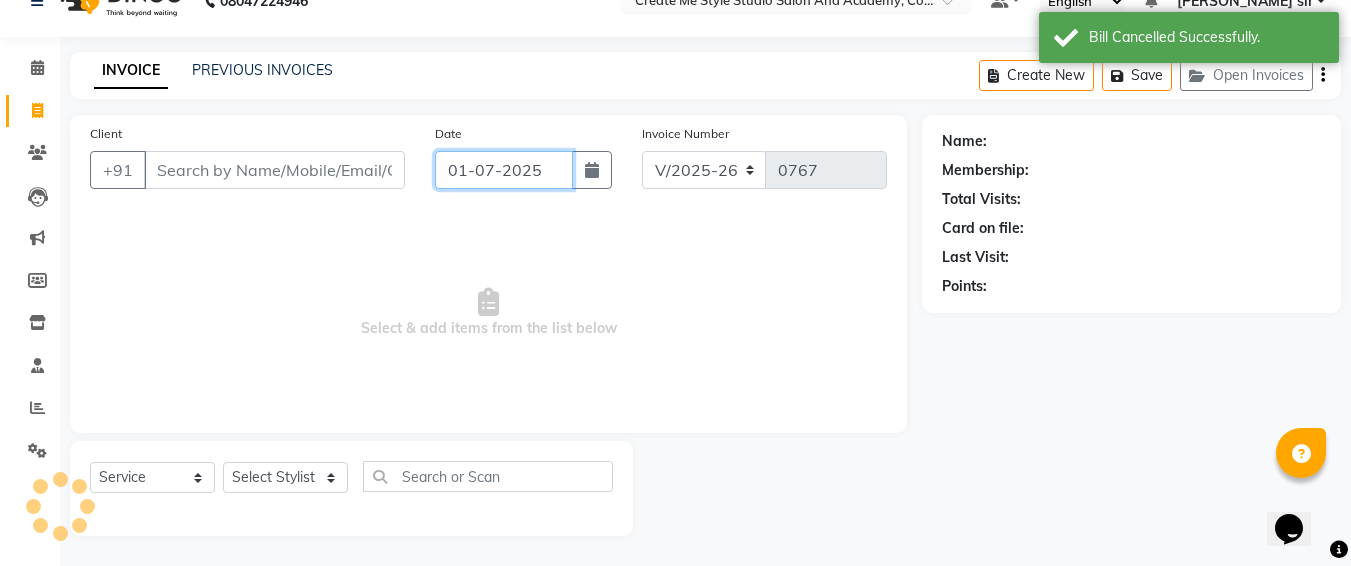 click on "01-07-2025" 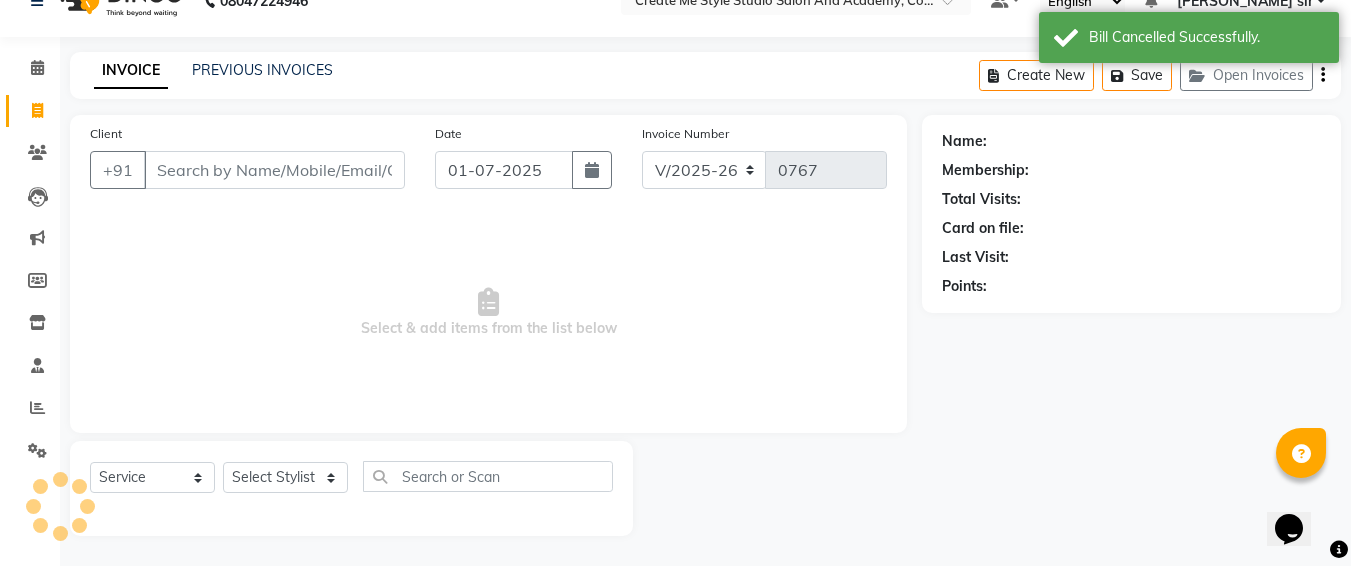 select on "7" 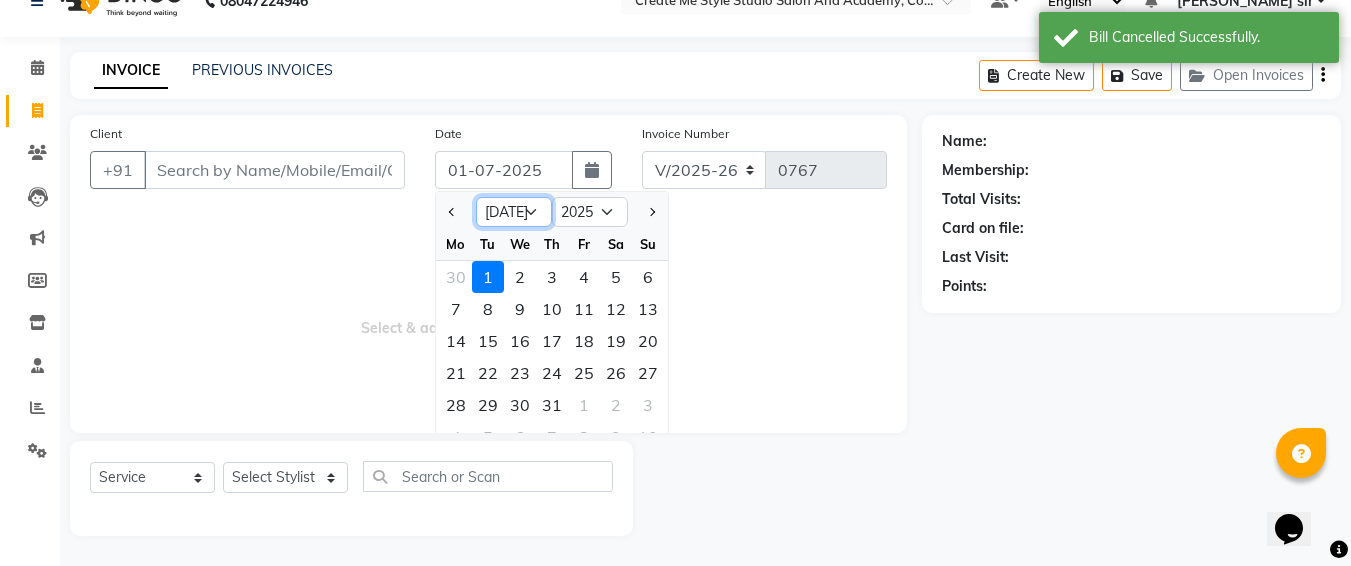 click on "Jan Feb Mar Apr May Jun [DATE] Aug Sep Oct Nov Dec" 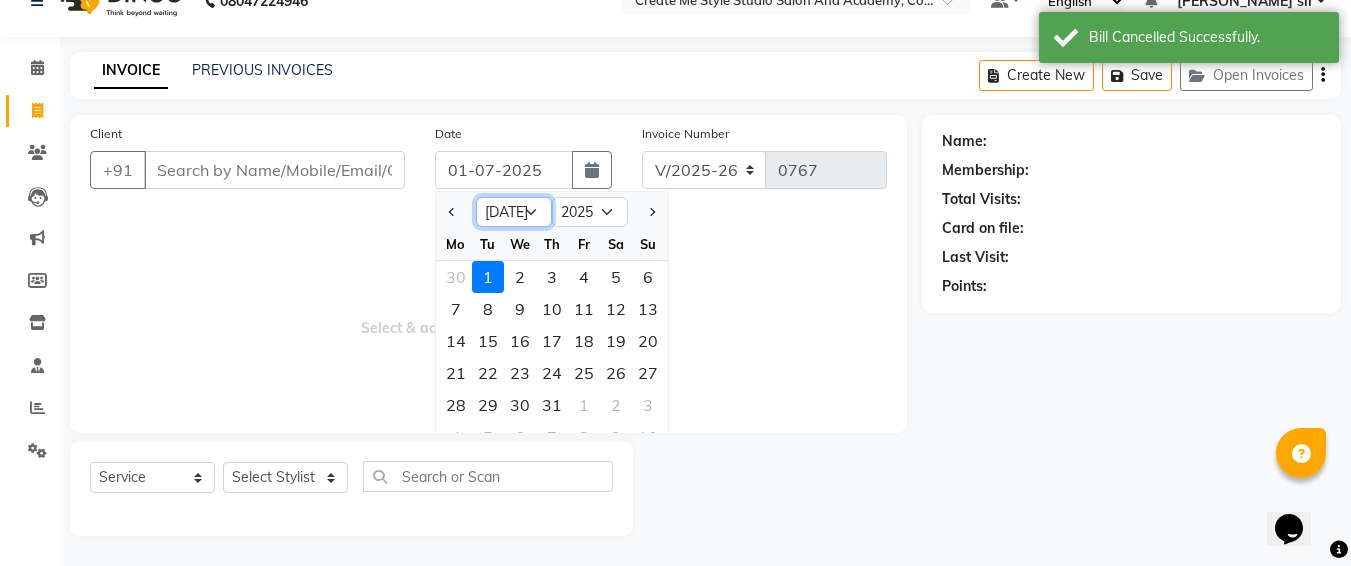 select on "6" 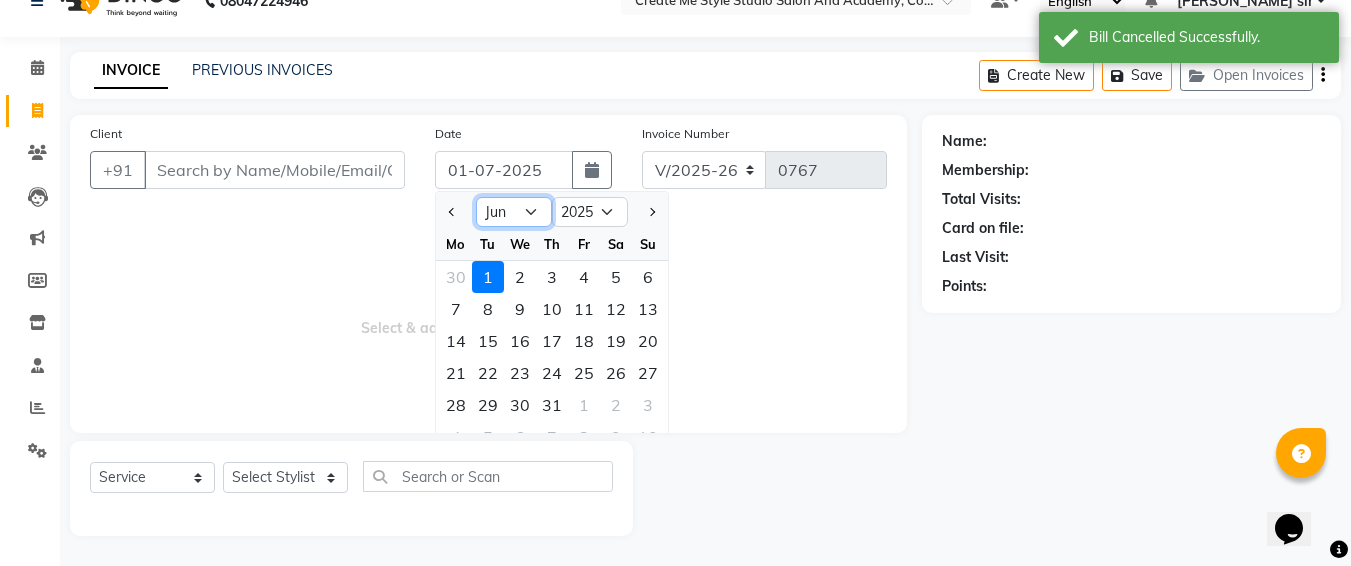 click on "Jan Feb Mar Apr May Jun [DATE] Aug Sep Oct Nov Dec" 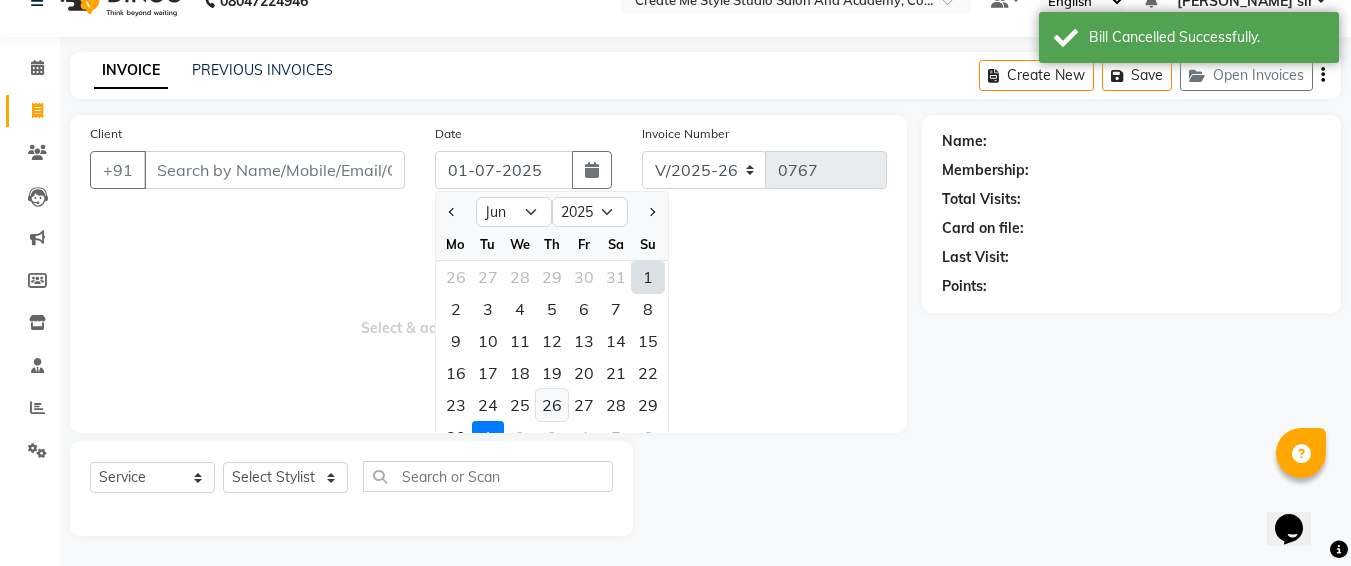 click on "26" 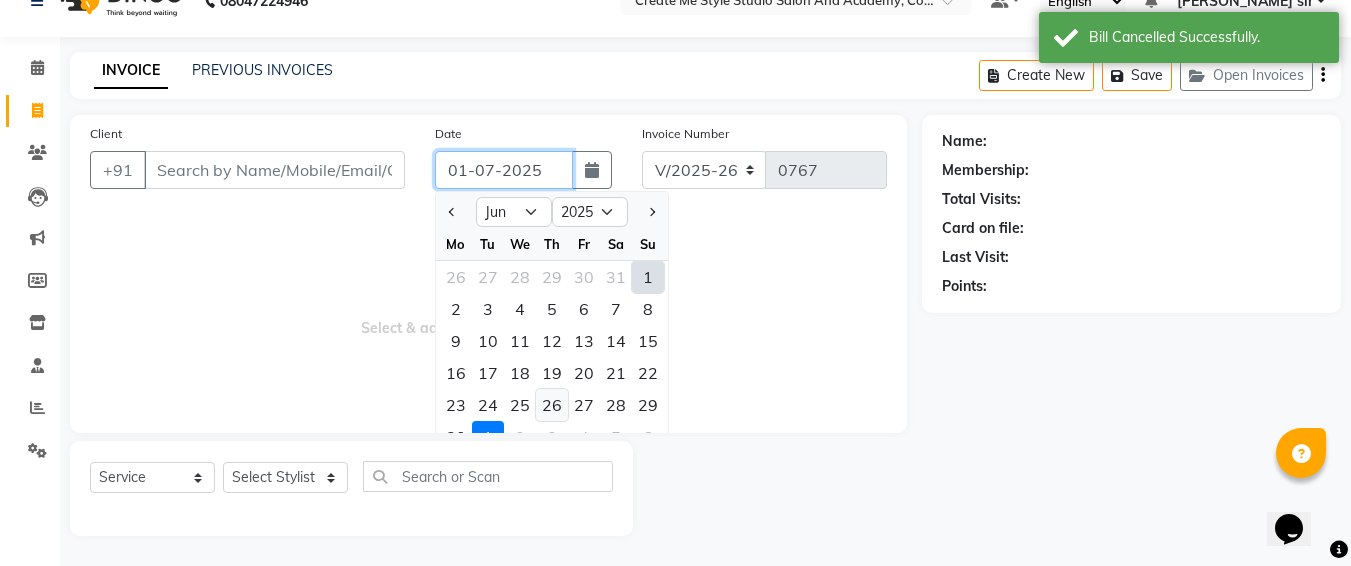 type on "26-06-2025" 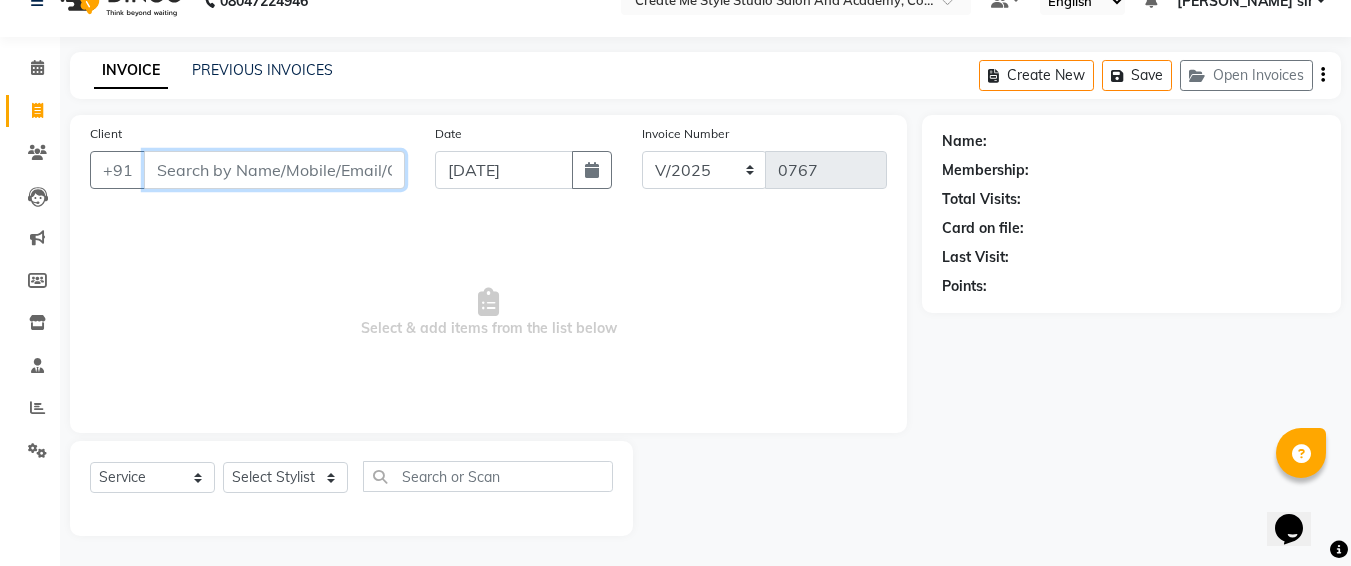 click on "Client" at bounding box center [274, 170] 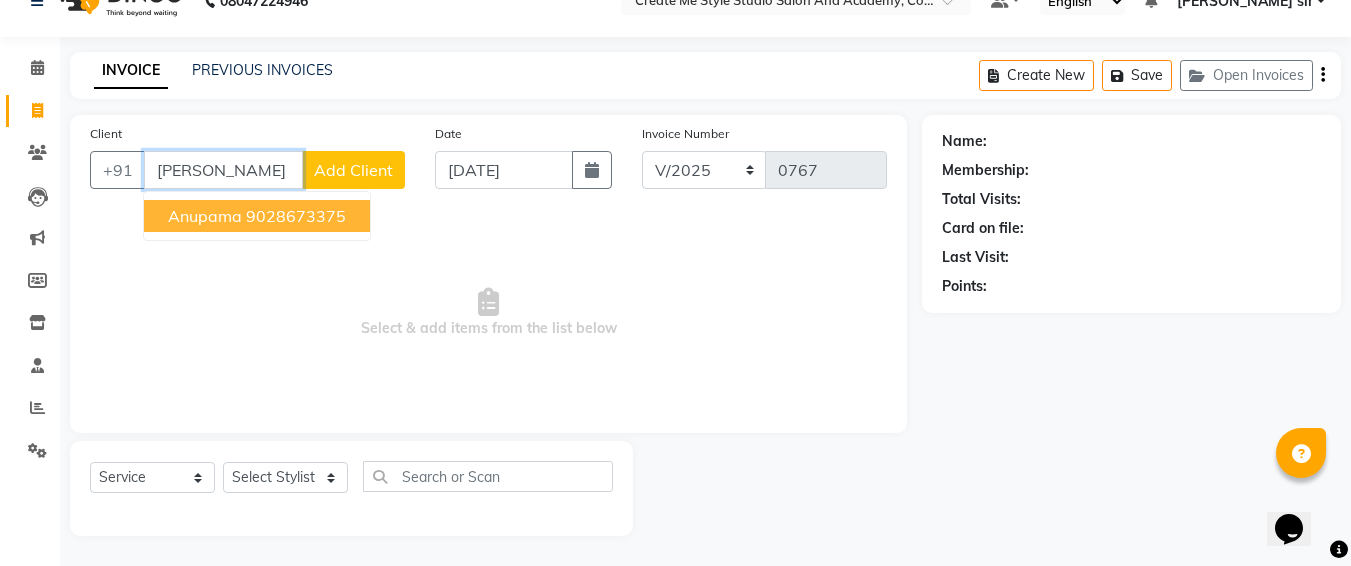 click on "anupama  9028673375" at bounding box center [257, 216] 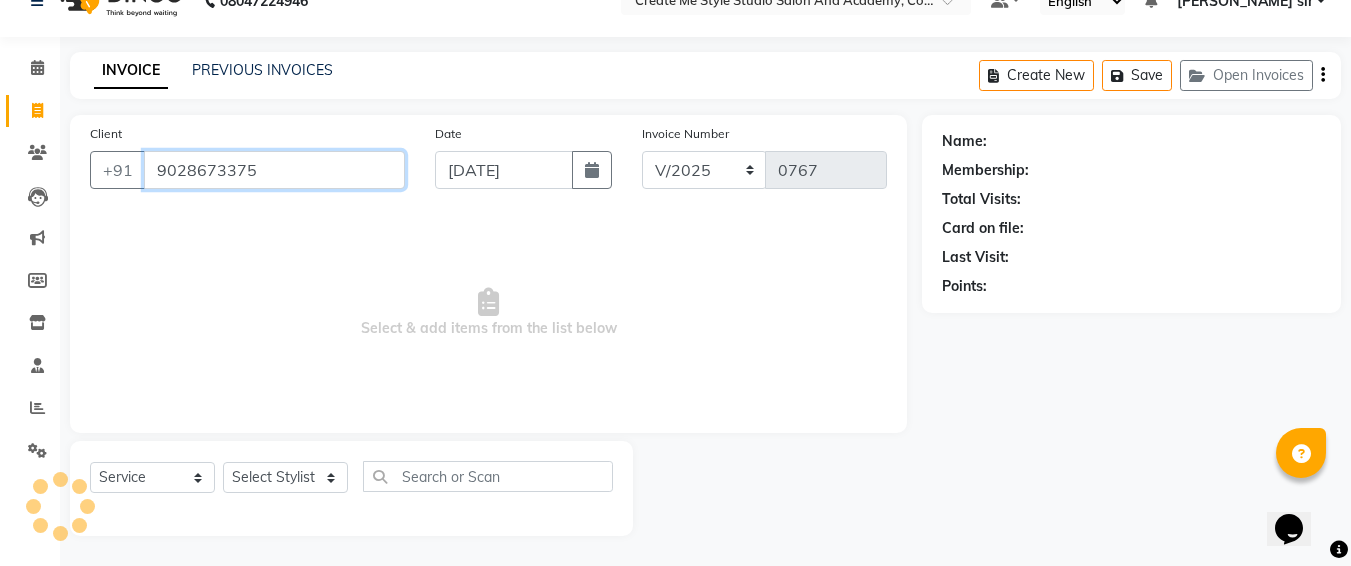 type on "9028673375" 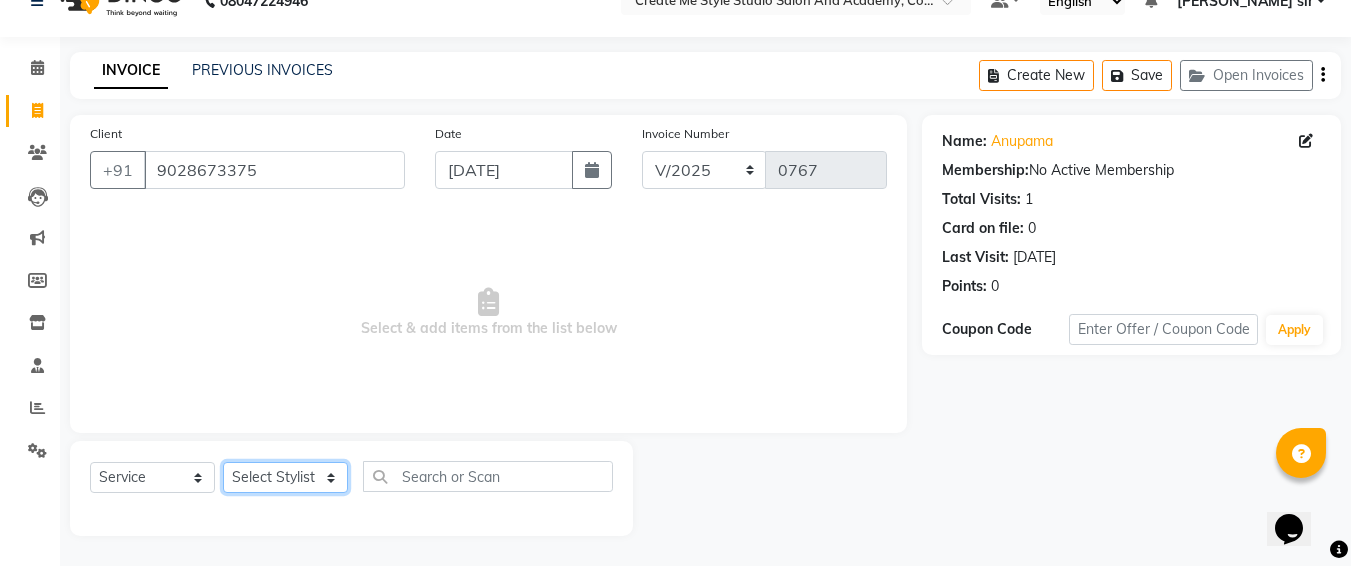 click on "Select Stylist Amol sir  Archana.B mam  Archana.S mam TS Ayushi mam Nagma mam Neha mam  Pramod sir Reception 1 Reception 2 Sunil sir" 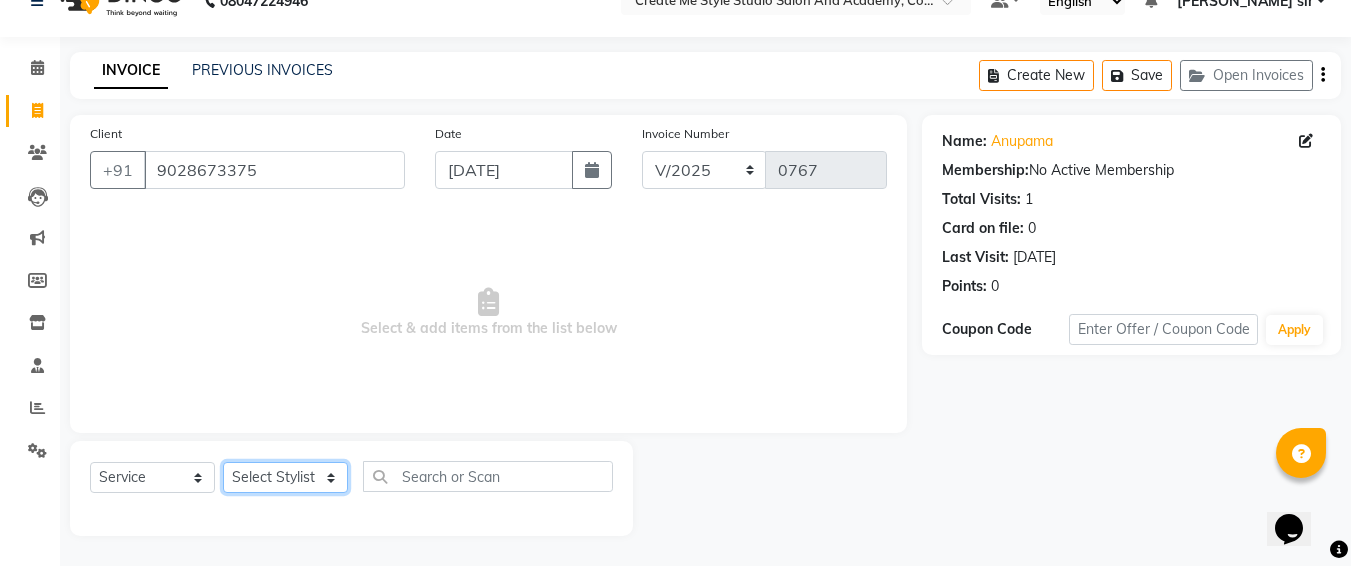 select on "79112" 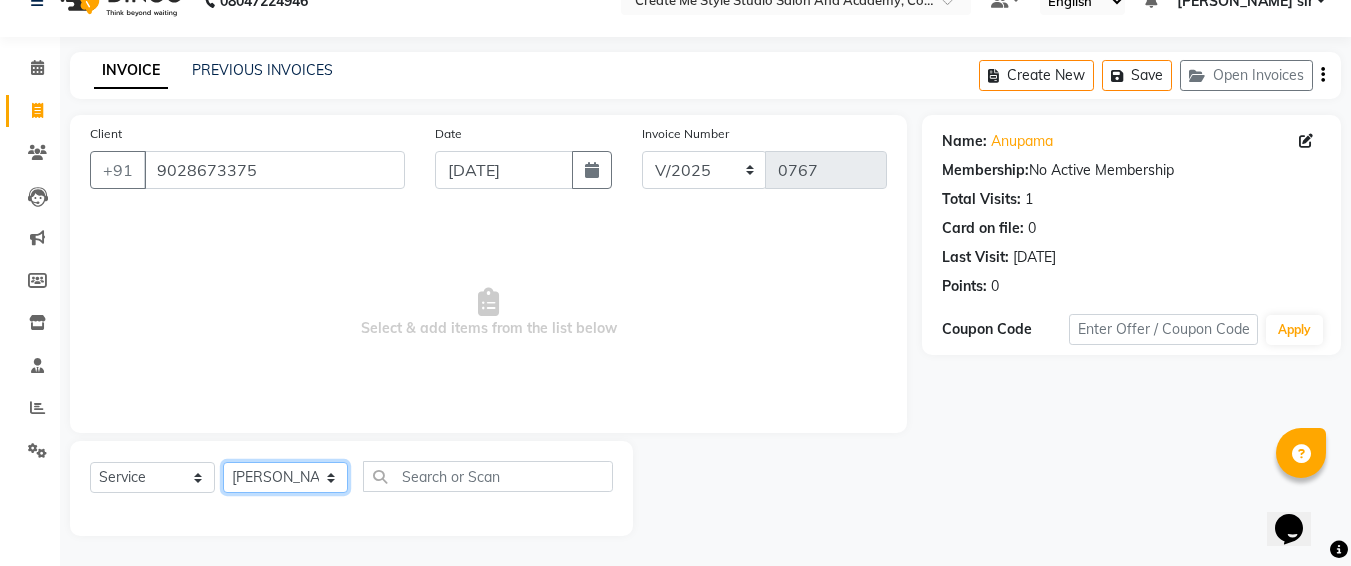 click on "Select Stylist [PERSON_NAME] sir  Archana.B mam  Archana.S mam TS [PERSON_NAME] mam [PERSON_NAME] mam Neha mam  Pramod sir Reception 1 Reception 2 Sunil sir" 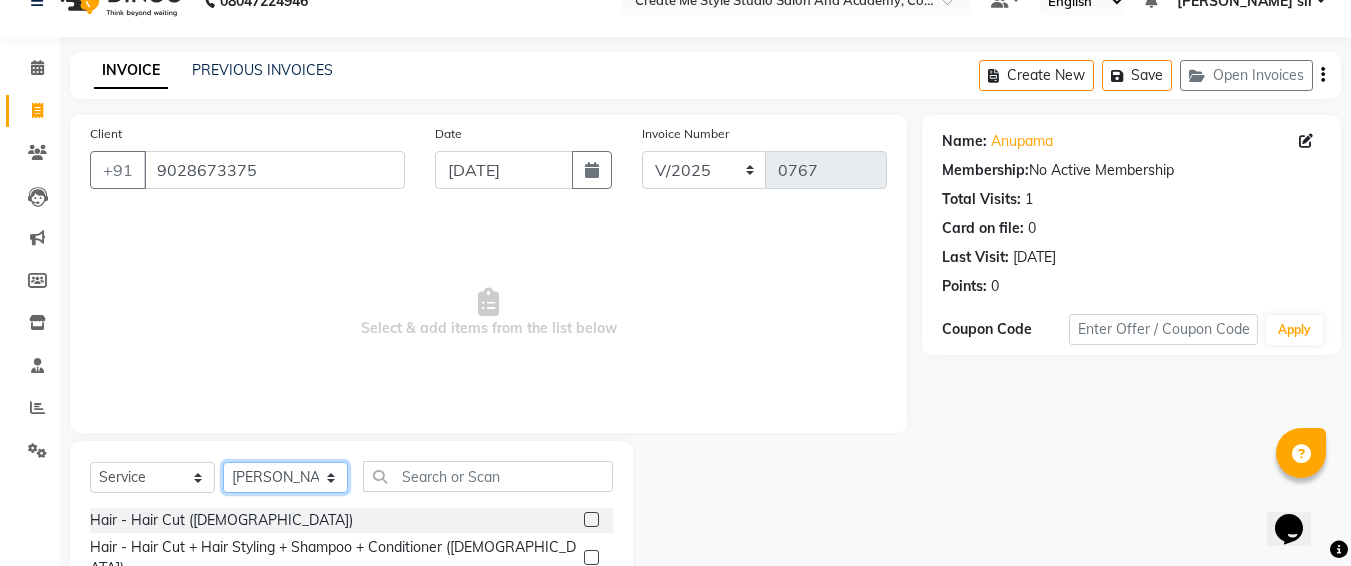 scroll, scrollTop: 235, scrollLeft: 0, axis: vertical 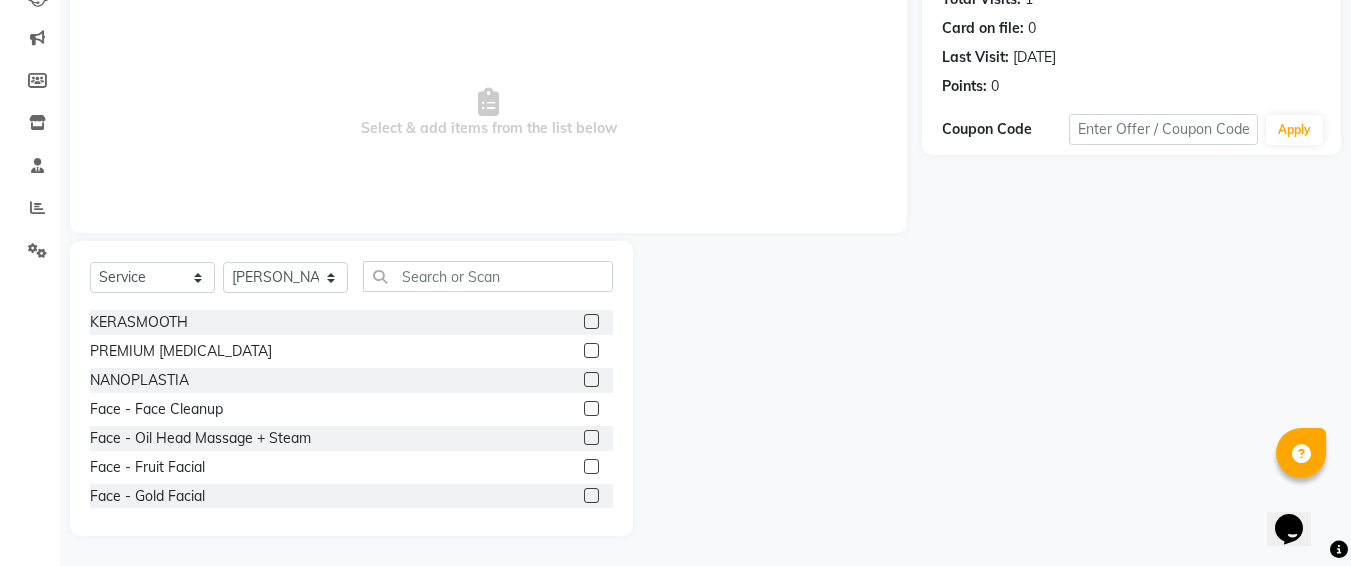 click 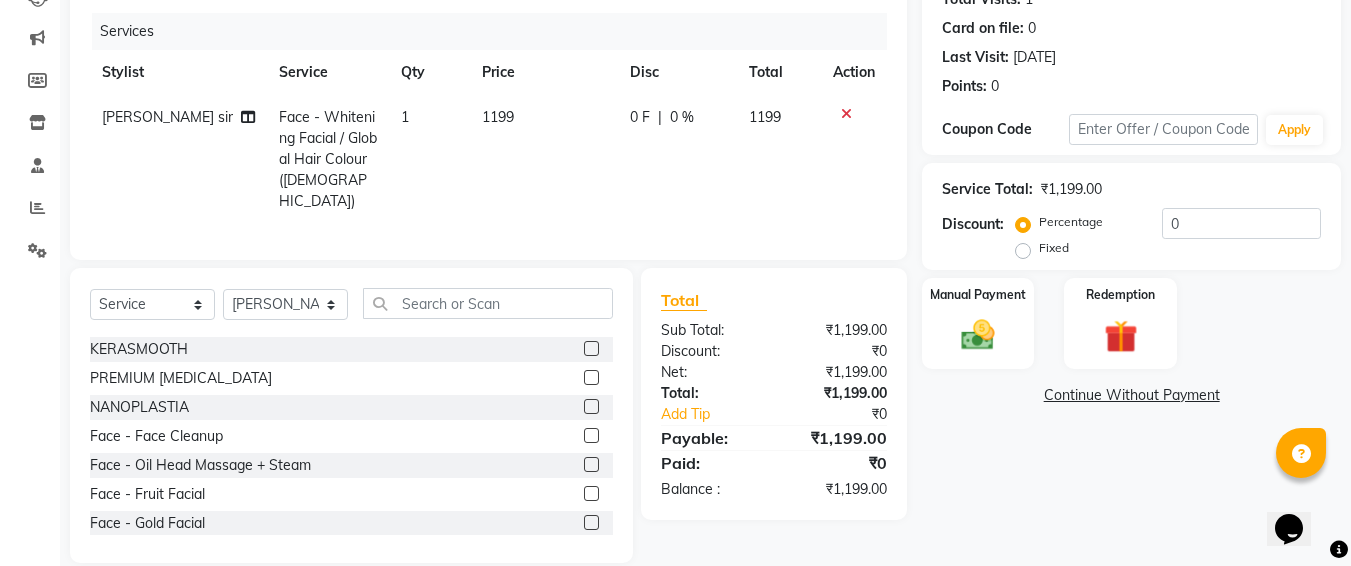 checkbox on "false" 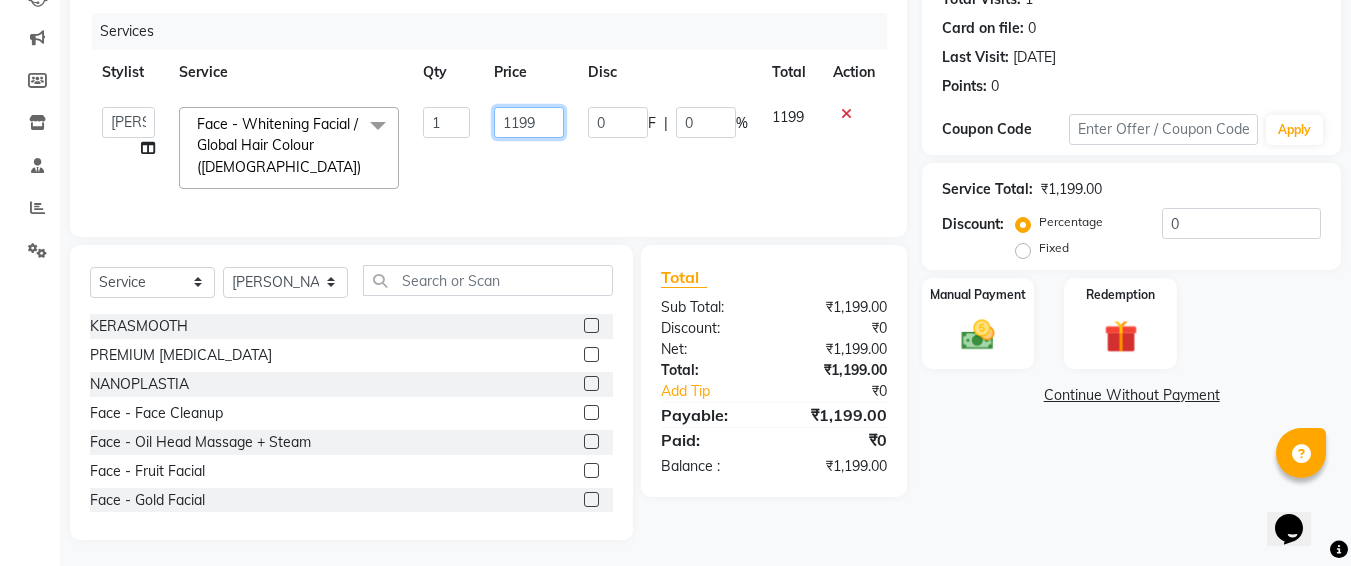 click on "1199" 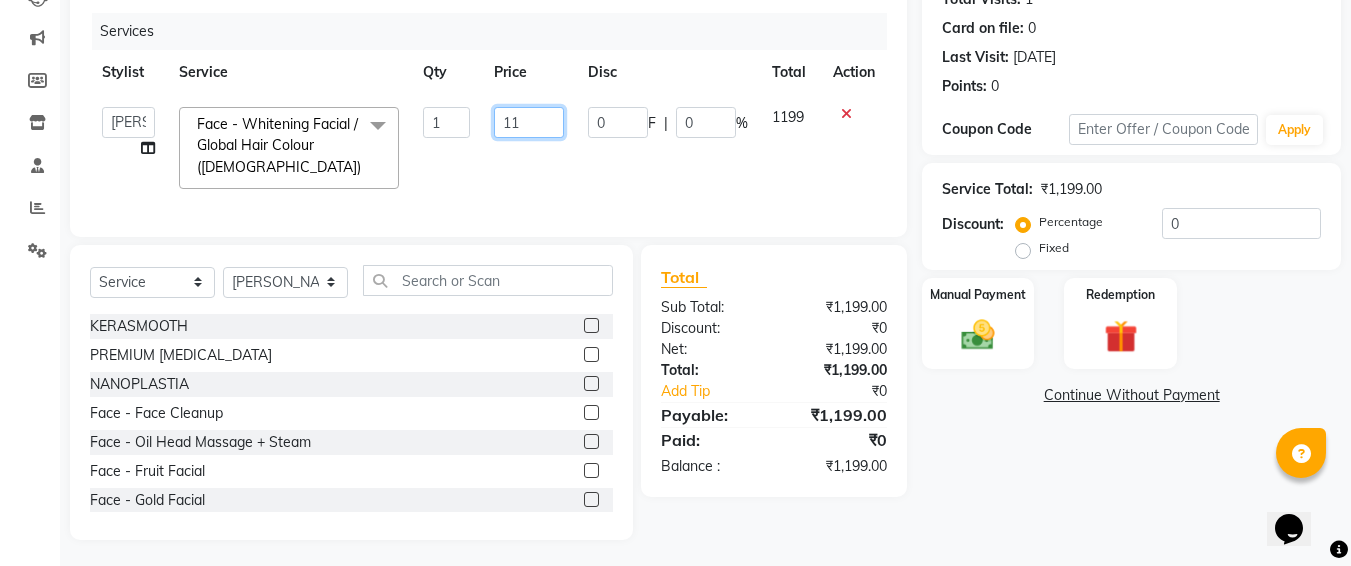 type on "1" 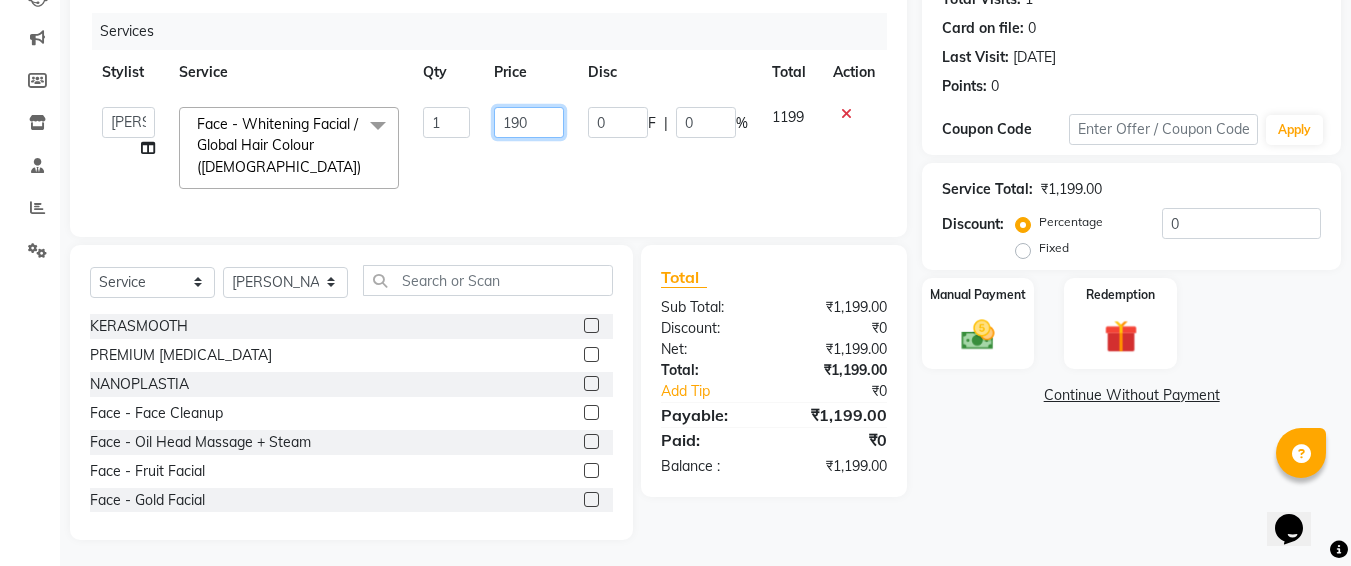 type on "1900" 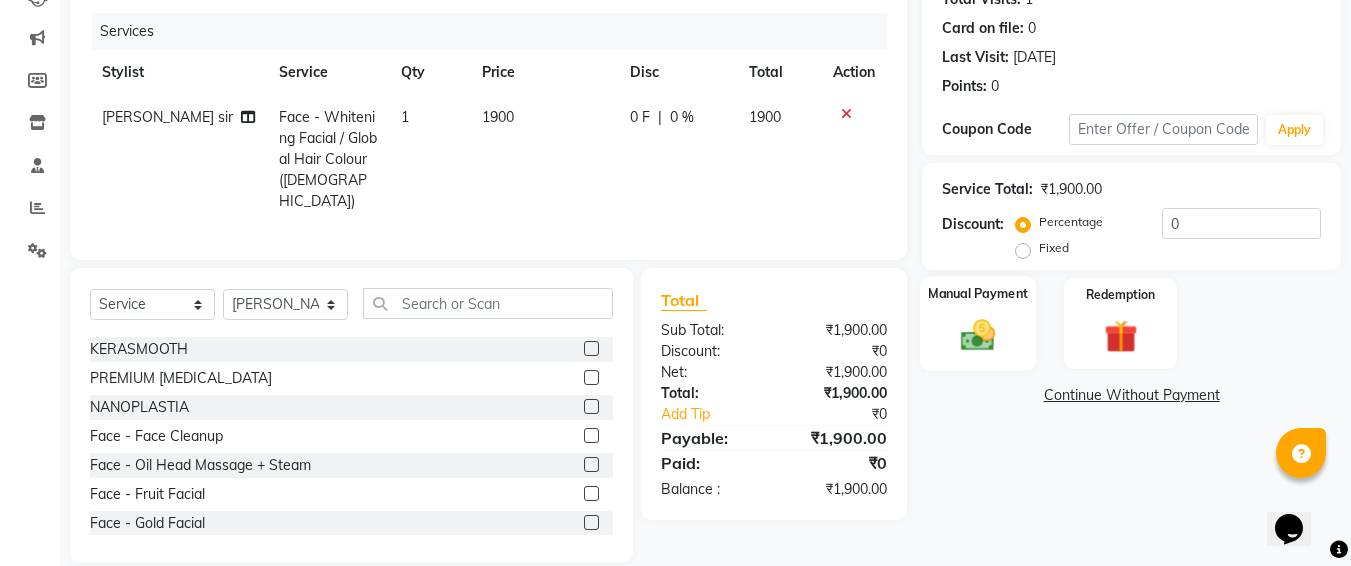 click 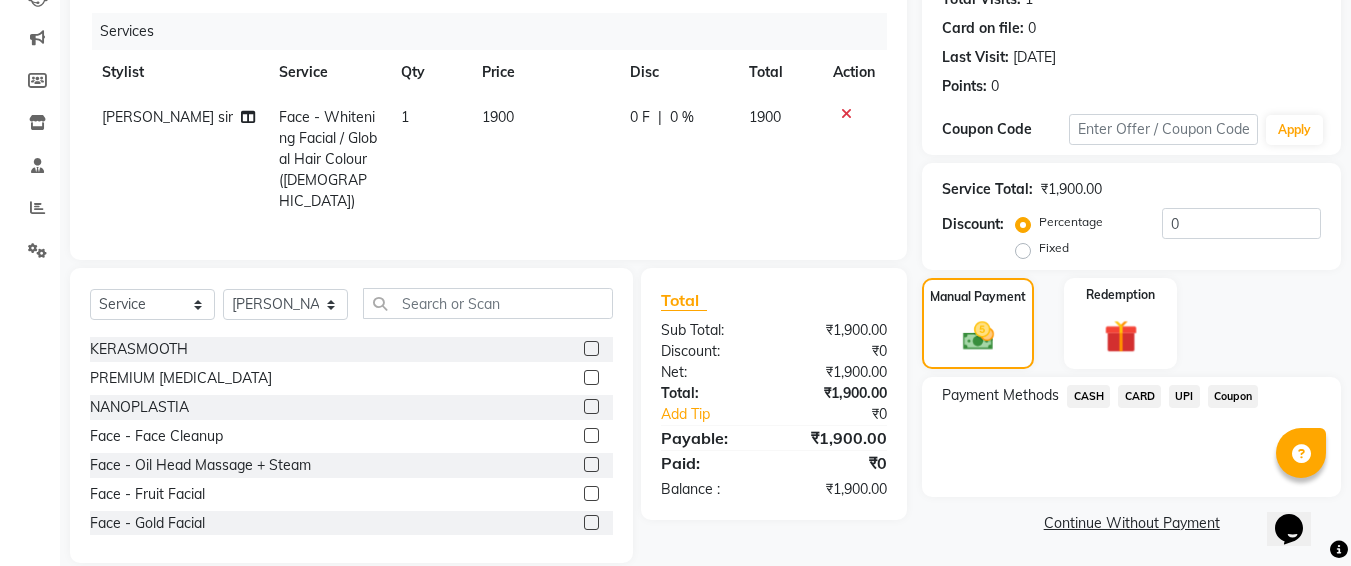 click on "CASH" 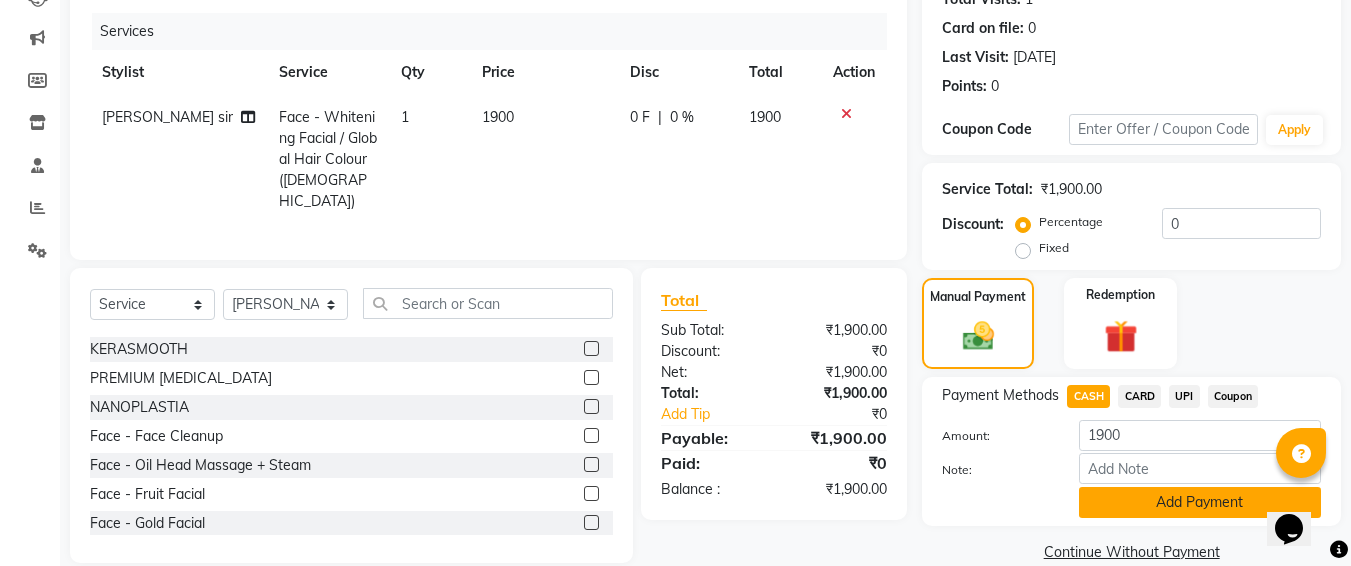 click on "Add Payment" 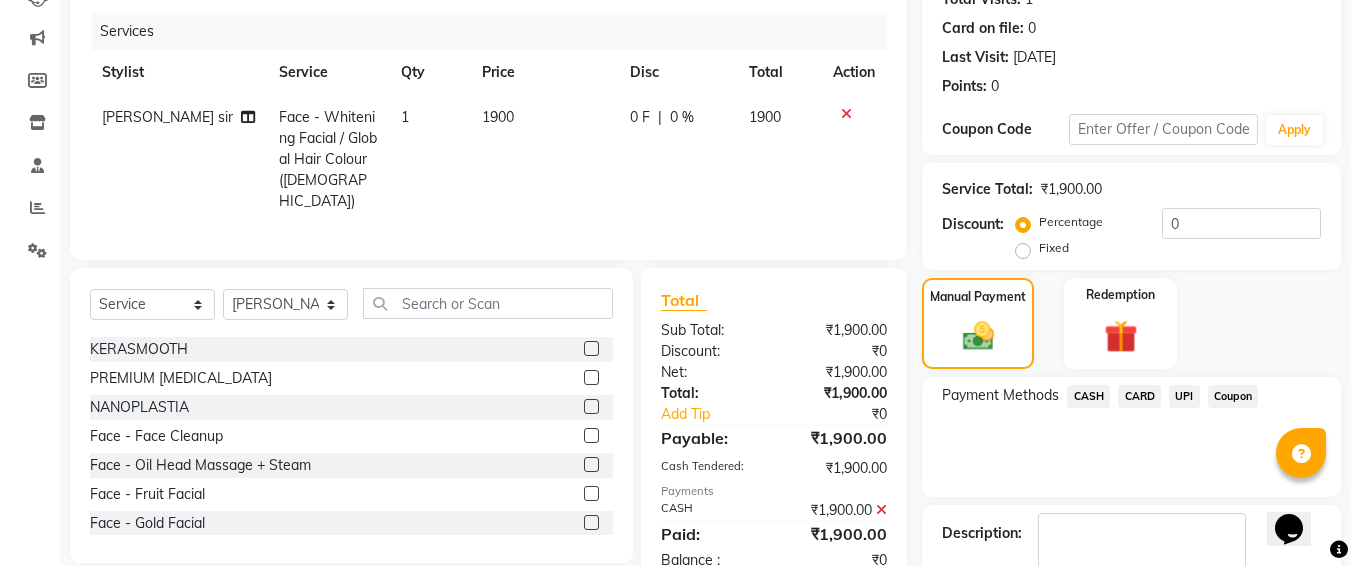 scroll, scrollTop: 350, scrollLeft: 0, axis: vertical 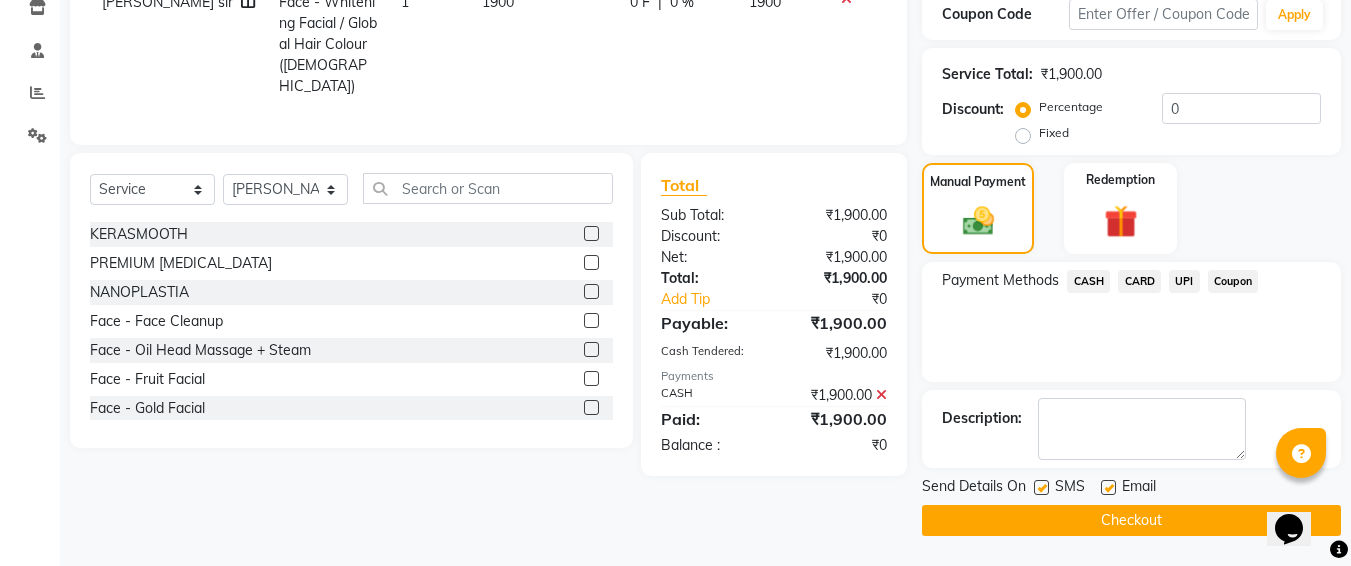 click 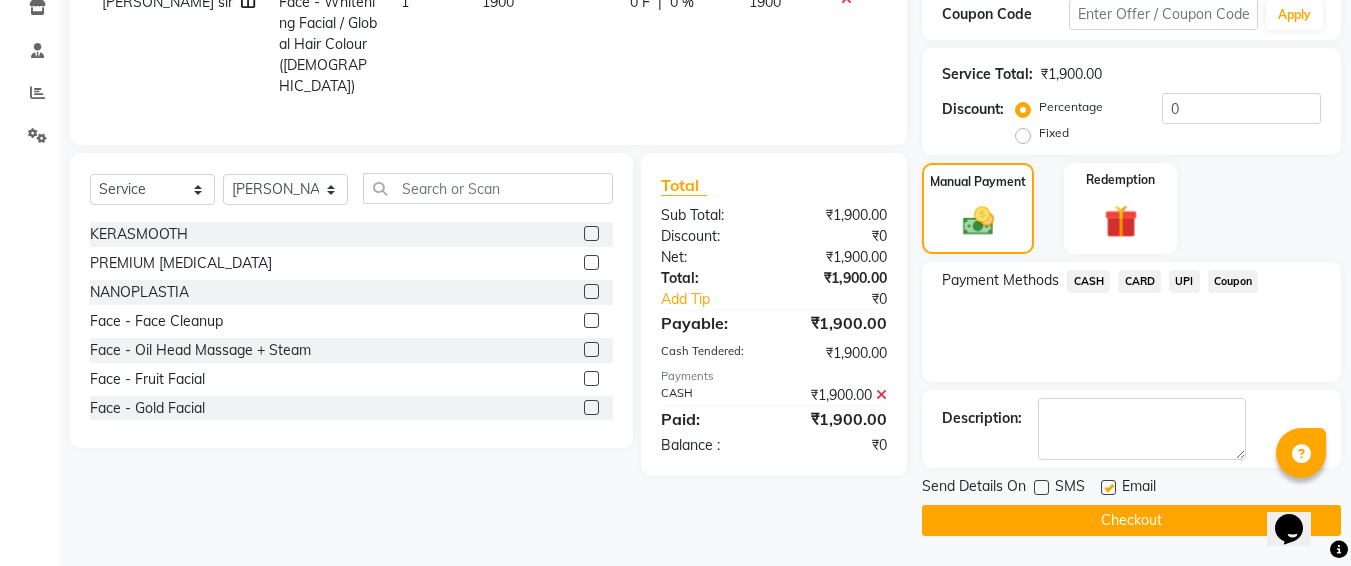 click on "Checkout" 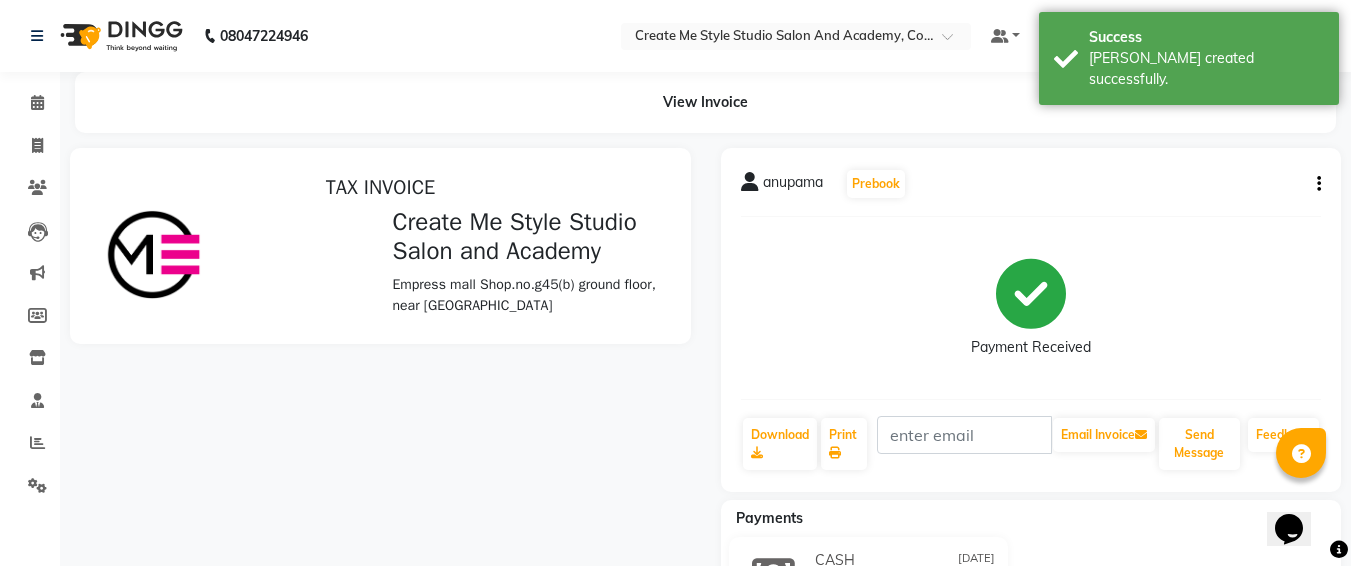 scroll, scrollTop: 0, scrollLeft: 0, axis: both 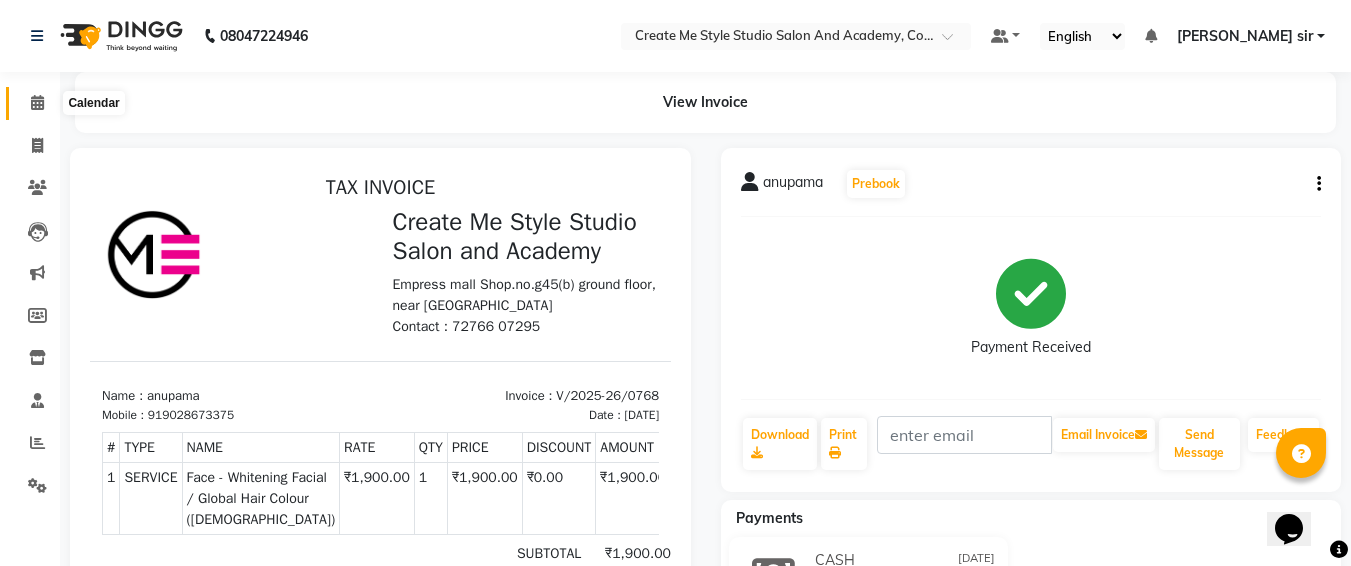click 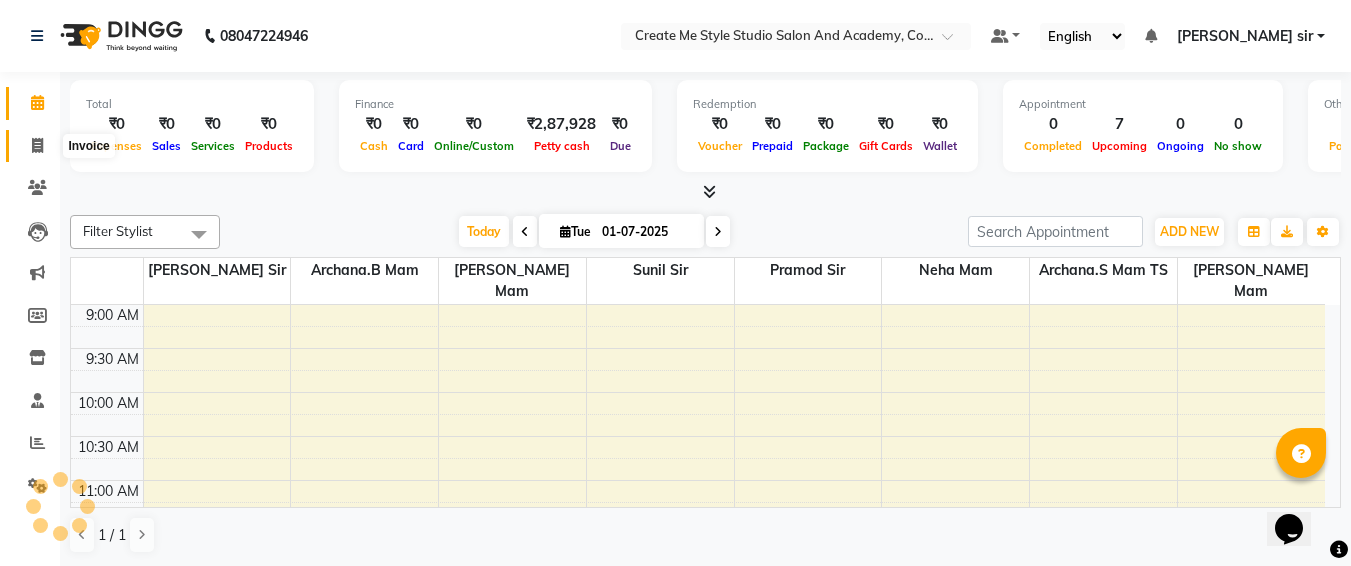click 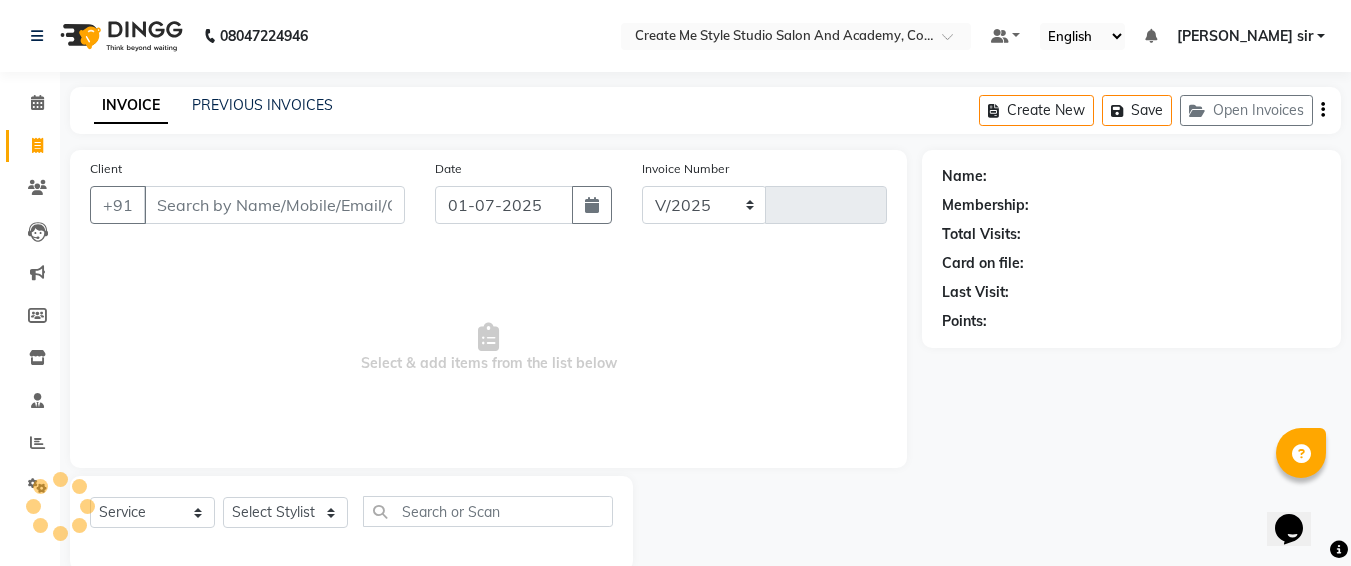 select on "8253" 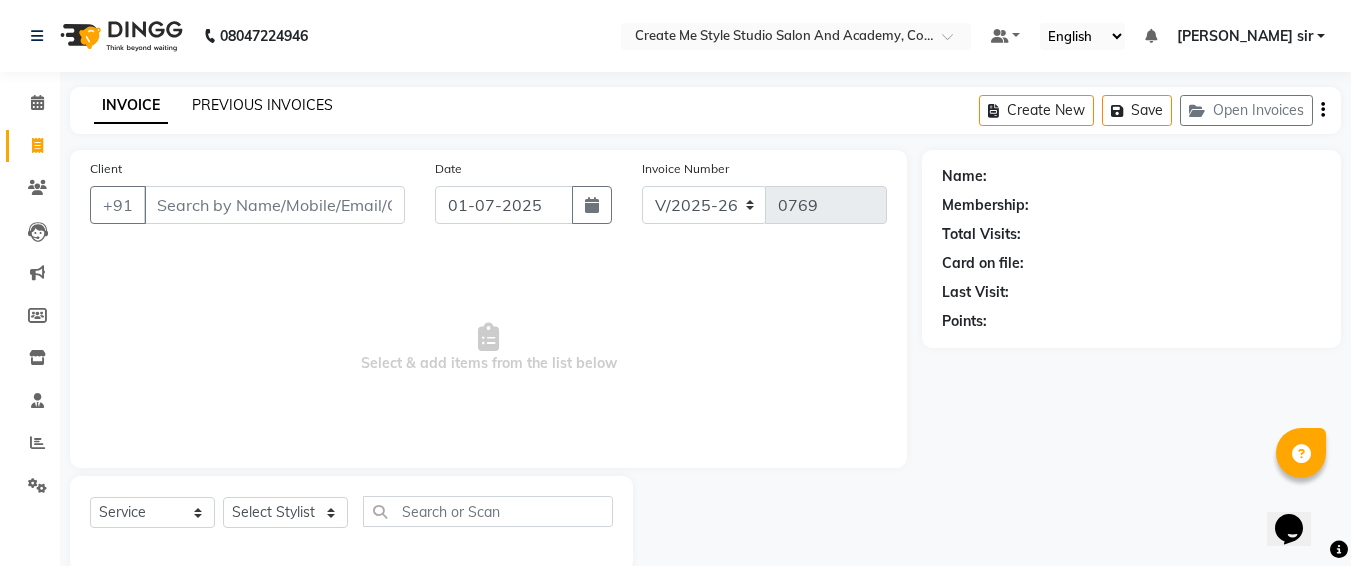 click on "PREVIOUS INVOICES" 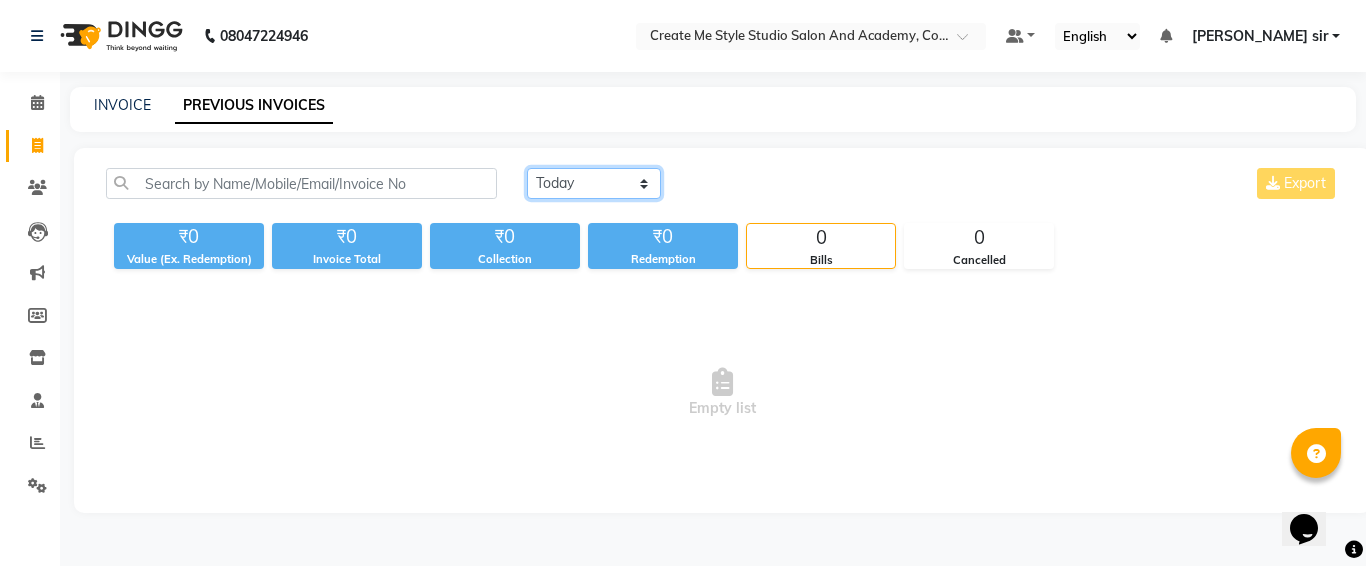 click on "Today Yesterday Custom Range" 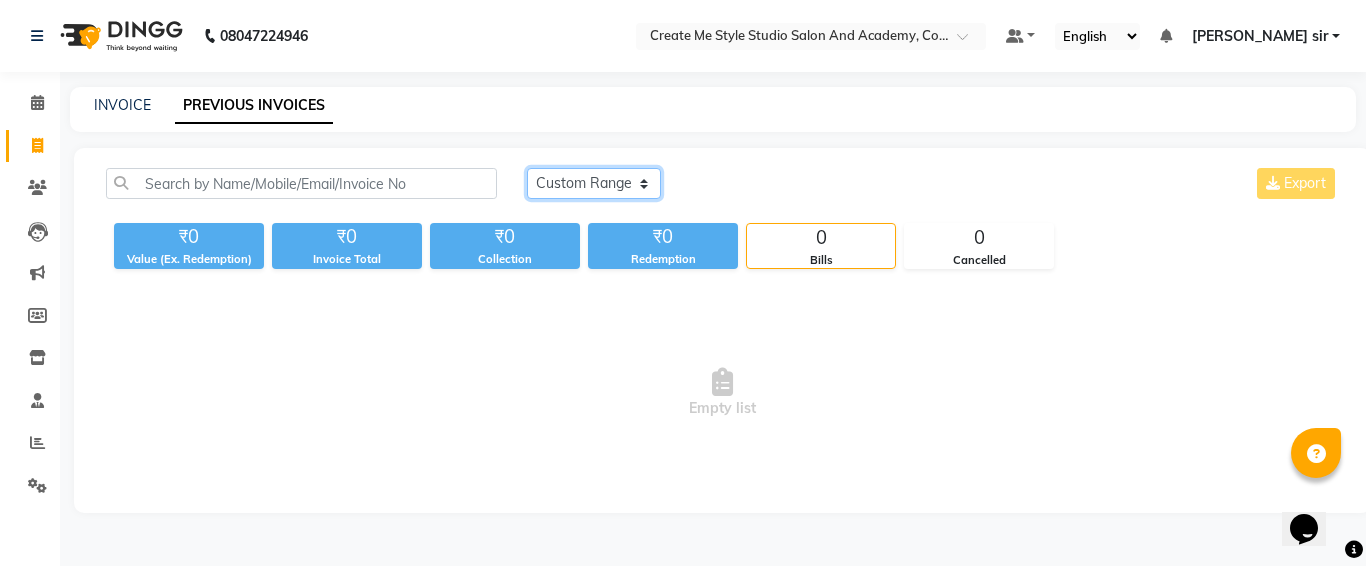 click on "Today Yesterday Custom Range" 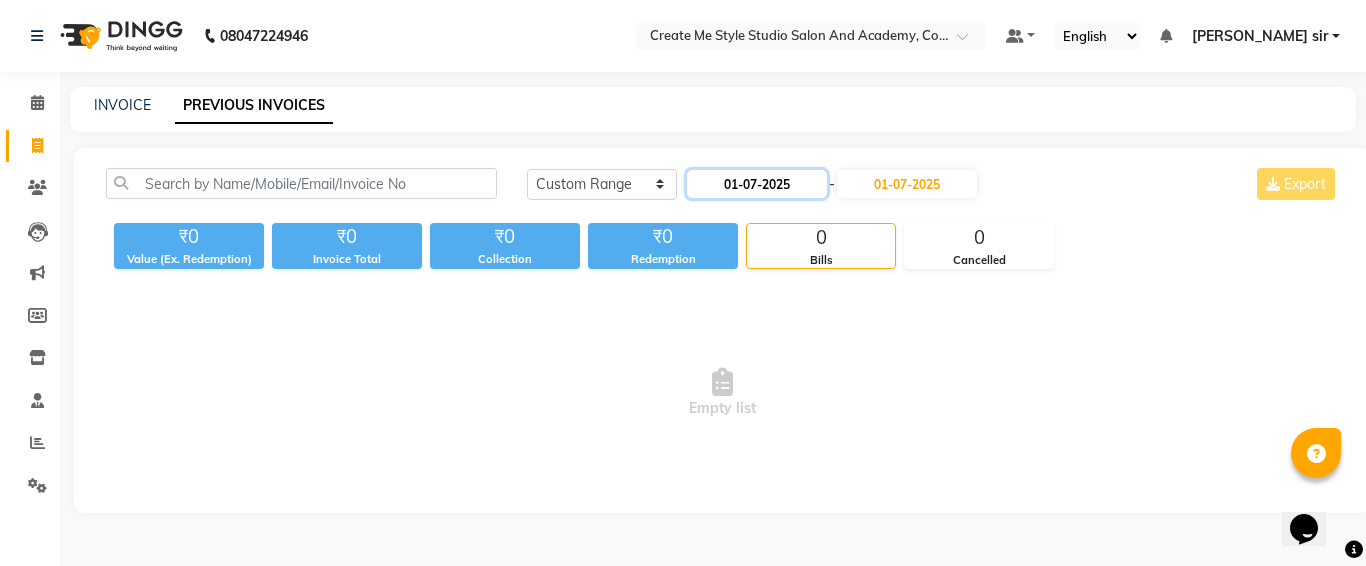 click on "01-07-2025" 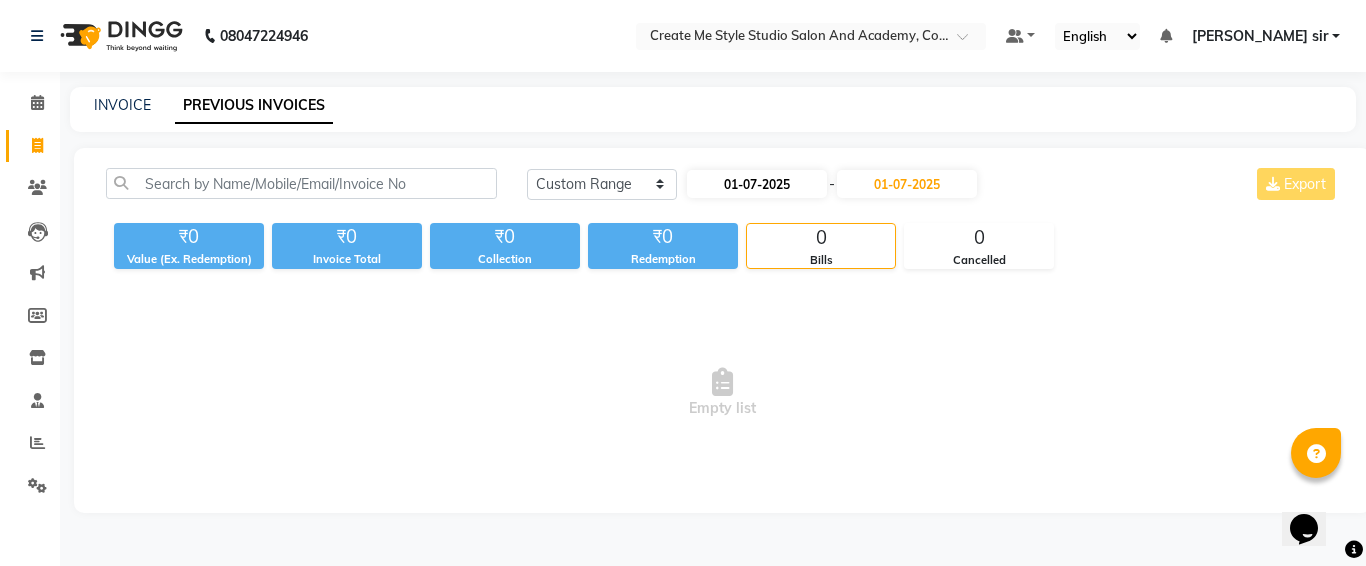 select on "7" 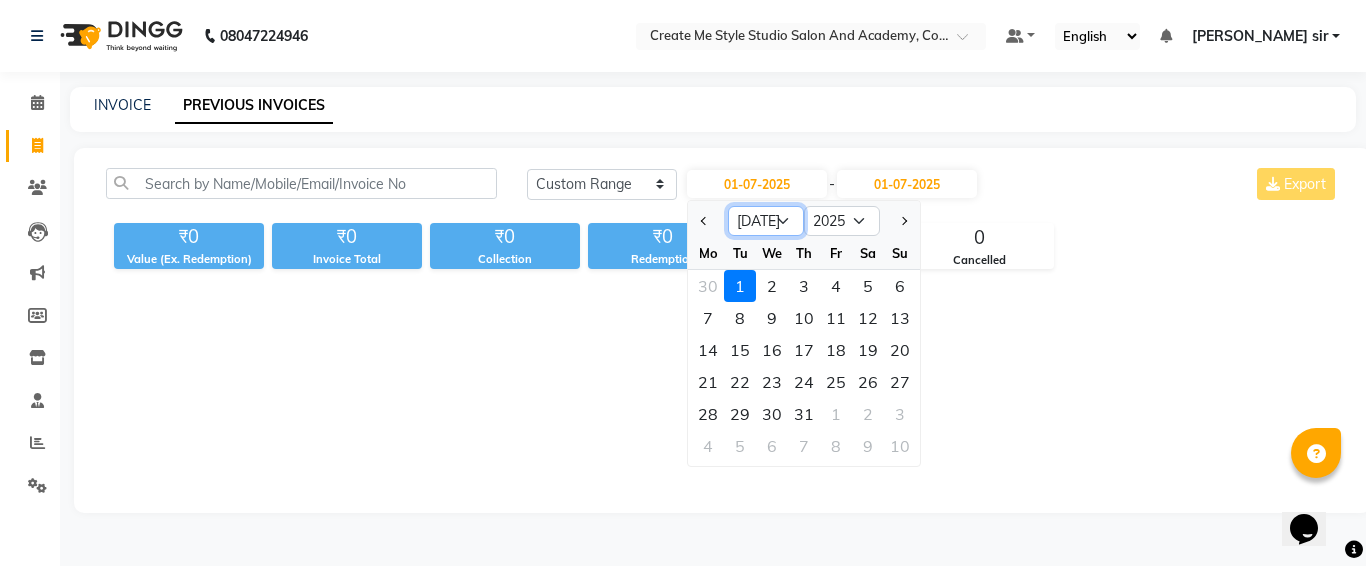 click on "Jan Feb Mar Apr May Jun Jul Aug Sep Oct Nov Dec" 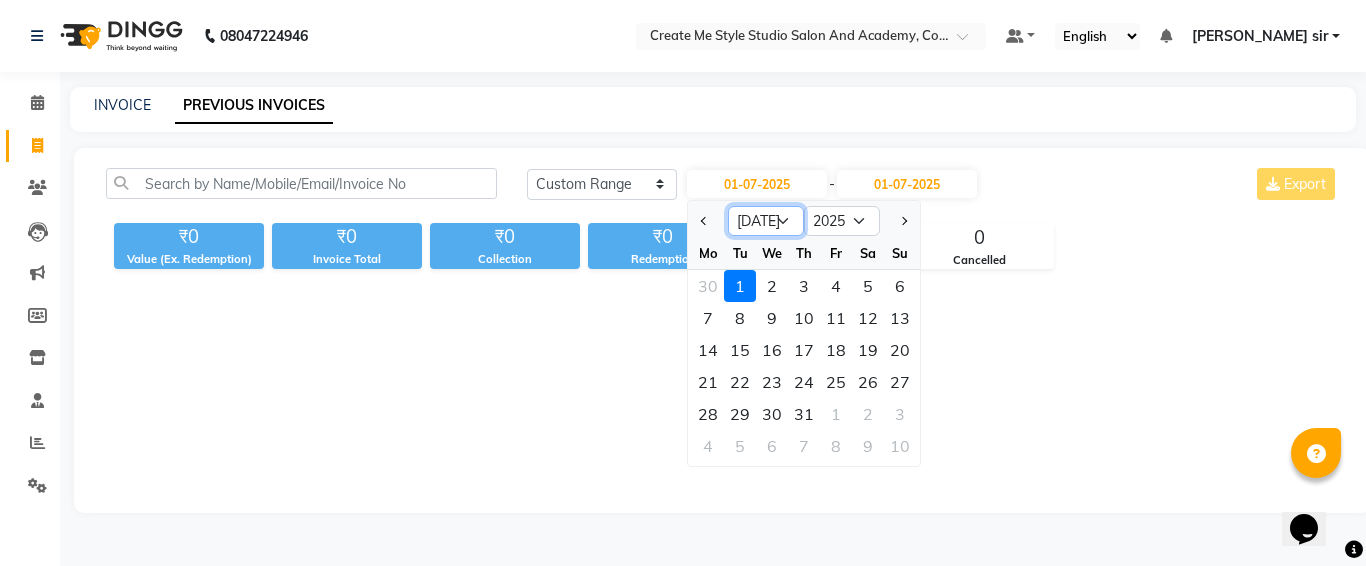 select on "6" 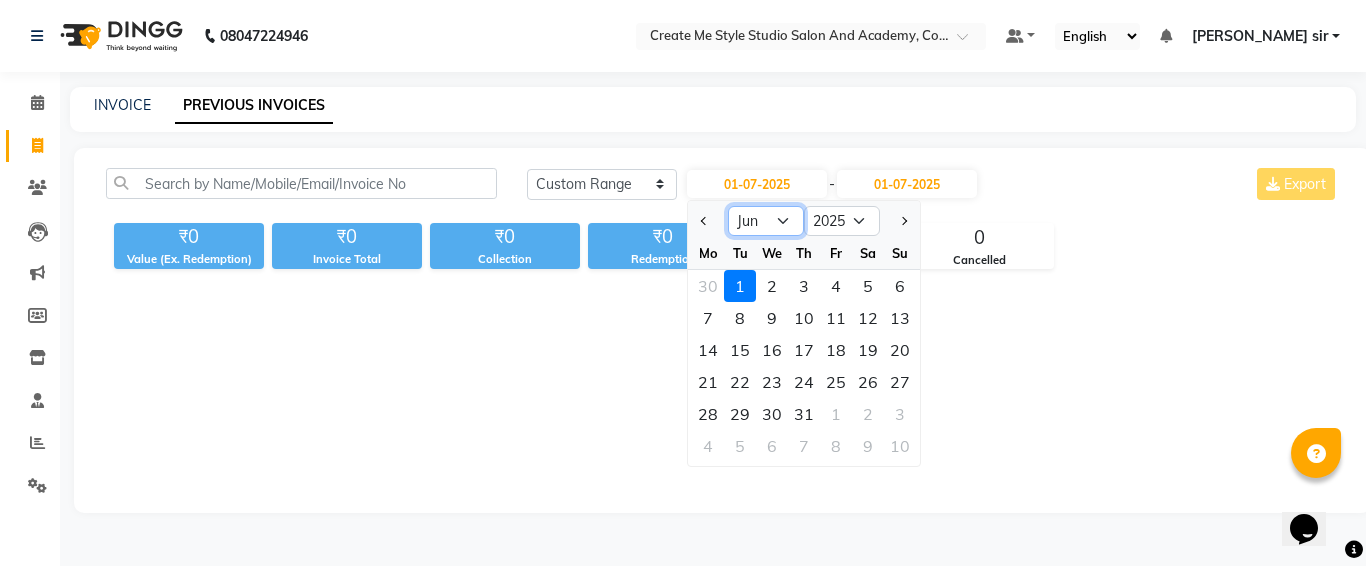 click on "Jan Feb Mar Apr May Jun Jul Aug Sep Oct Nov Dec" 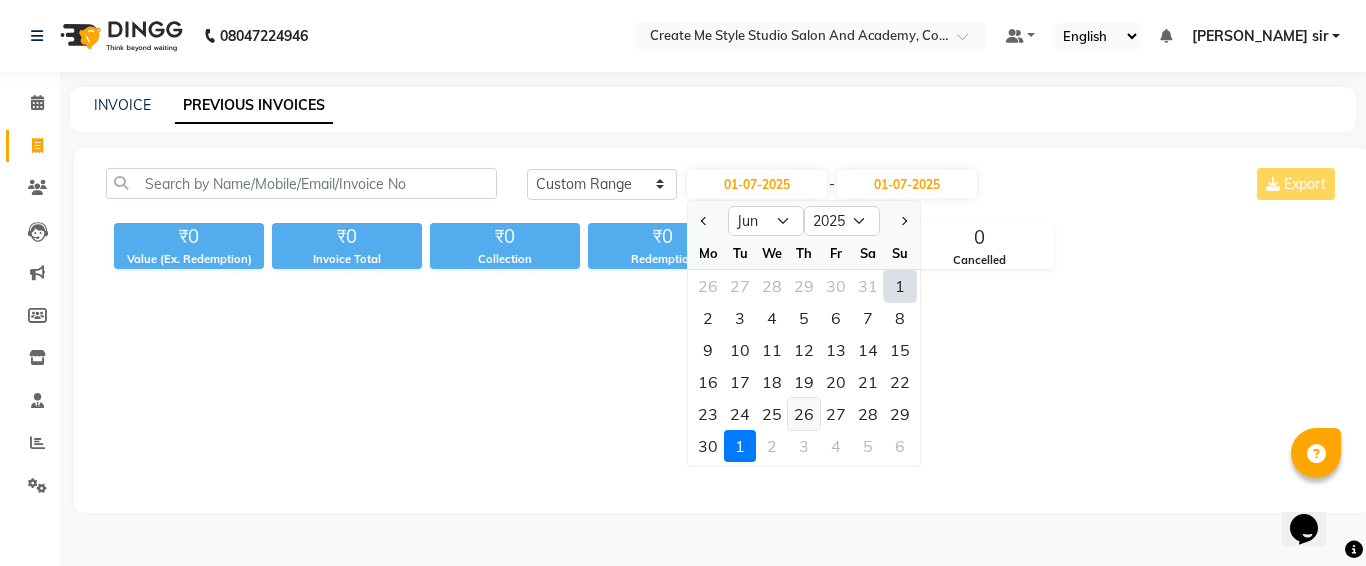 click on "26" 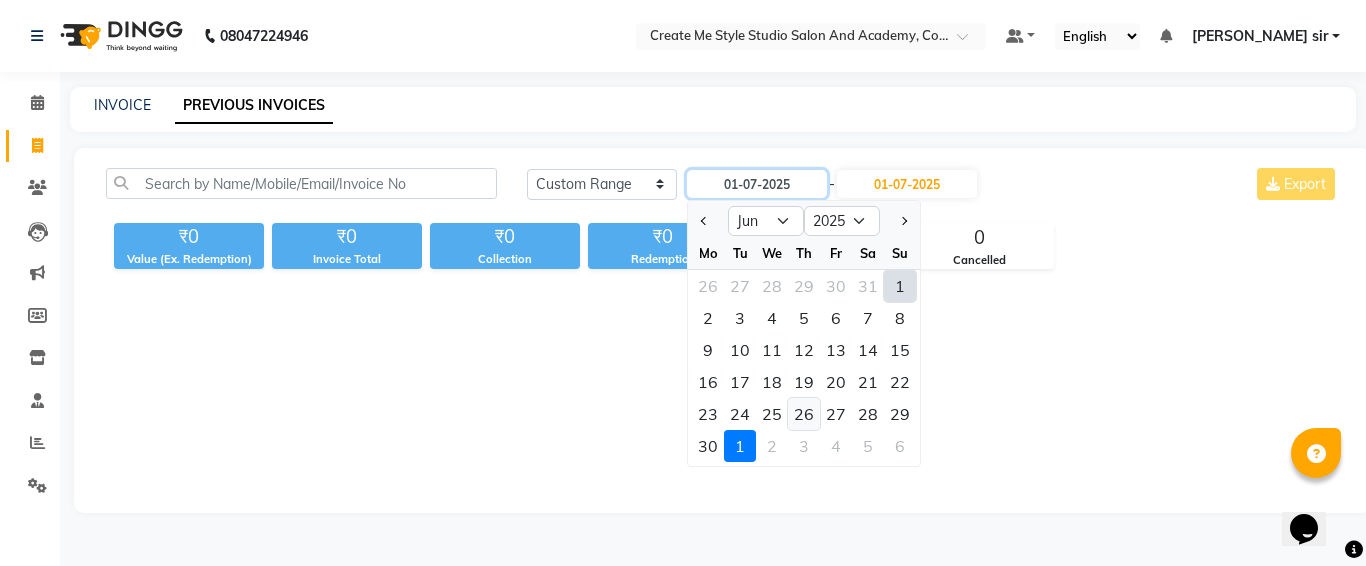 type on "26-06-2025" 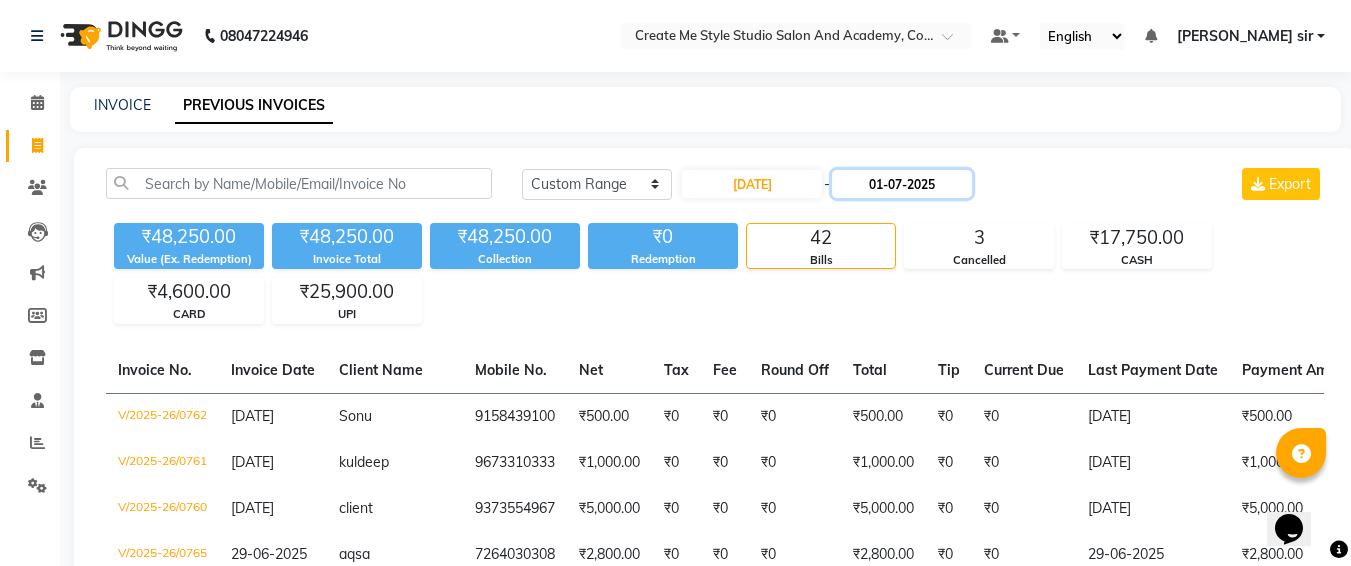 click on "01-07-2025" 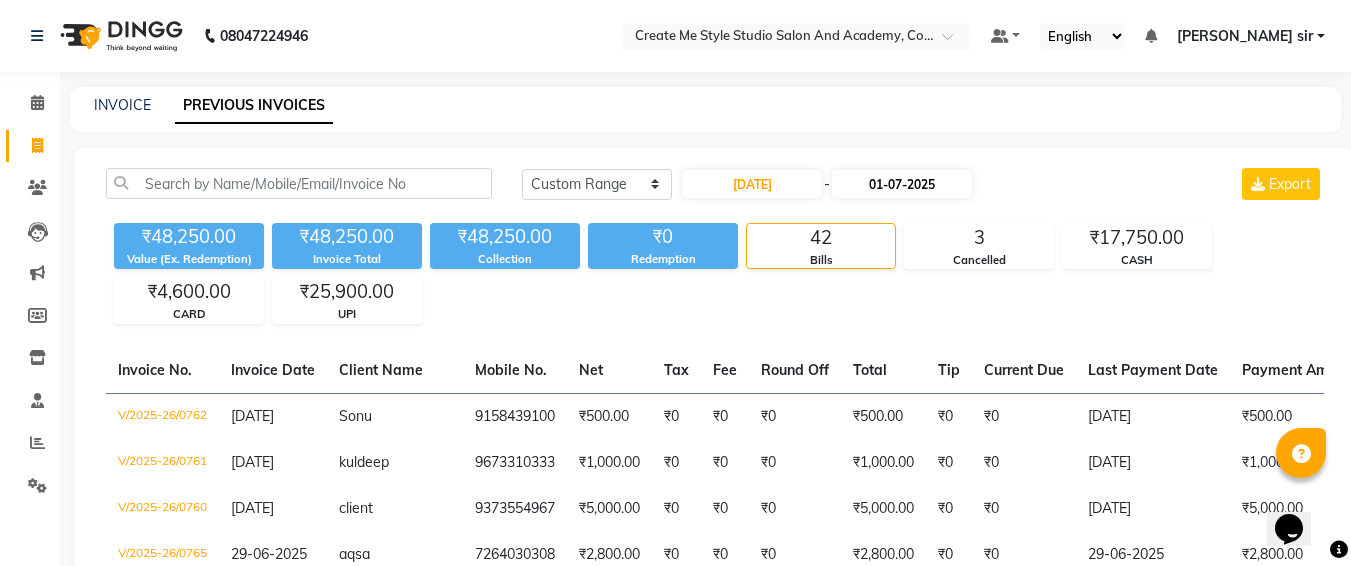 select on "7" 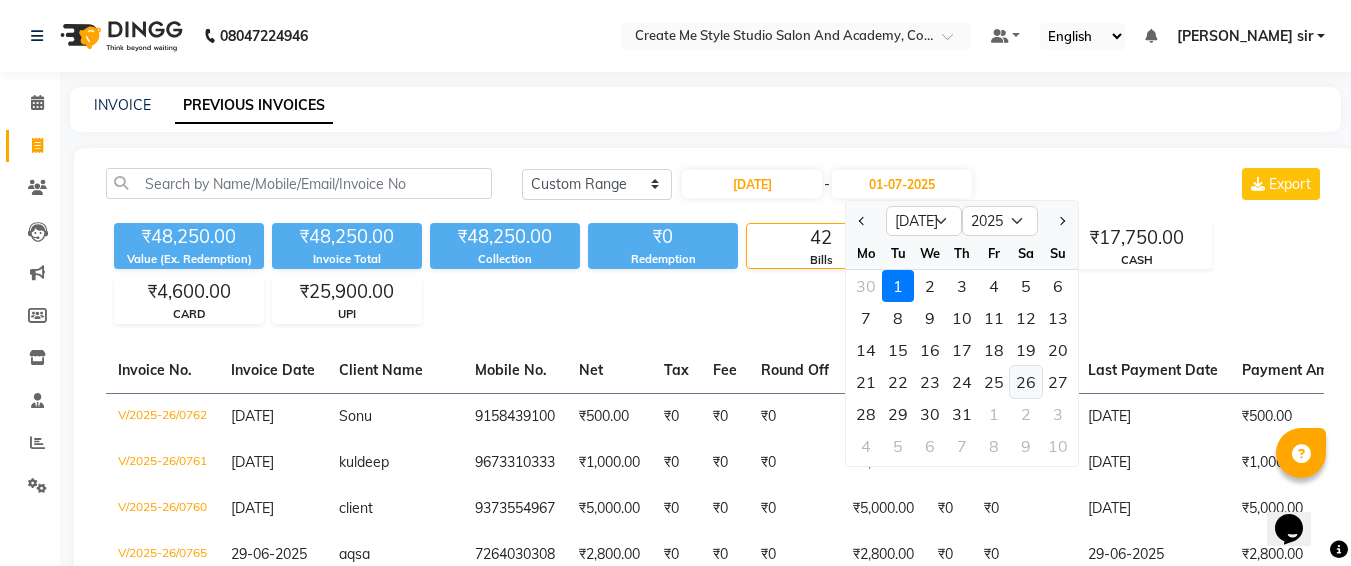 click on "26" 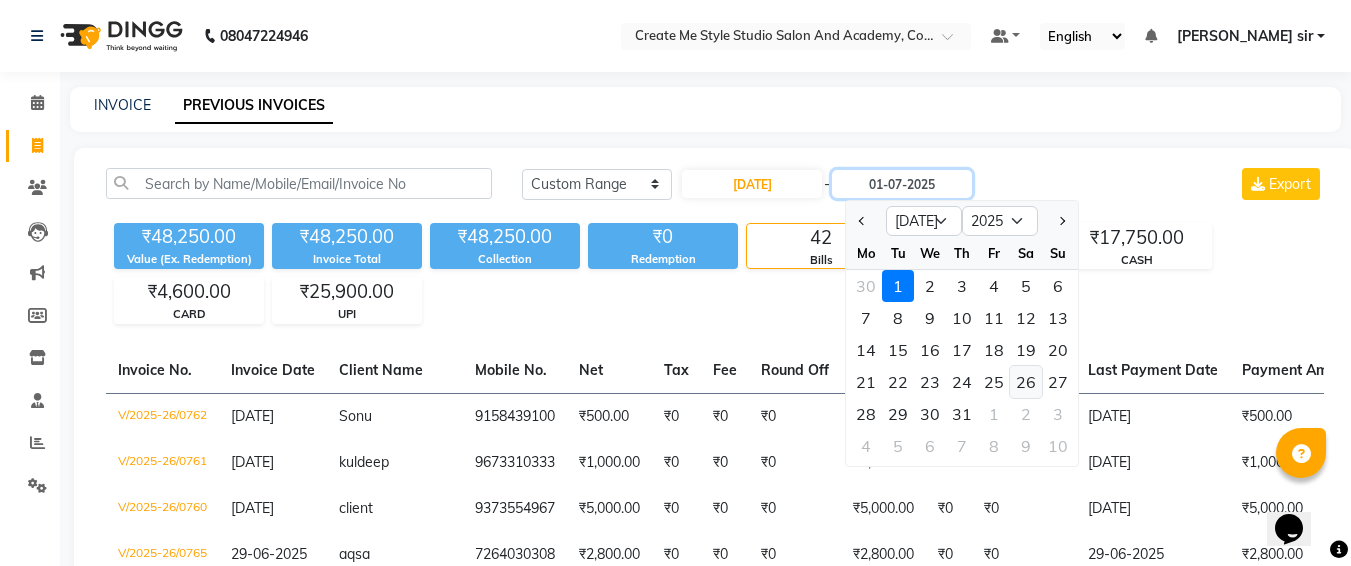 type on "26-07-2025" 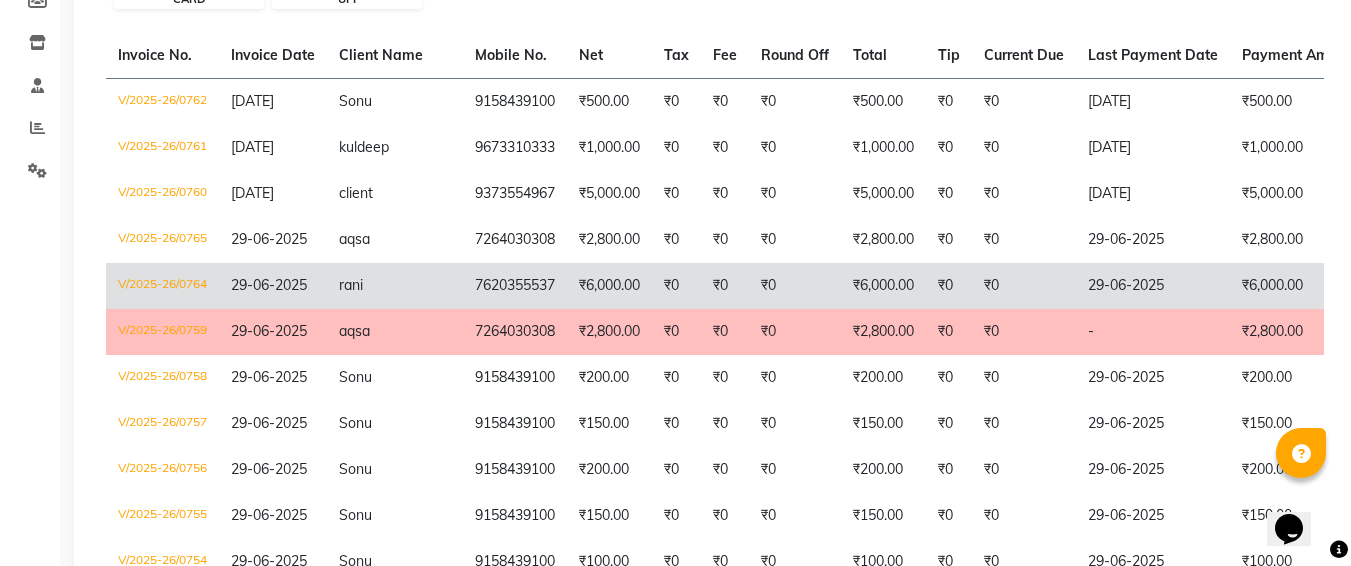 scroll, scrollTop: 316, scrollLeft: 0, axis: vertical 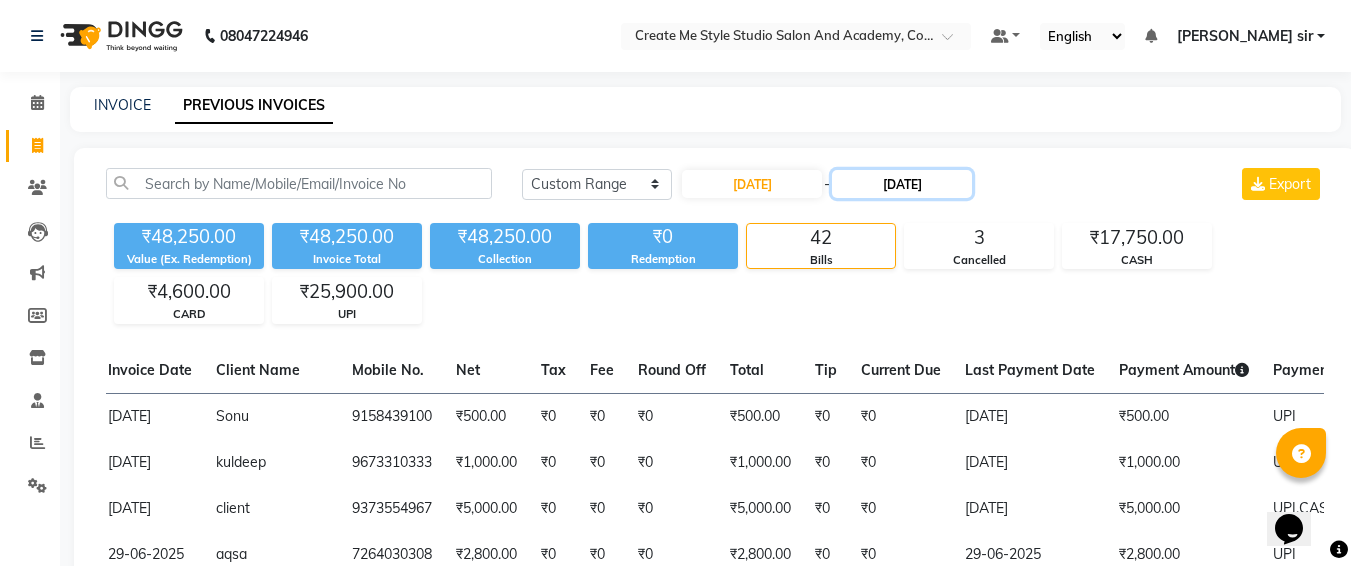 click on "26-07-2025" 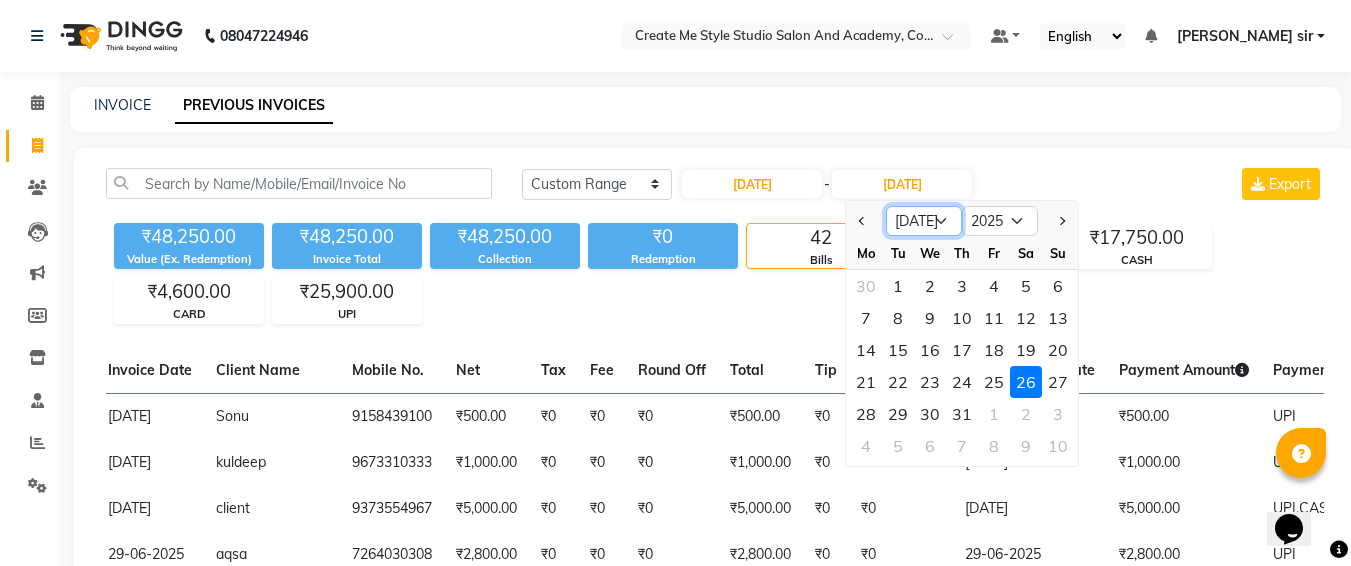 click on "Jun Jul Aug Sep Oct Nov Dec" 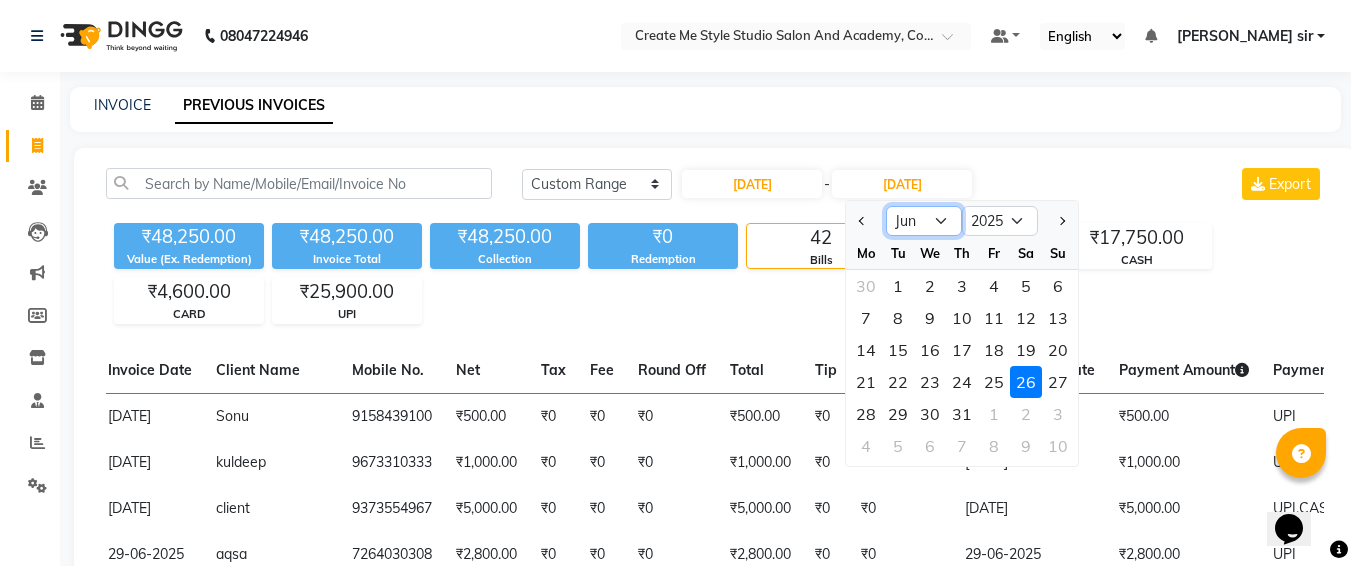 click on "Jun Jul Aug Sep Oct Nov Dec" 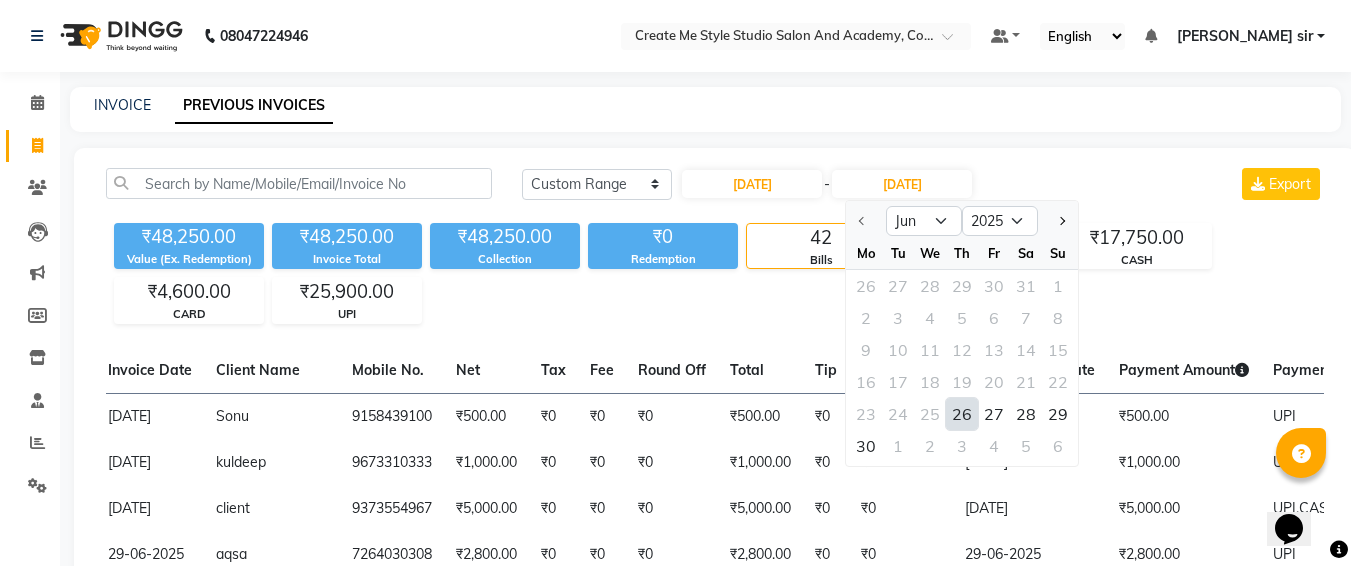 click on "26" 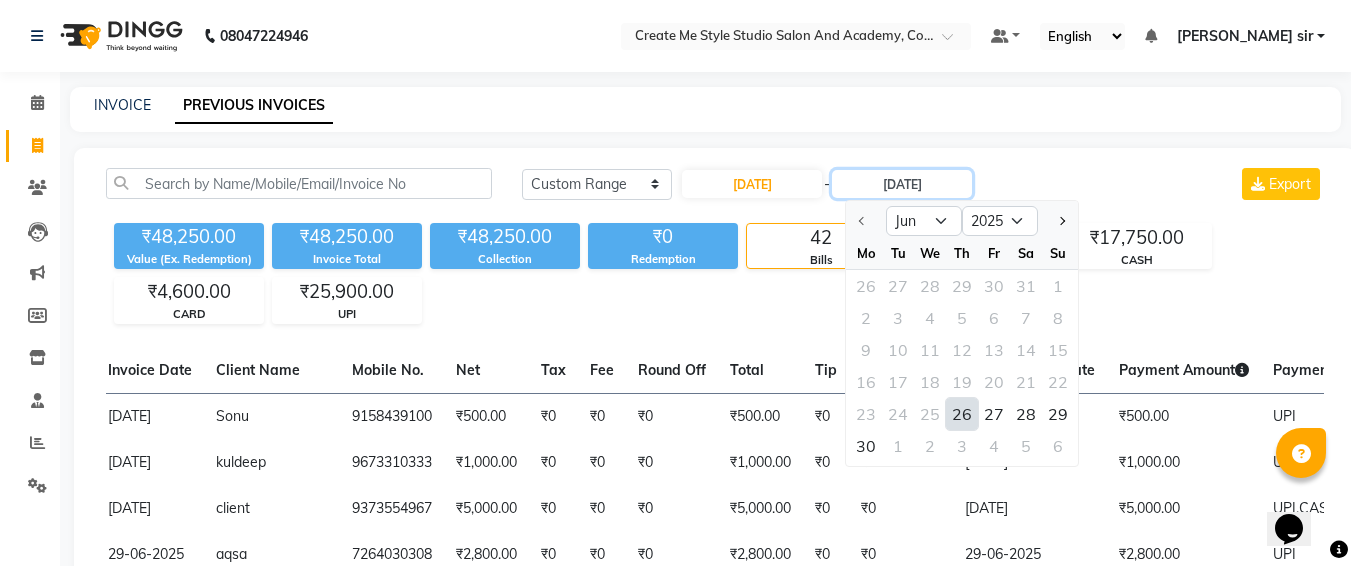 type on "26-06-2025" 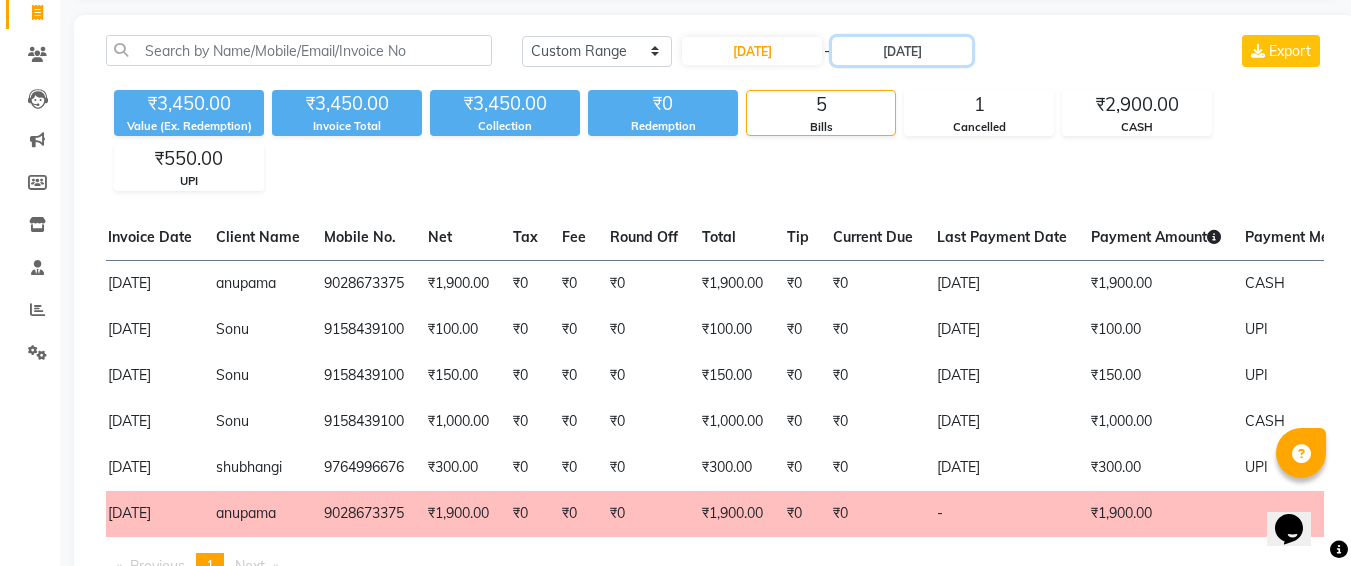 scroll, scrollTop: 148, scrollLeft: 0, axis: vertical 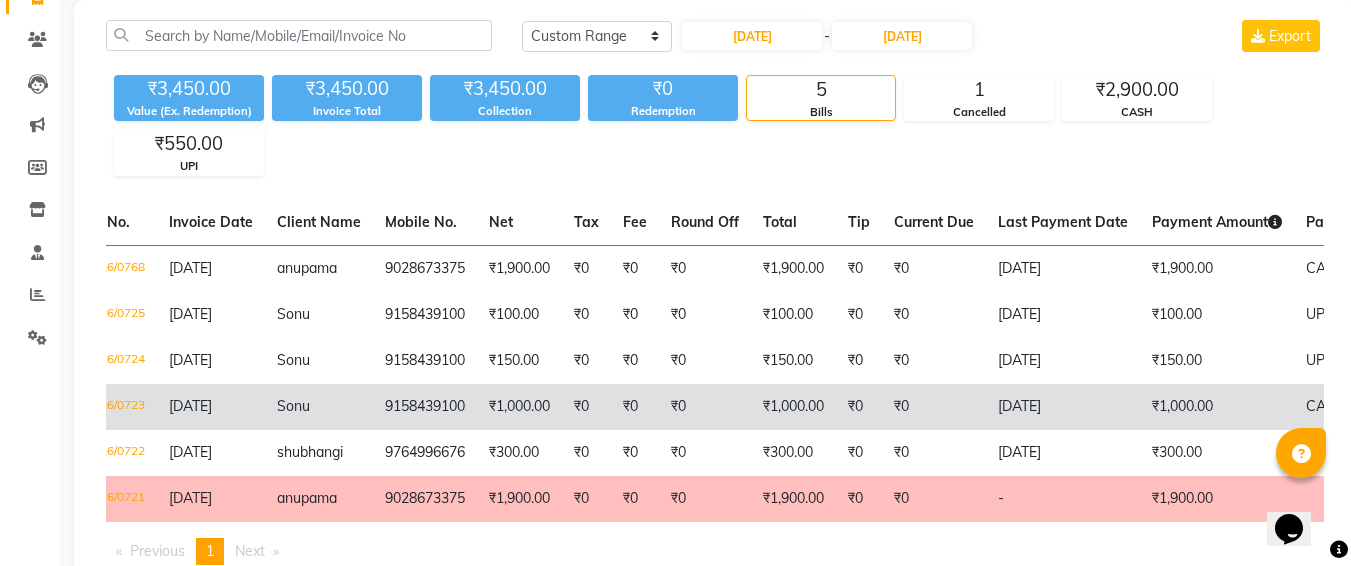 click on "₹1,000.00" 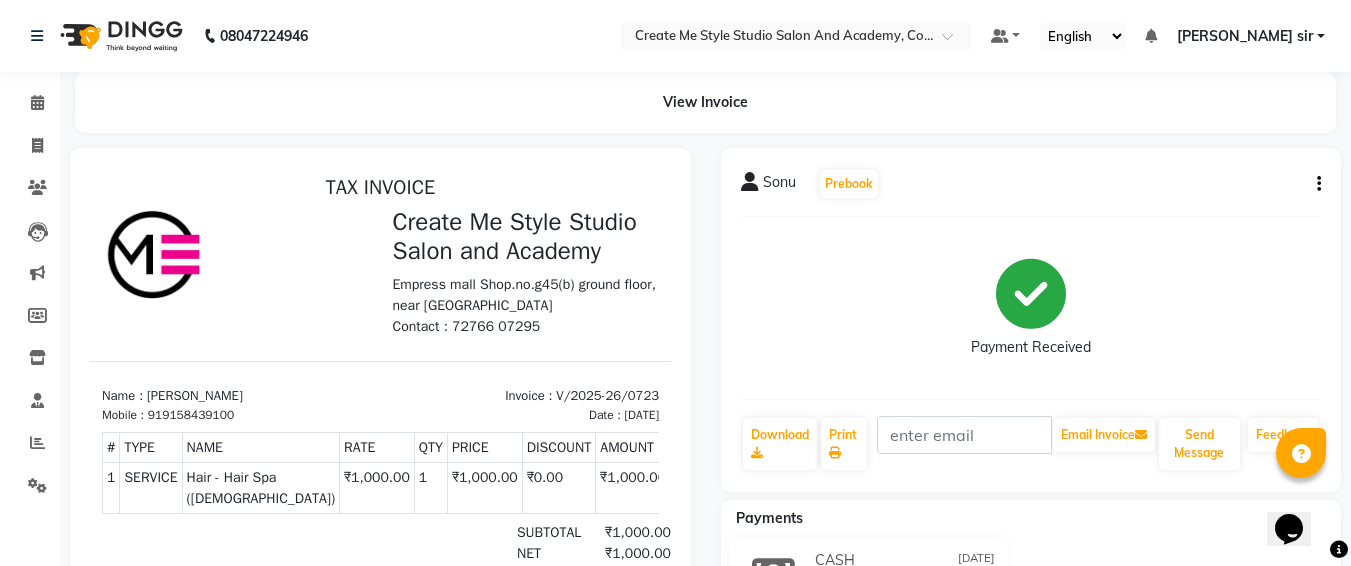 scroll, scrollTop: 0, scrollLeft: 0, axis: both 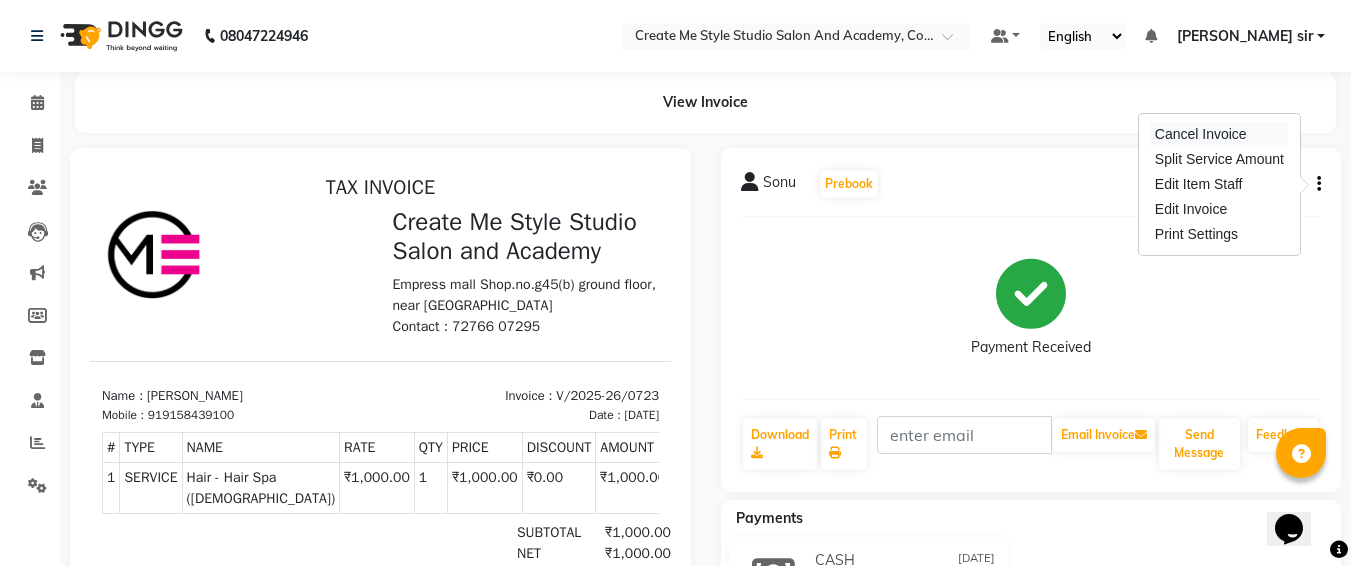 click on "Cancel Invoice" at bounding box center (1219, 134) 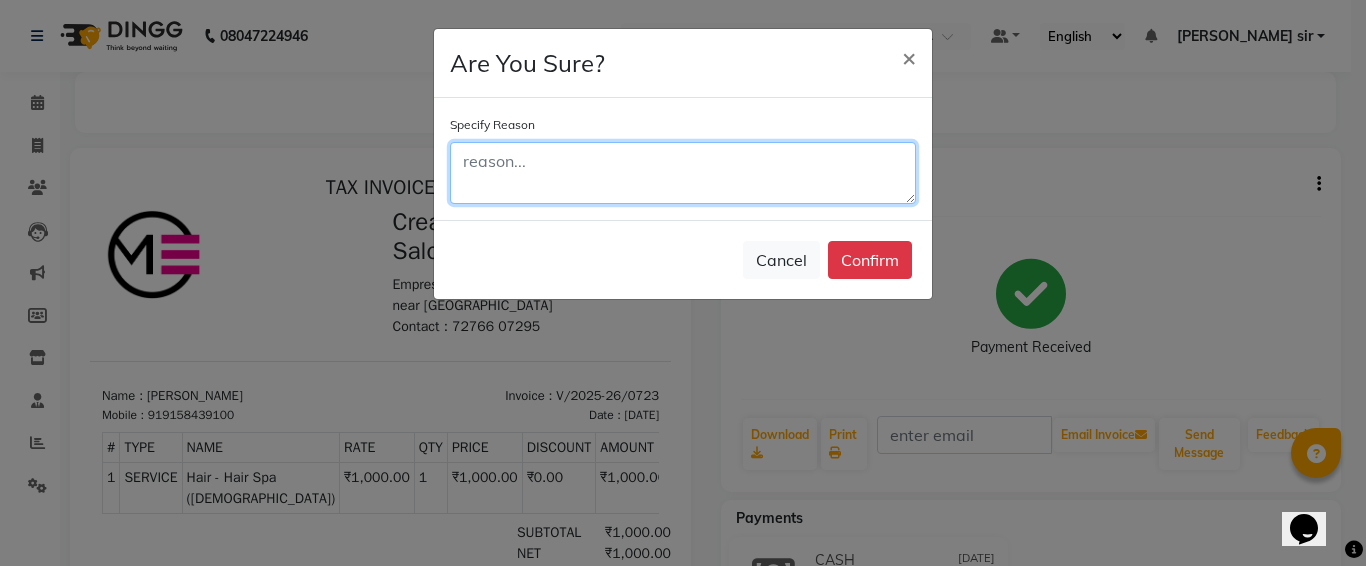 click 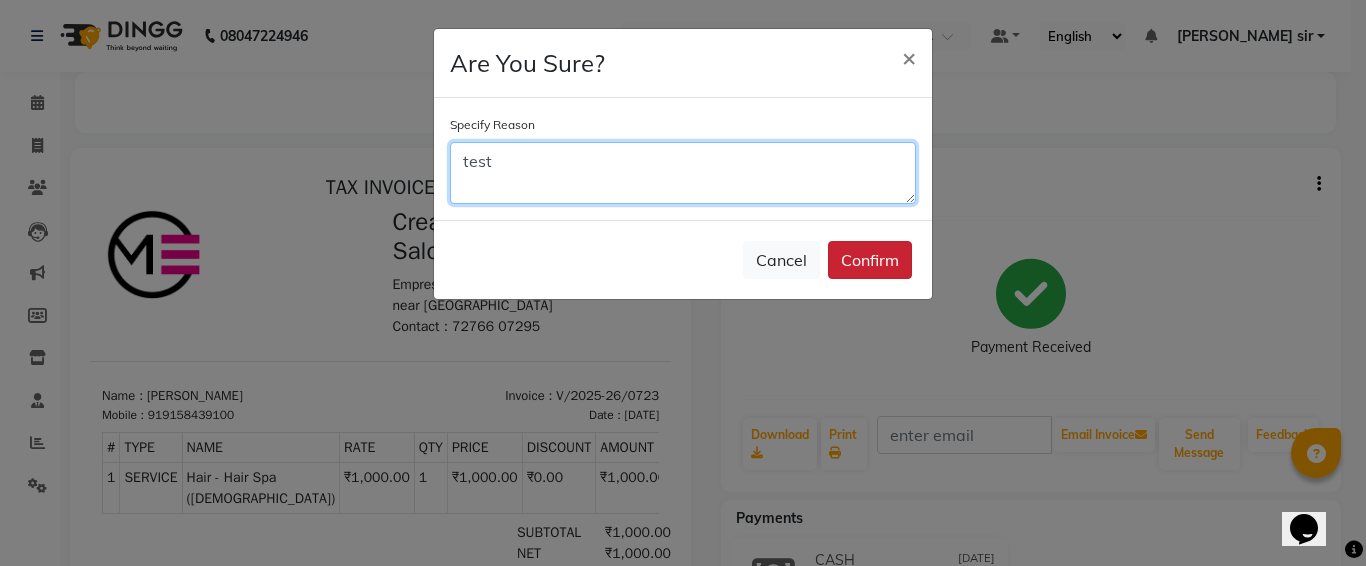 type on "test" 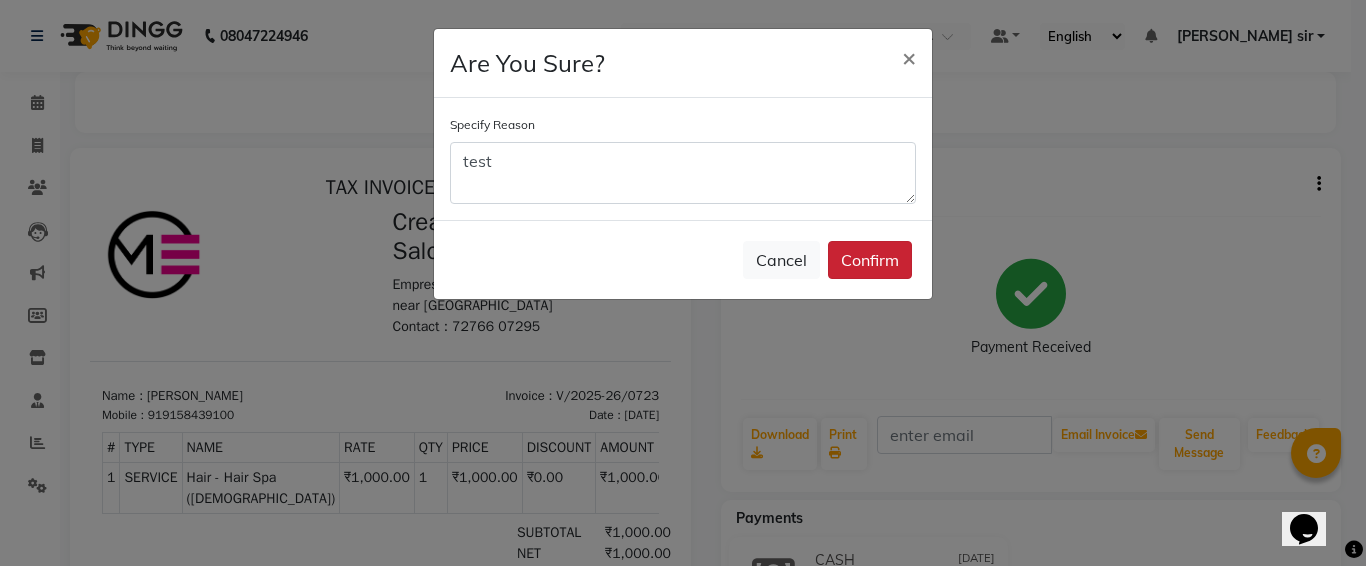 click on "Confirm" 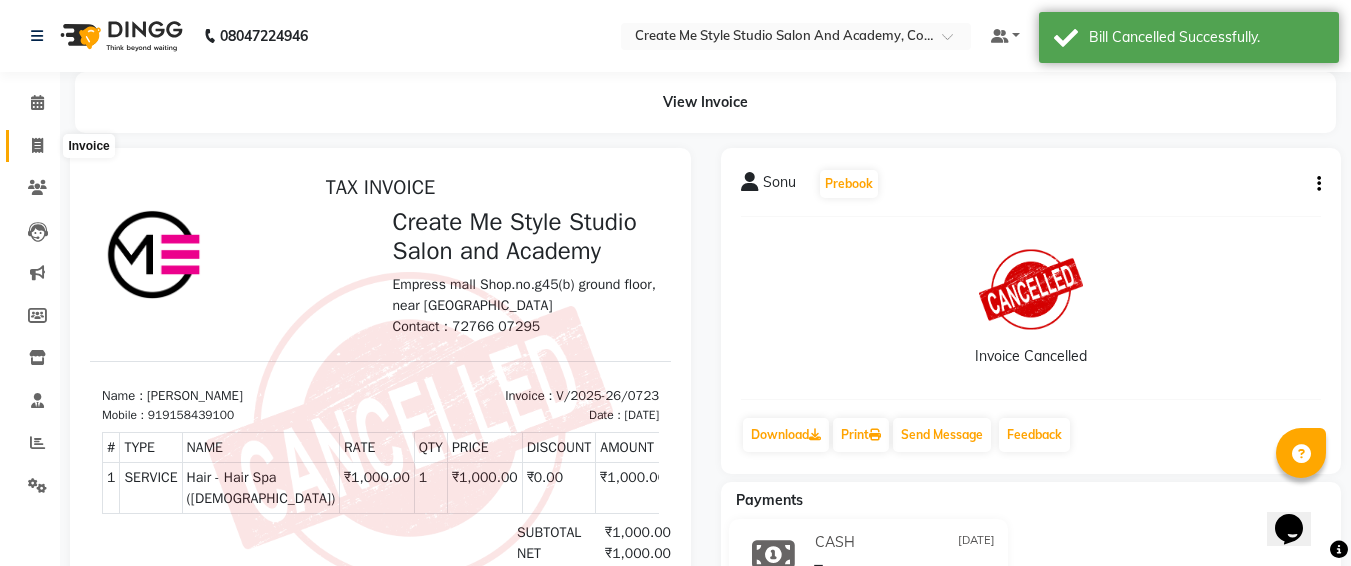 click 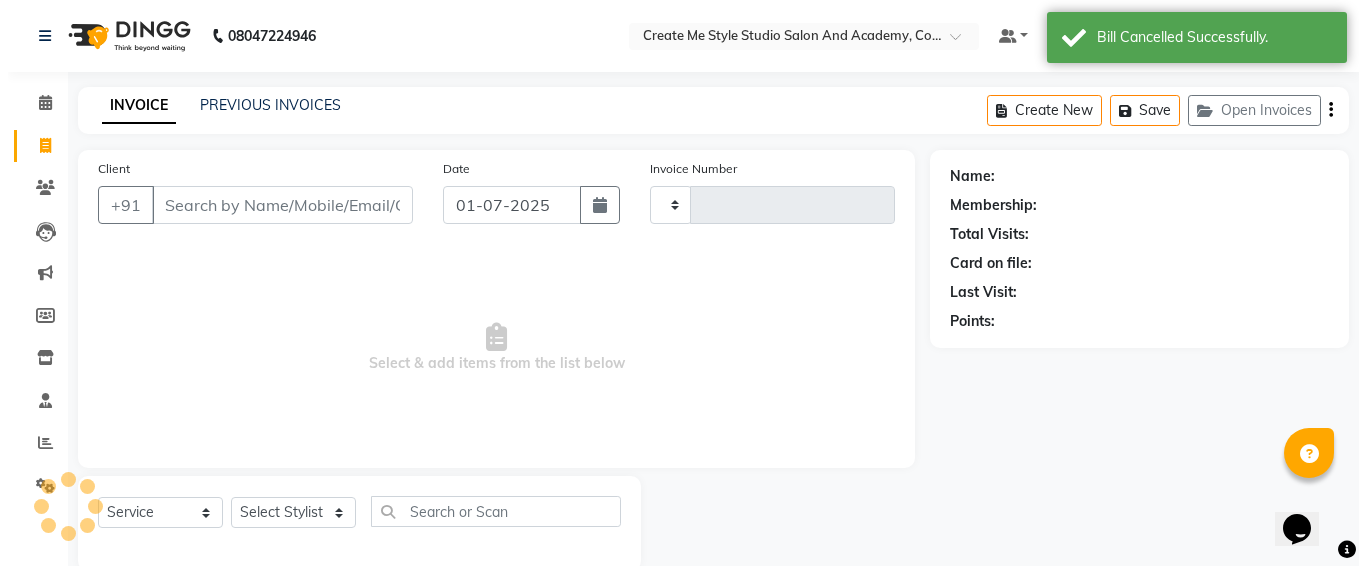 scroll, scrollTop: 35, scrollLeft: 0, axis: vertical 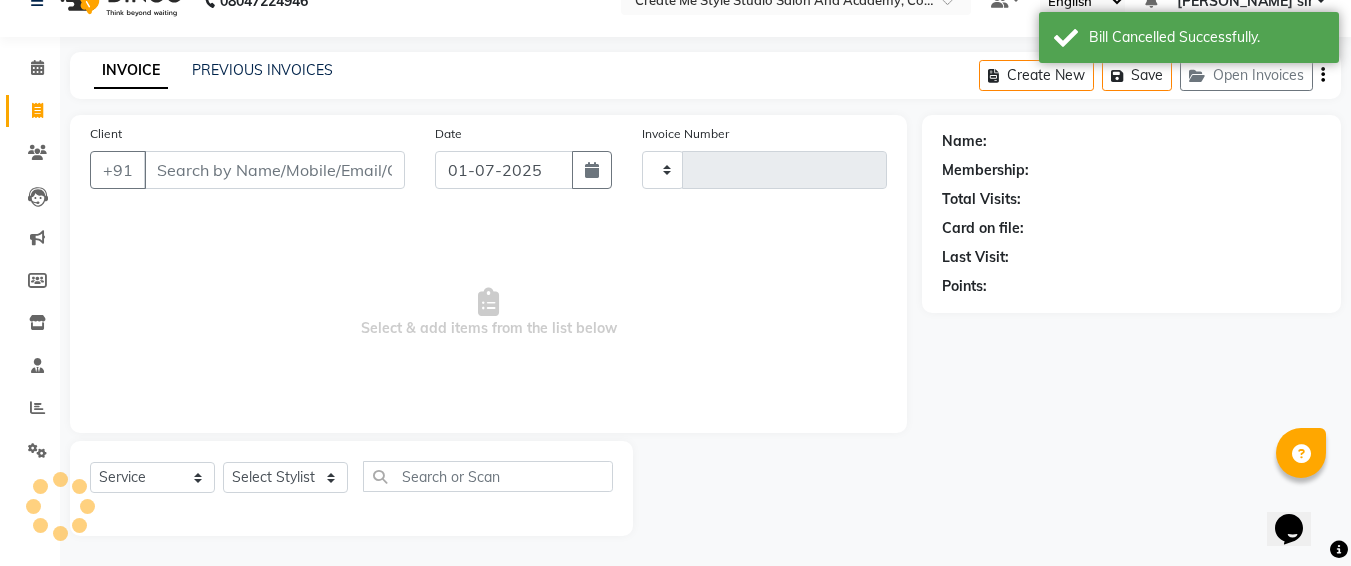 type on "0769" 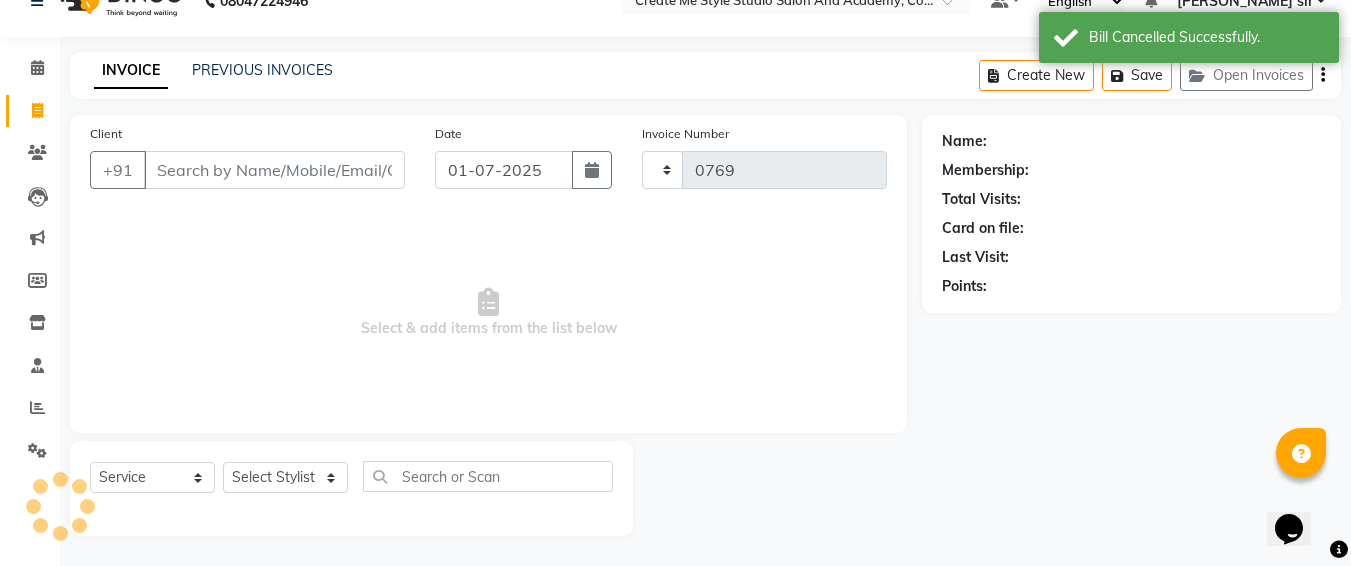 select on "8253" 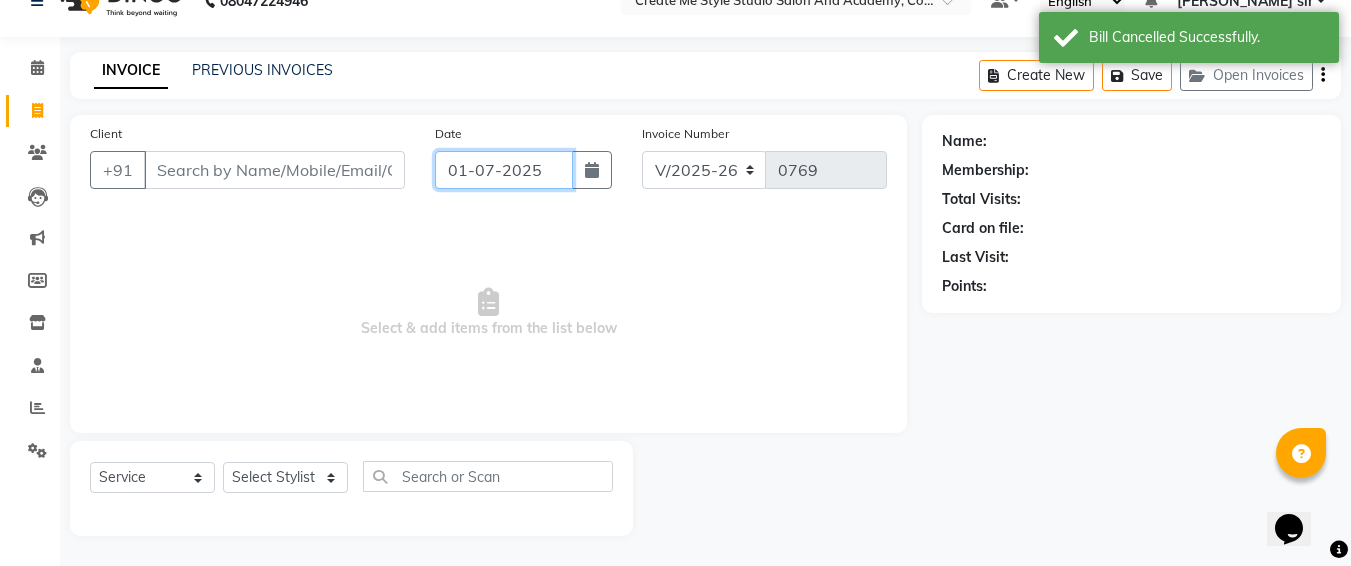 click on "01-07-2025" 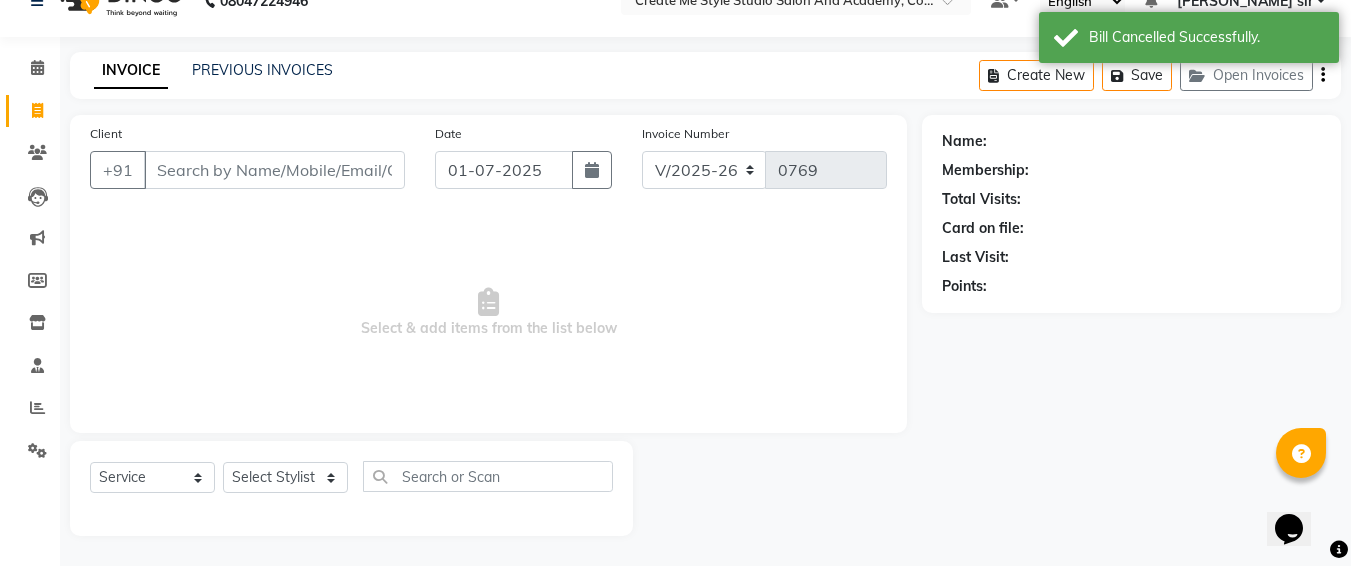 select on "7" 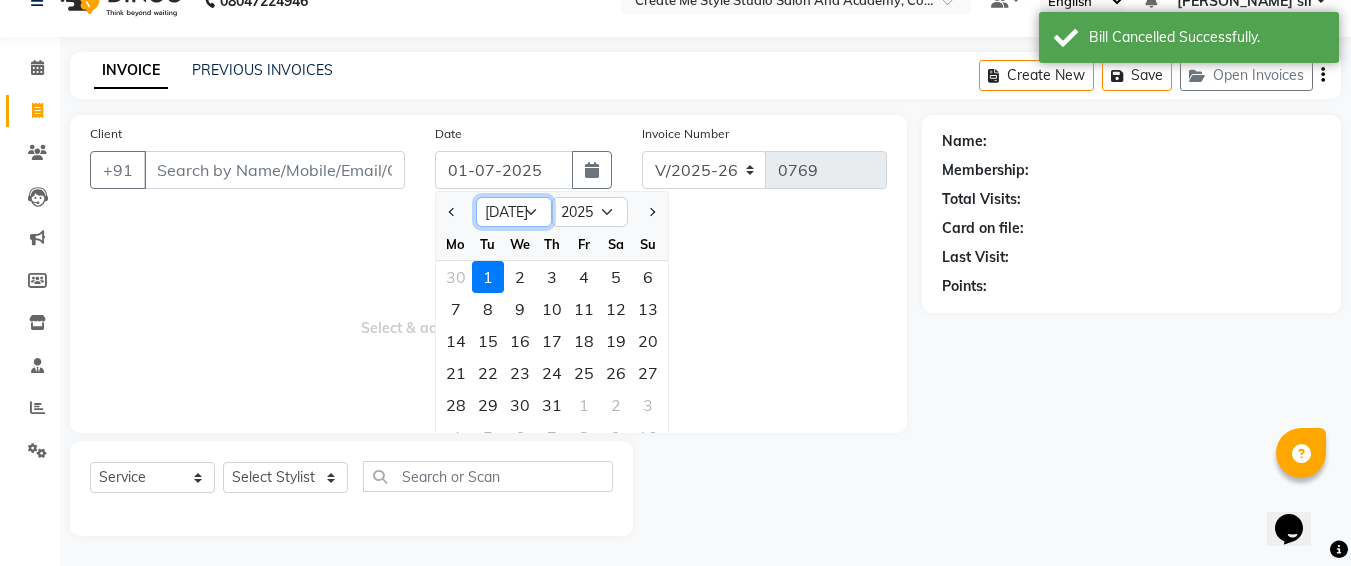 click on "Jan Feb Mar Apr May Jun [DATE] Aug Sep Oct Nov Dec" 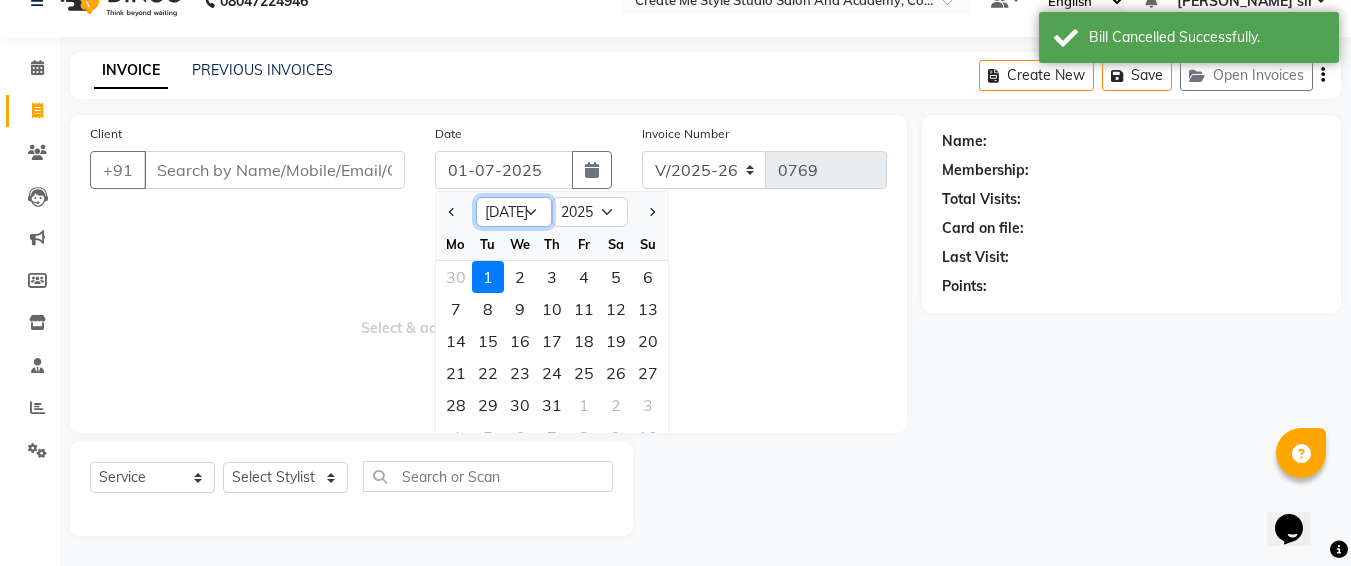 select on "6" 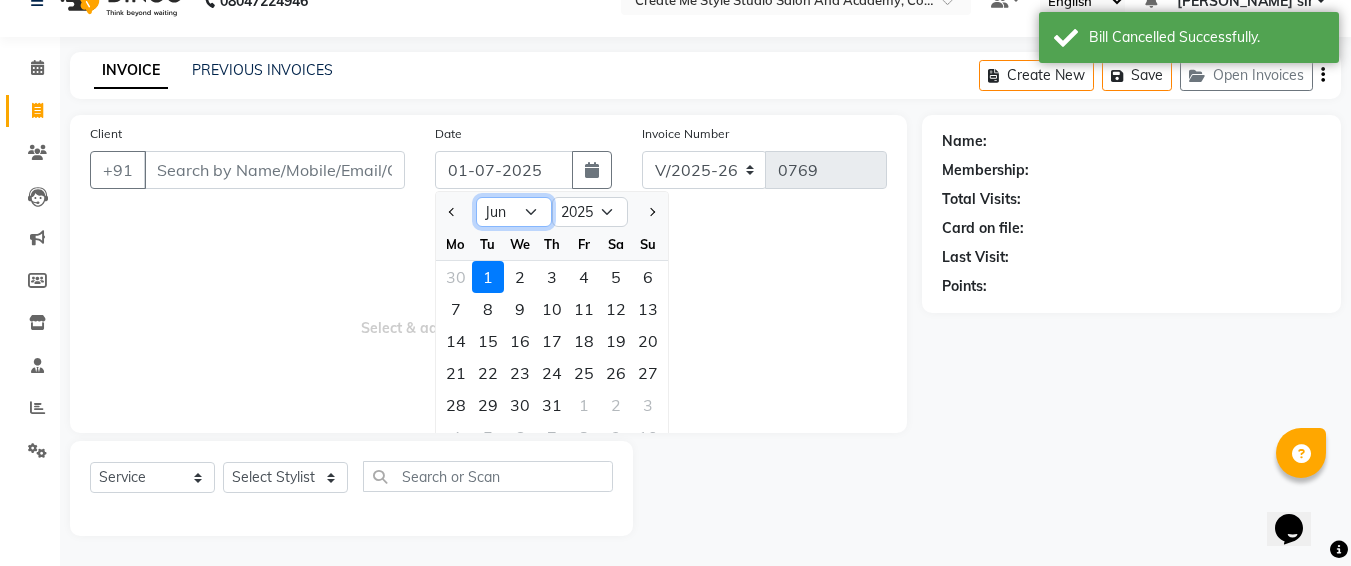 click on "Jan Feb Mar Apr May Jun [DATE] Aug Sep Oct Nov Dec" 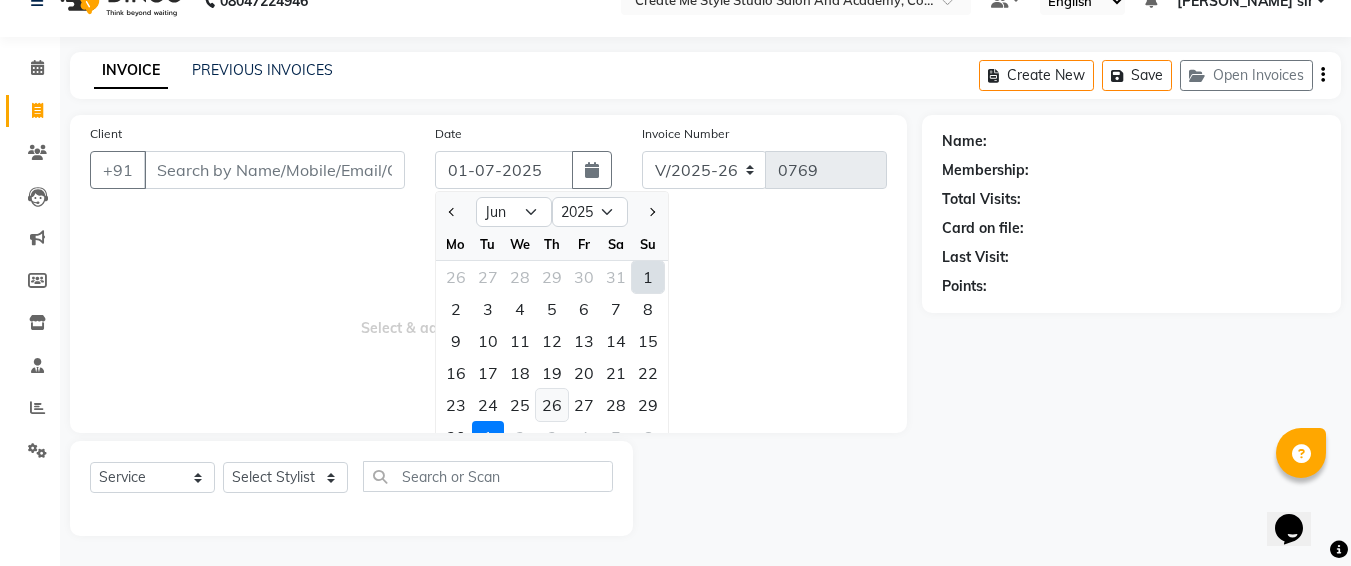 click on "26" 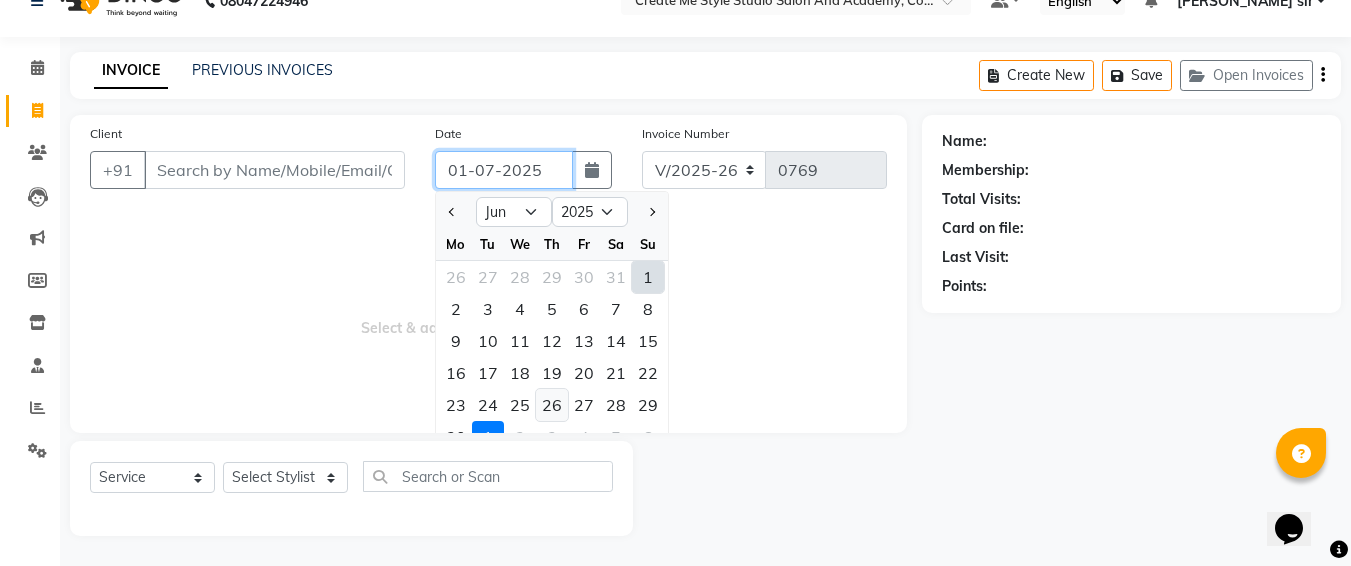type on "[DATE]" 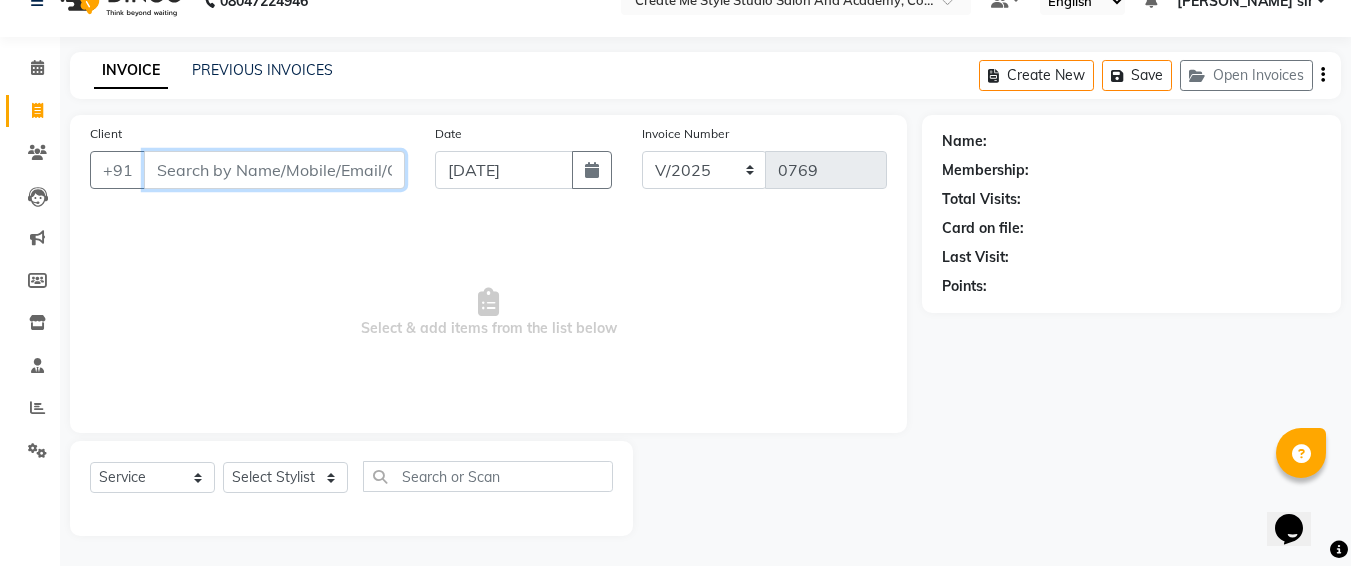 click on "Client" at bounding box center (274, 170) 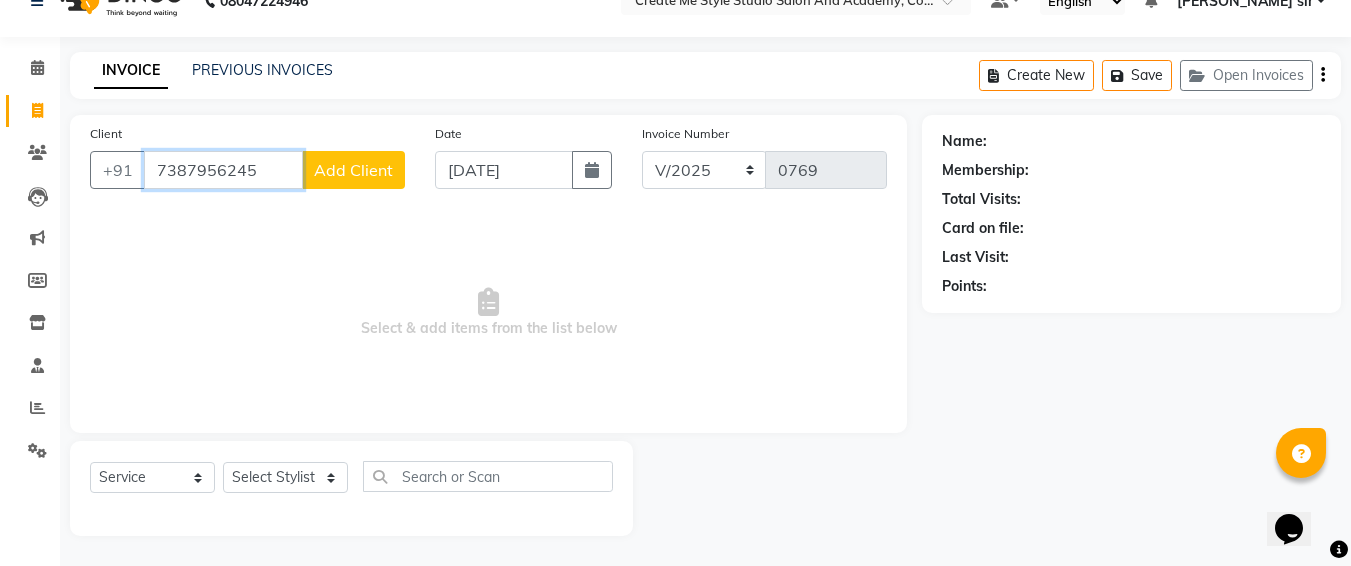 type on "7387956245" 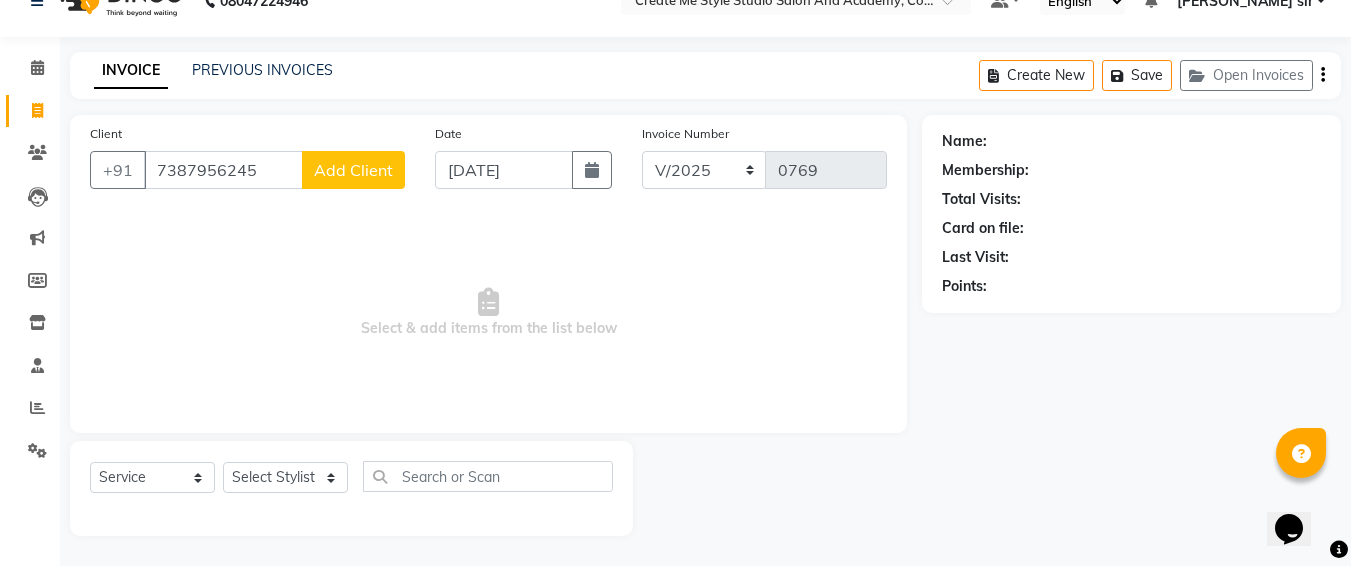 click on "Add Client" 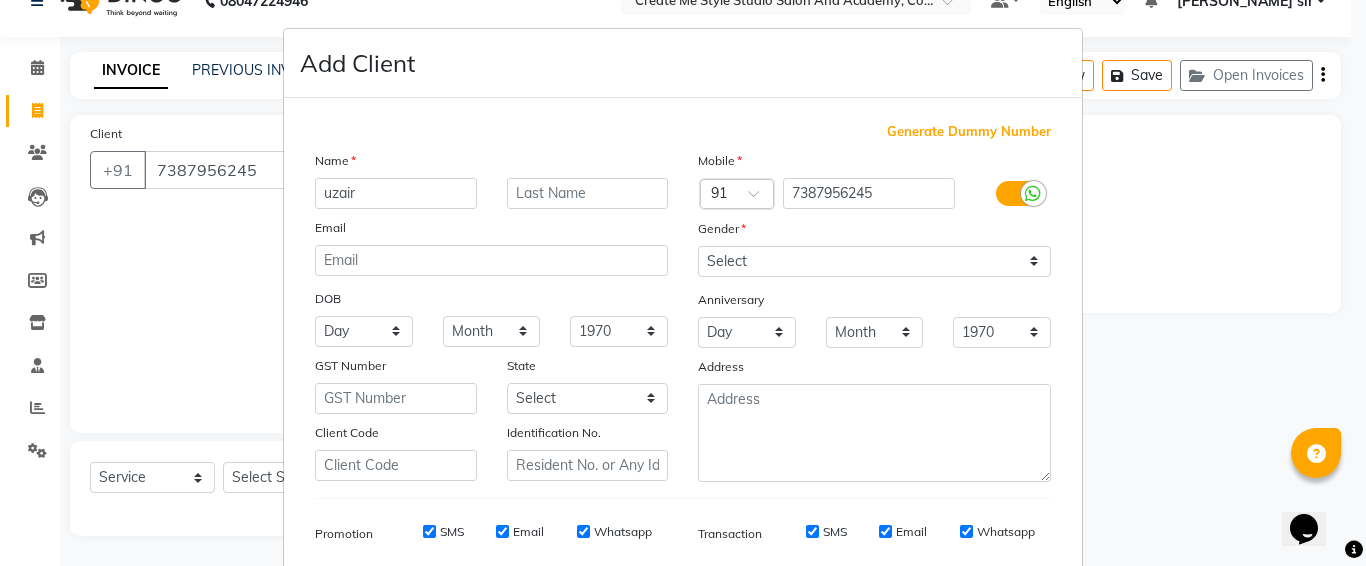 type on "uzair" 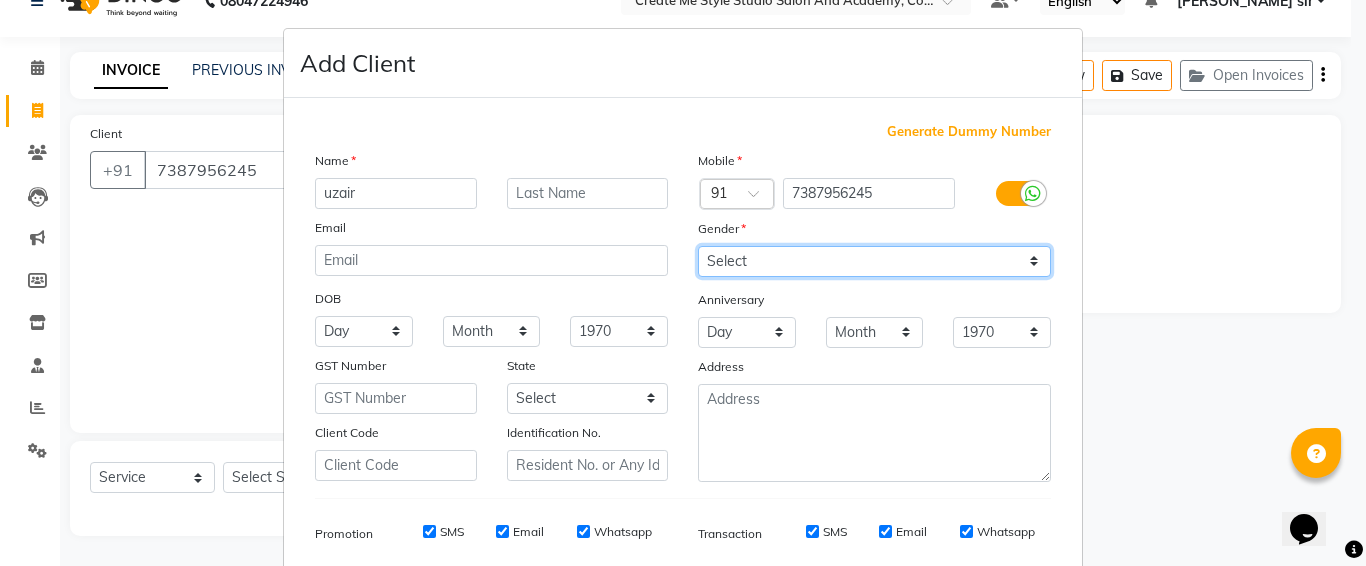 click on "Select [DEMOGRAPHIC_DATA] [DEMOGRAPHIC_DATA] Other Prefer Not To Say" at bounding box center (874, 261) 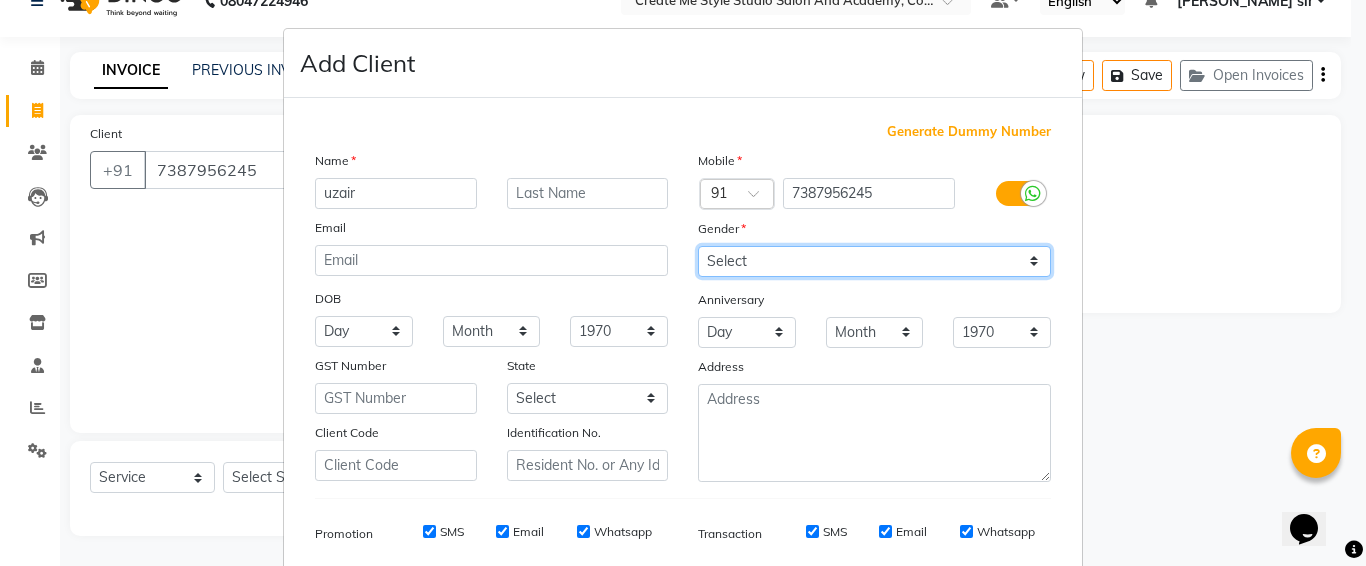 select on "[DEMOGRAPHIC_DATA]" 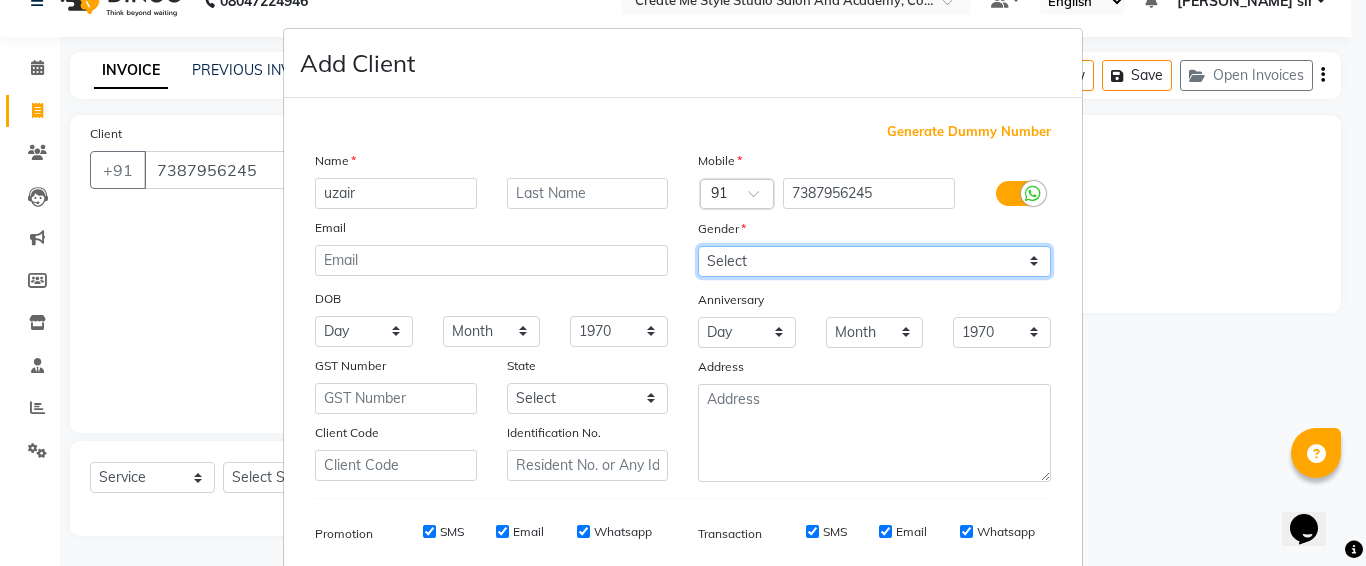 click on "Select [DEMOGRAPHIC_DATA] [DEMOGRAPHIC_DATA] Other Prefer Not To Say" at bounding box center (874, 261) 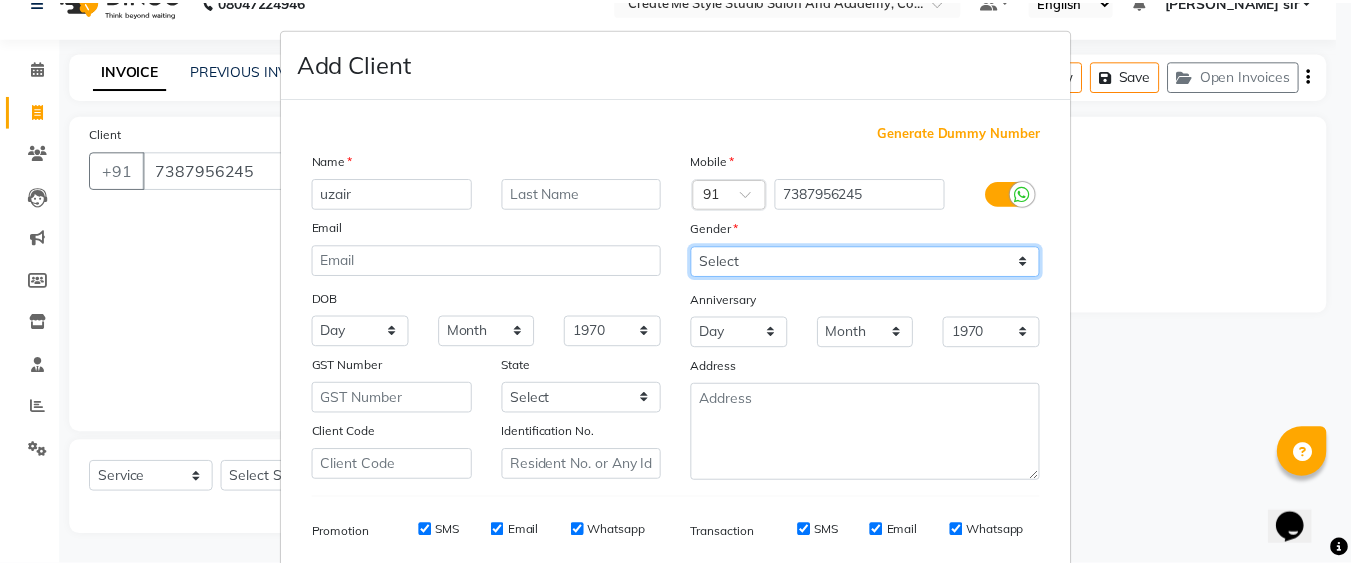 scroll, scrollTop: 283, scrollLeft: 0, axis: vertical 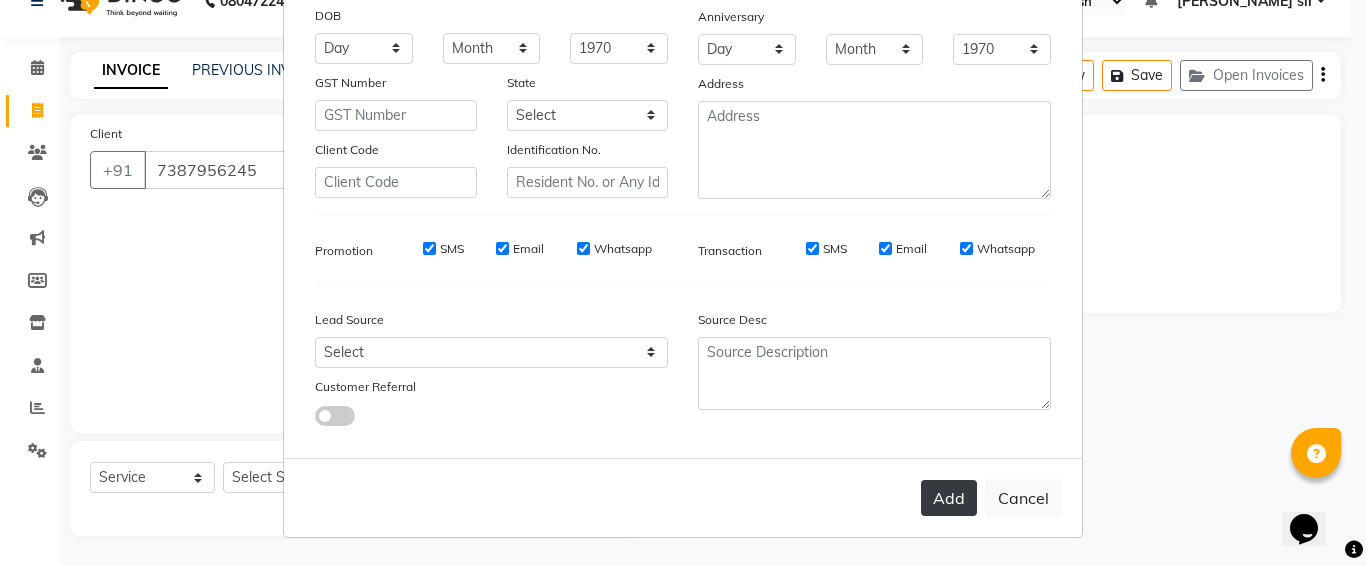 click on "Add" at bounding box center [949, 498] 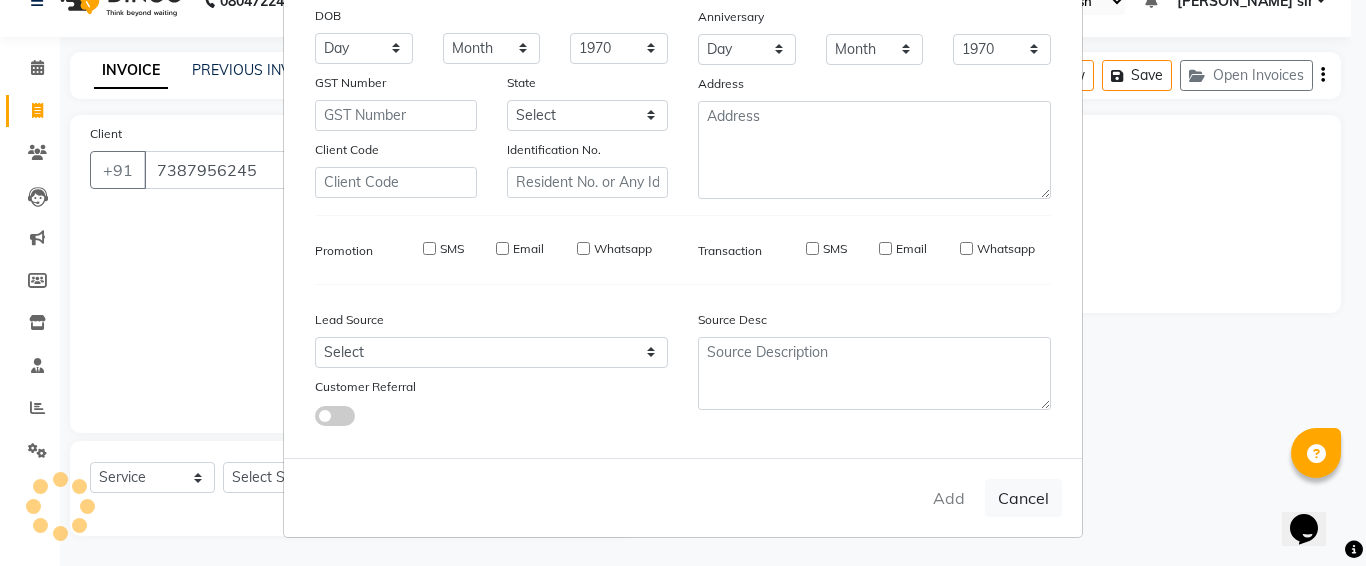 type 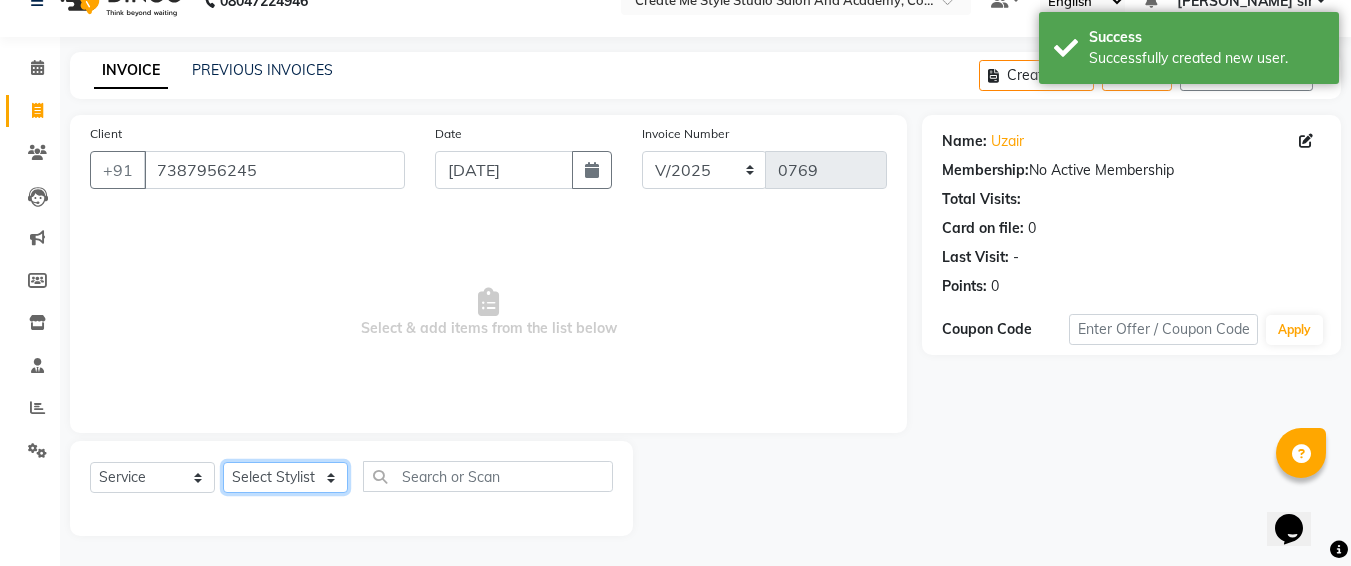 click on "Select Stylist [PERSON_NAME] sir  Archana.B mam  Archana.S mam TS [PERSON_NAME] mam [PERSON_NAME] mam Neha mam  Pramod sir Reception 1 Reception 2 Sunil sir" 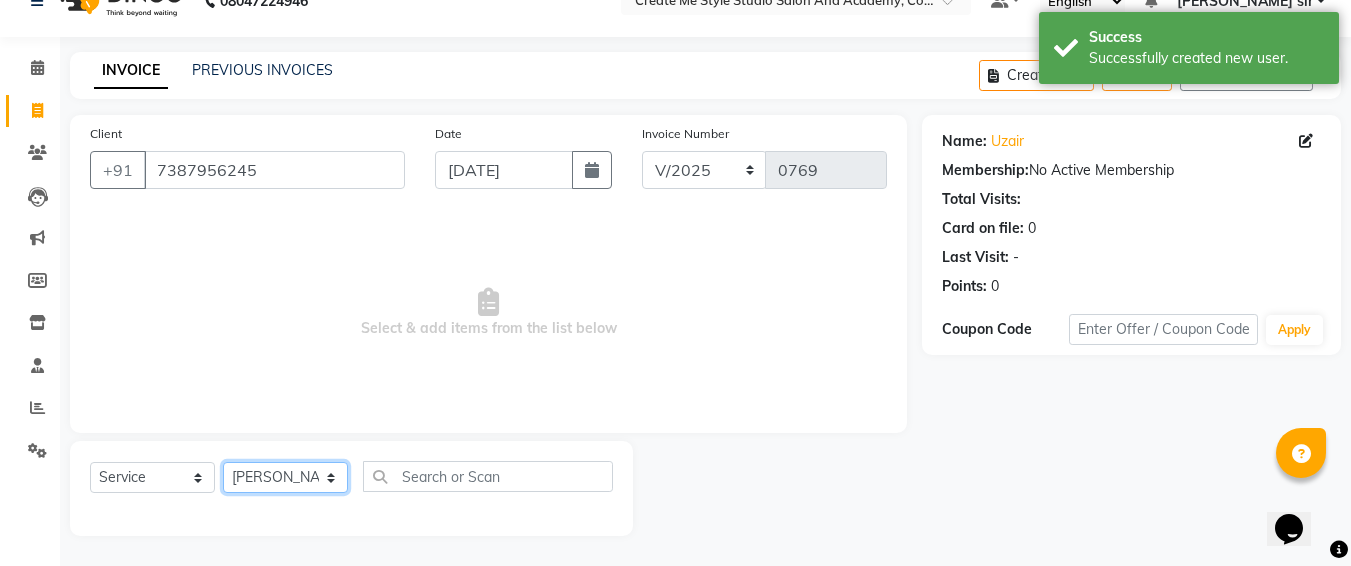 click on "Select Stylist [PERSON_NAME] sir  Archana.B mam  Archana.S mam TS [PERSON_NAME] mam [PERSON_NAME] mam Neha mam  Pramod sir Reception 1 Reception 2 Sunil sir" 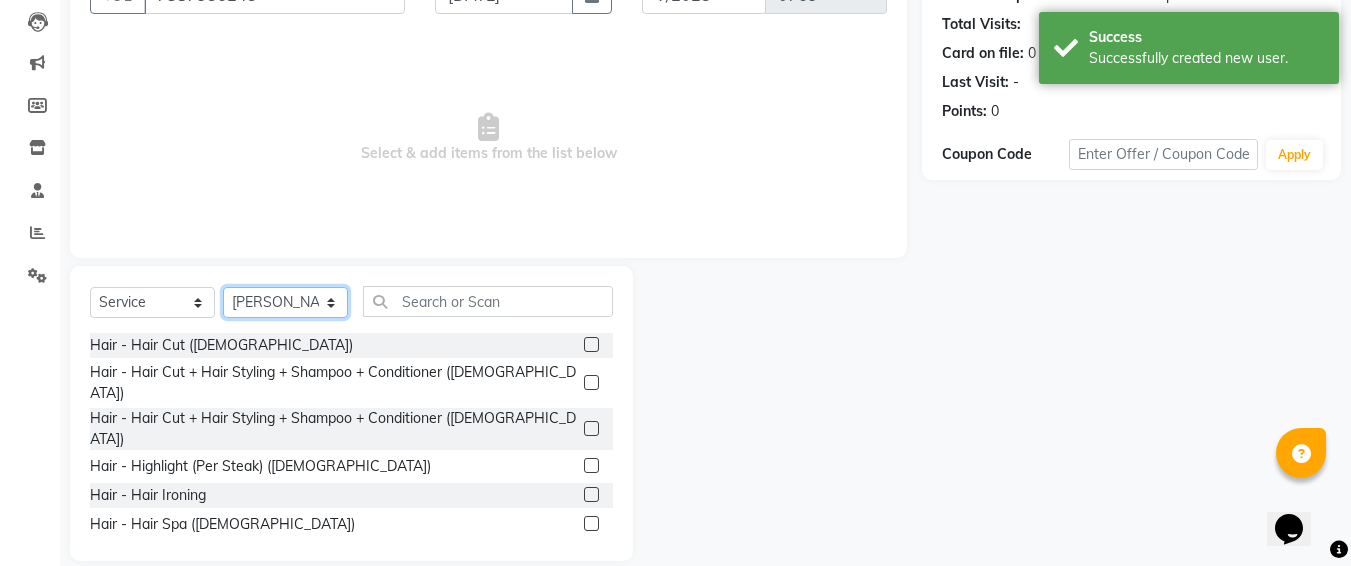 scroll, scrollTop: 214, scrollLeft: 0, axis: vertical 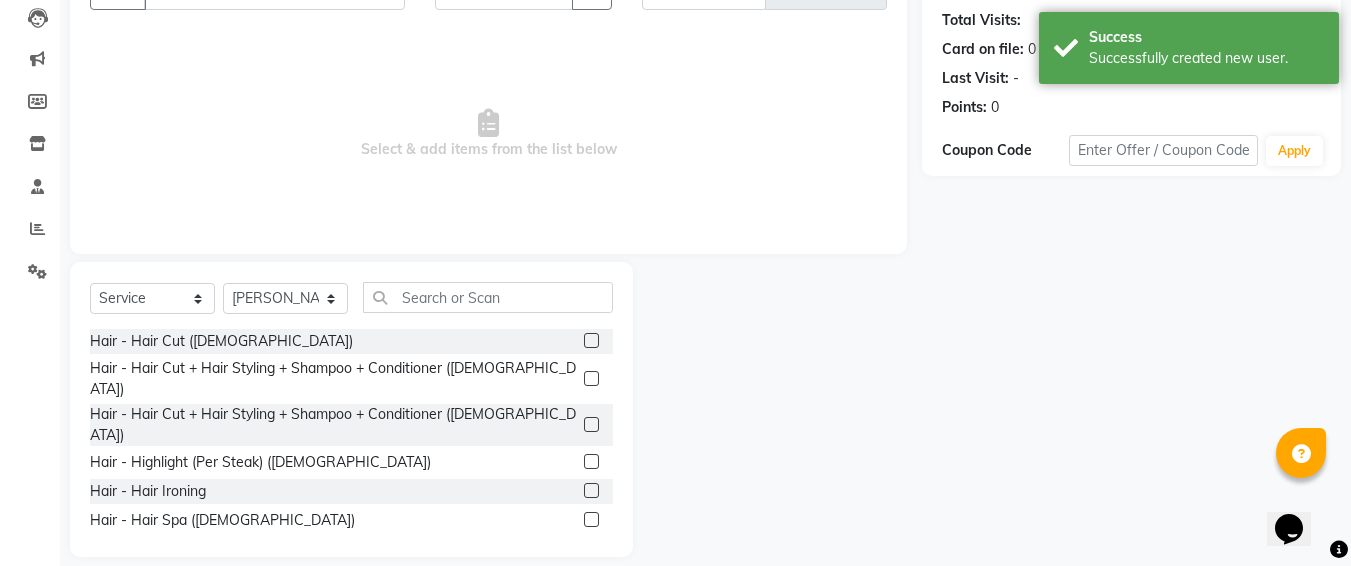 click 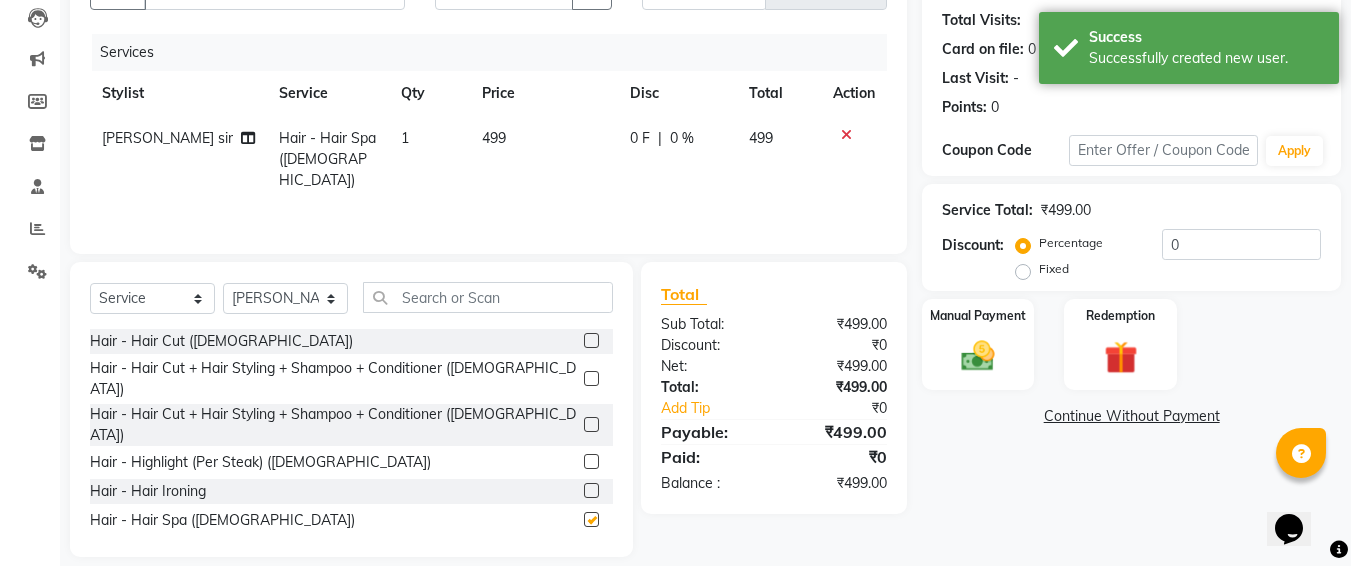 checkbox on "false" 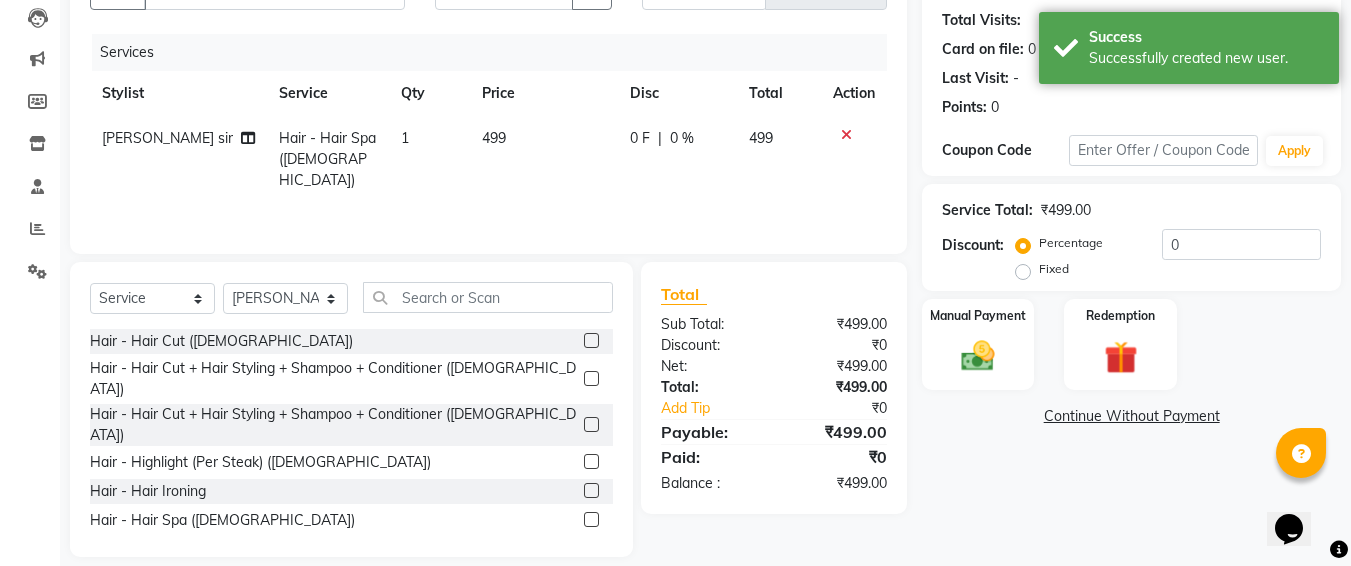 click on "499" 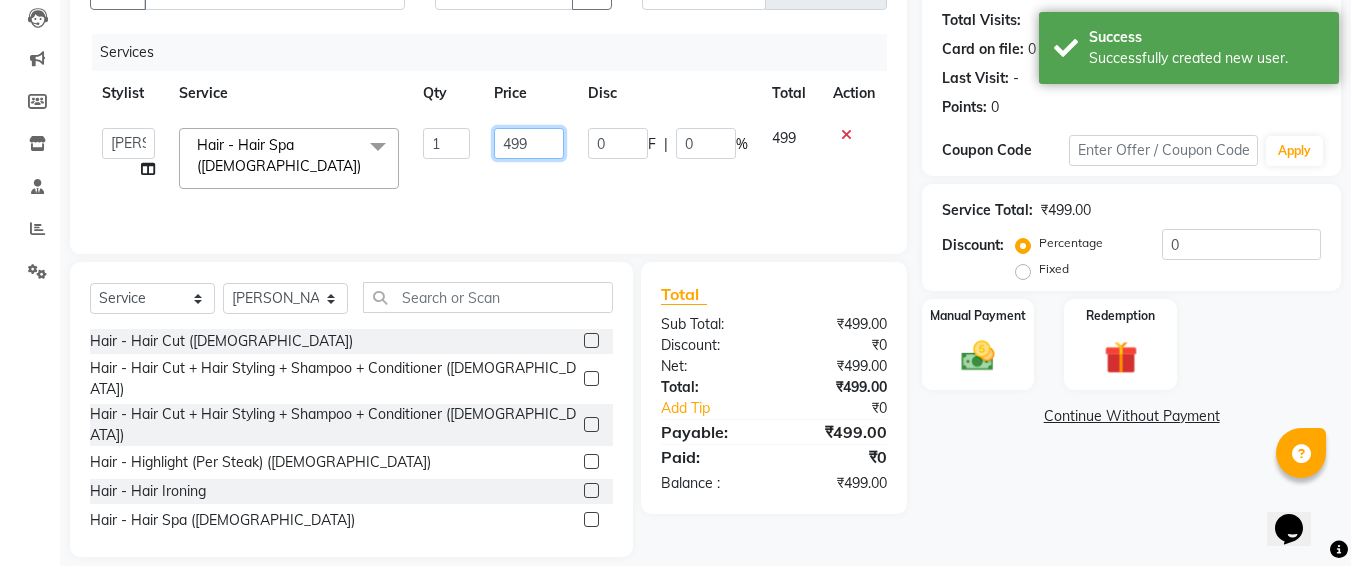 click on "499" 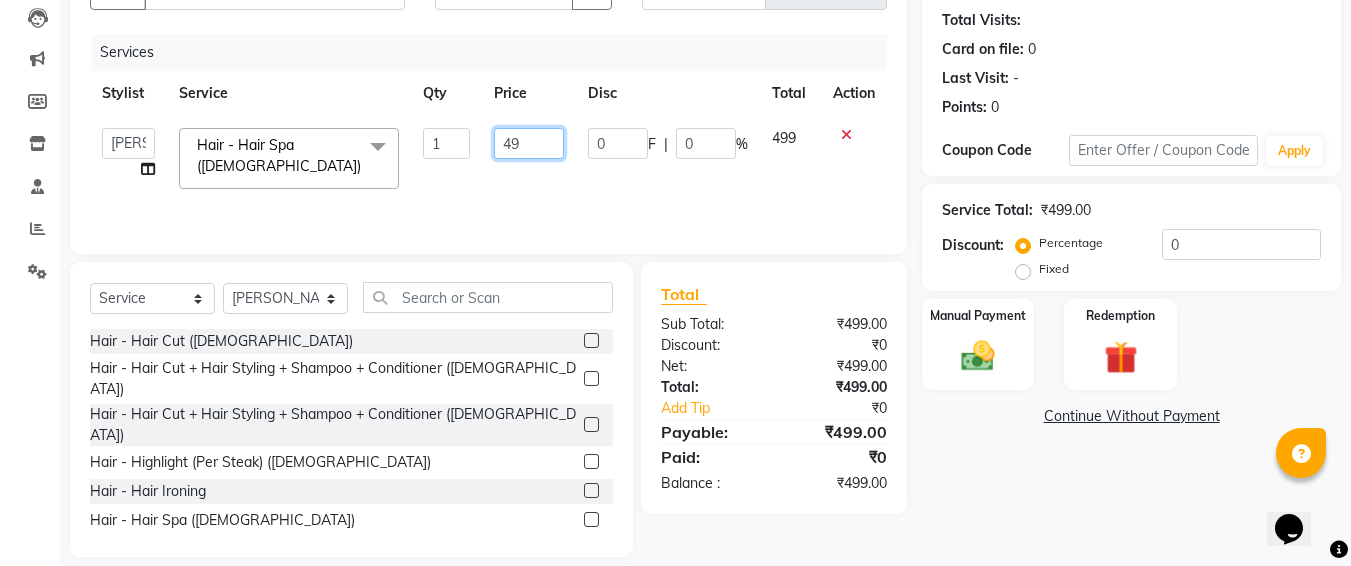 type on "4" 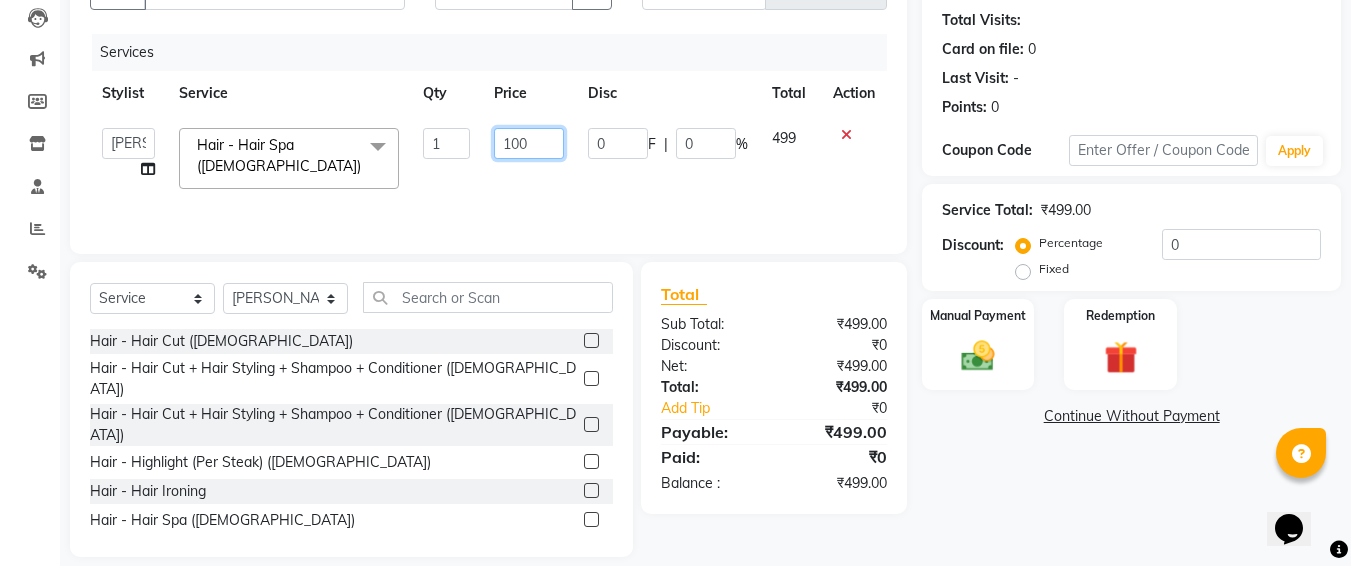 type on "1000" 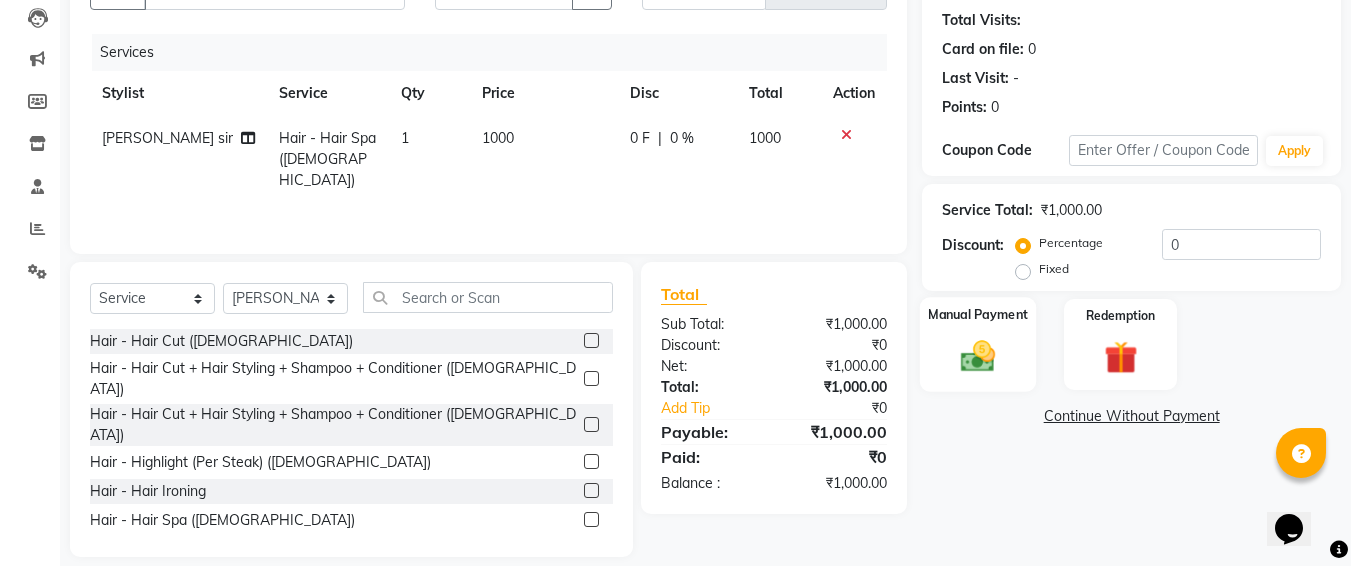 click 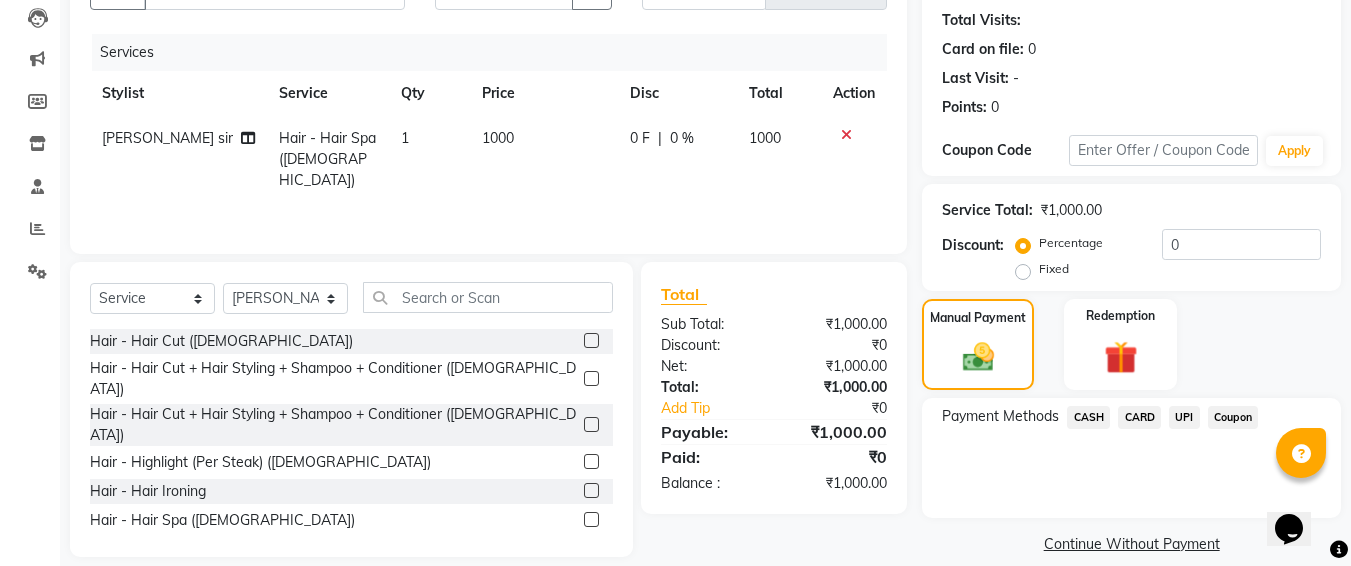 click on "CASH" 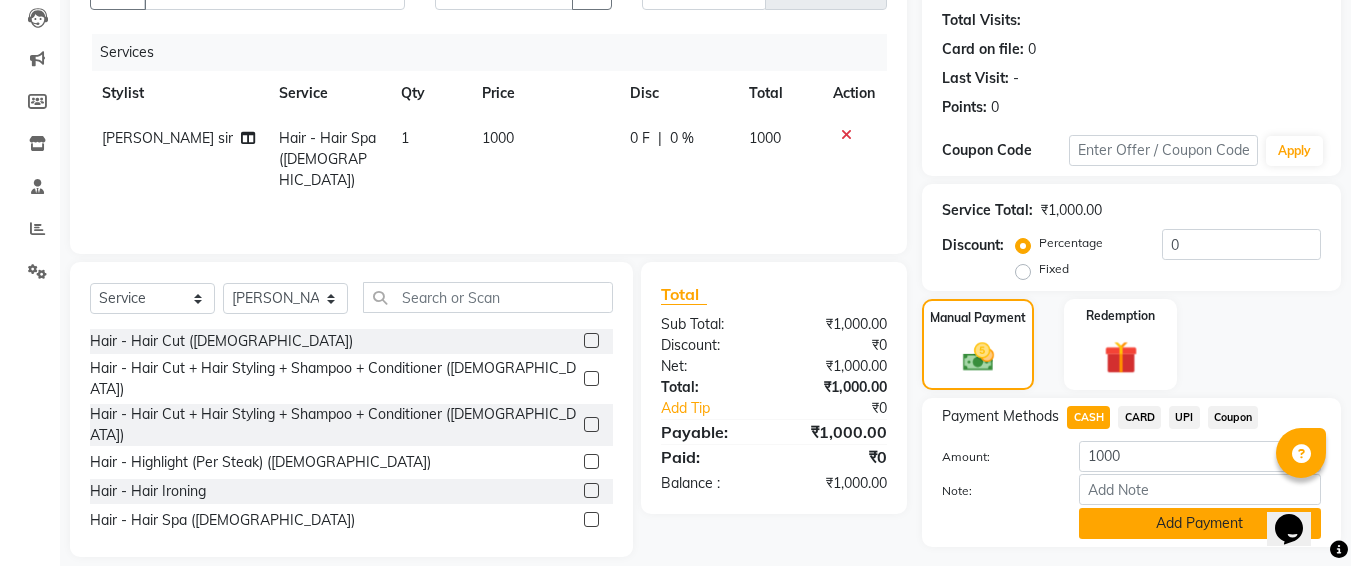click on "Add Payment" 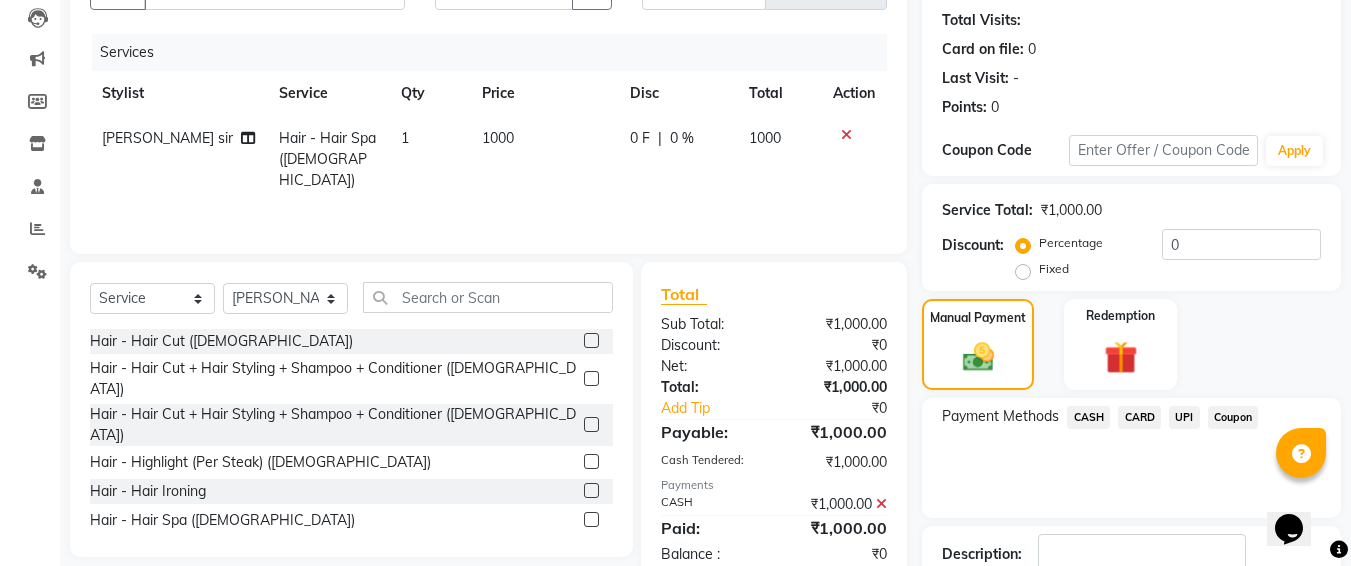 scroll, scrollTop: 350, scrollLeft: 0, axis: vertical 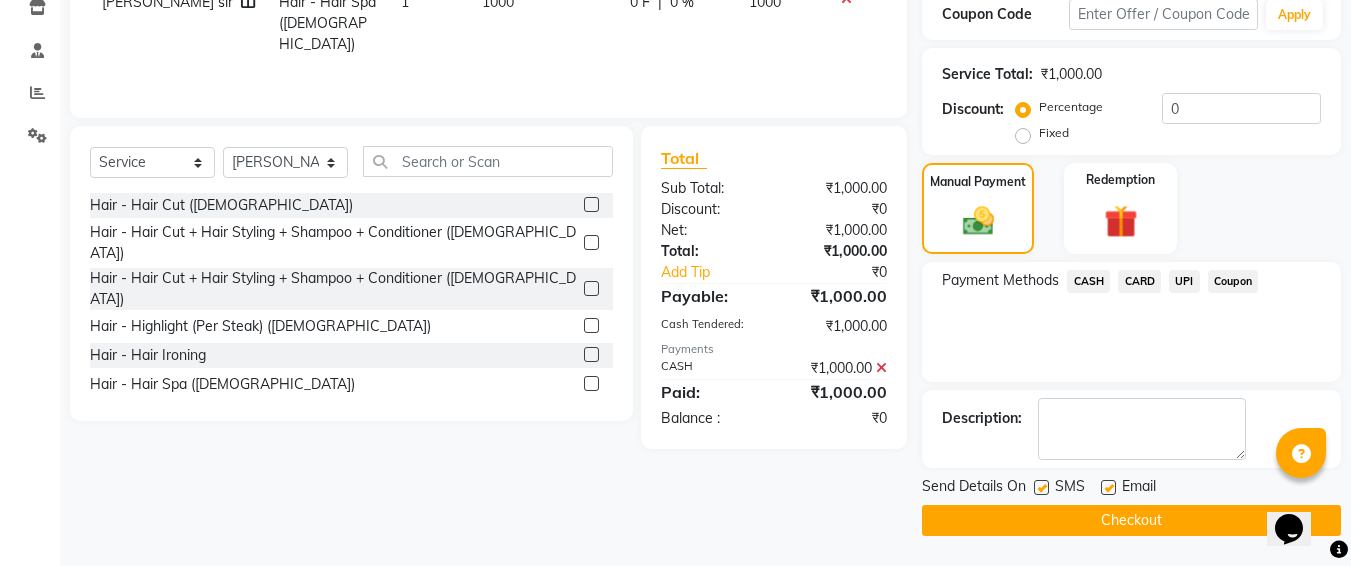 click 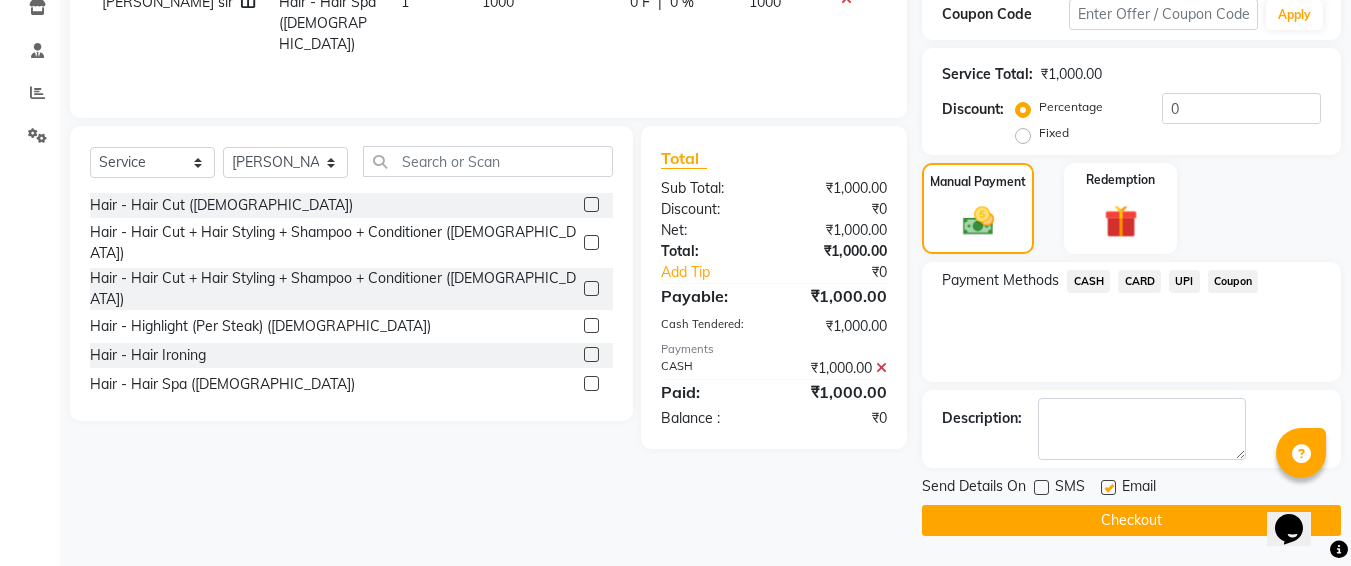 click on "Checkout" 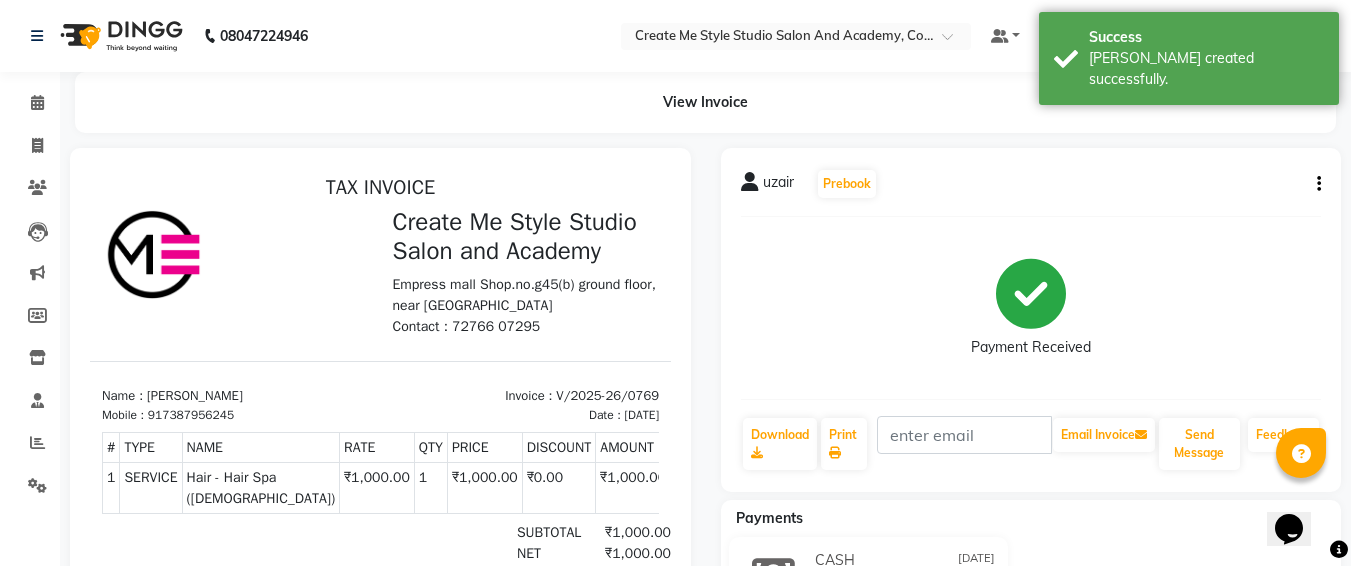 scroll, scrollTop: 0, scrollLeft: 0, axis: both 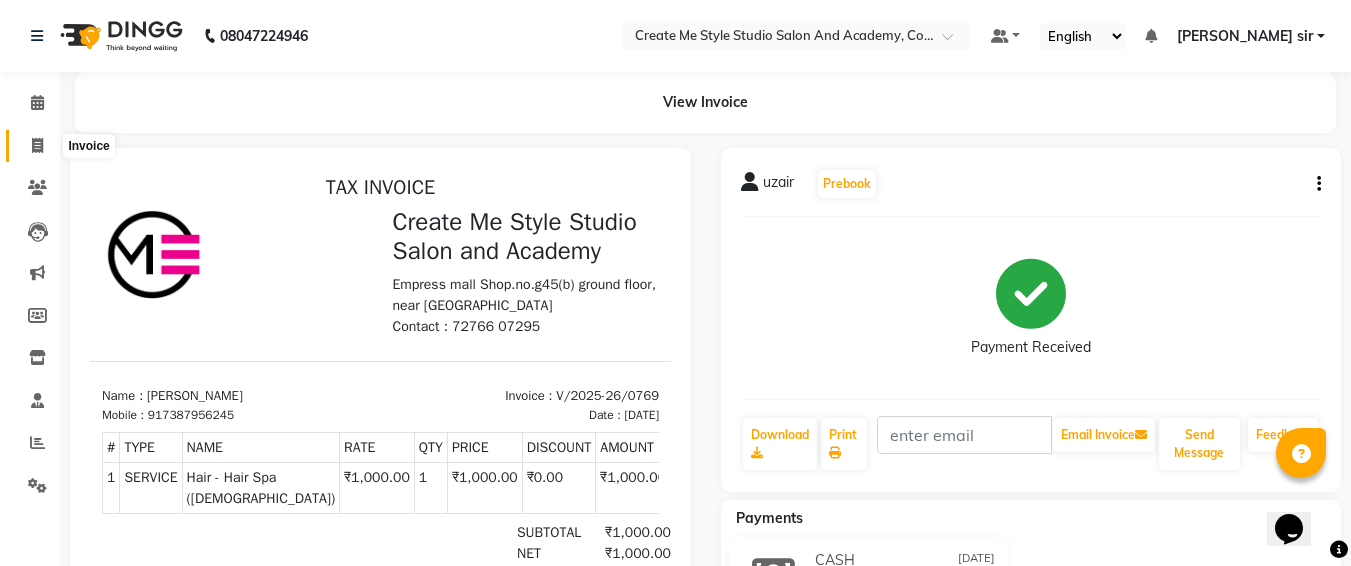 click 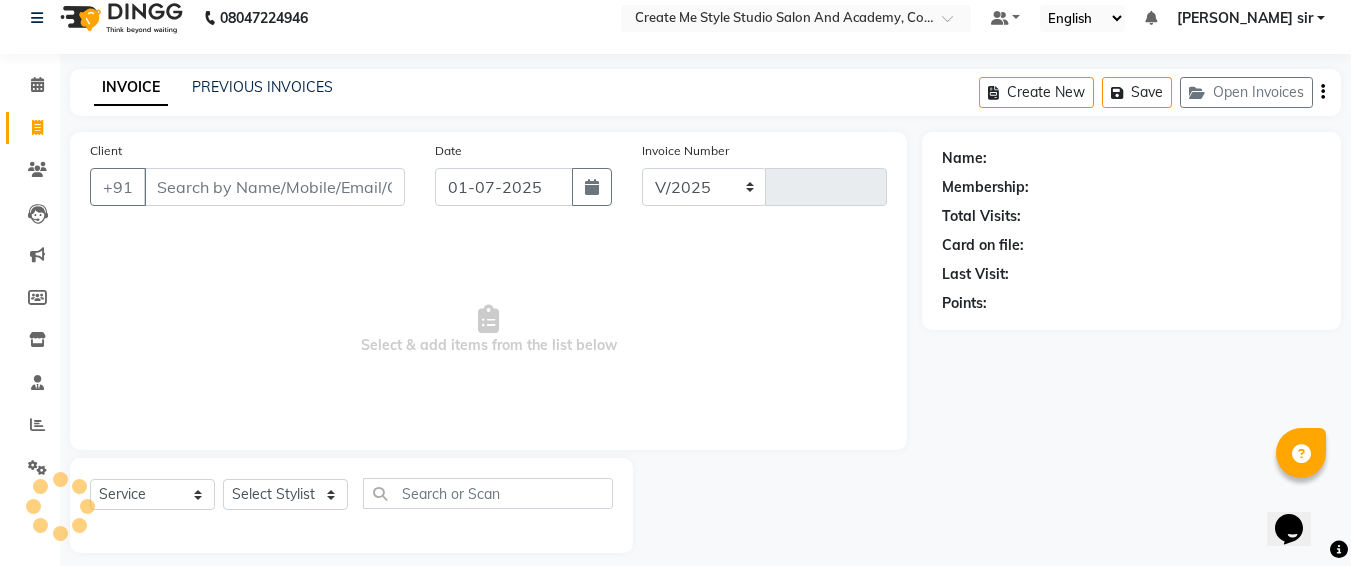 select on "8253" 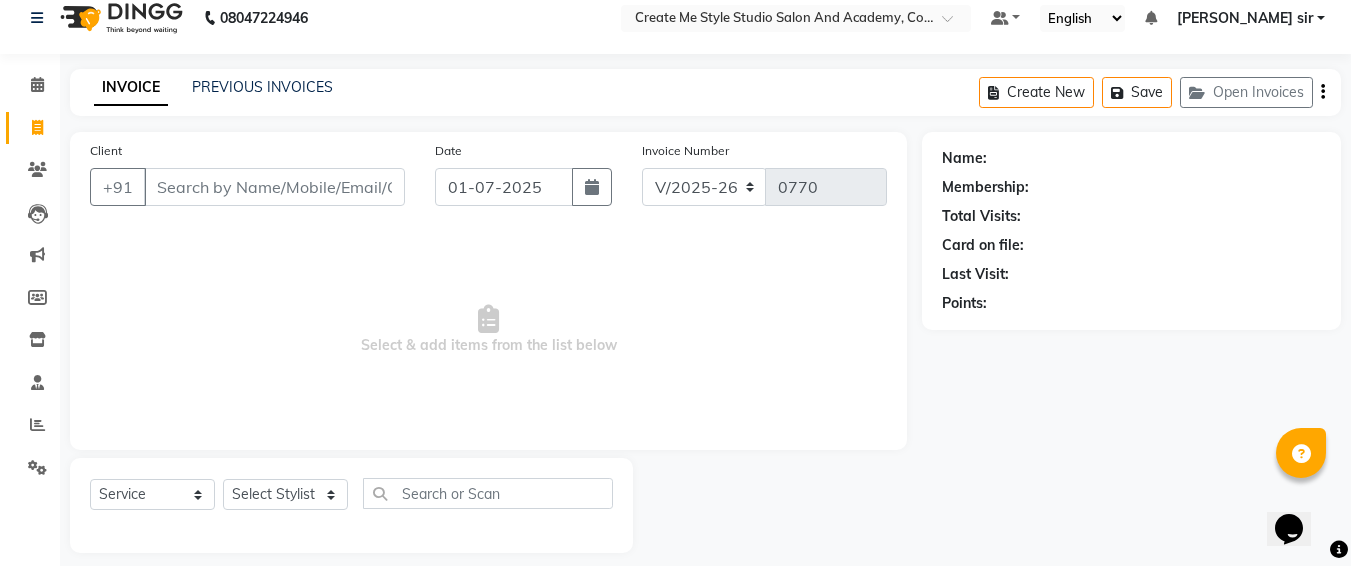 scroll, scrollTop: 35, scrollLeft: 0, axis: vertical 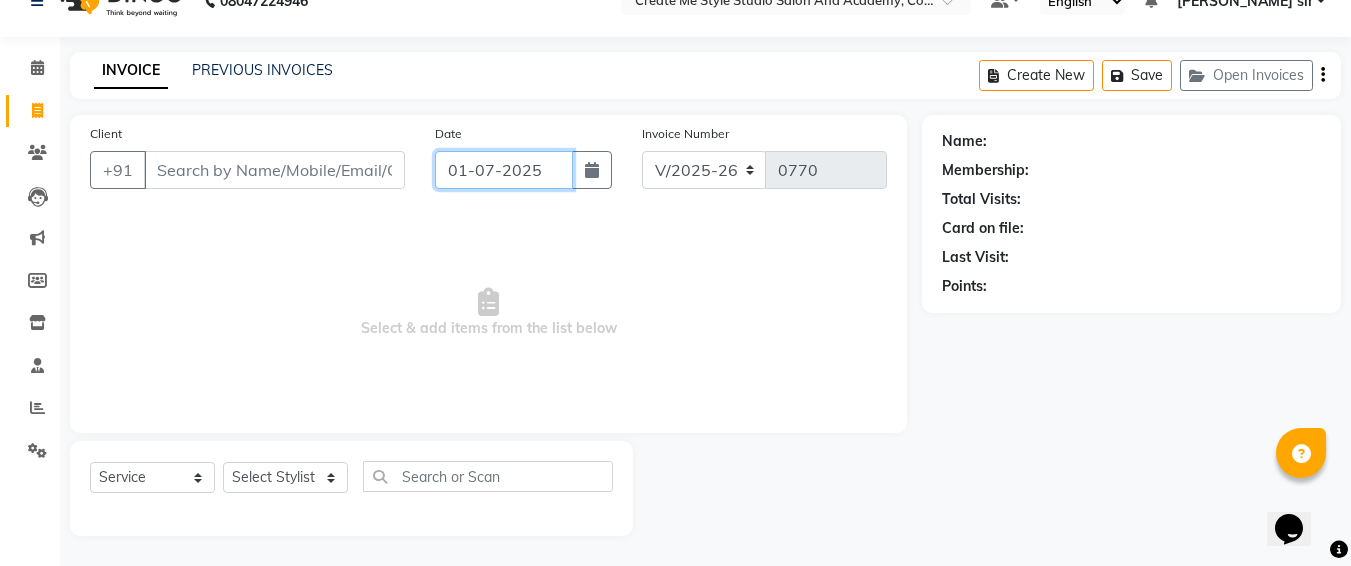 click on "01-07-2025" 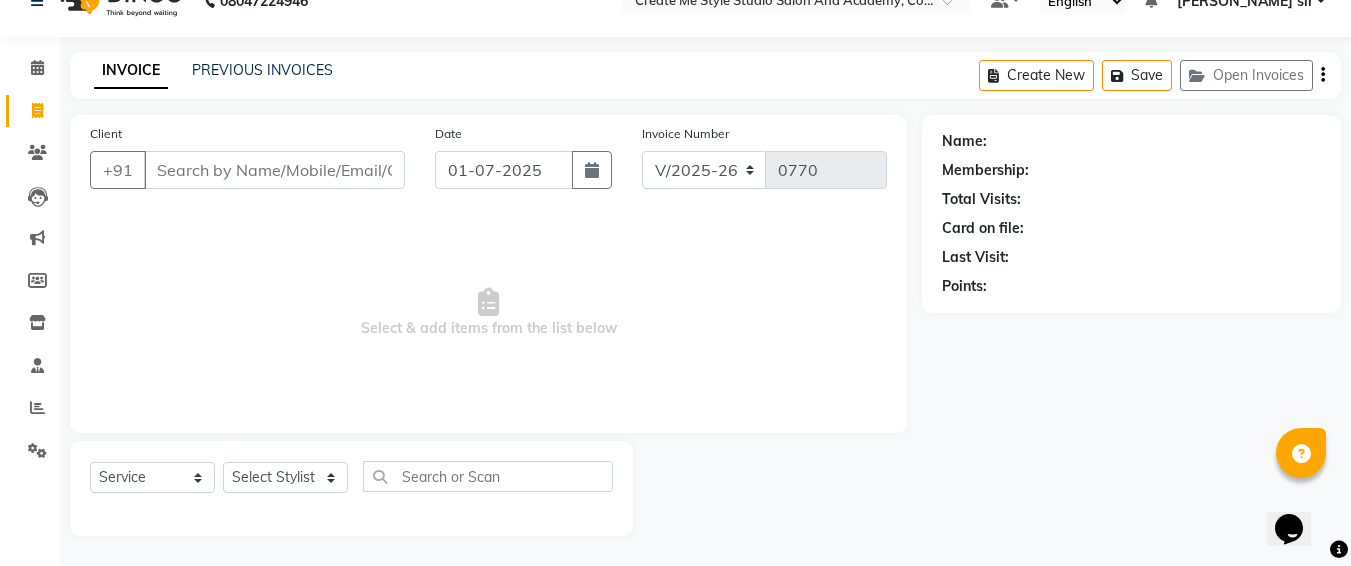 select on "7" 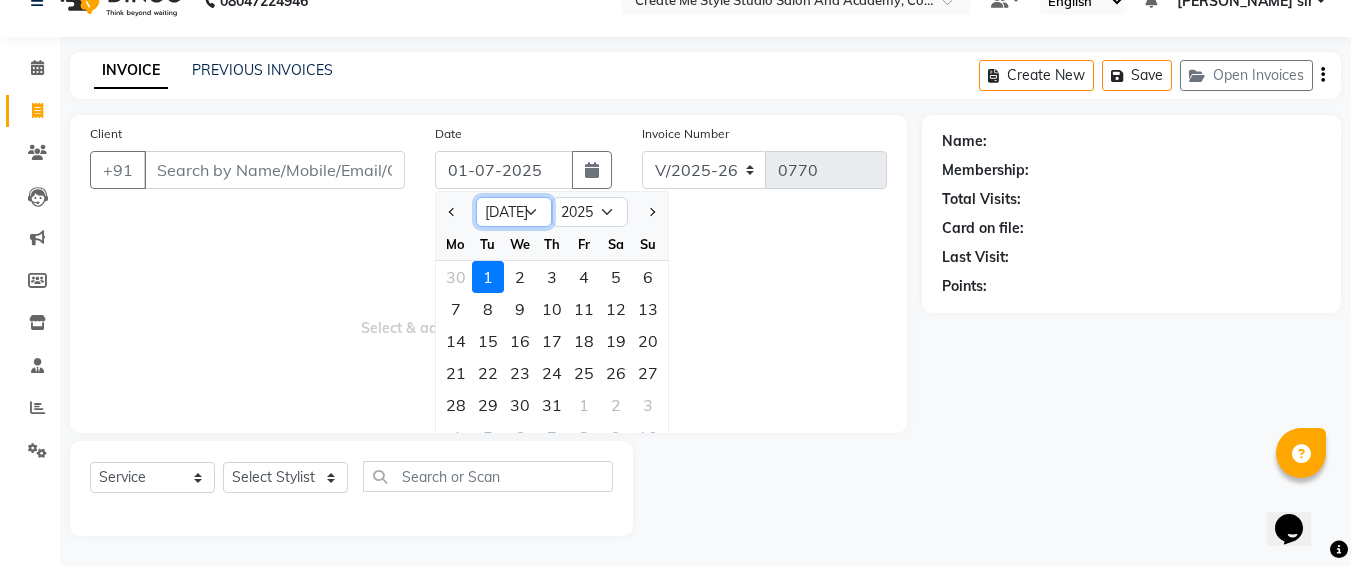 click on "Jan Feb Mar Apr May Jun [DATE] Aug Sep Oct Nov Dec" 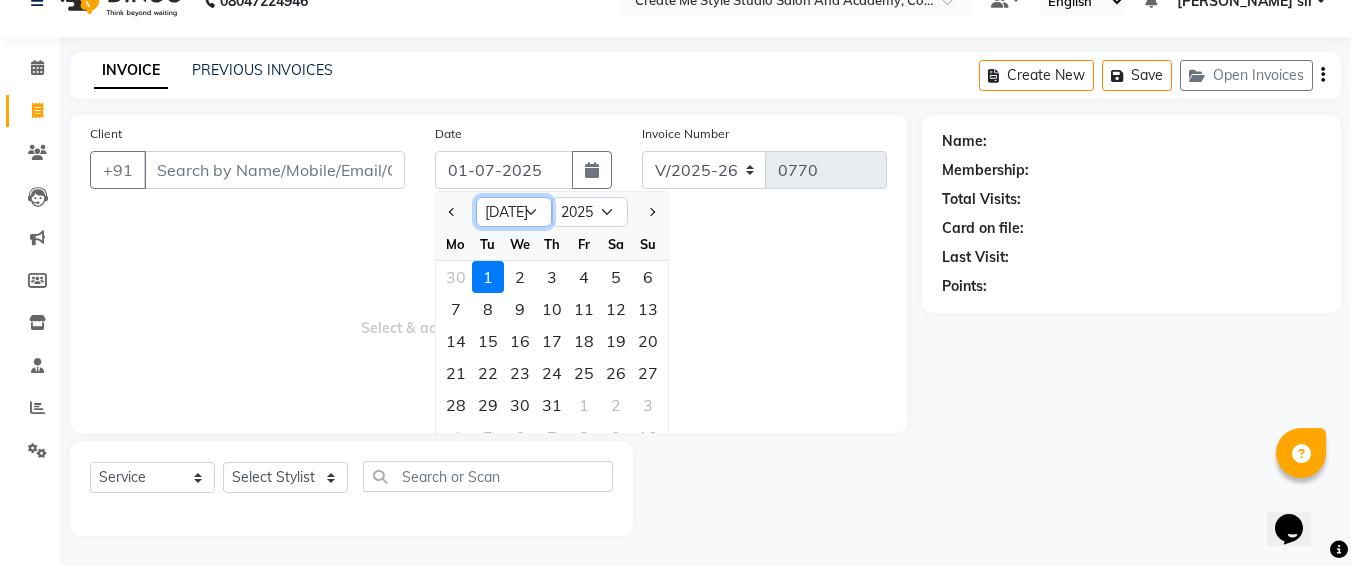 select on "6" 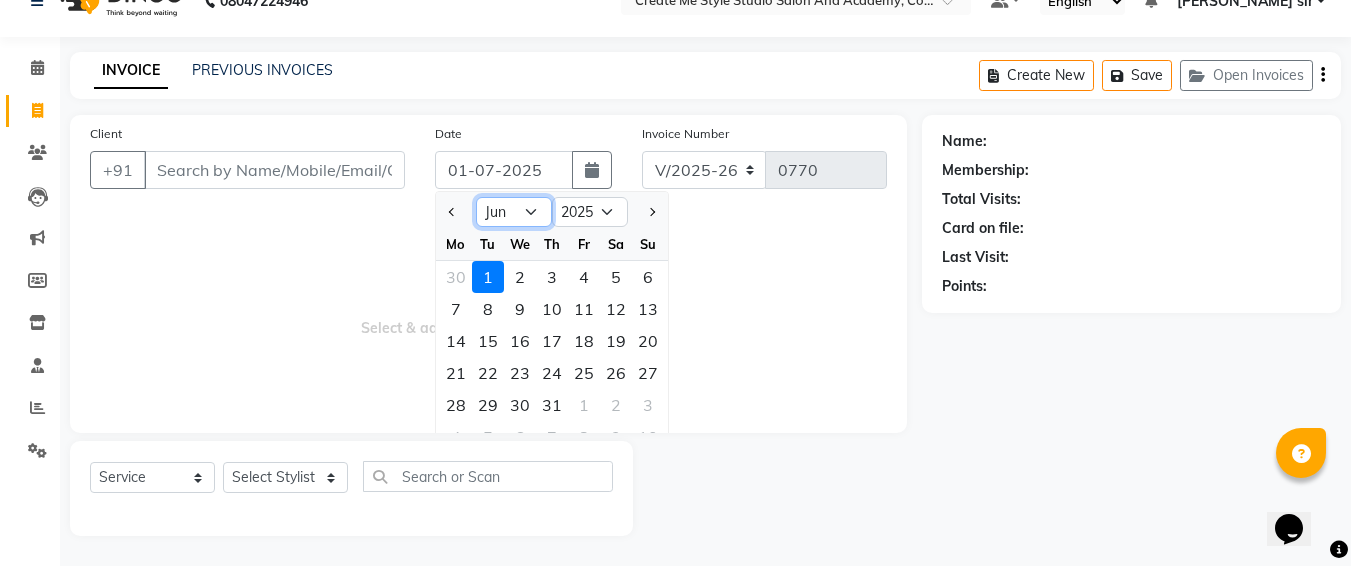 click on "Jan Feb Mar Apr May Jun [DATE] Aug Sep Oct Nov Dec" 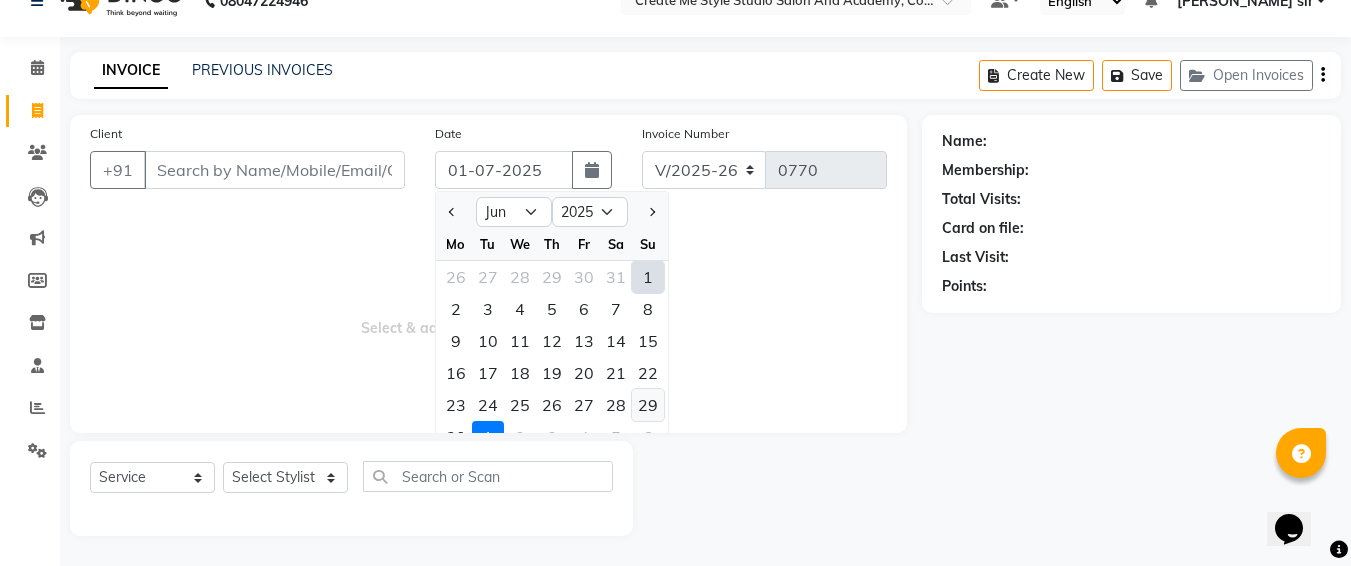 click on "29" 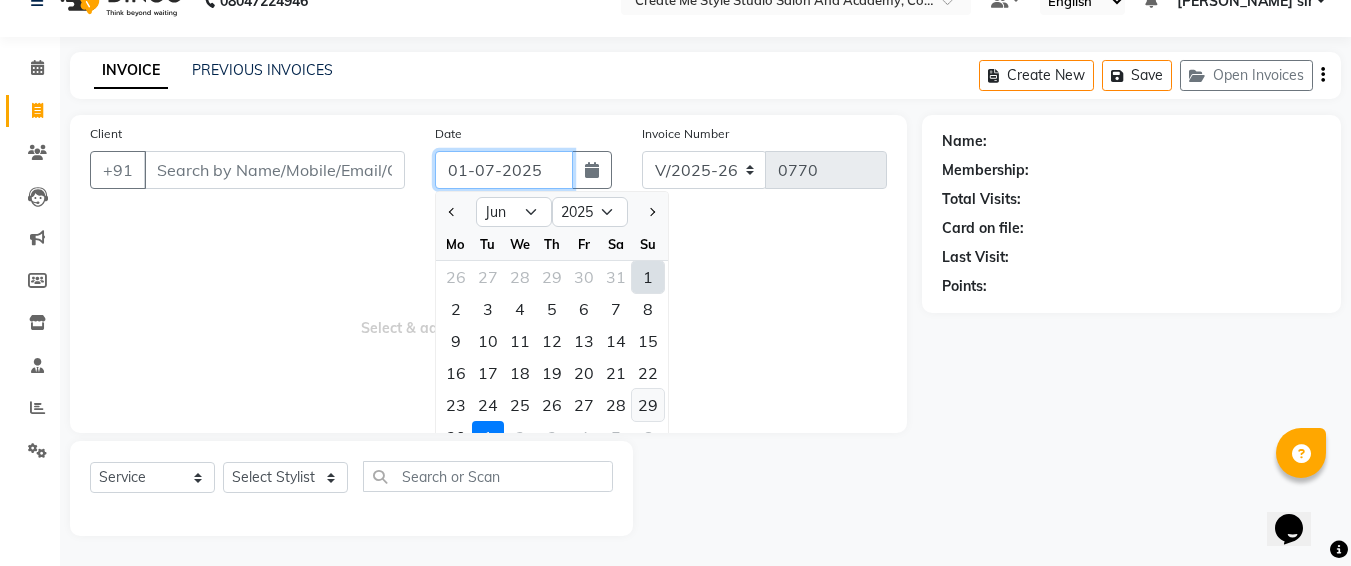 type on "[DATE]" 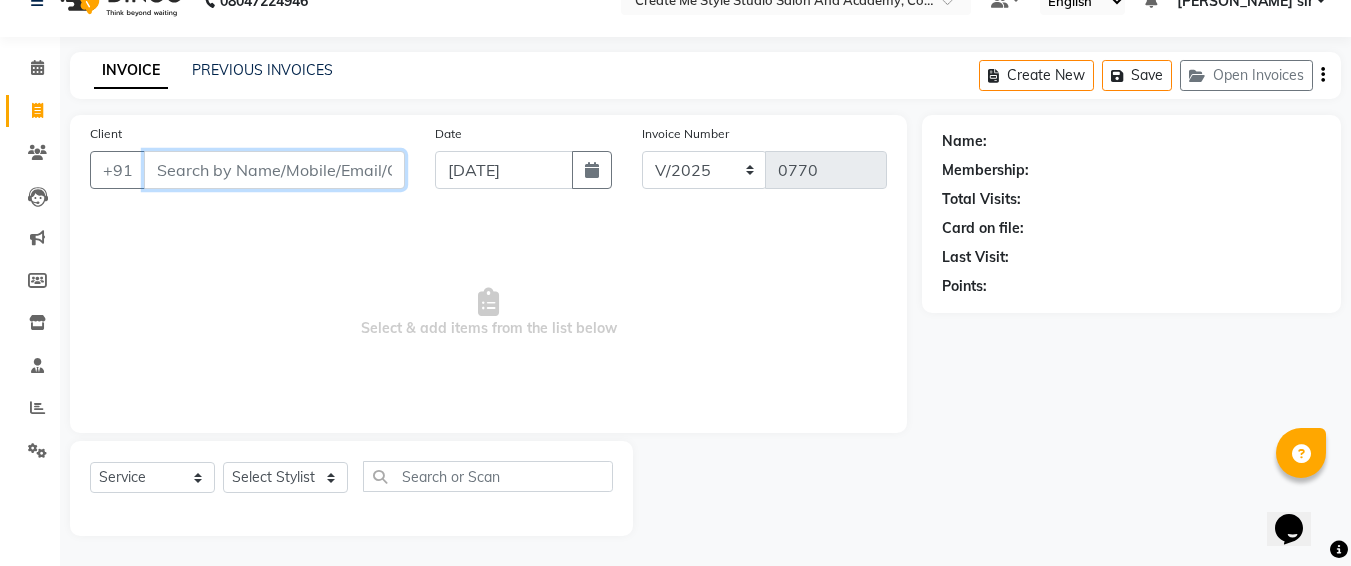click on "Client" at bounding box center [274, 170] 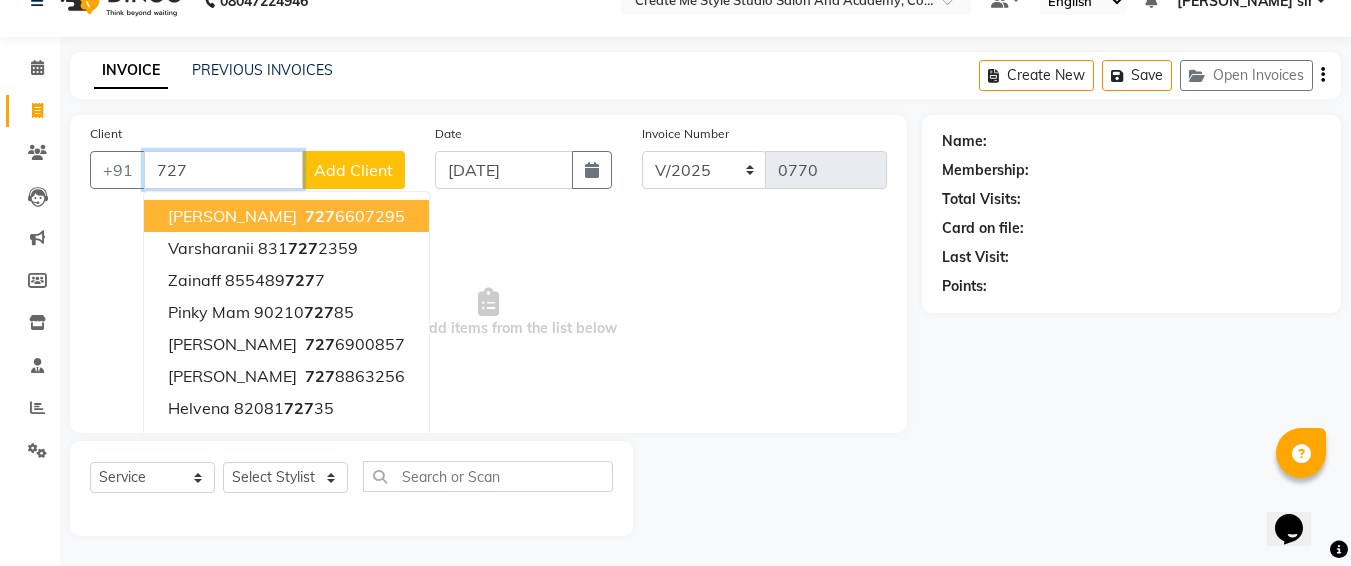 click on "[PHONE_NUMBER]" at bounding box center [353, 216] 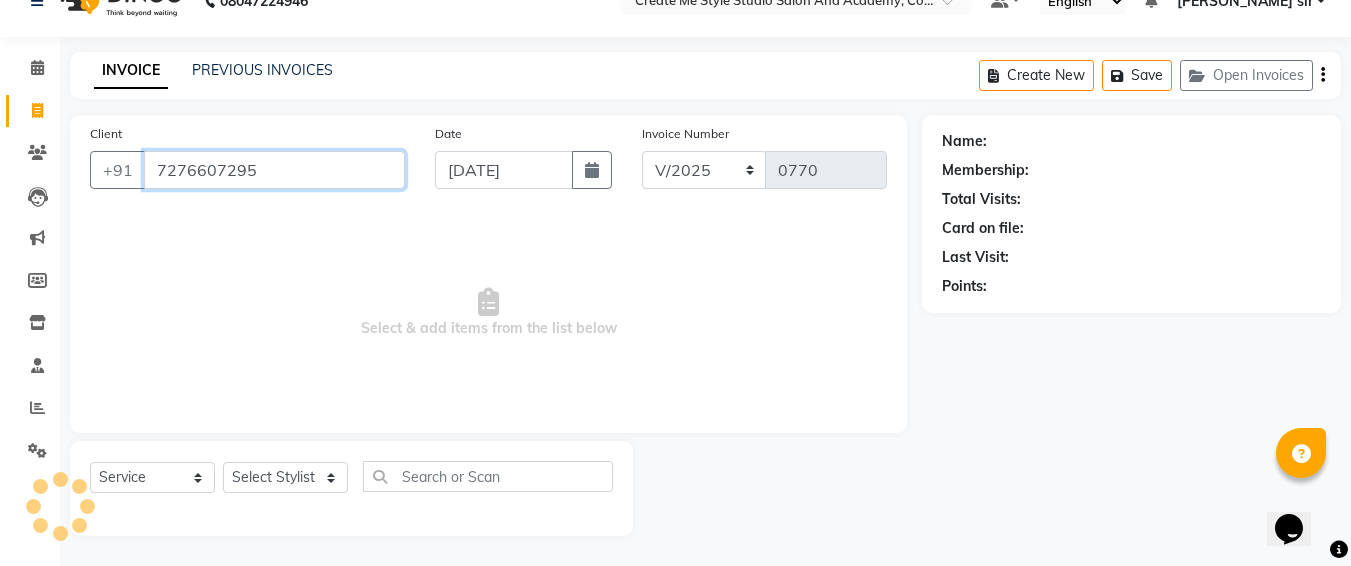 type on "7276607295" 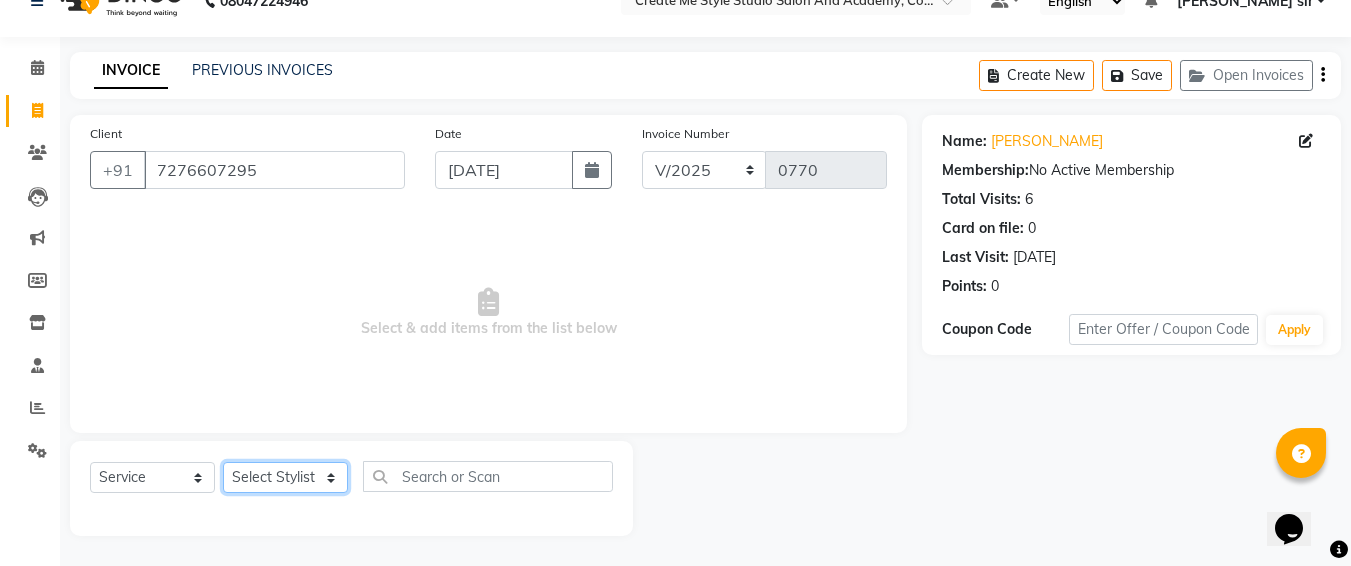 click on "Select Stylist [PERSON_NAME] sir  Archana.B mam  Archana.S mam TS [PERSON_NAME] mam [PERSON_NAME] mam Neha mam  Pramod sir Reception 1 Reception 2 Sunil sir" 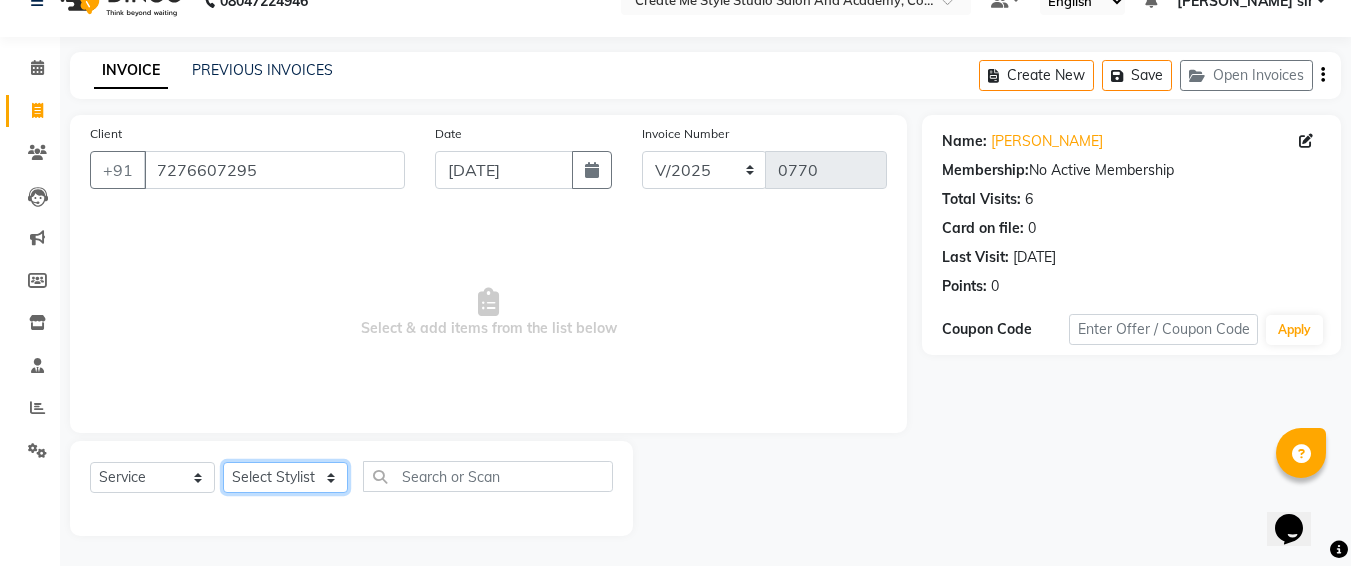 select on "79112" 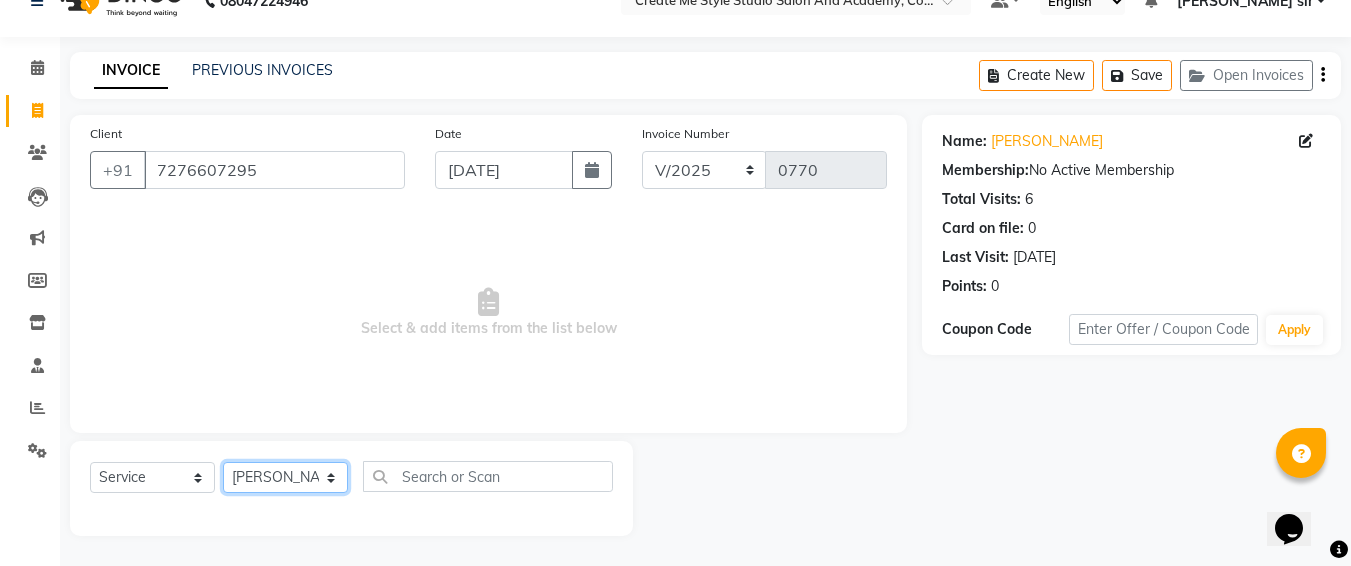 click on "Select Stylist [PERSON_NAME] sir  Archana.B mam  Archana.S mam TS [PERSON_NAME] mam [PERSON_NAME] mam Neha mam  Pramod sir Reception 1 Reception 2 Sunil sir" 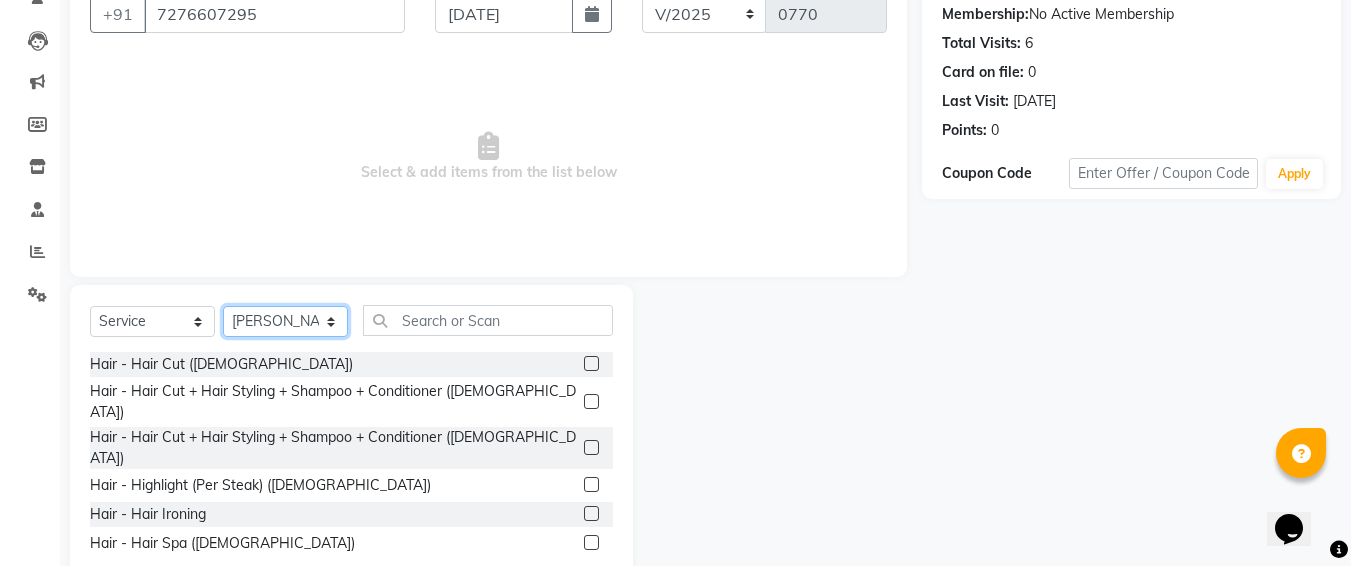 scroll, scrollTop: 194, scrollLeft: 0, axis: vertical 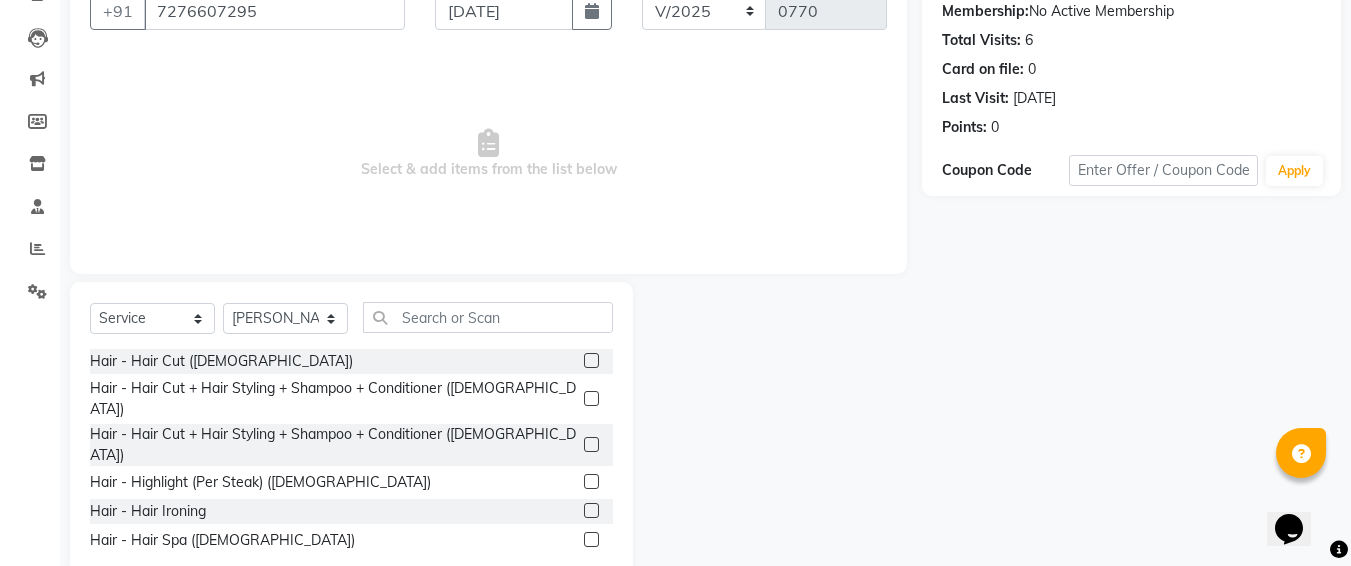click 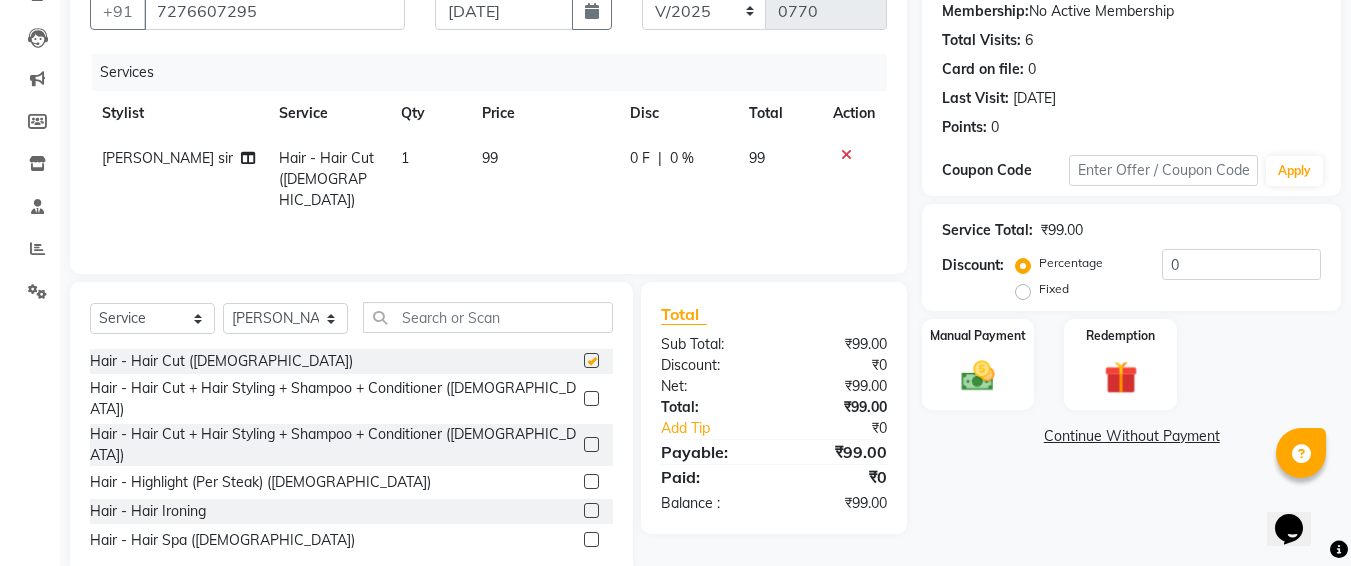checkbox on "false" 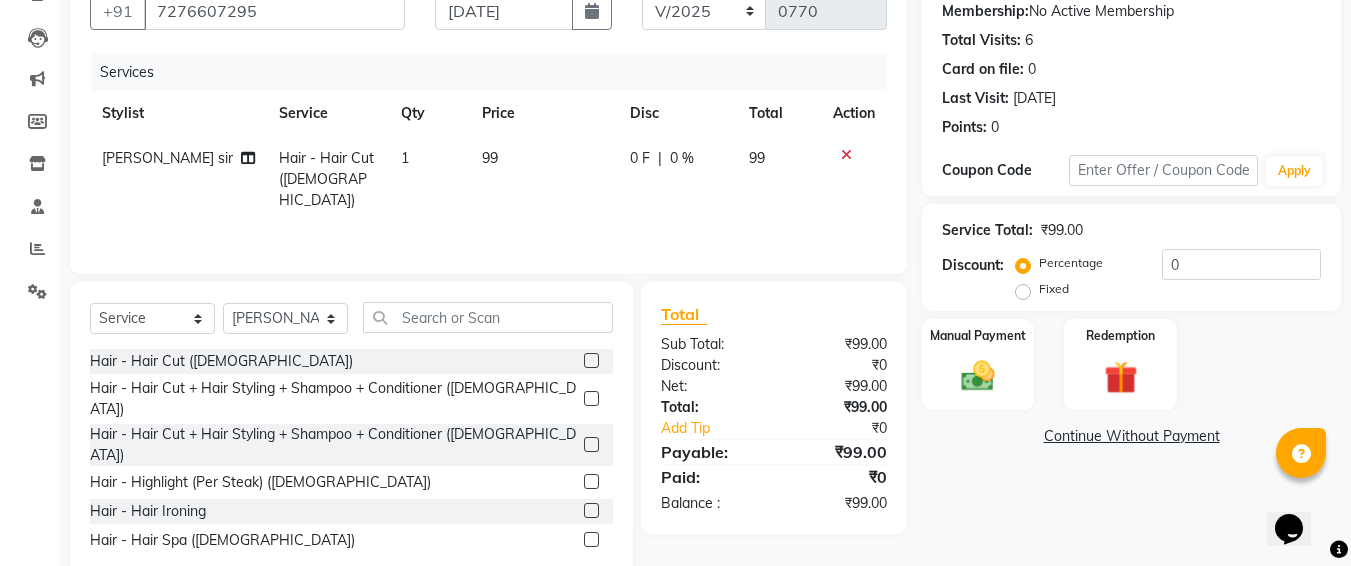 click on "99" 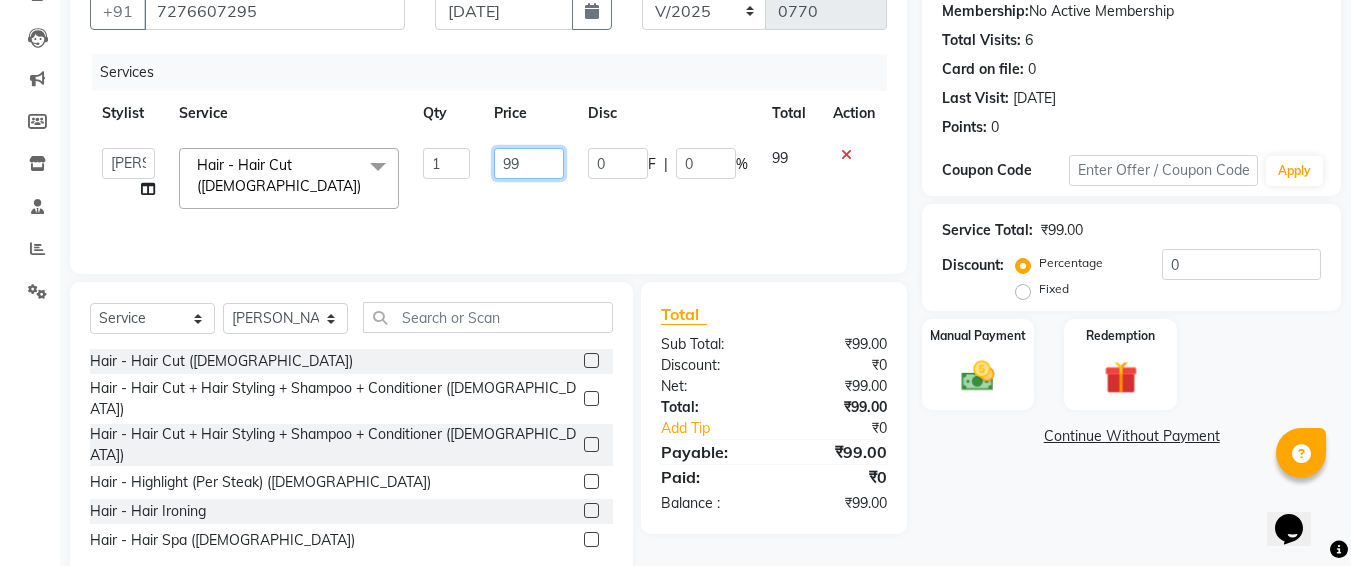 click on "99" 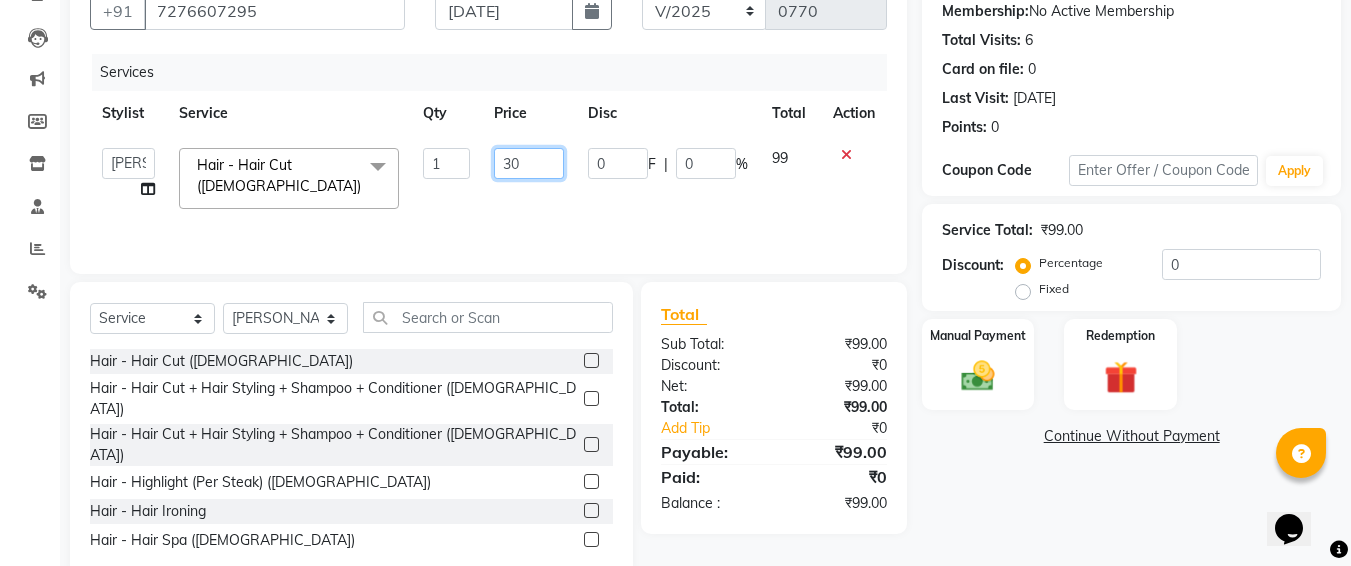 type on "300" 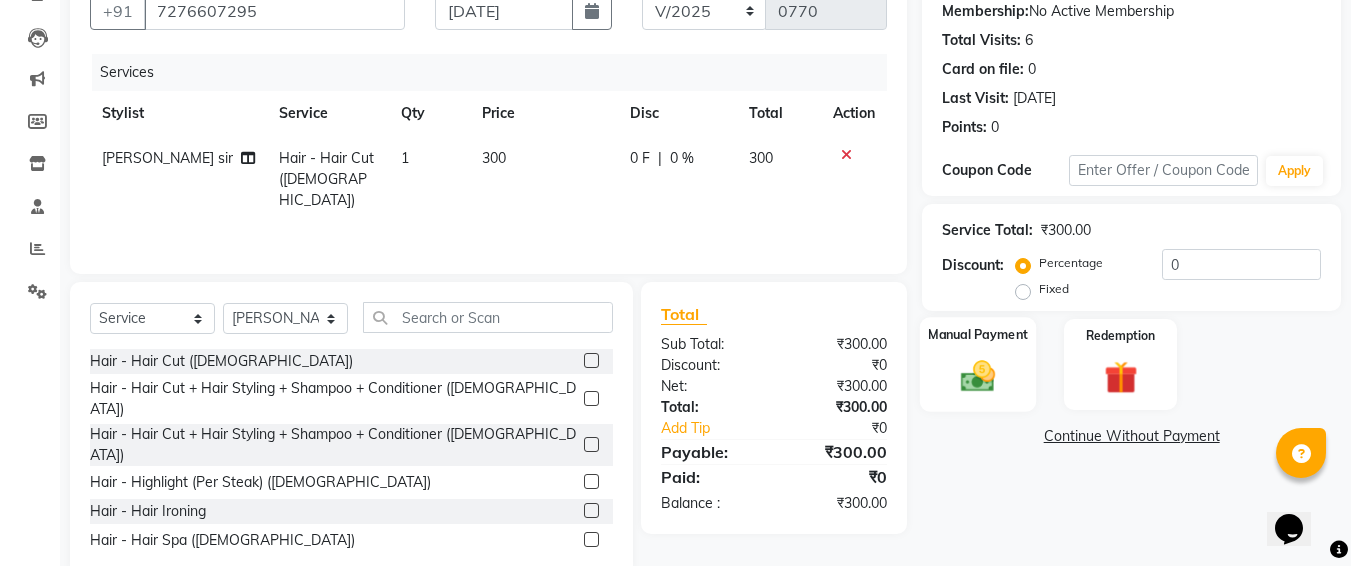 click 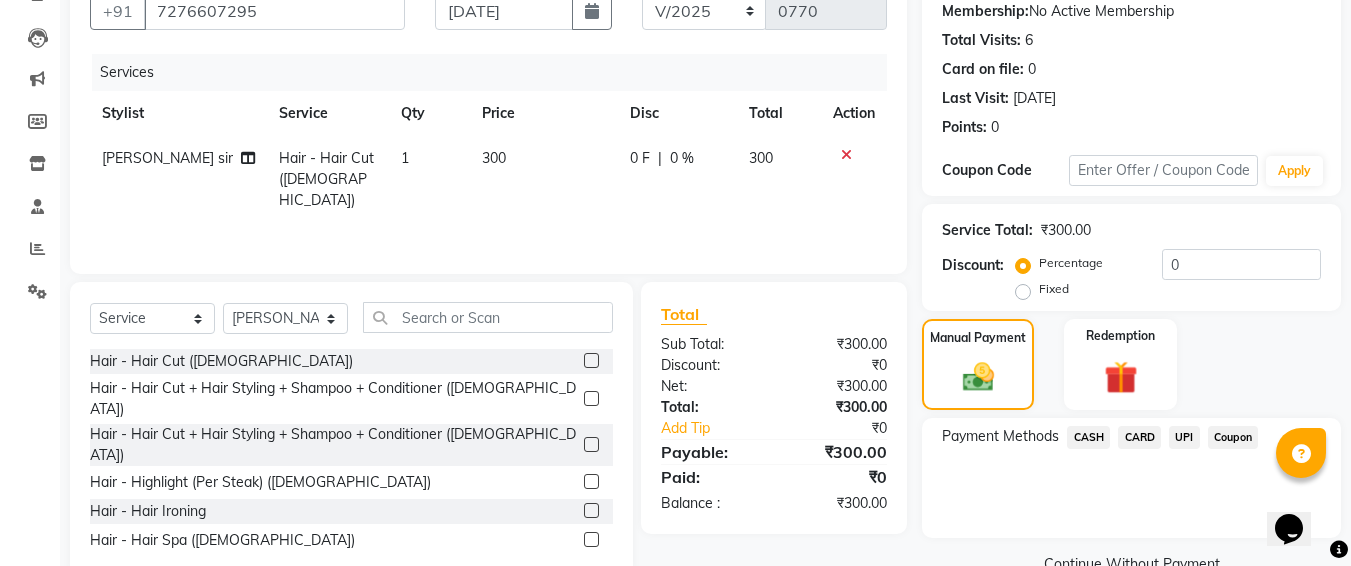 click on "CASH" 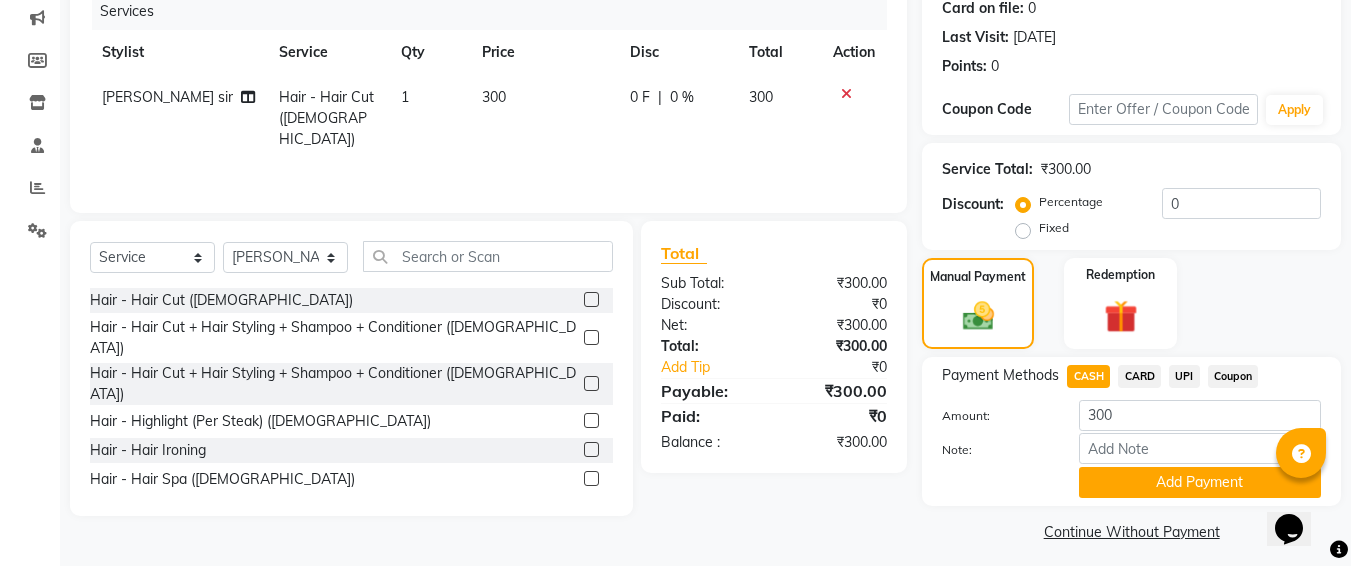 scroll, scrollTop: 266, scrollLeft: 0, axis: vertical 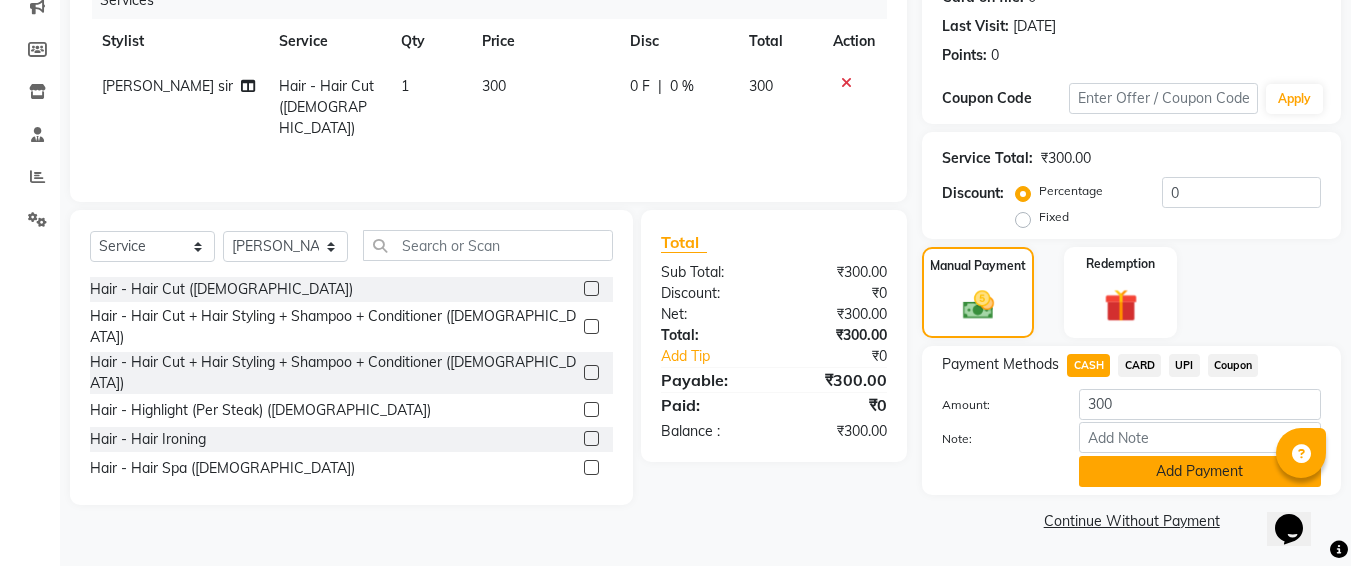 click on "Add Payment" 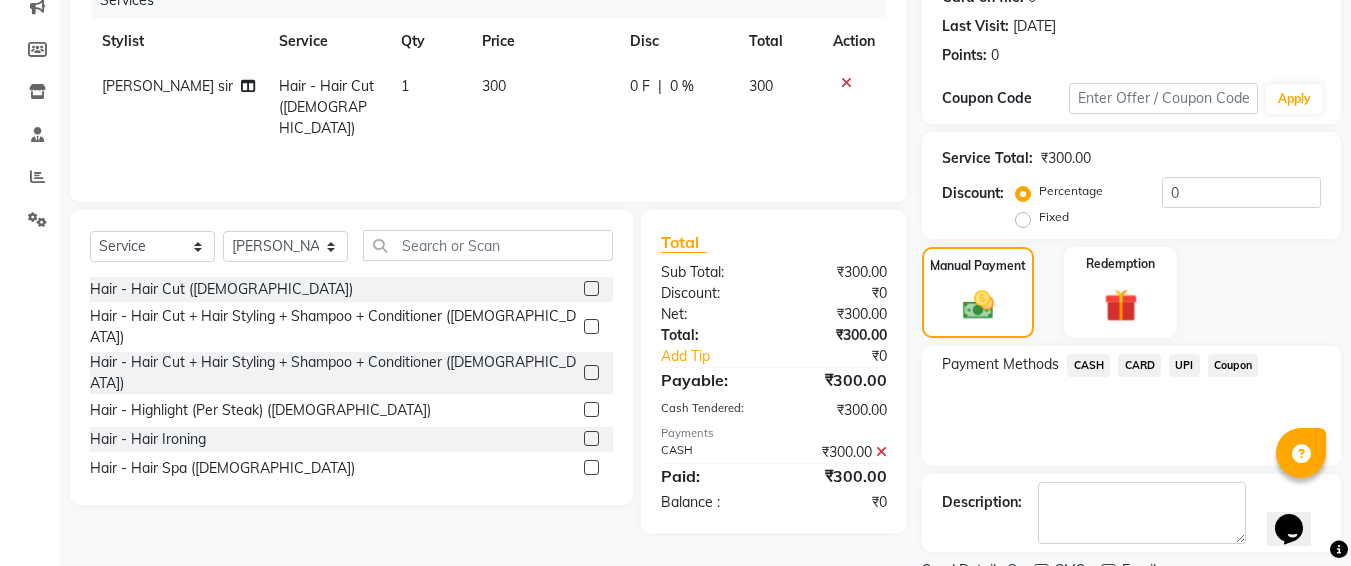 scroll, scrollTop: 350, scrollLeft: 0, axis: vertical 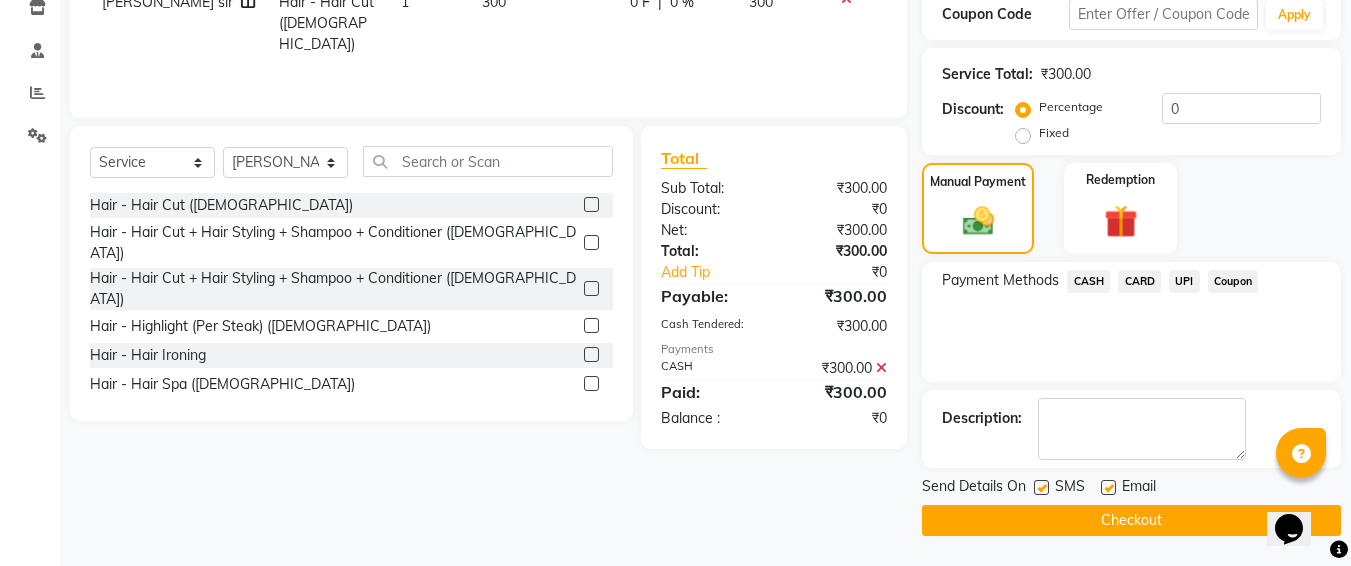 click 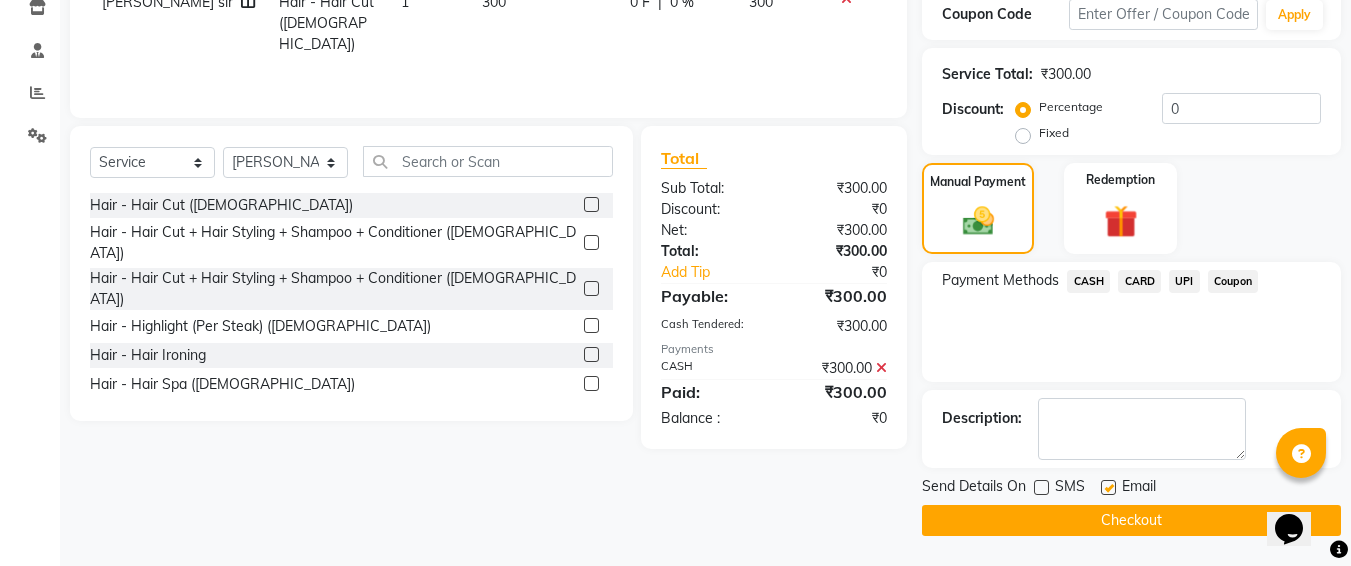click on "Checkout" 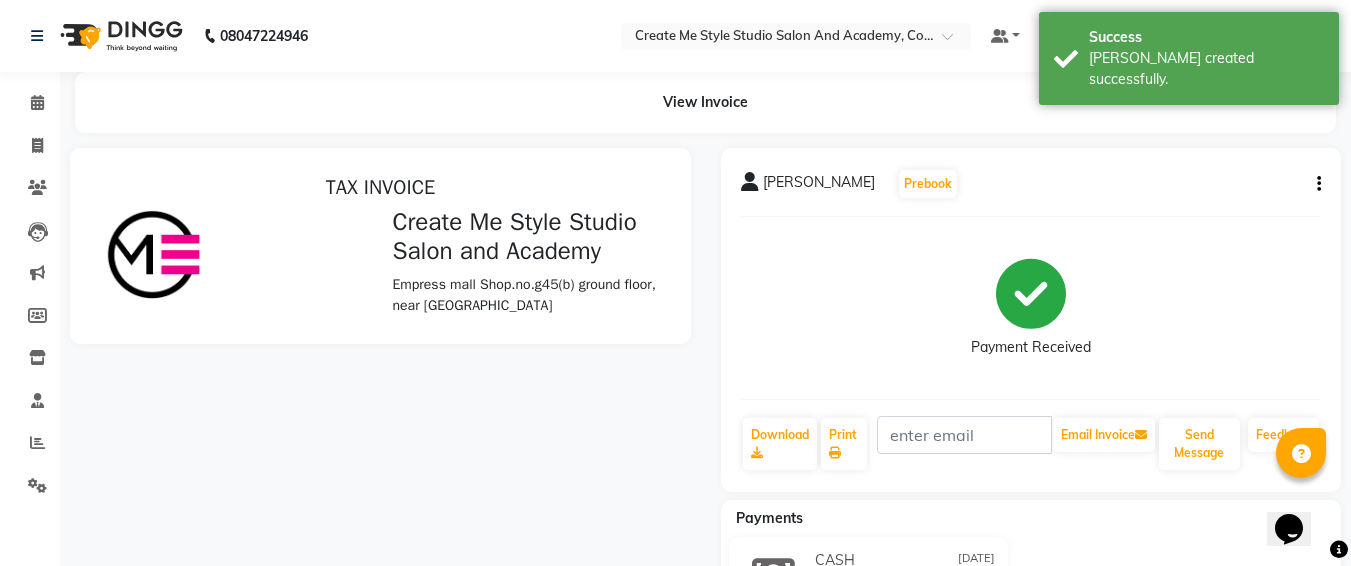 scroll, scrollTop: 0, scrollLeft: 0, axis: both 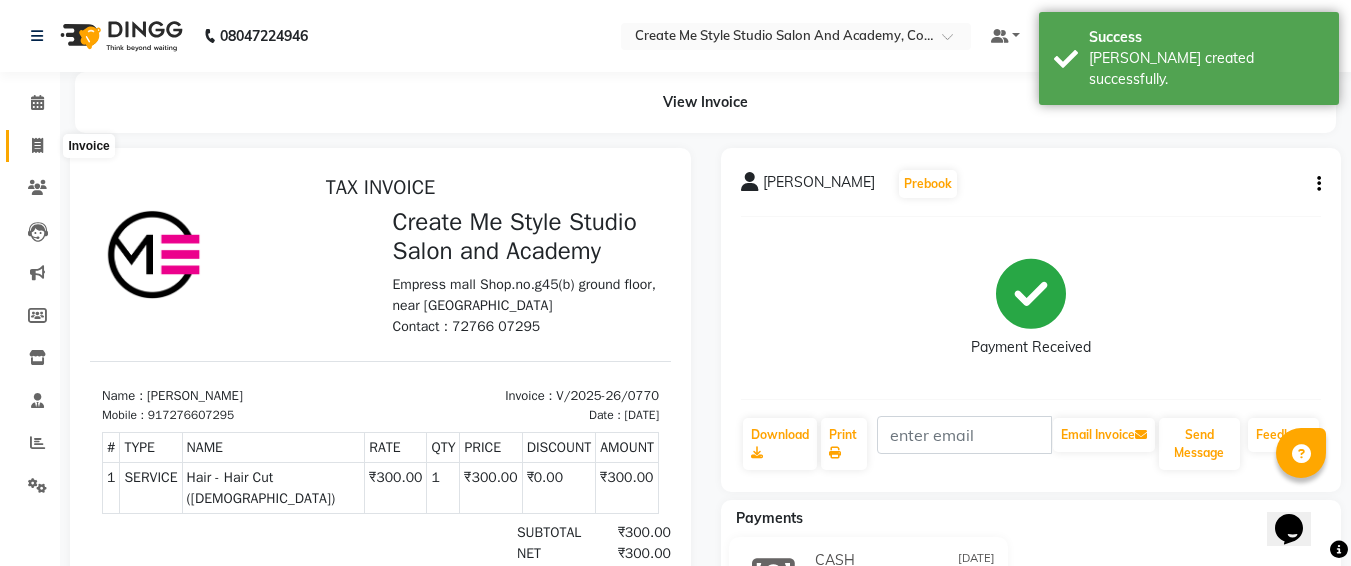 click 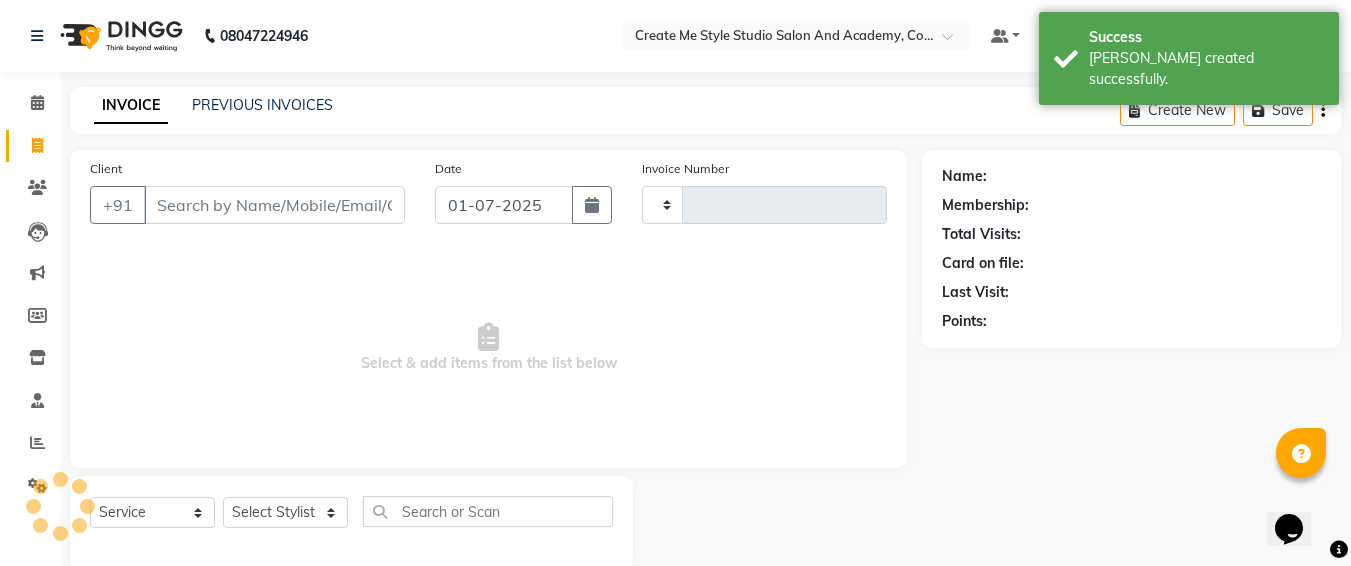 scroll, scrollTop: 35, scrollLeft: 0, axis: vertical 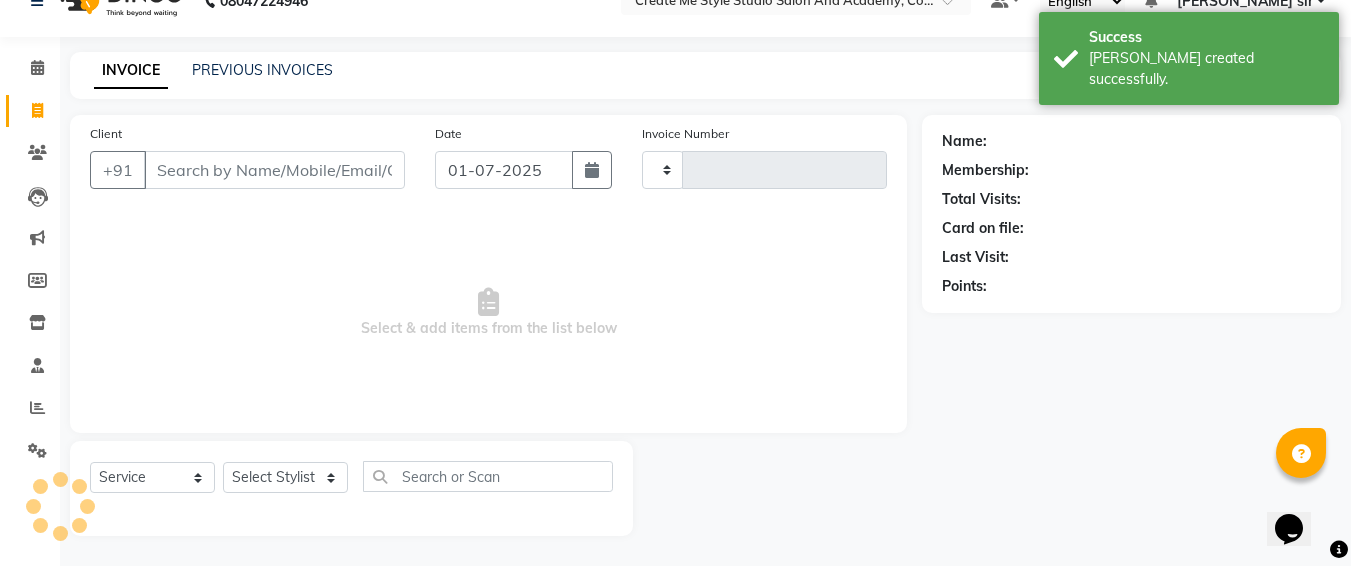 type on "0771" 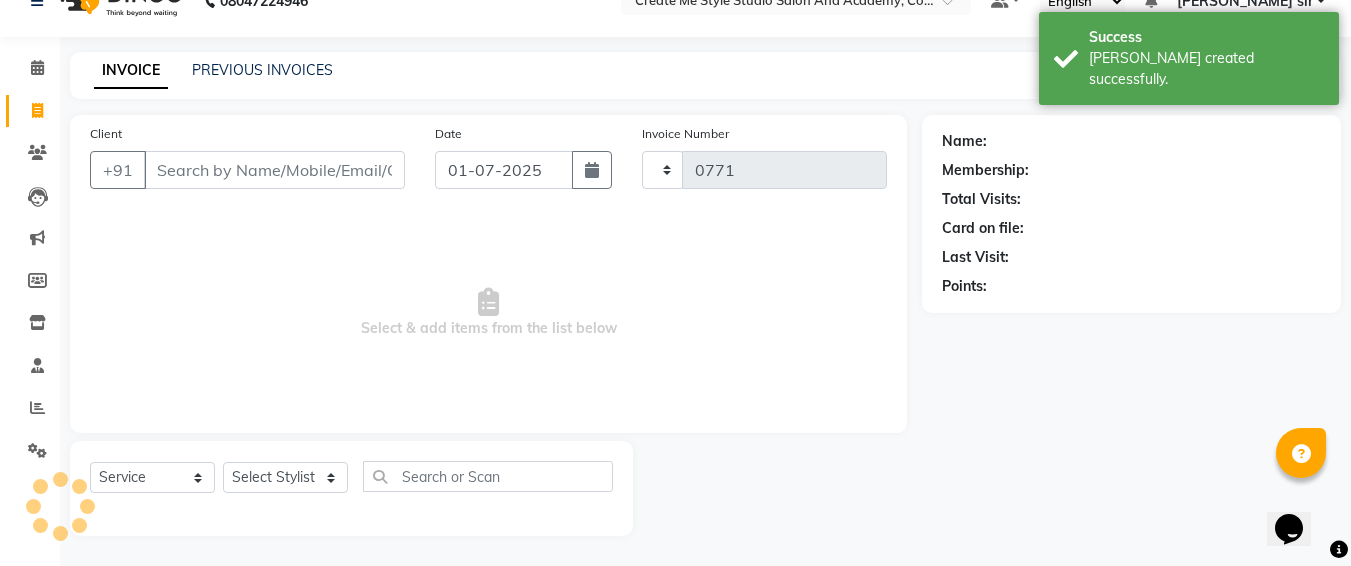 select on "8253" 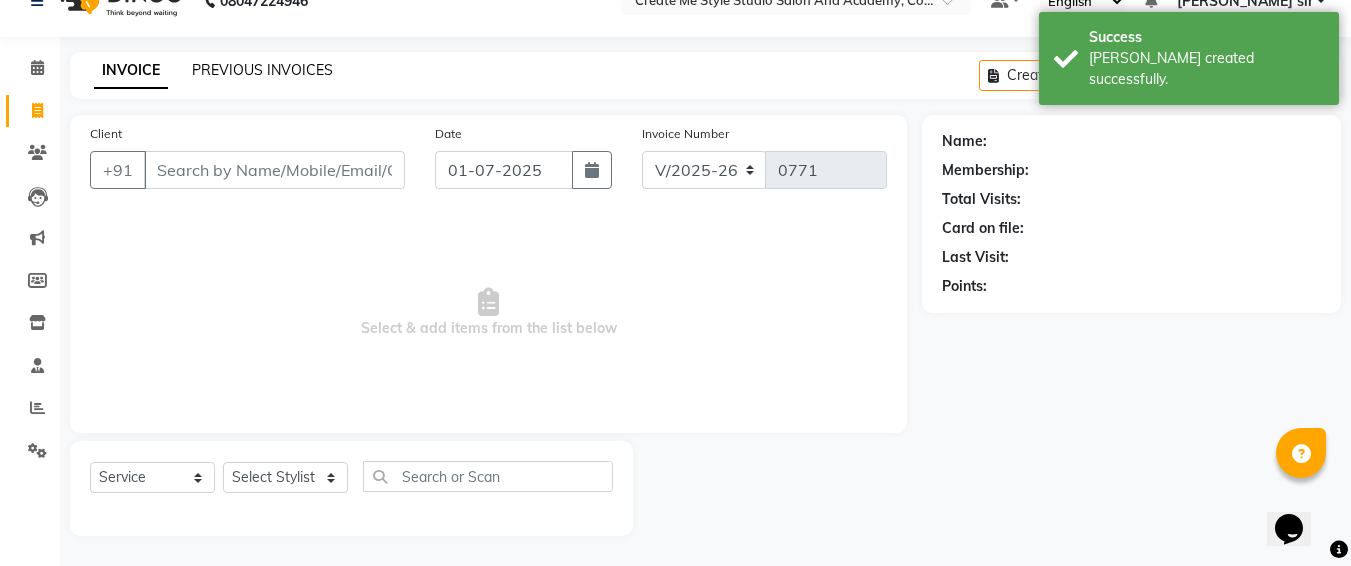 click on "PREVIOUS INVOICES" 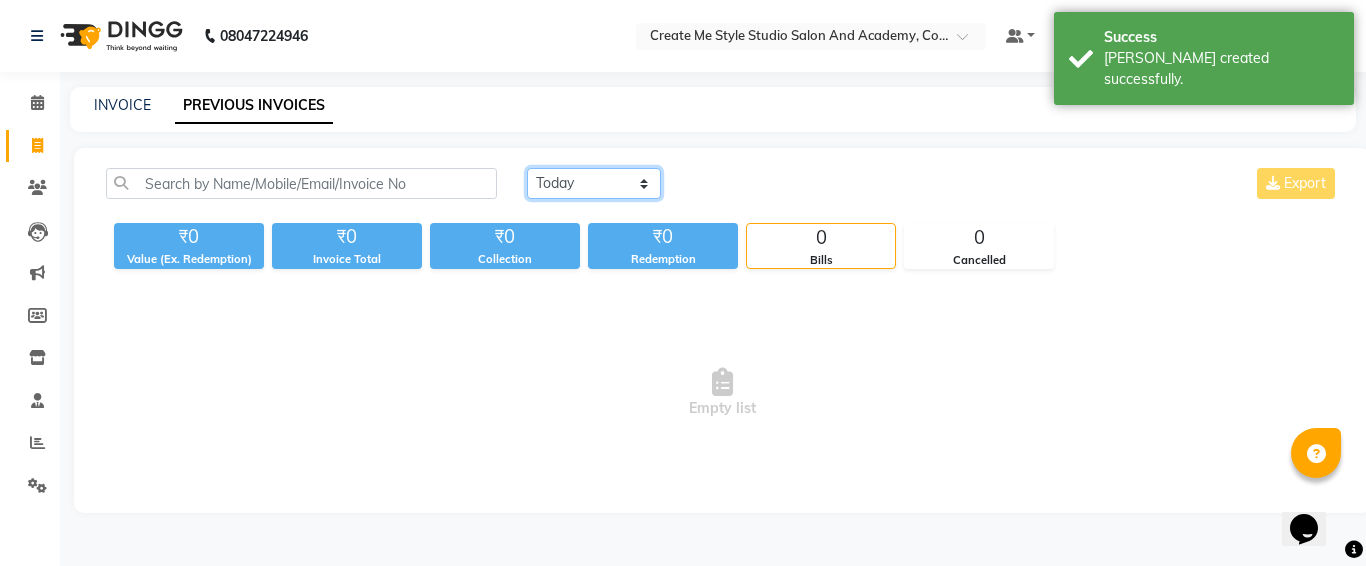 click on "[DATE] [DATE] Custom Range" 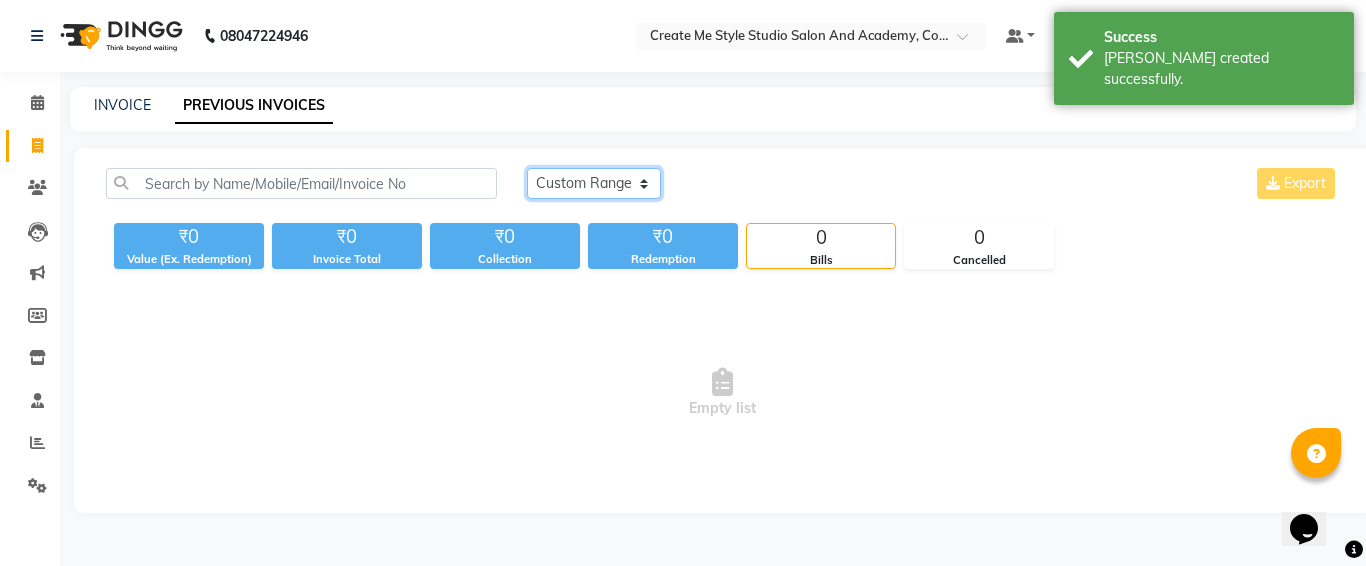 click on "[DATE] [DATE] Custom Range" 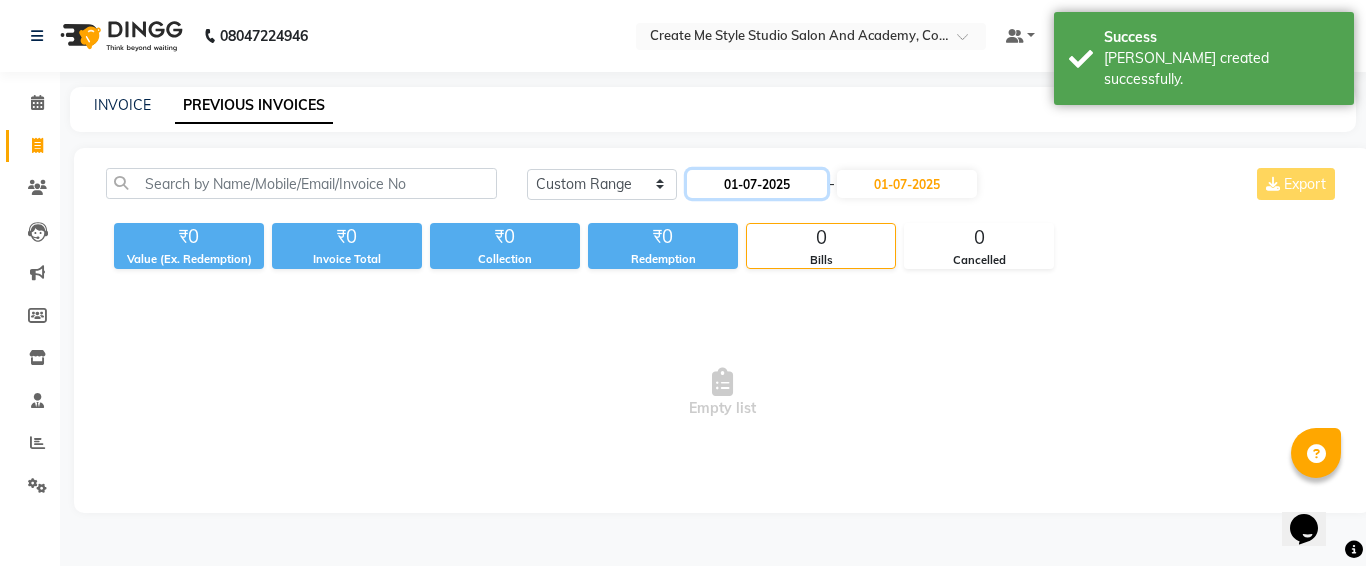 click on "01-07-2025" 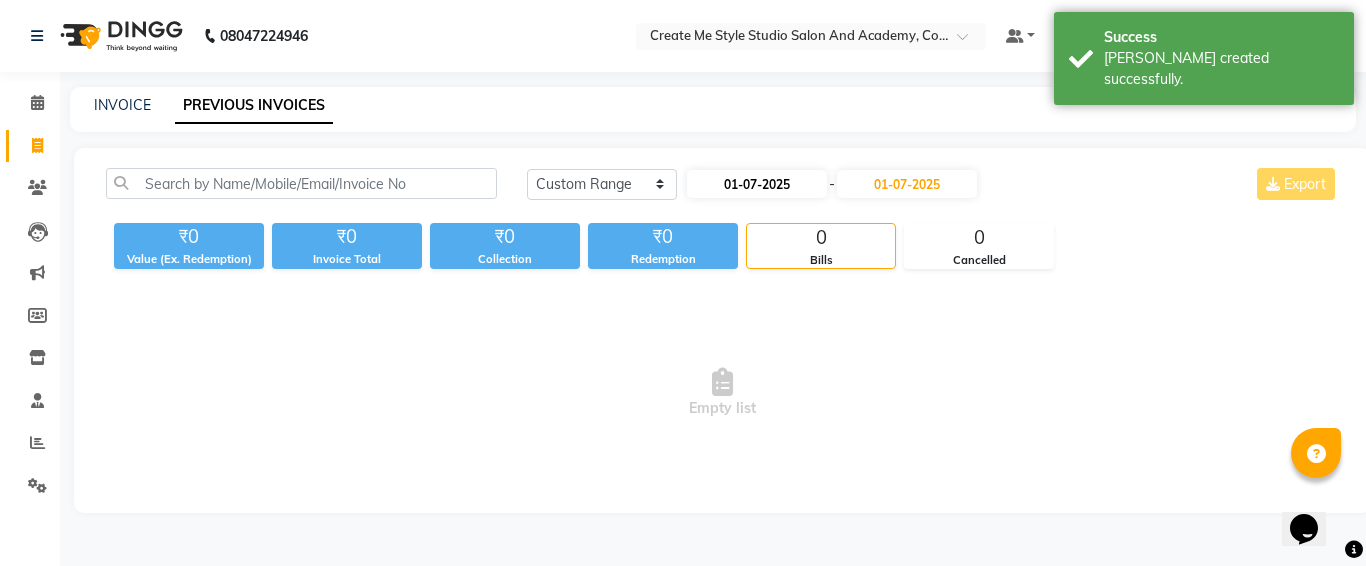 select on "7" 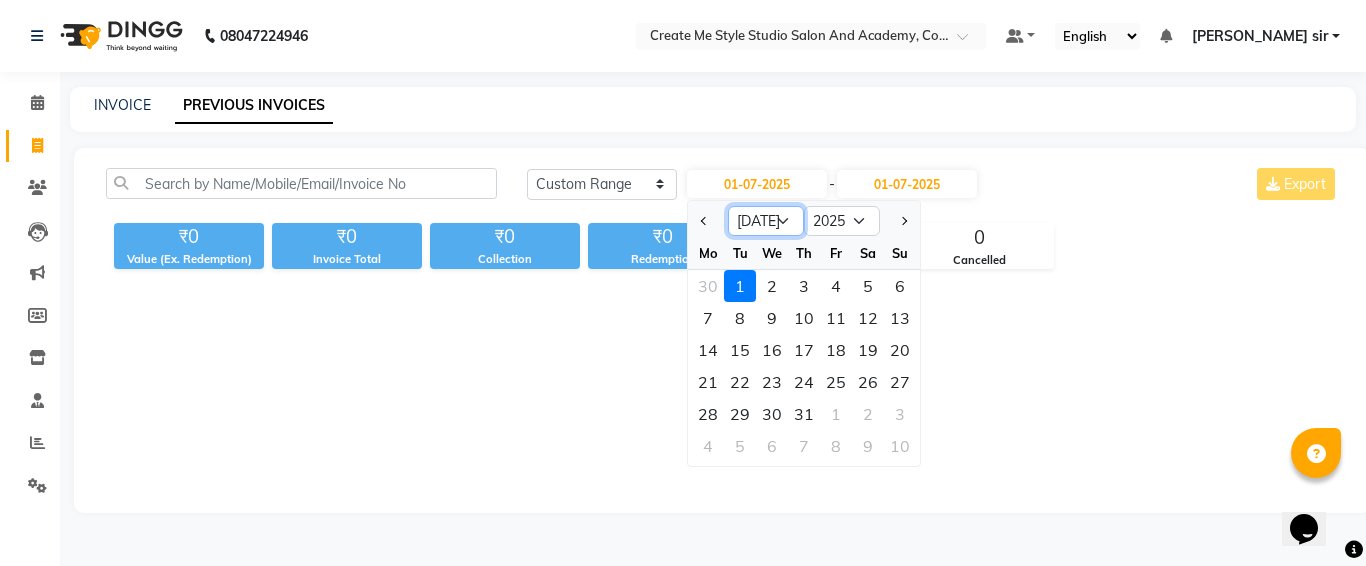 click on "Jan Feb Mar Apr May Jun [DATE] Aug Sep Oct Nov Dec" 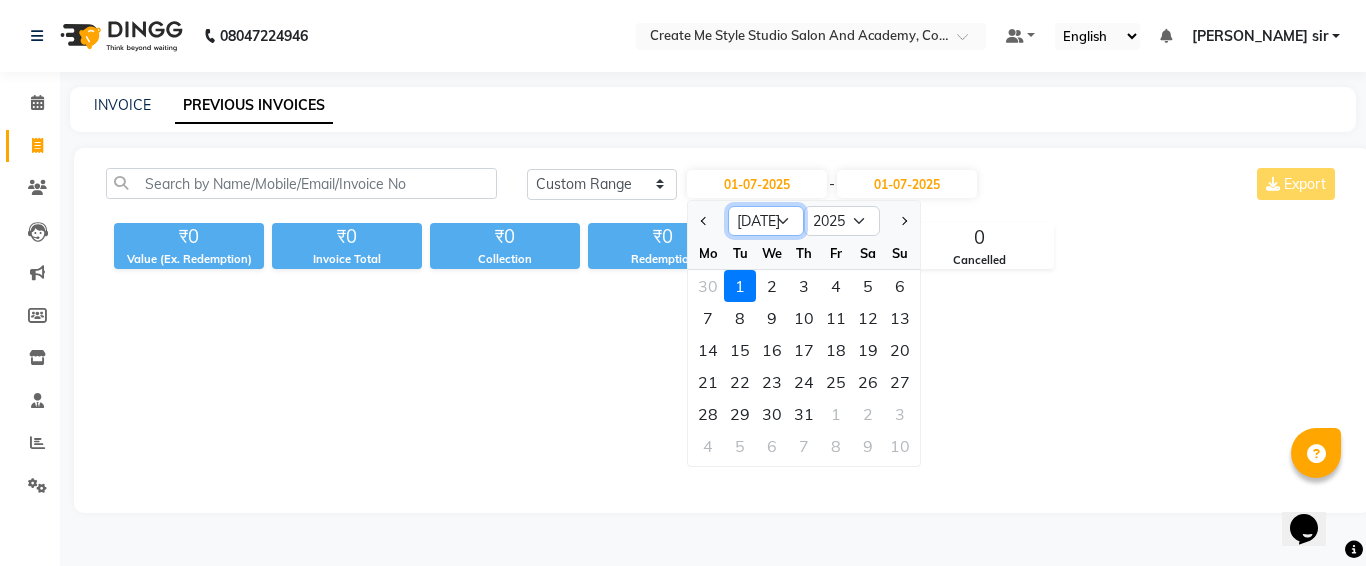 select on "6" 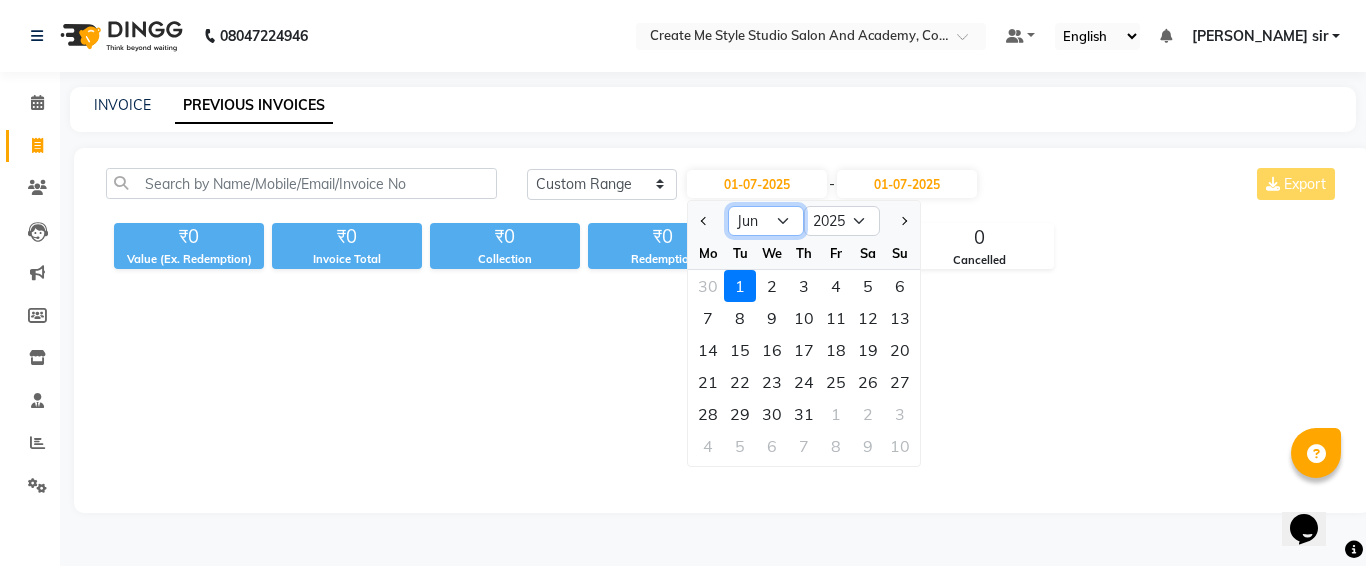 click on "Jan Feb Mar Apr May Jun [DATE] Aug Sep Oct Nov Dec" 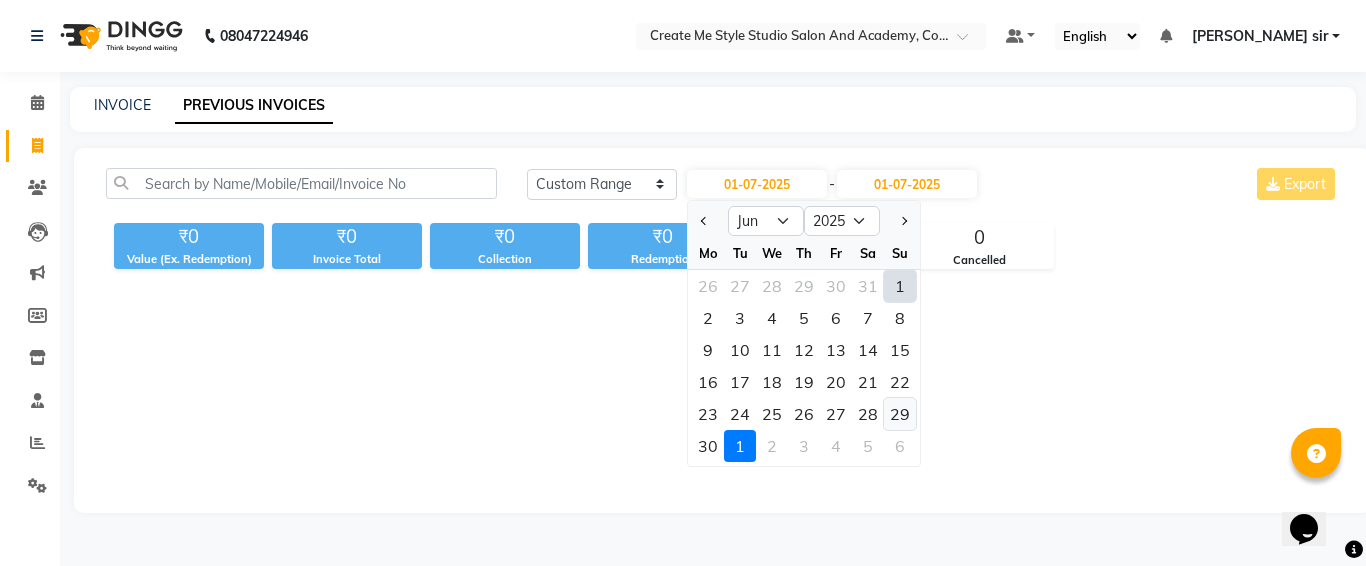 click on "29" 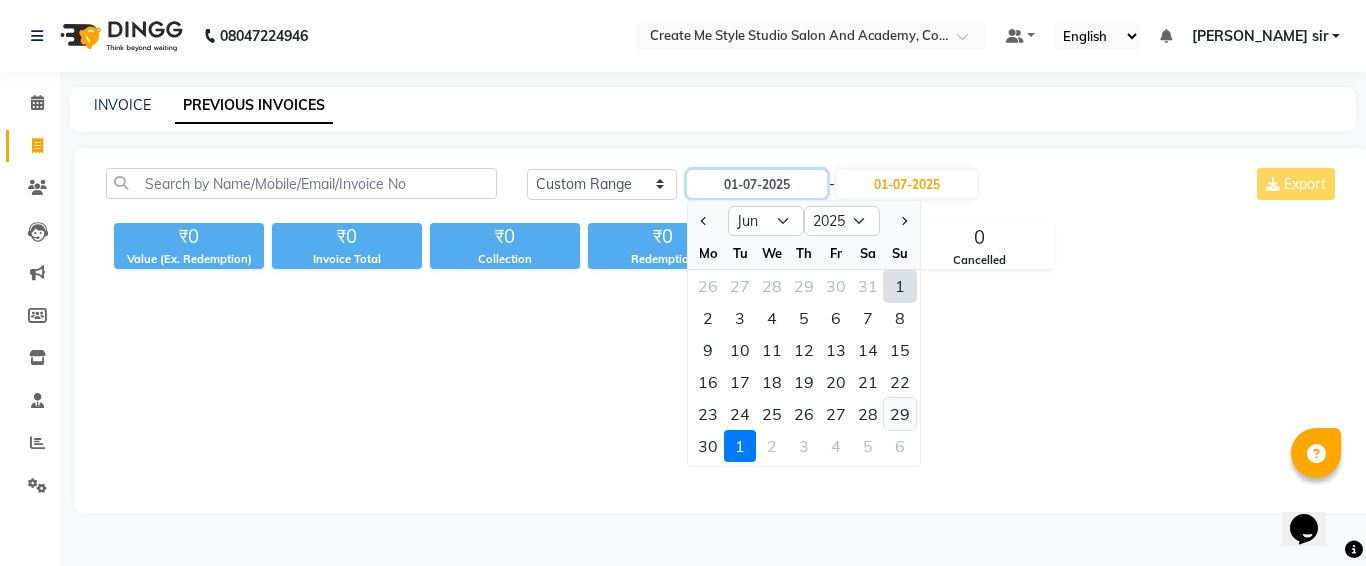 type on "[DATE]" 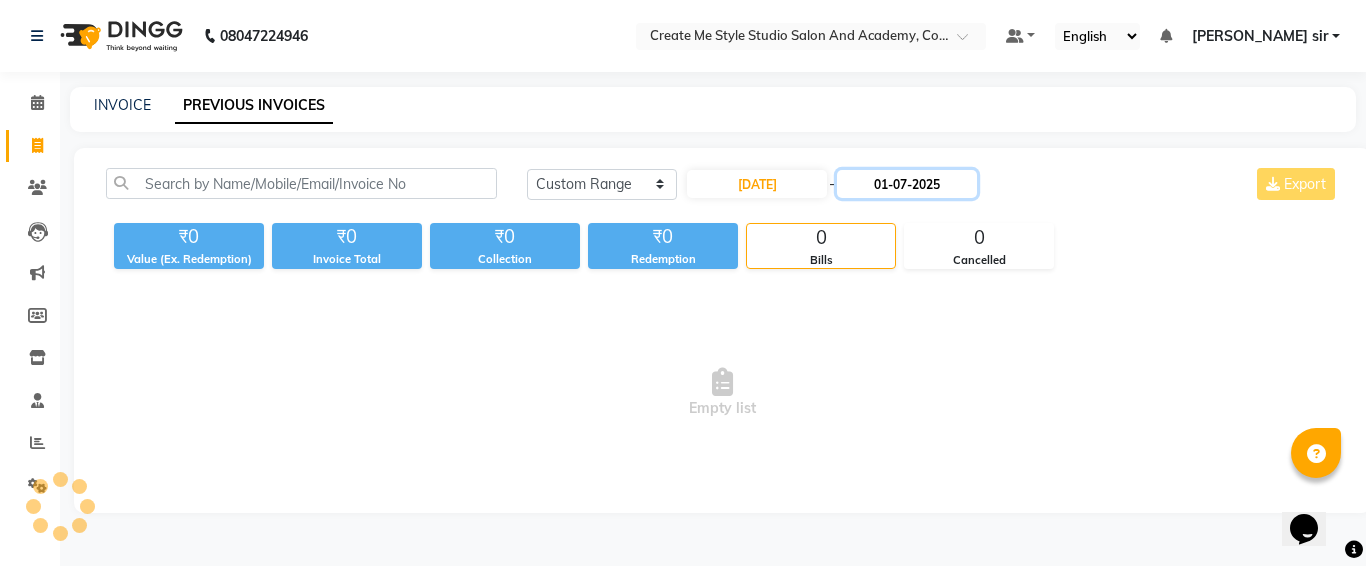 click on "01-07-2025" 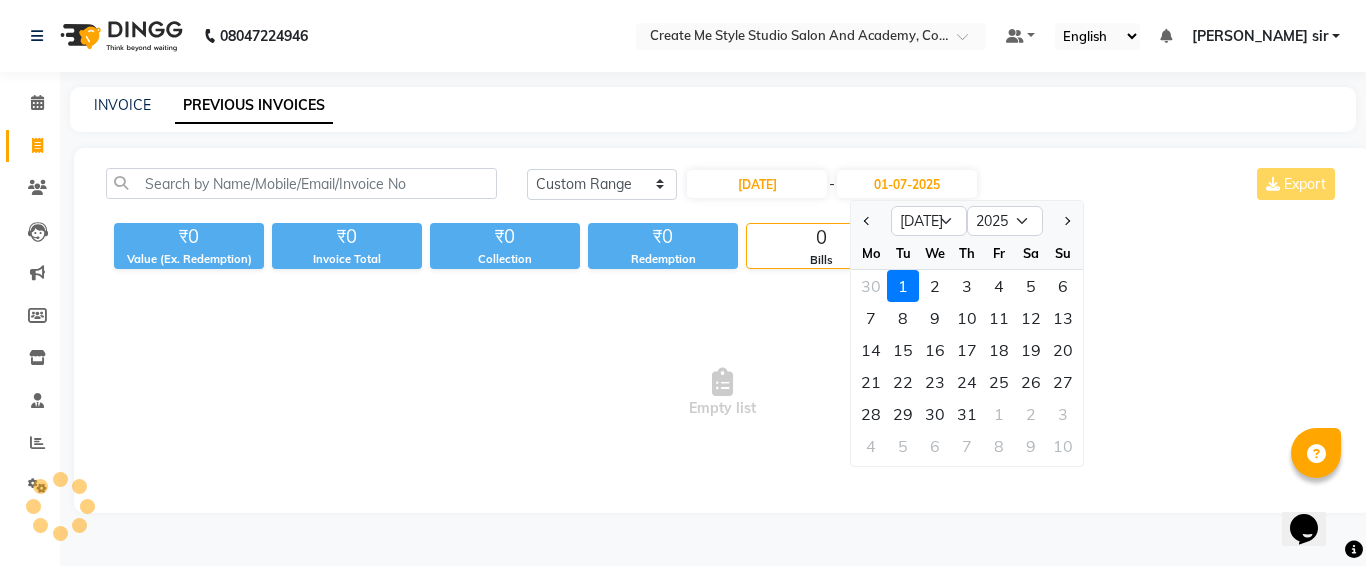 click on "We" 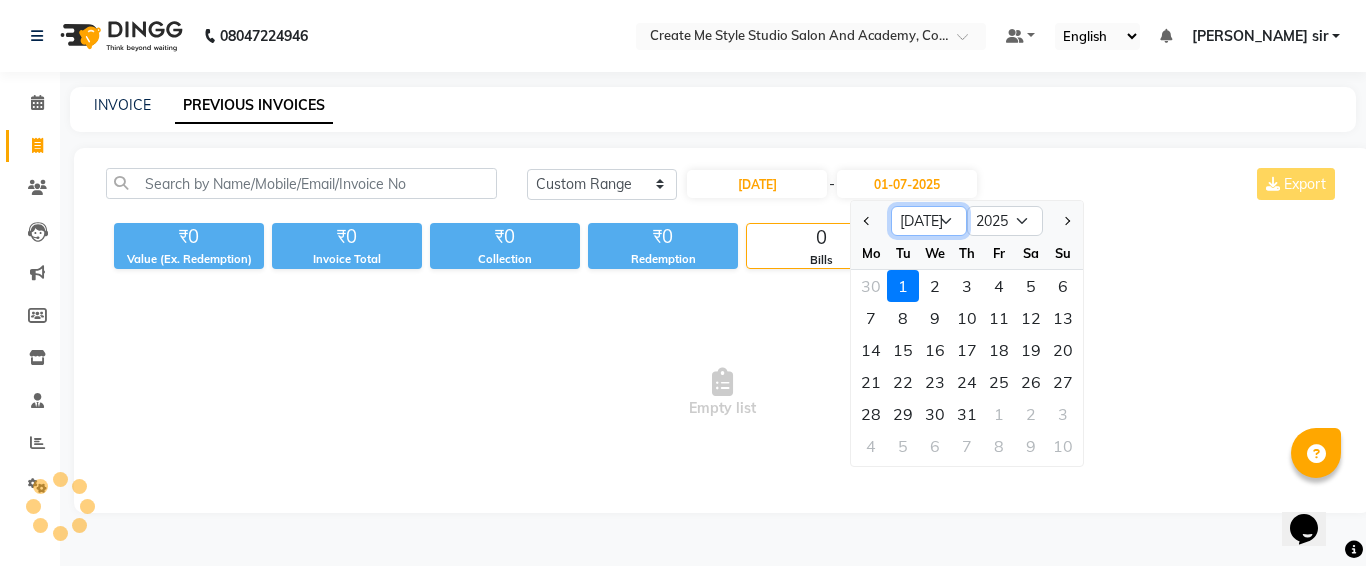 click on "Jun [DATE] Aug Sep Oct Nov Dec" 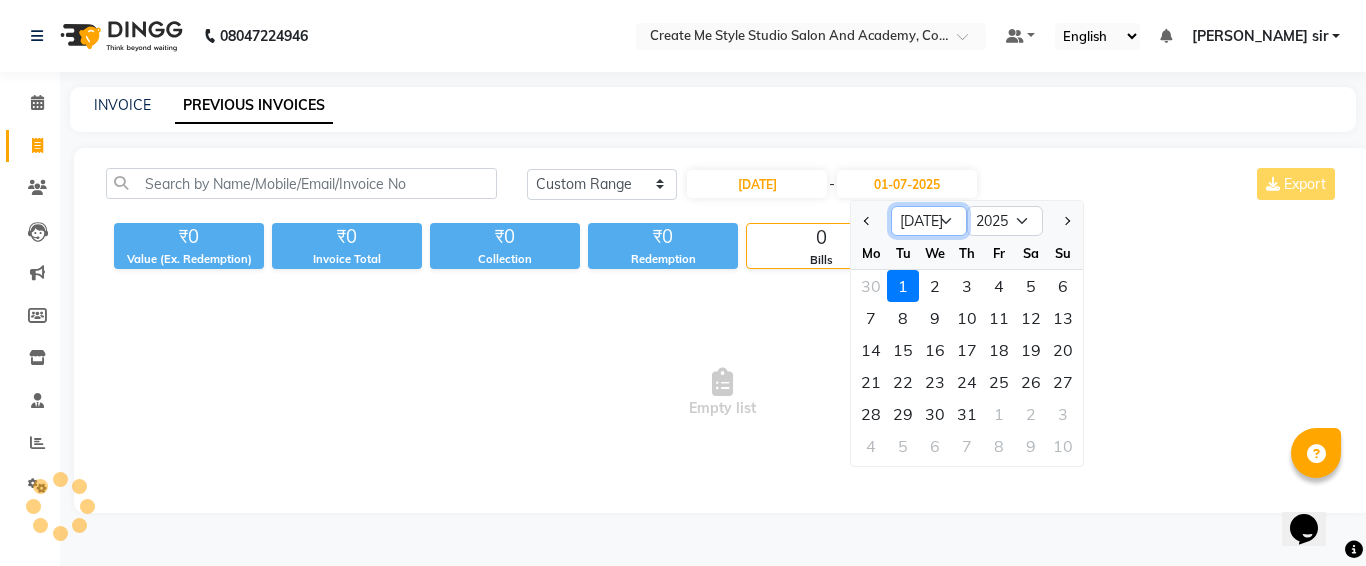 select on "6" 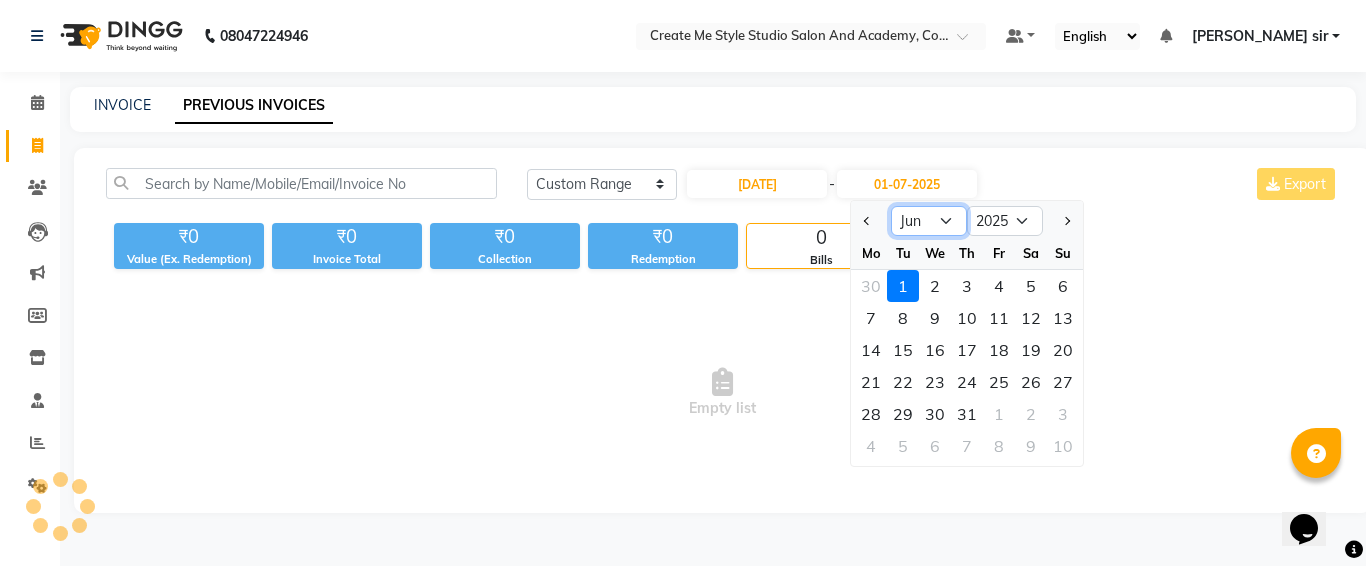 click on "Jun [DATE] Aug Sep Oct Nov Dec" 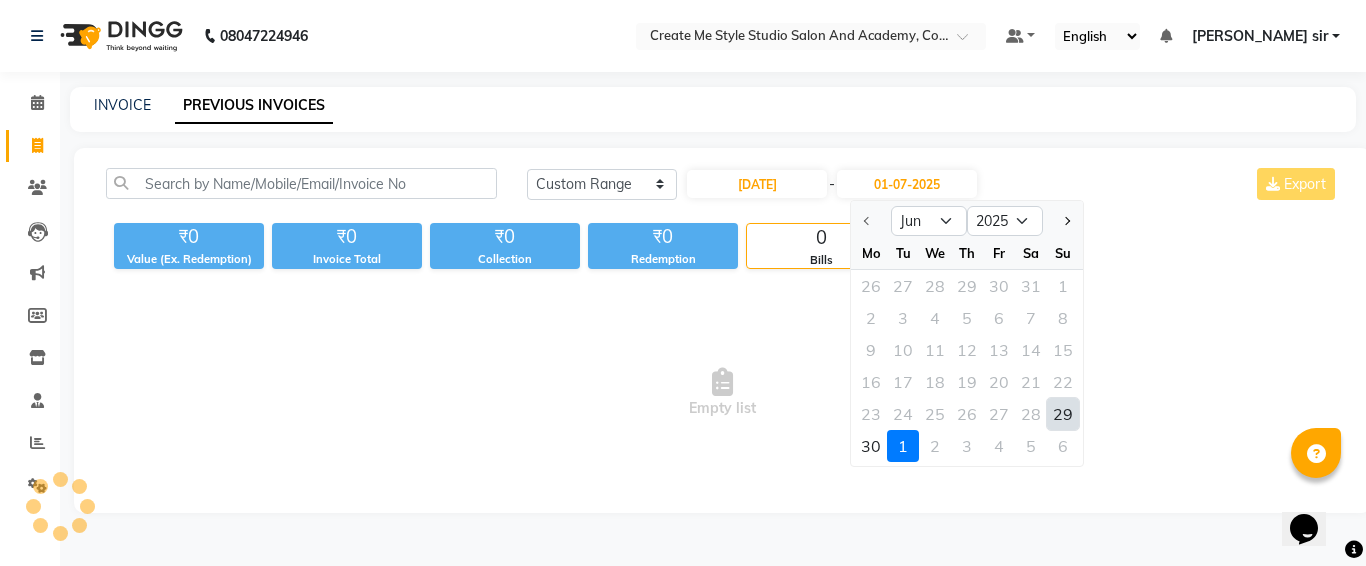 click on "29" 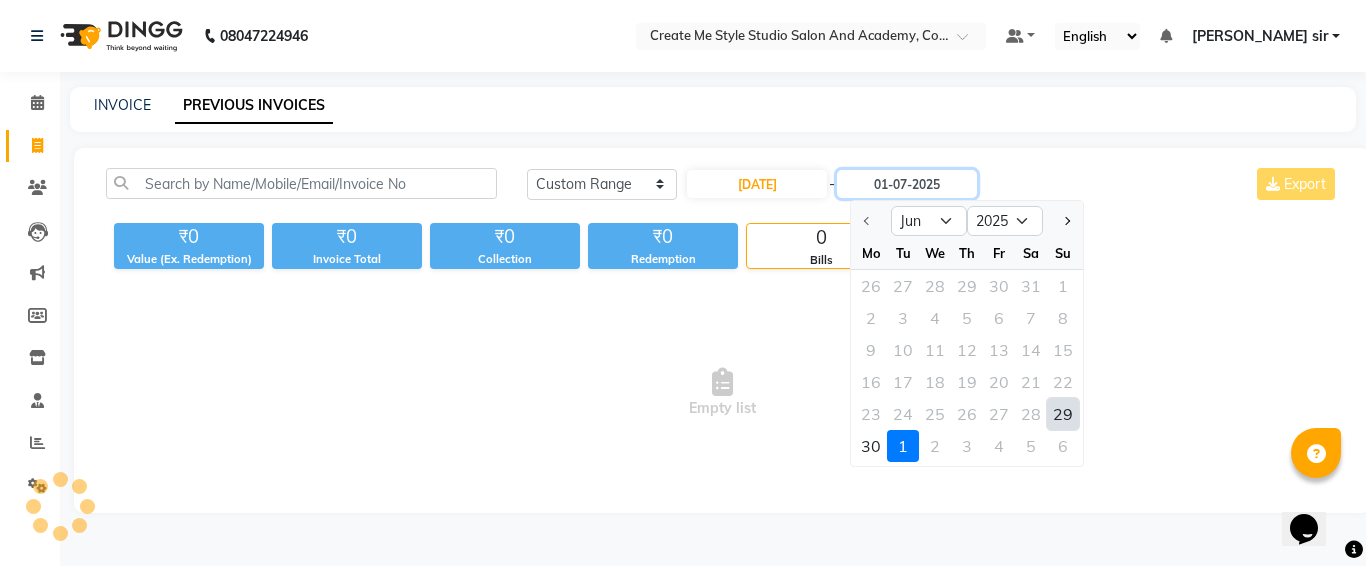 type on "[DATE]" 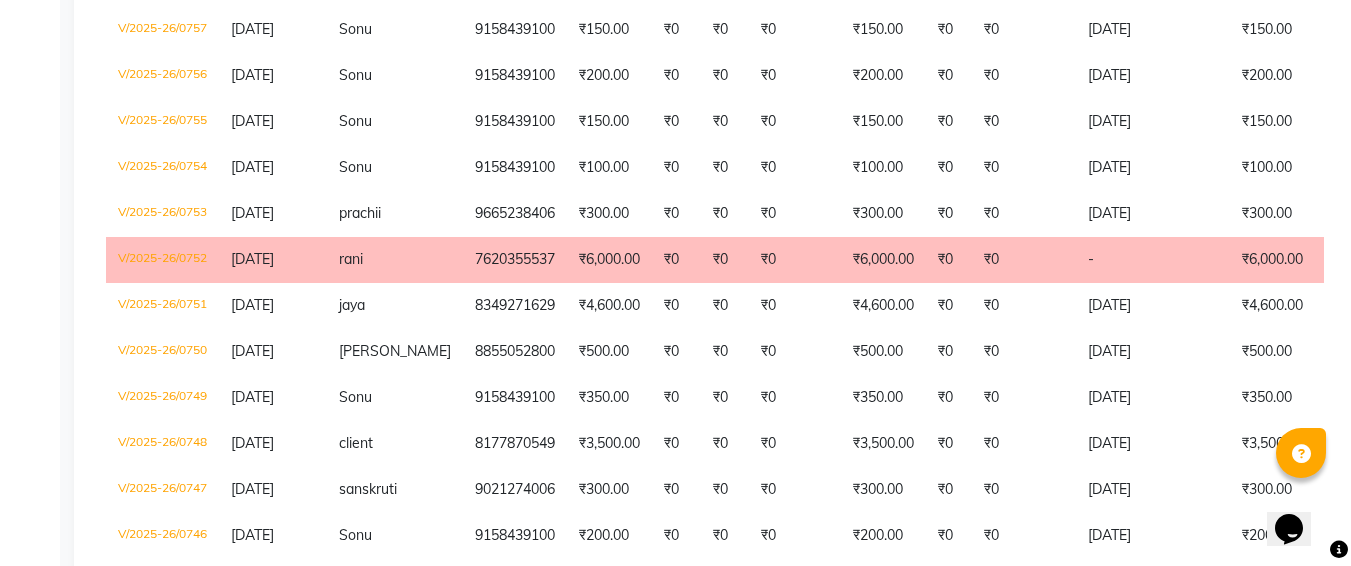 scroll, scrollTop: 964, scrollLeft: 0, axis: vertical 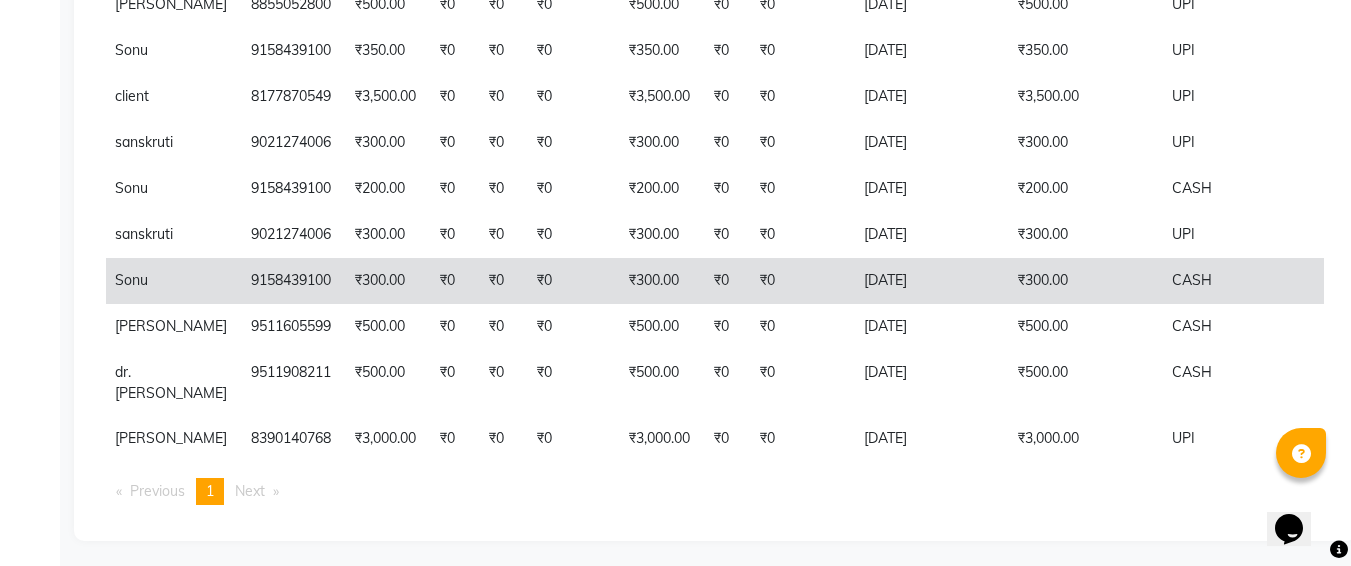 click on "₹0" 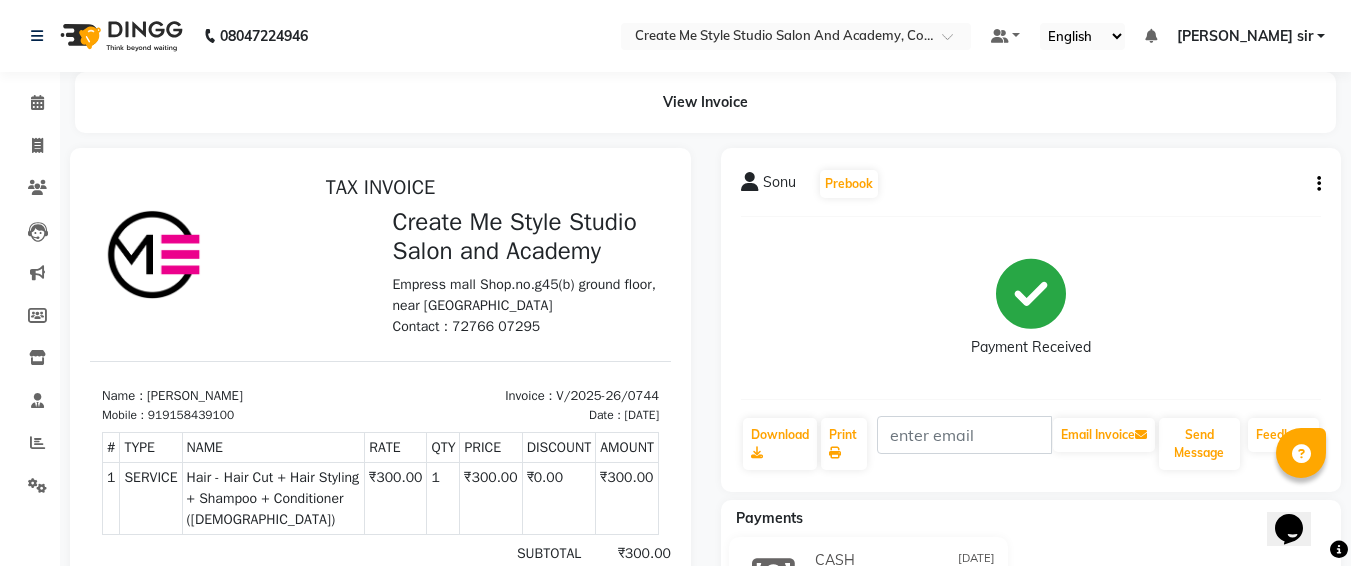scroll, scrollTop: 0, scrollLeft: 0, axis: both 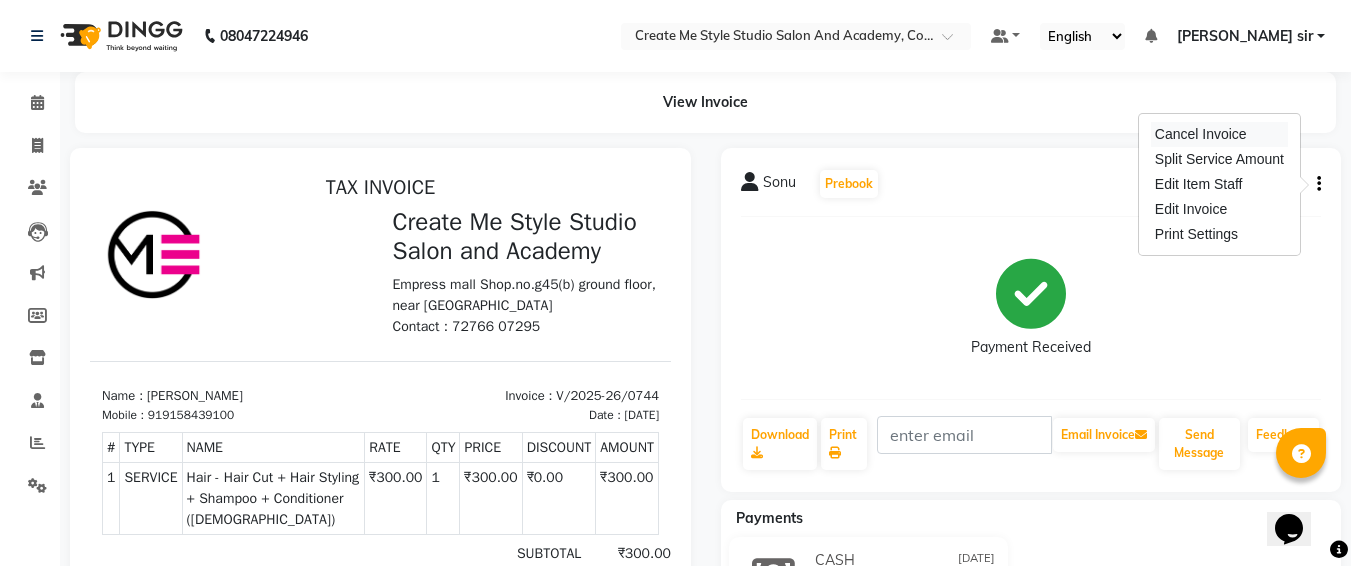 click on "Cancel Invoice" at bounding box center (1219, 134) 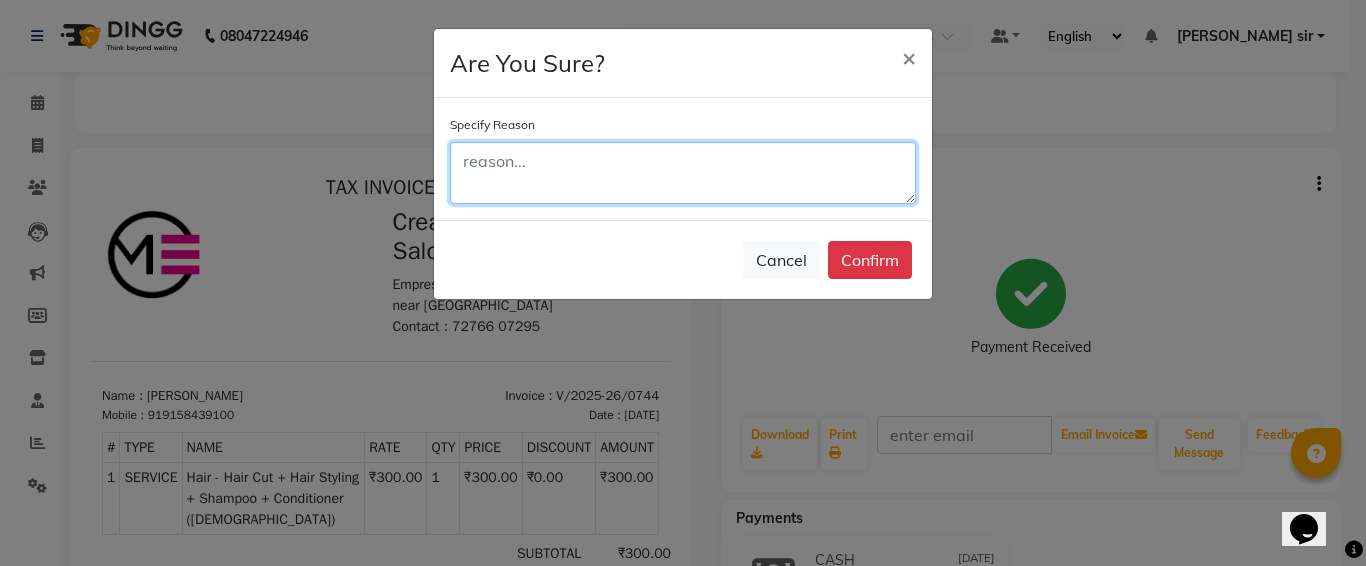 click 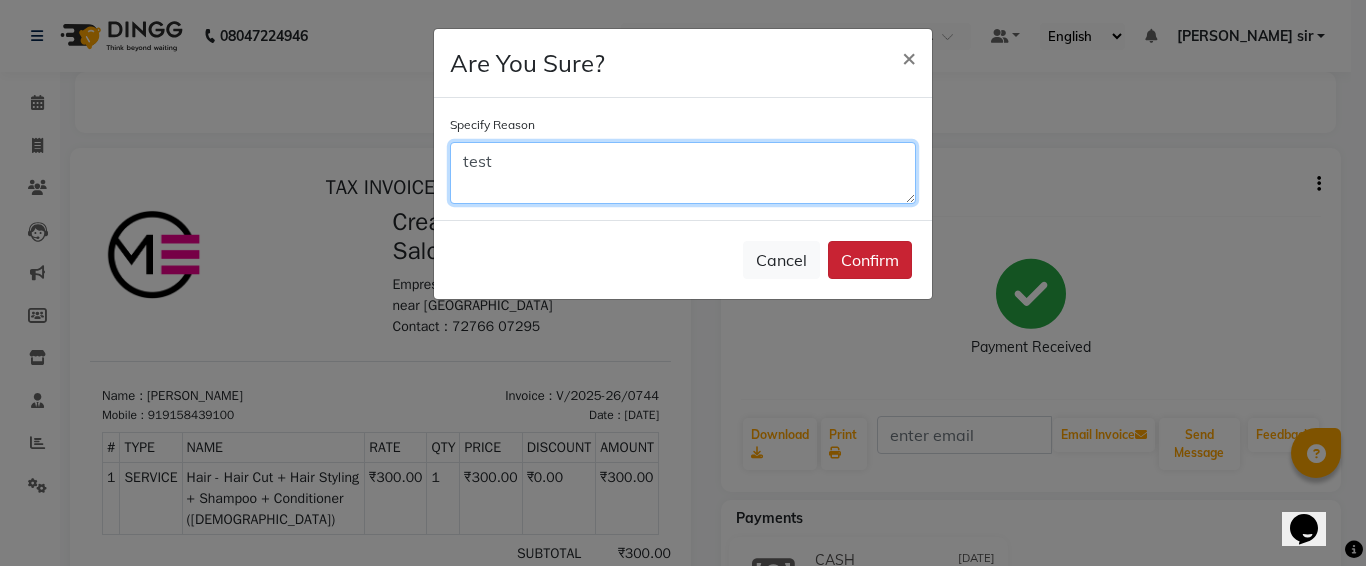 type on "test" 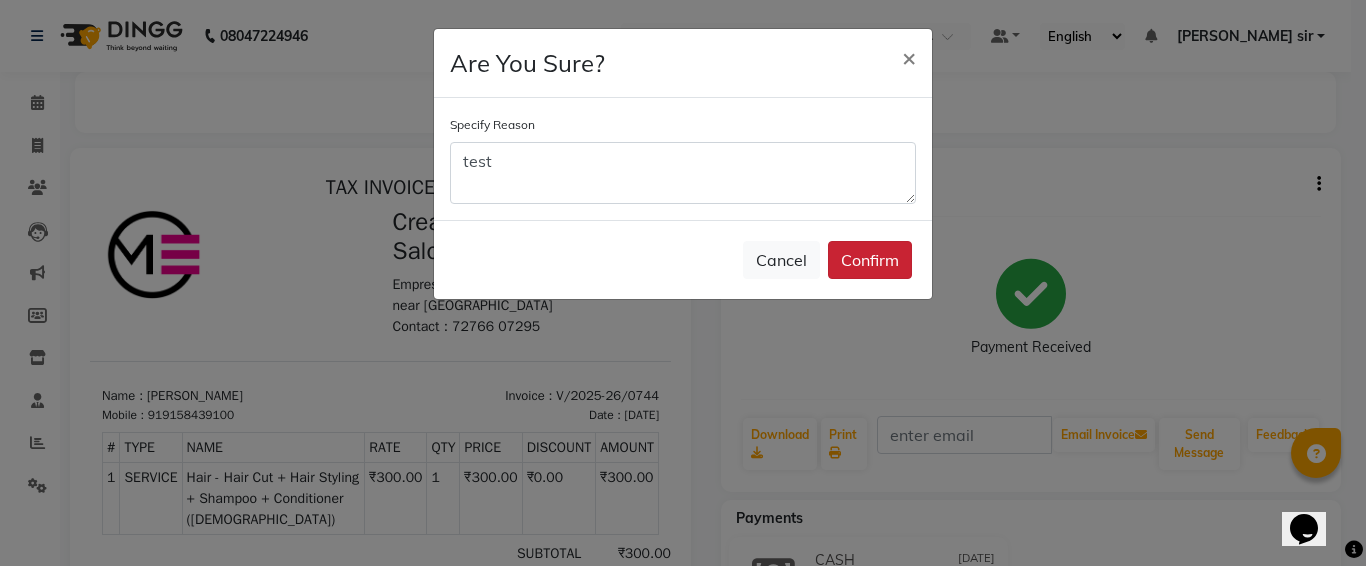 click on "Confirm" 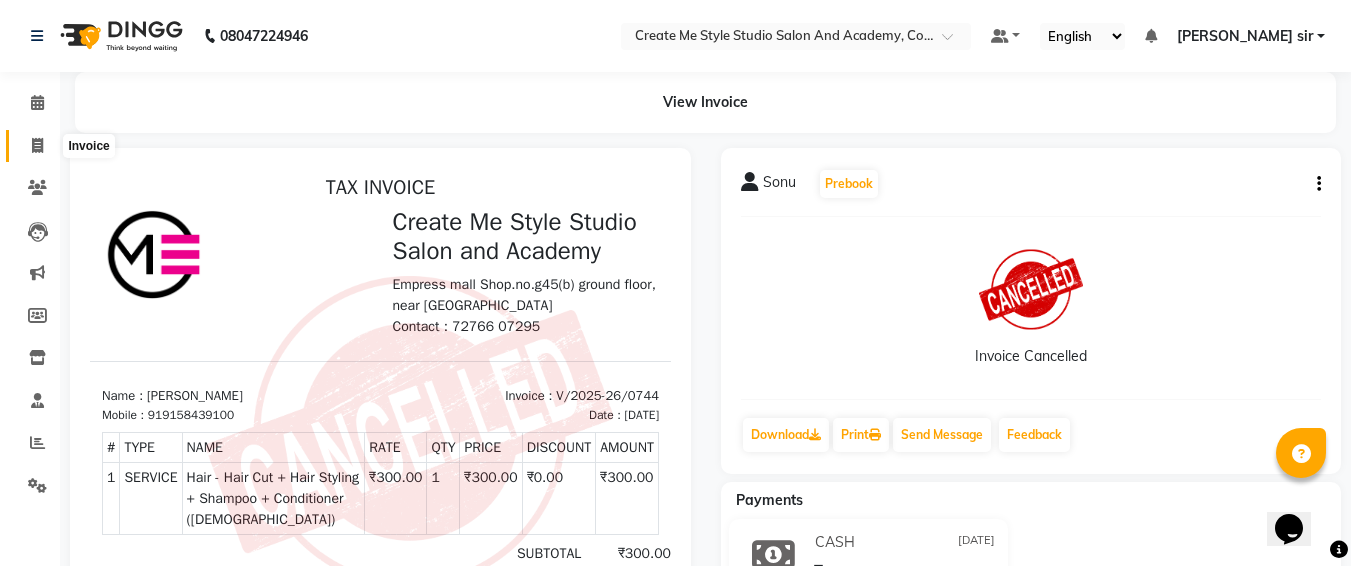 click 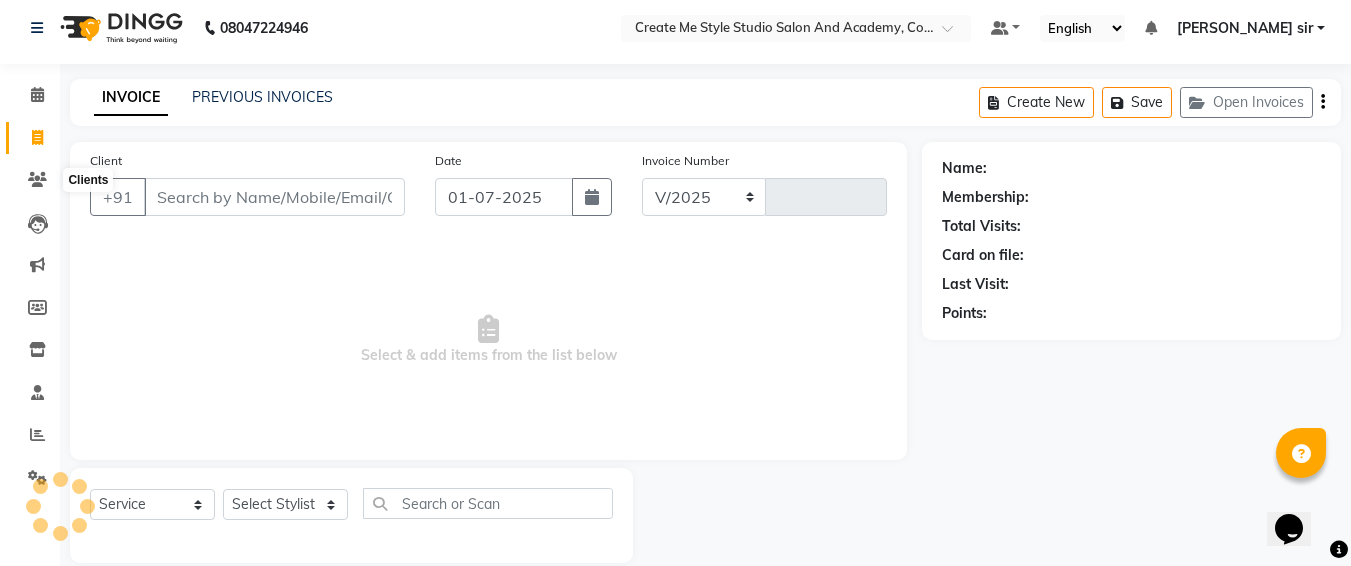 select on "8253" 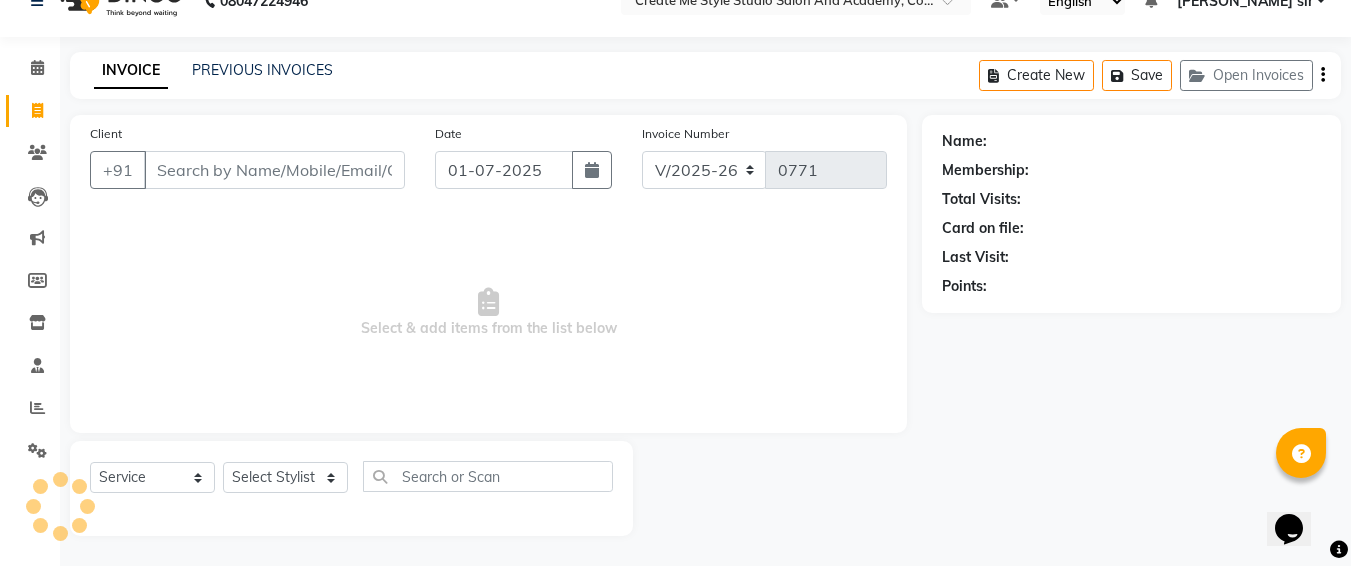 scroll, scrollTop: 34, scrollLeft: 0, axis: vertical 